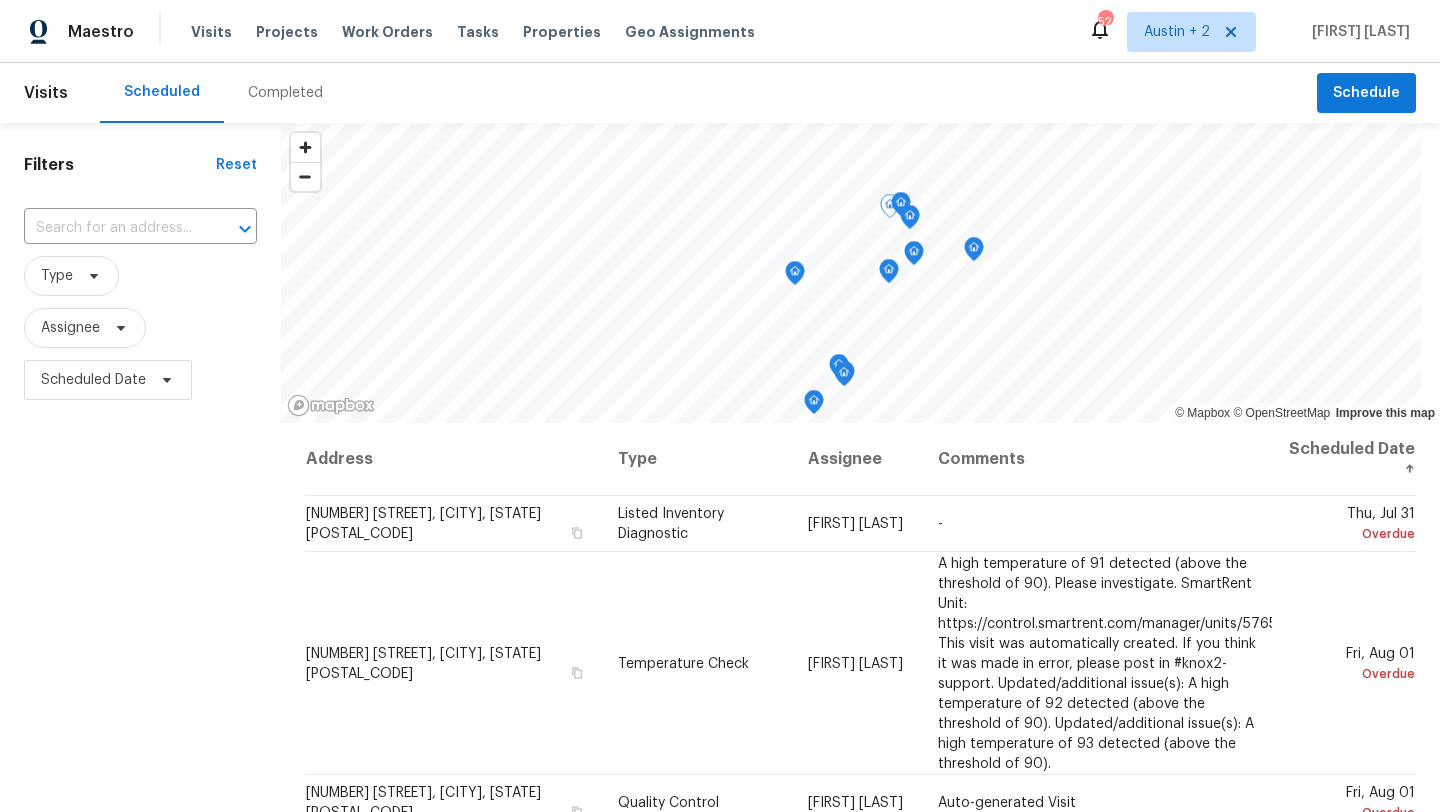 scroll, scrollTop: 0, scrollLeft: 0, axis: both 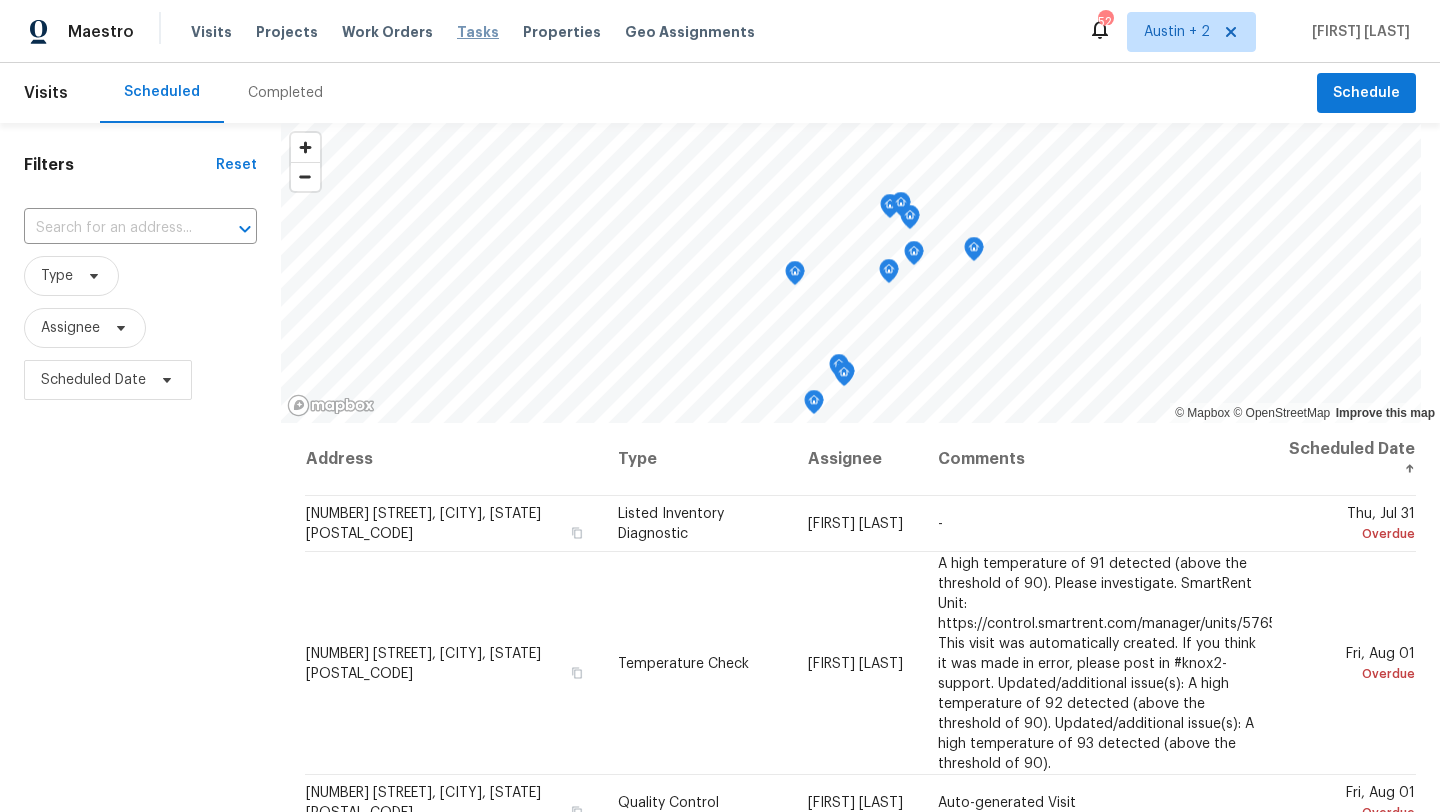 click on "Tasks" at bounding box center (478, 32) 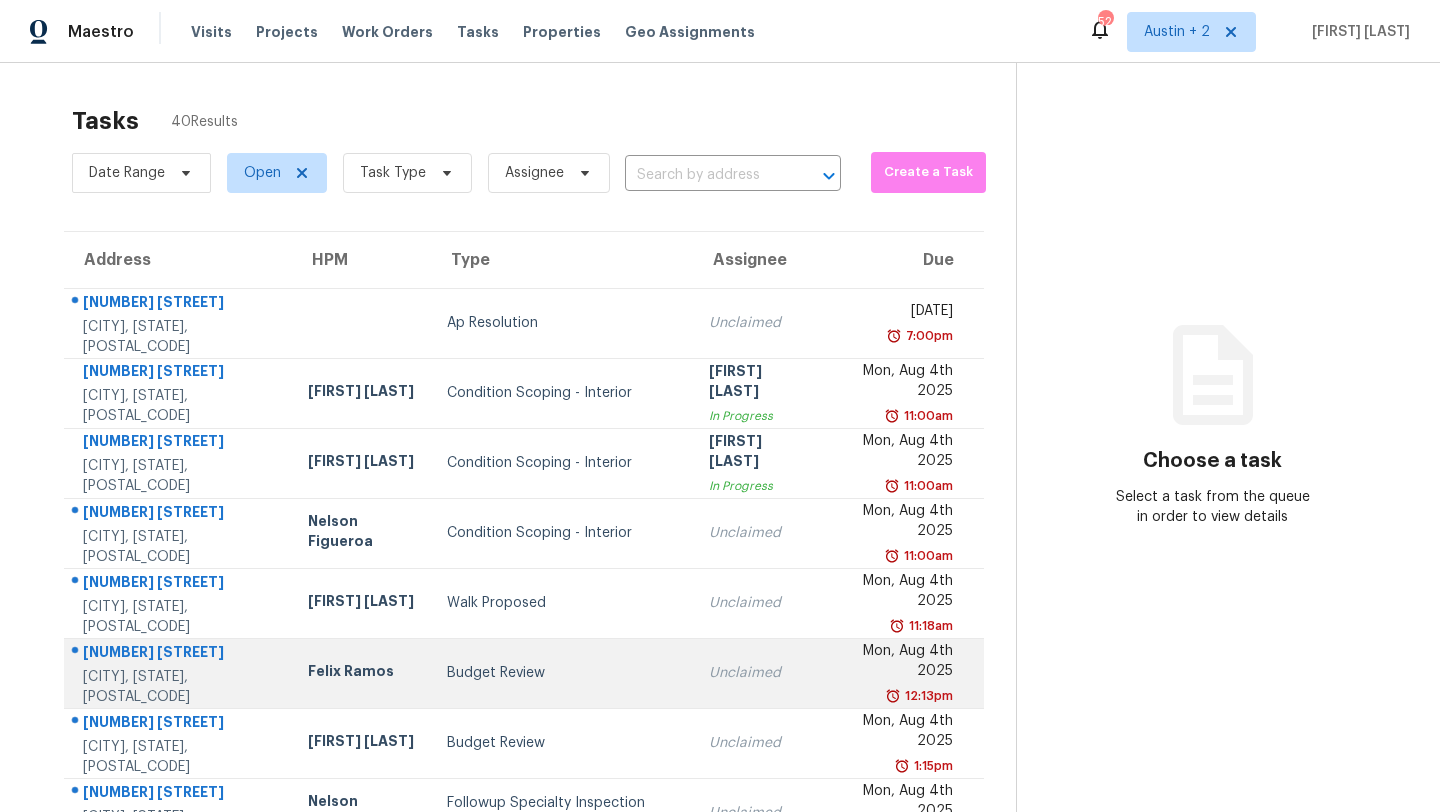 scroll, scrollTop: 249, scrollLeft: 0, axis: vertical 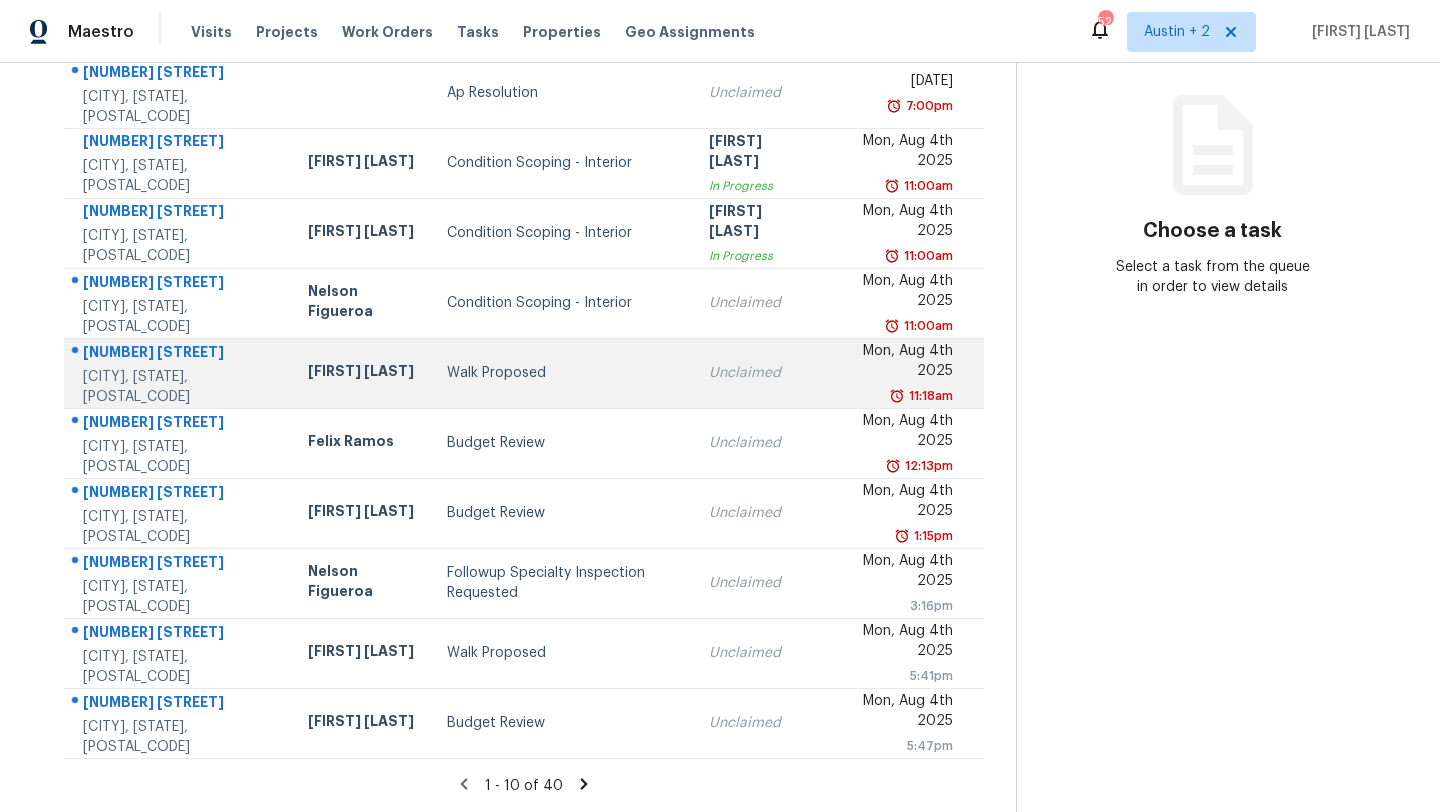 click on "Walk Proposed" at bounding box center (562, 373) 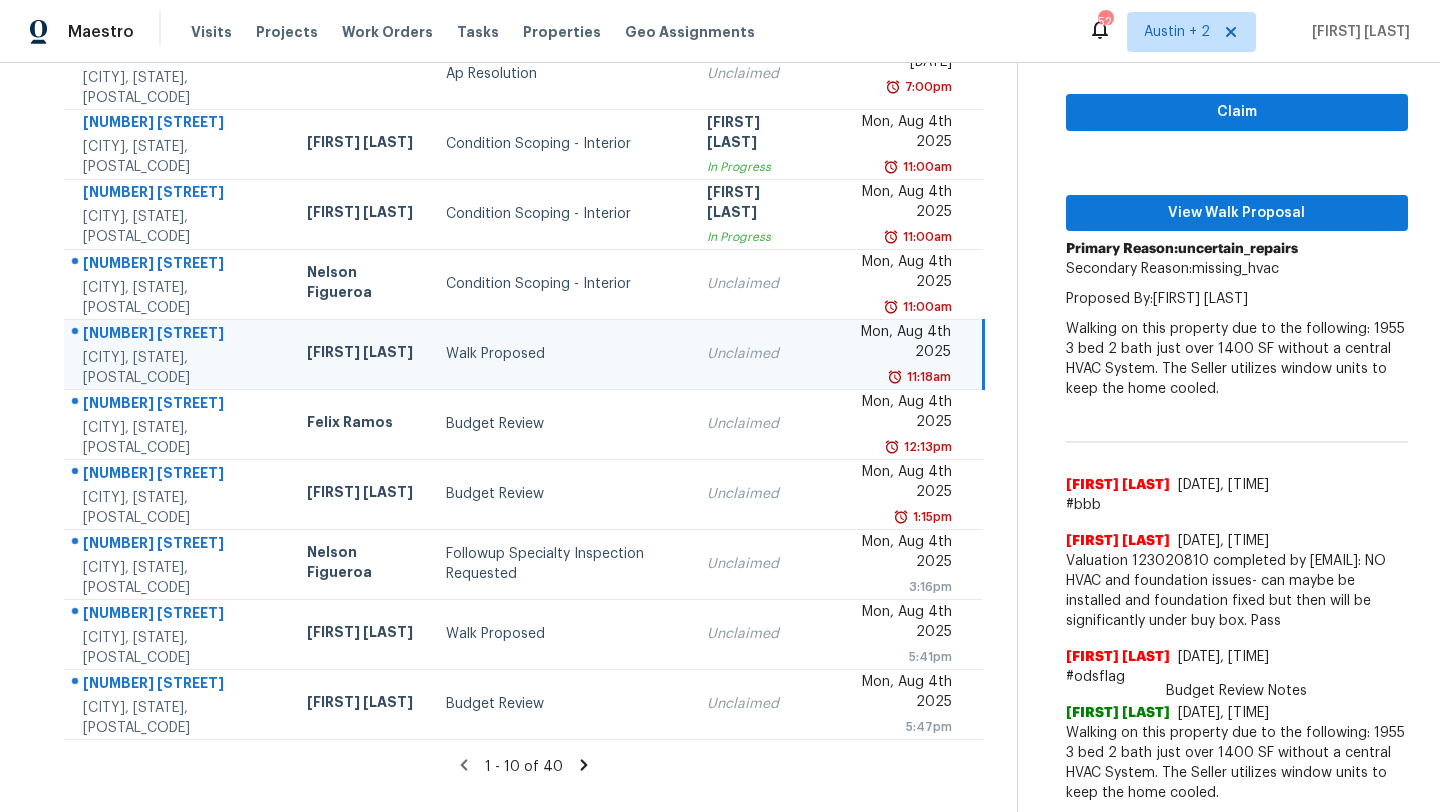 click on "Claim View Walk Proposal Primary Reason:  uncertain_repairs Secondary Reason:  missing_hvac Proposed By:  Sheila Cooksey Walking on this property due to the following: 1955 3 bed 2 bath just over 1400 SF without a central HVAC System. The Seller utilizes window units to keep the home cooled. Budget Review Notes Aaron Lewis 8/1/25, 11:59 #bbb Aaron Lewis 8/1/25, 11:58 Valuation 123020810 completed by aaron.lewis@opendoor.com: NO HVAC and foundation issues- can maybe be installed and foundation fixed but then will be significantly under buy box. Pass Aaron Lewis 8/1/25, 11:56 #odsflag Sheila Cooksey 8/1/25, 11:17 Walking on this property due to the following: 1955 3 bed 2 bath just over 1400 SF without a central HVAC System. The Seller utilizes window units to keep the home cooled. Roopesh Jaikanth 7/31/25, 12:17" at bounding box center [1237, 569] 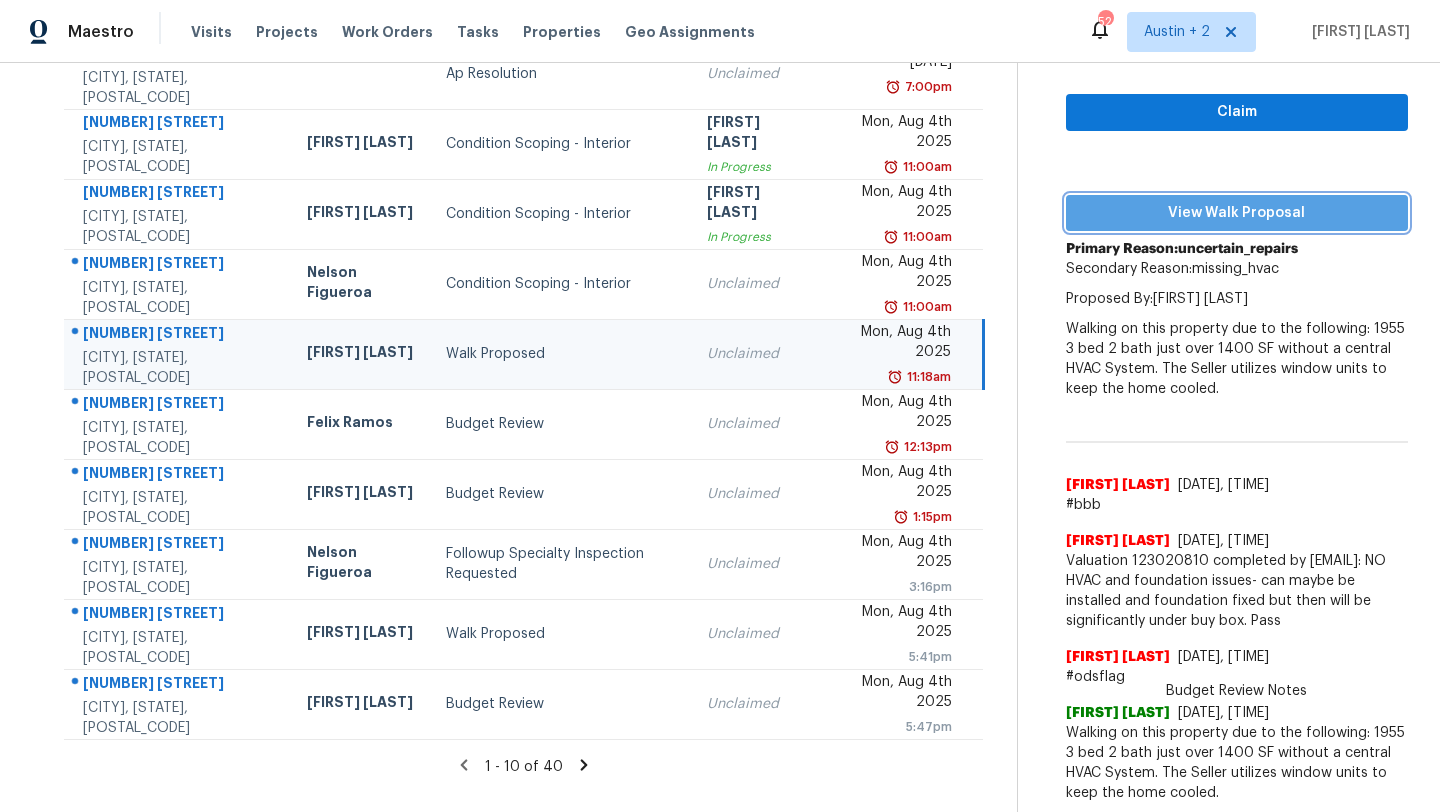 click on "View Walk Proposal" at bounding box center [1237, 213] 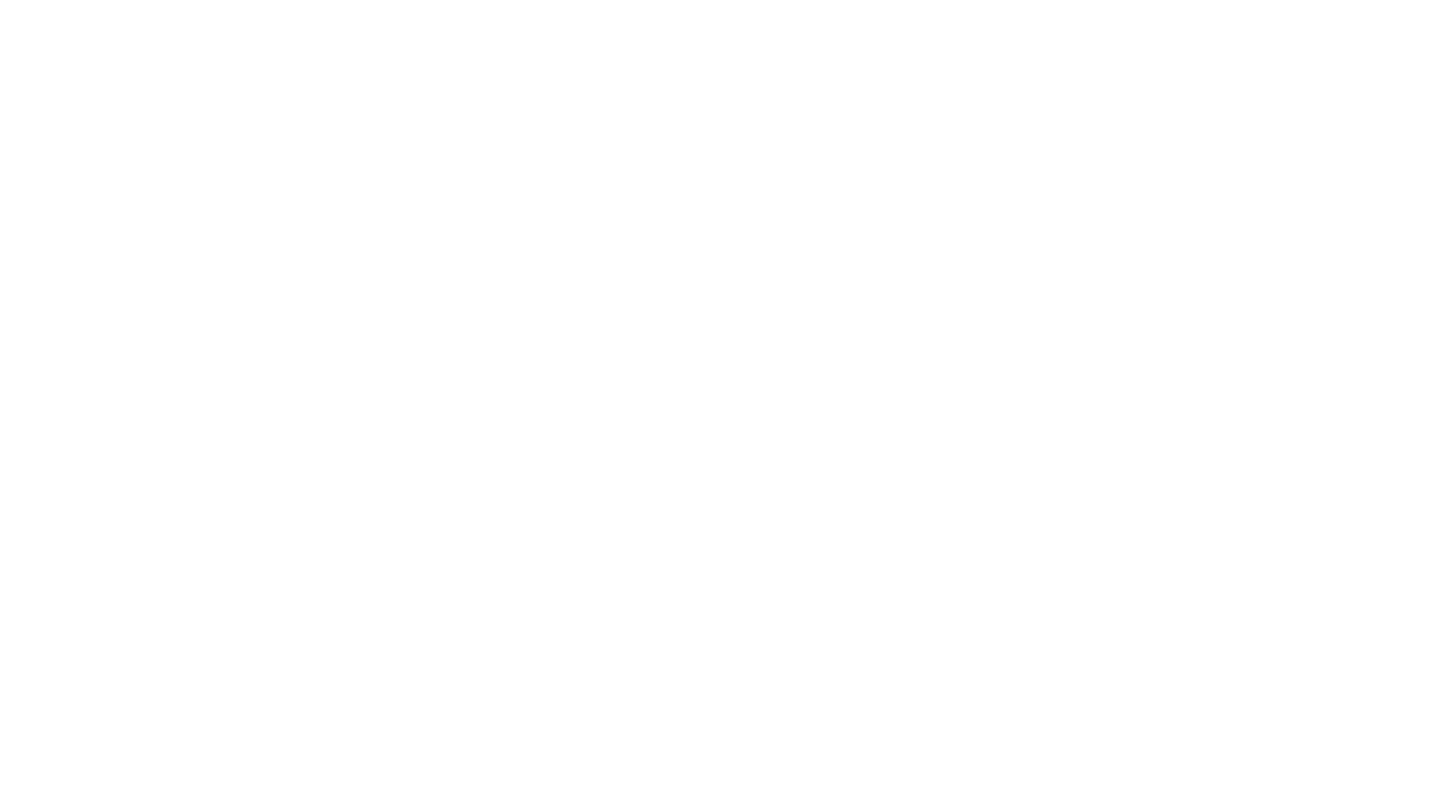 scroll, scrollTop: 0, scrollLeft: 0, axis: both 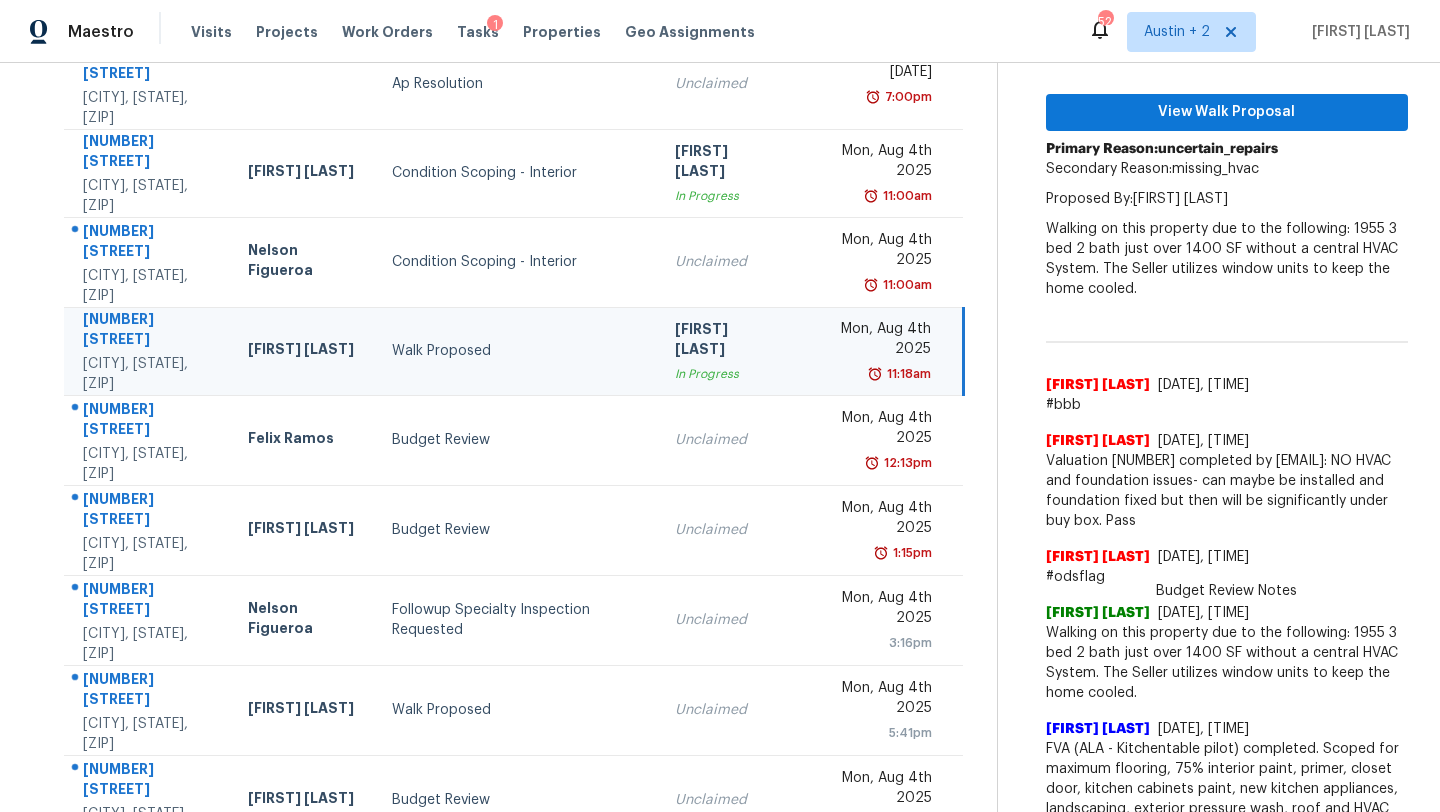 click on "Tasks 1" at bounding box center (478, 32) 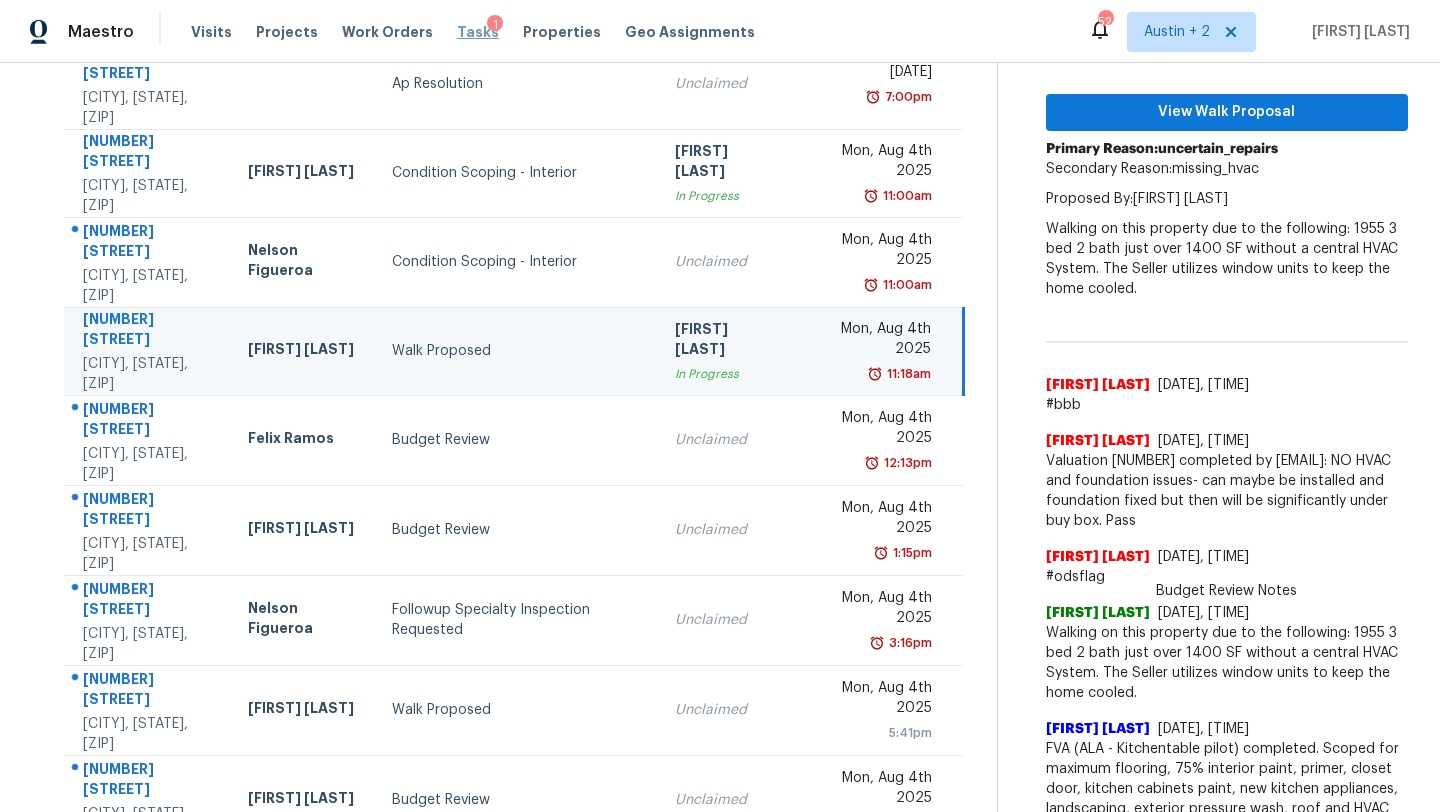 click on "Tasks" at bounding box center [478, 32] 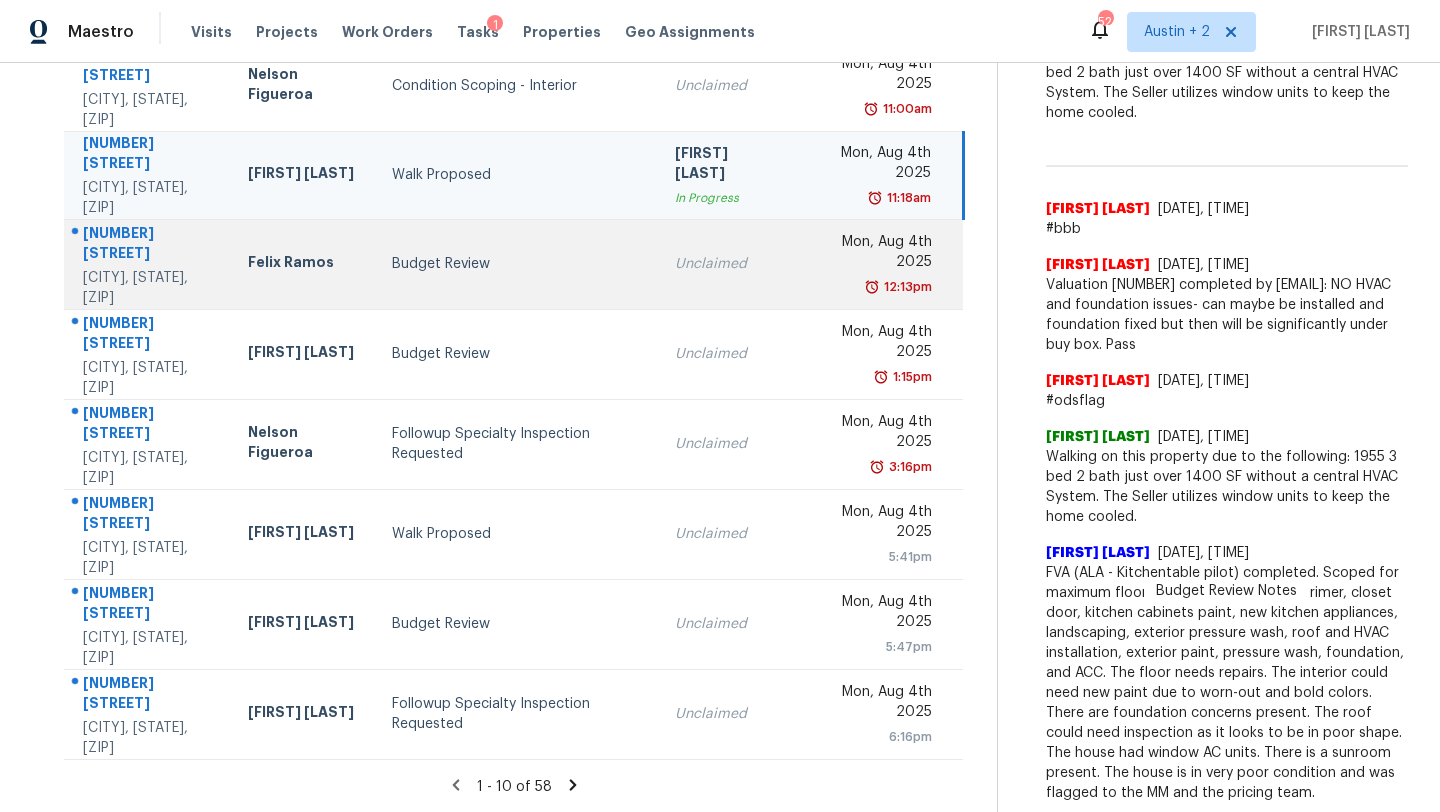 scroll, scrollTop: 466, scrollLeft: 0, axis: vertical 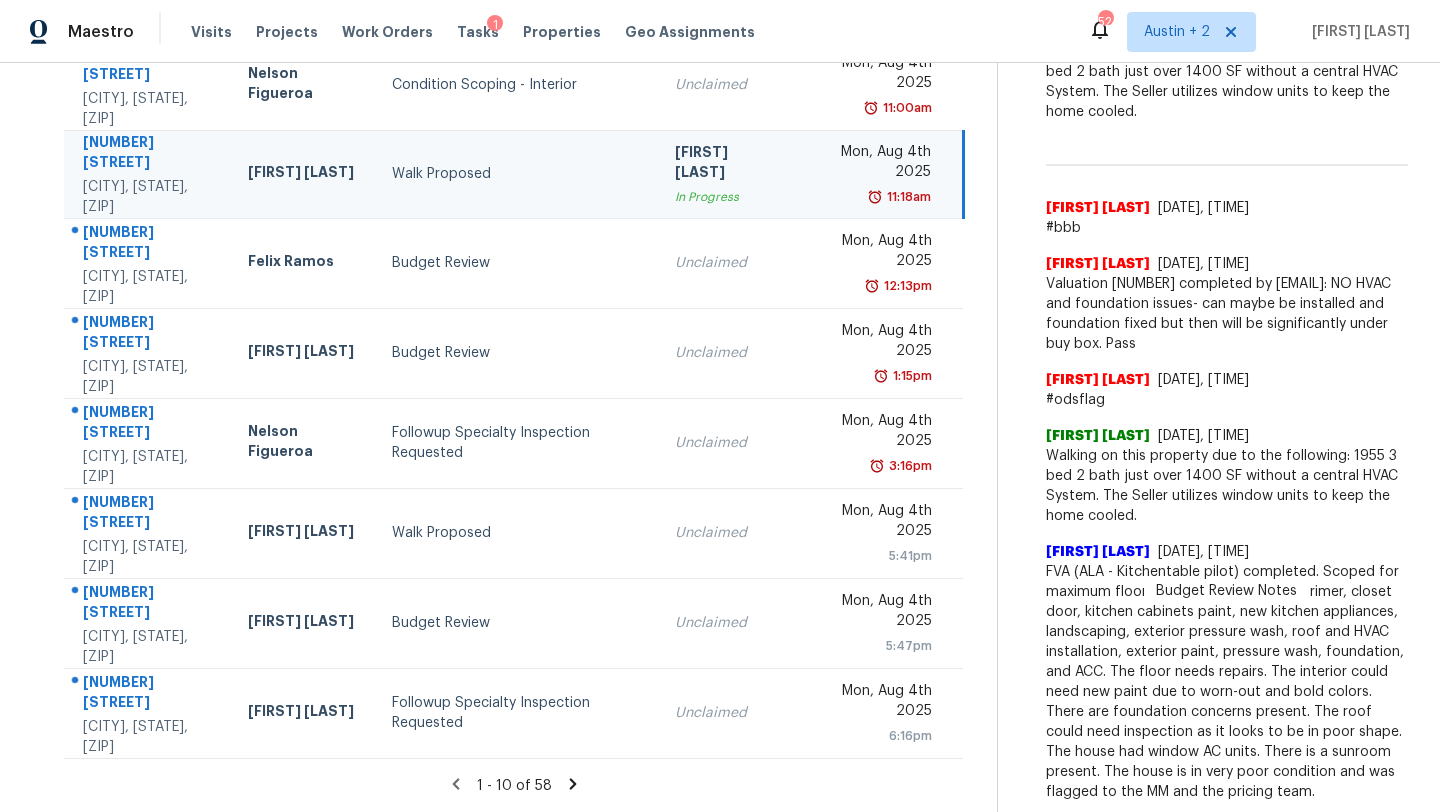 click 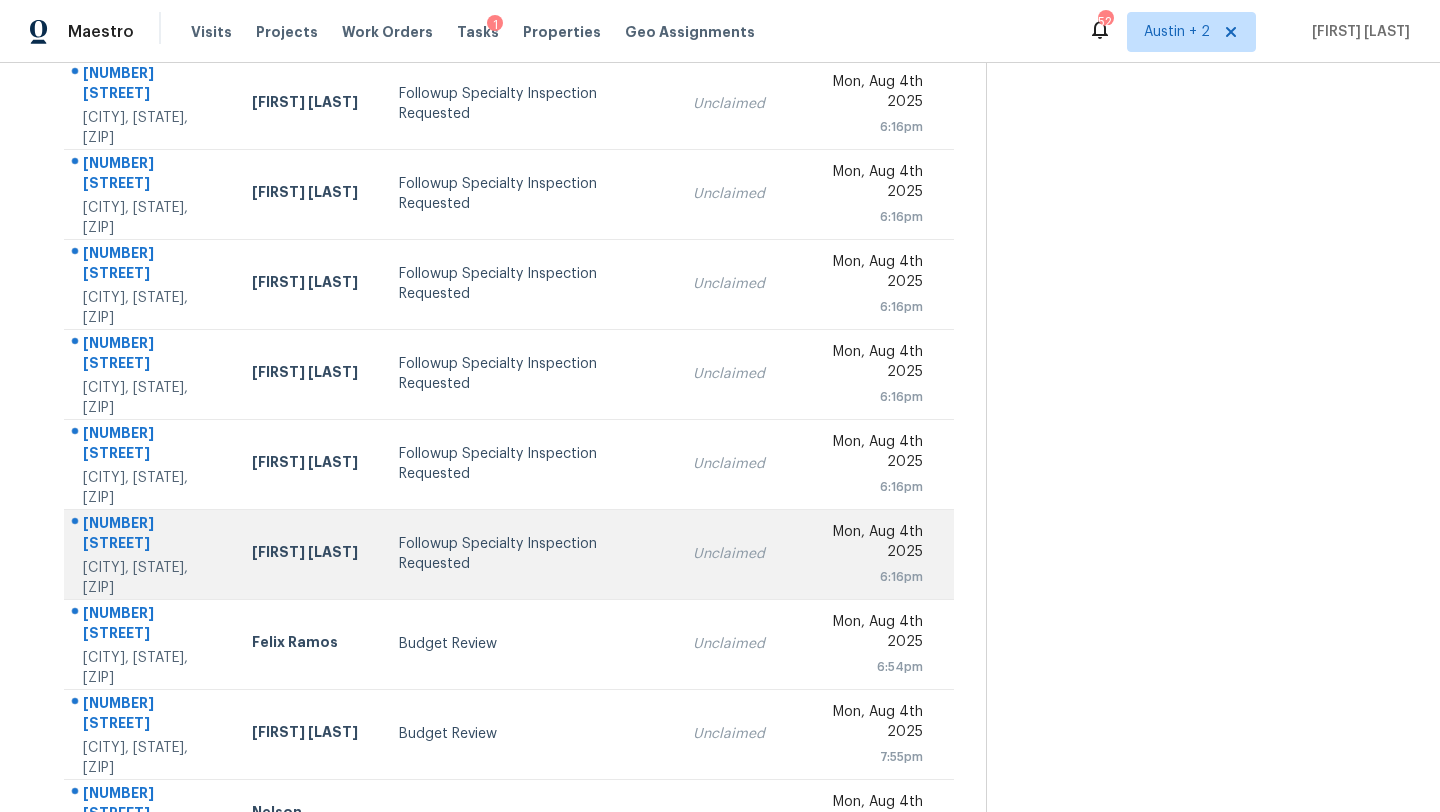 scroll, scrollTop: 228, scrollLeft: 0, axis: vertical 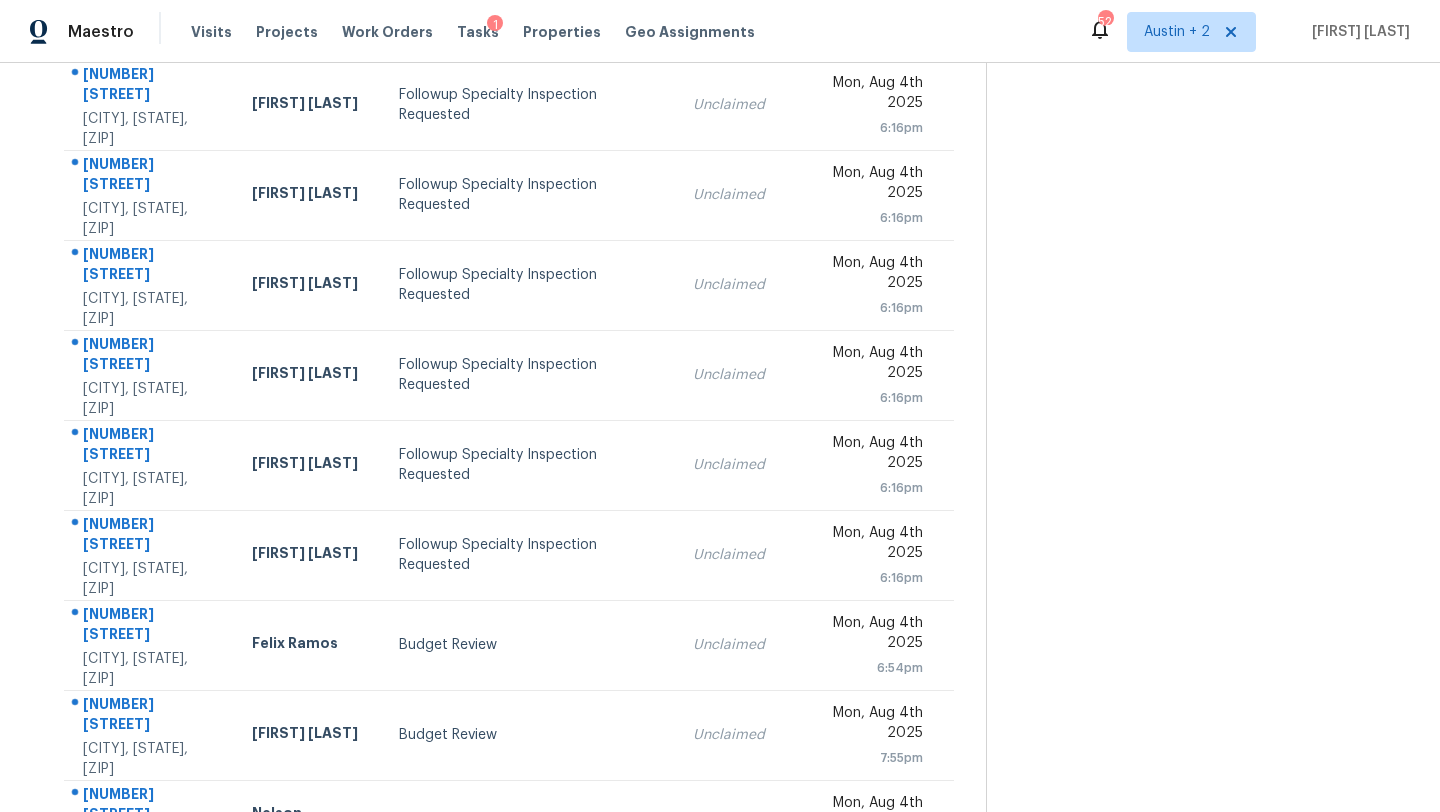 click 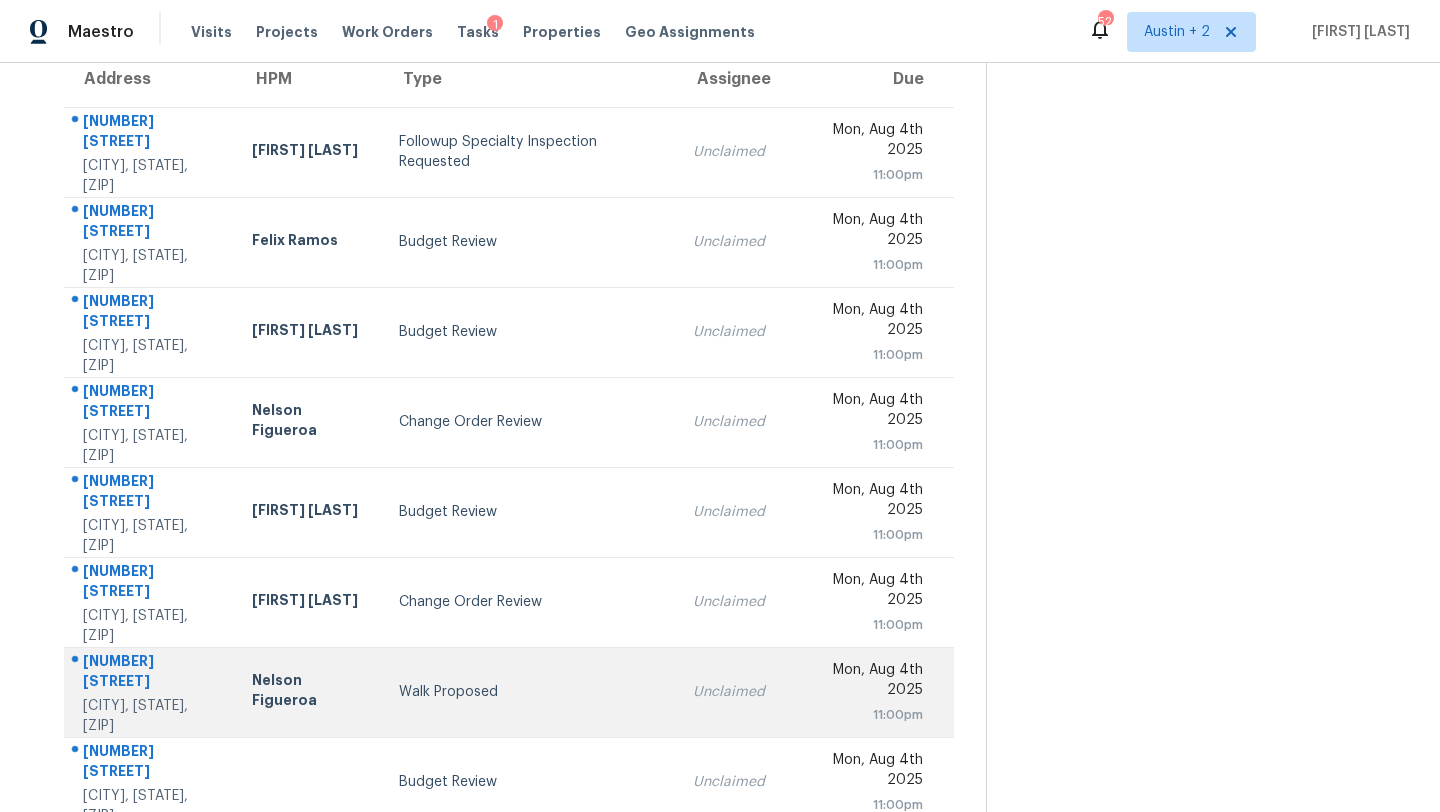 scroll, scrollTop: 229, scrollLeft: 0, axis: vertical 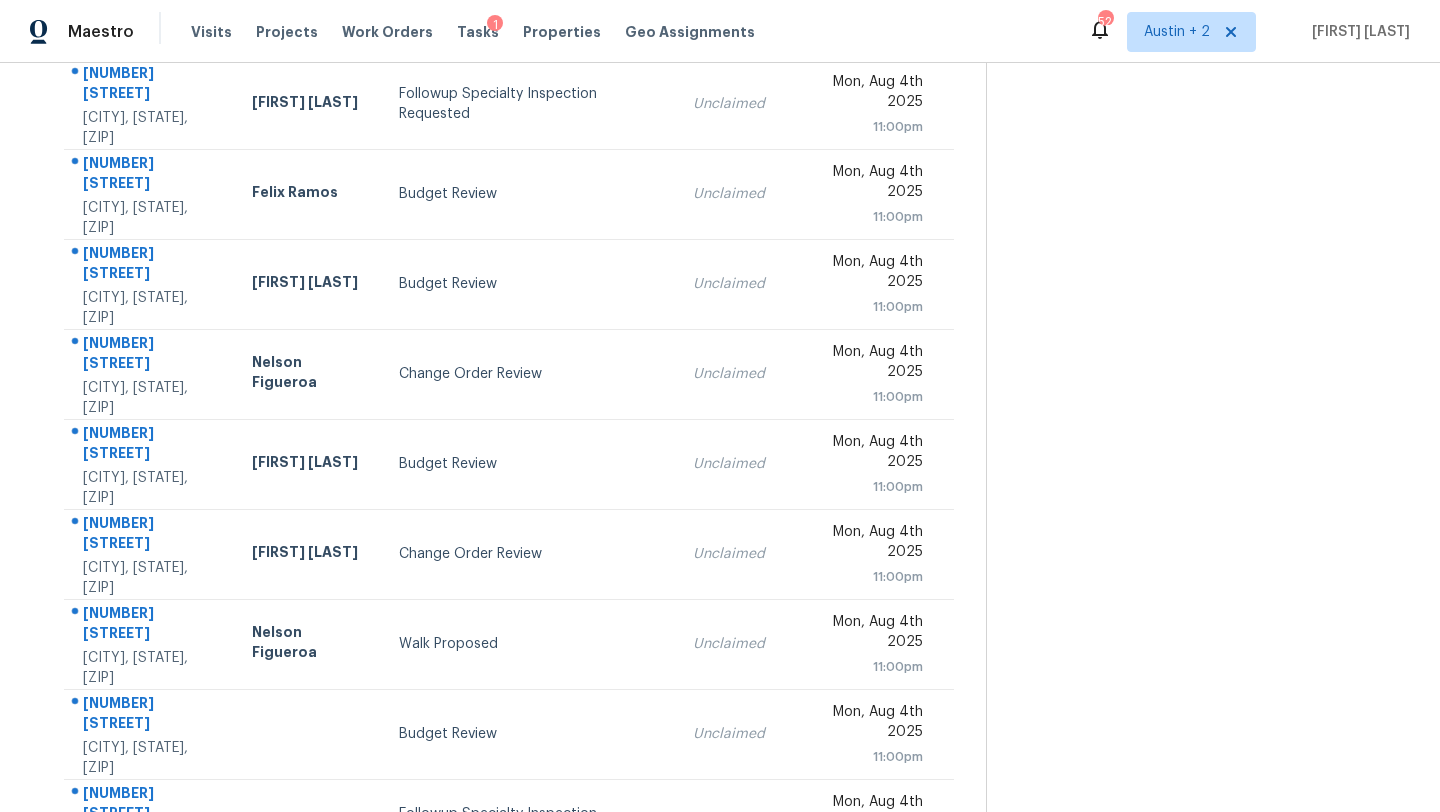 click 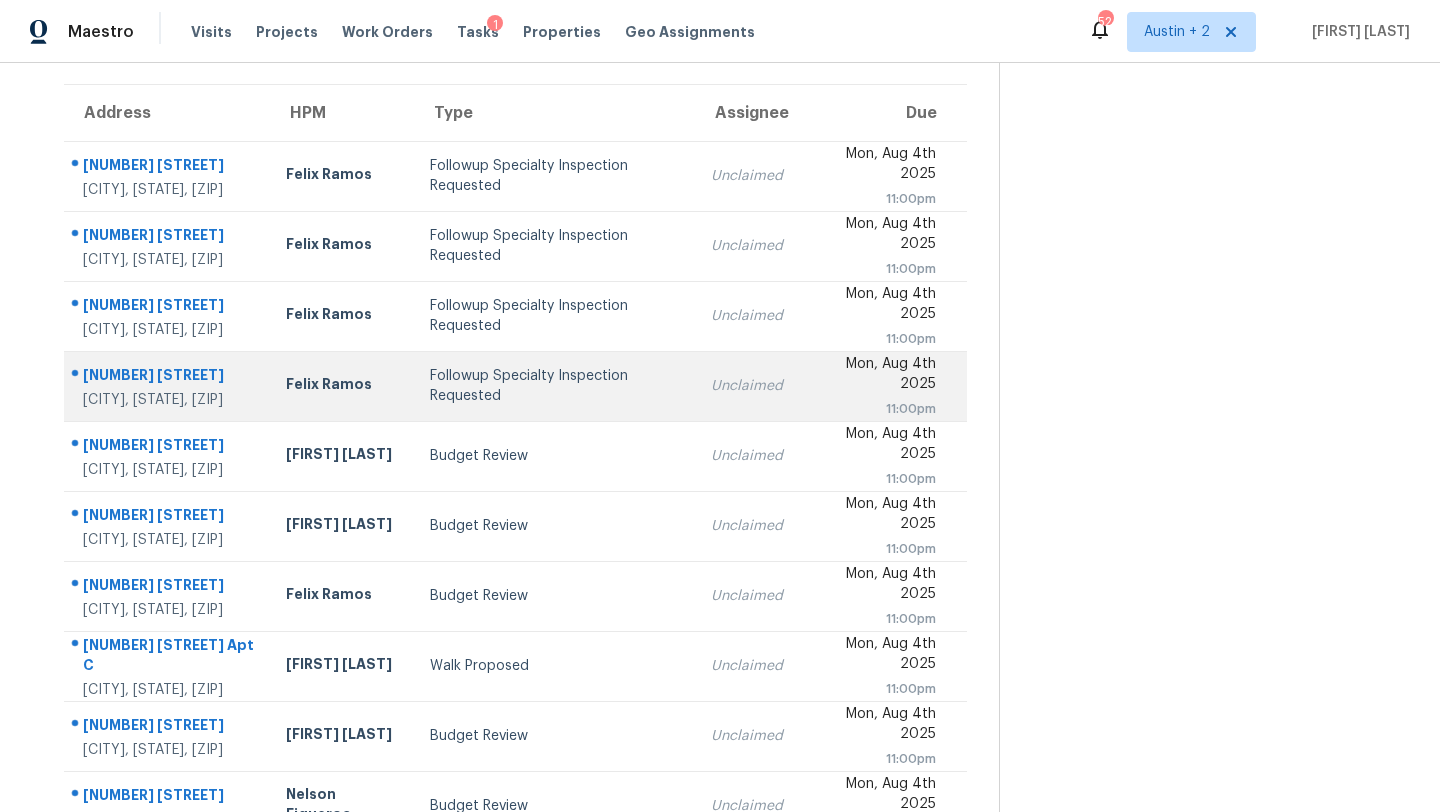 scroll, scrollTop: 229, scrollLeft: 0, axis: vertical 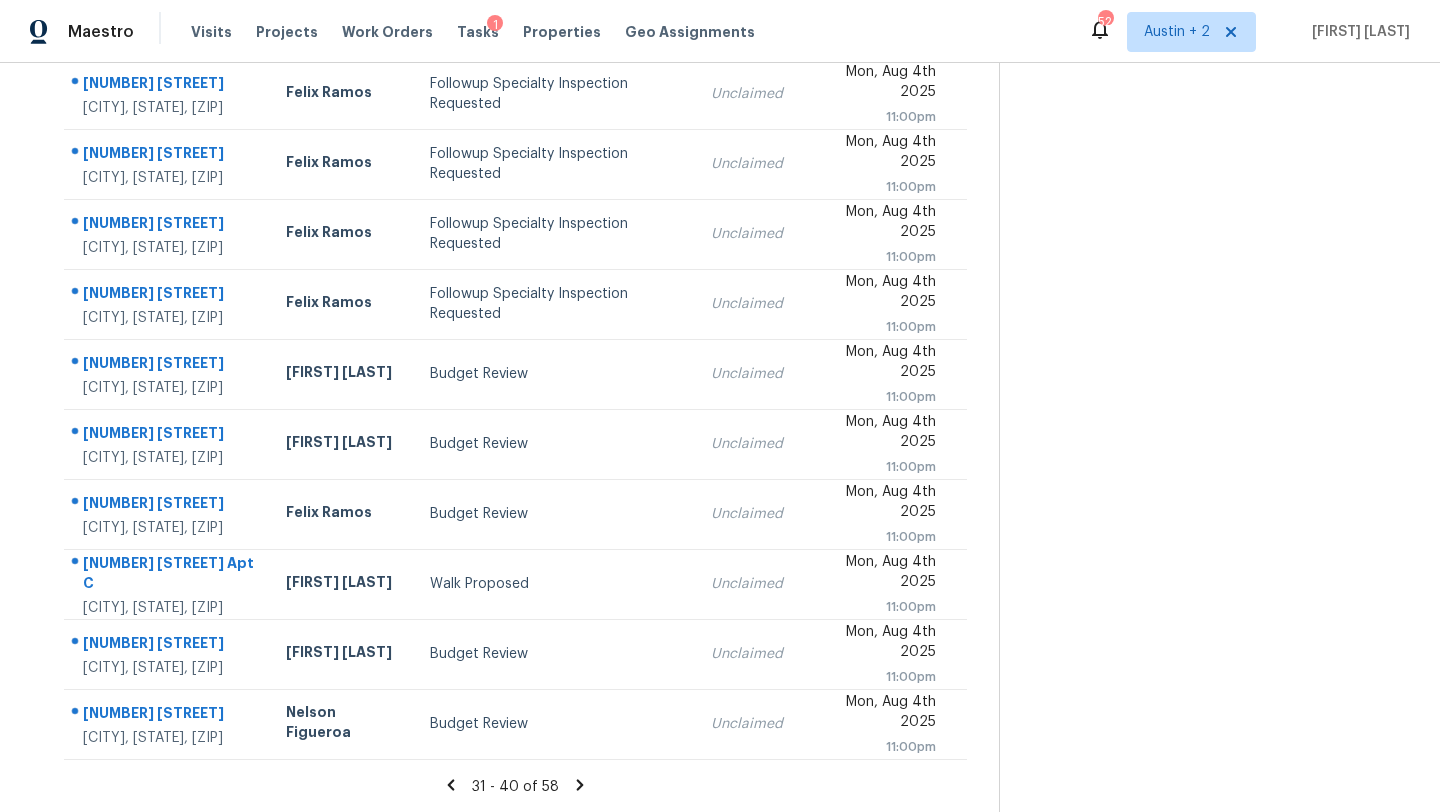 click 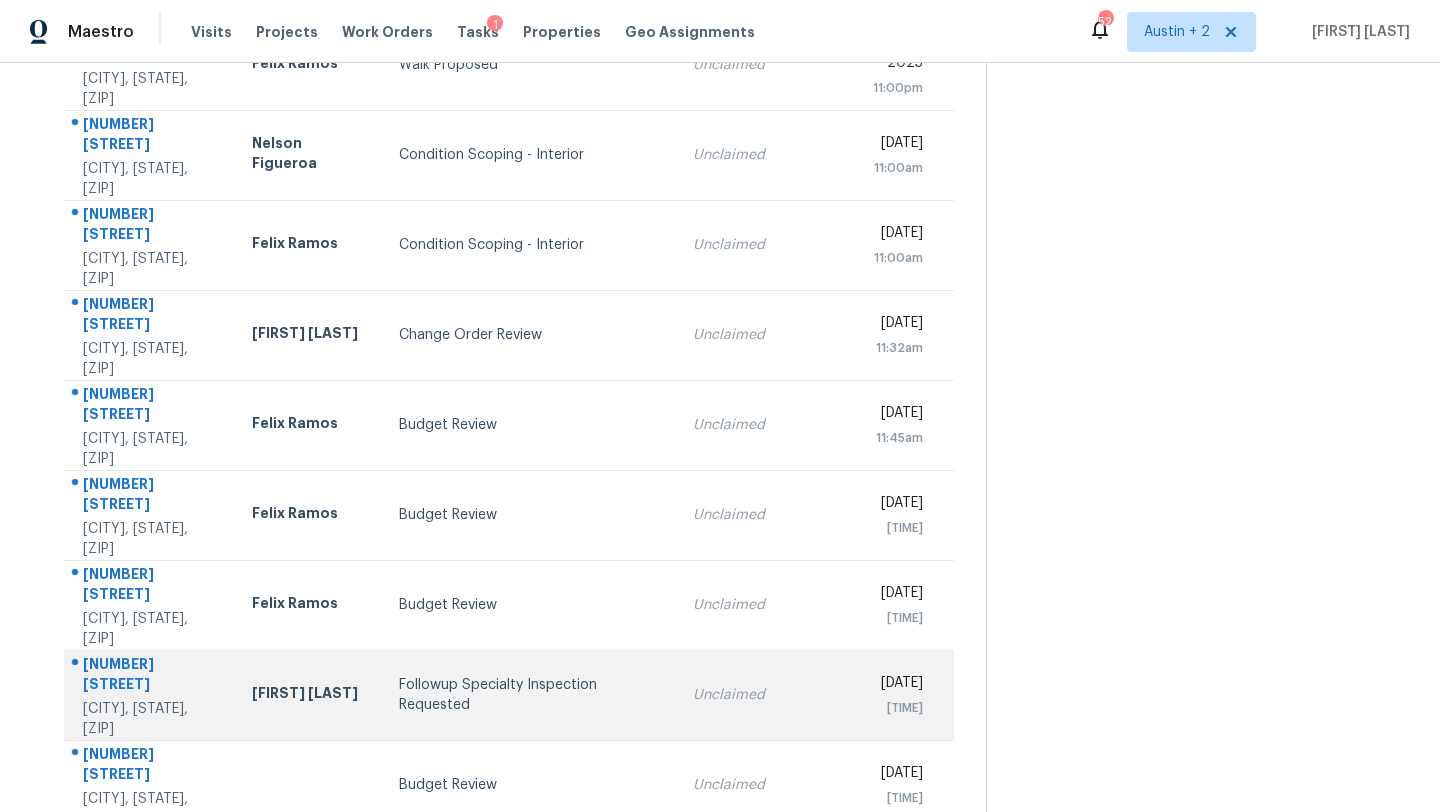 scroll, scrollTop: 266, scrollLeft: 0, axis: vertical 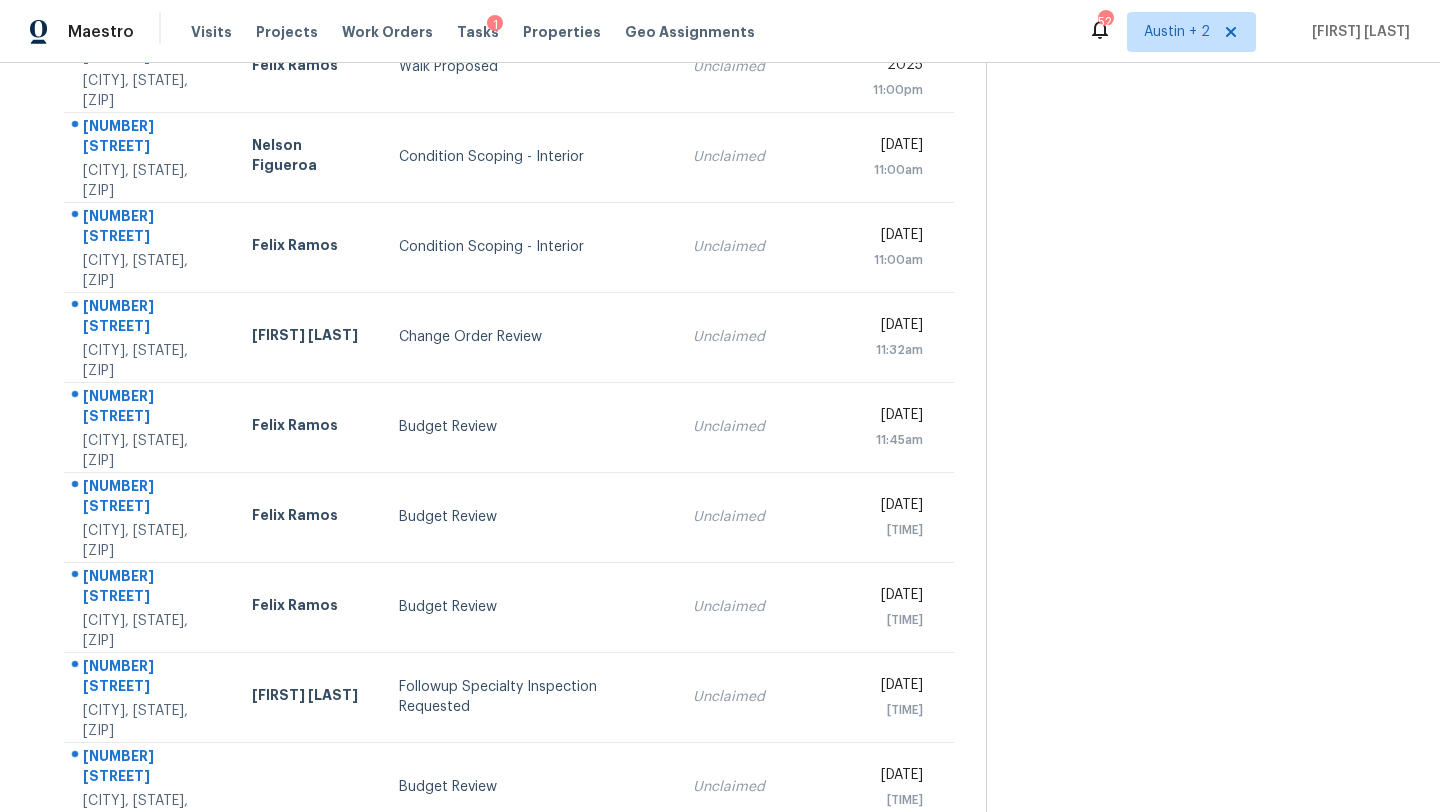click 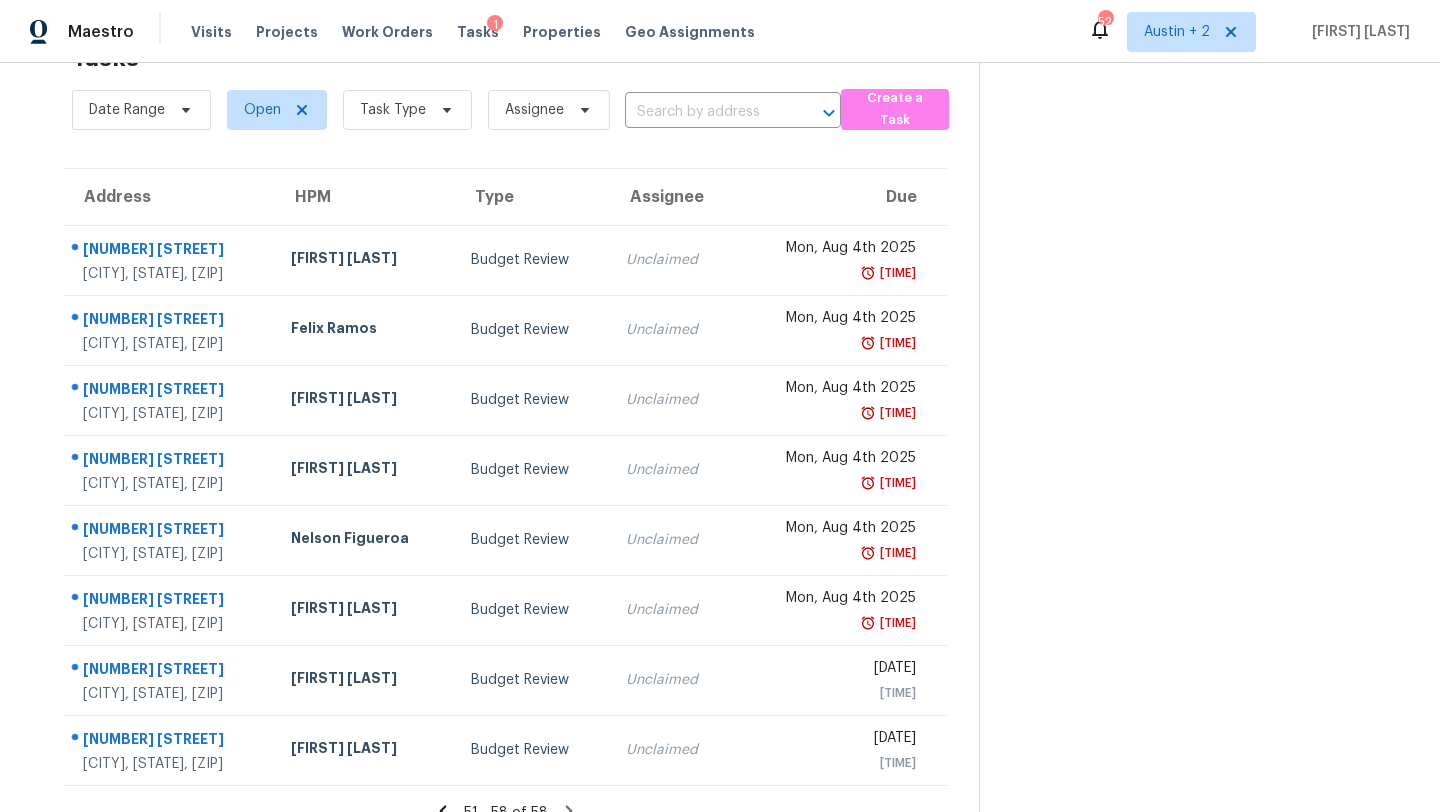 scroll, scrollTop: 89, scrollLeft: 0, axis: vertical 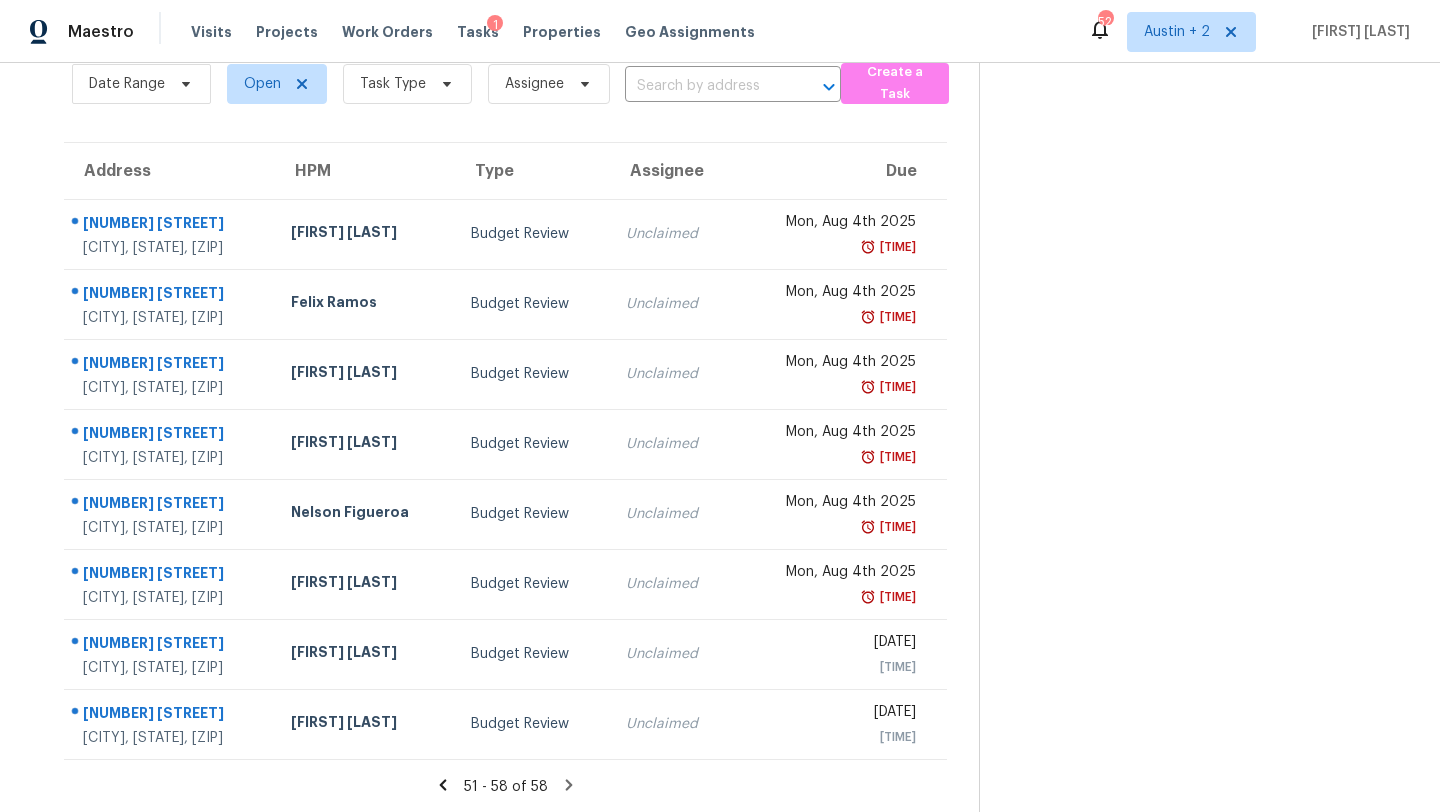 click 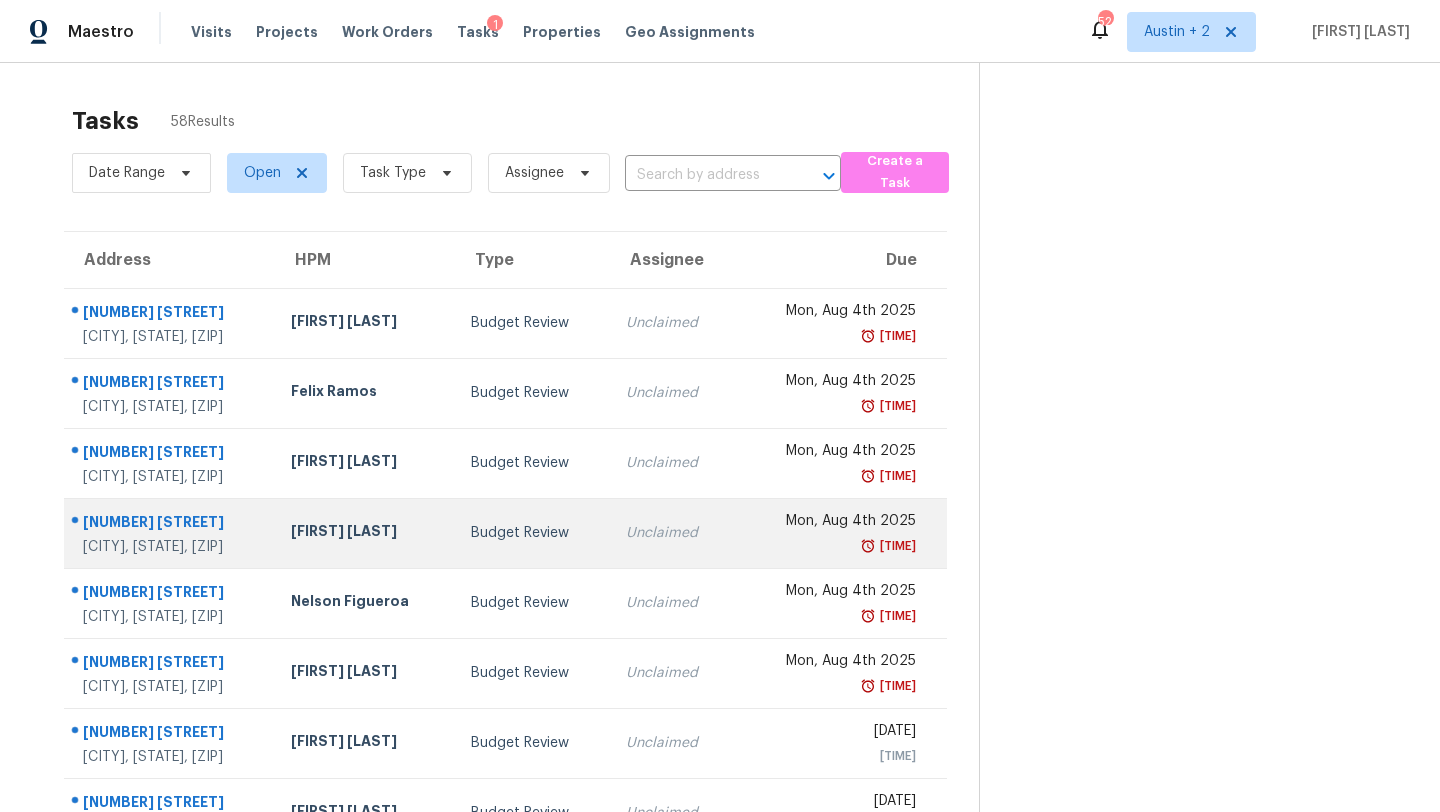 scroll, scrollTop: 89, scrollLeft: 0, axis: vertical 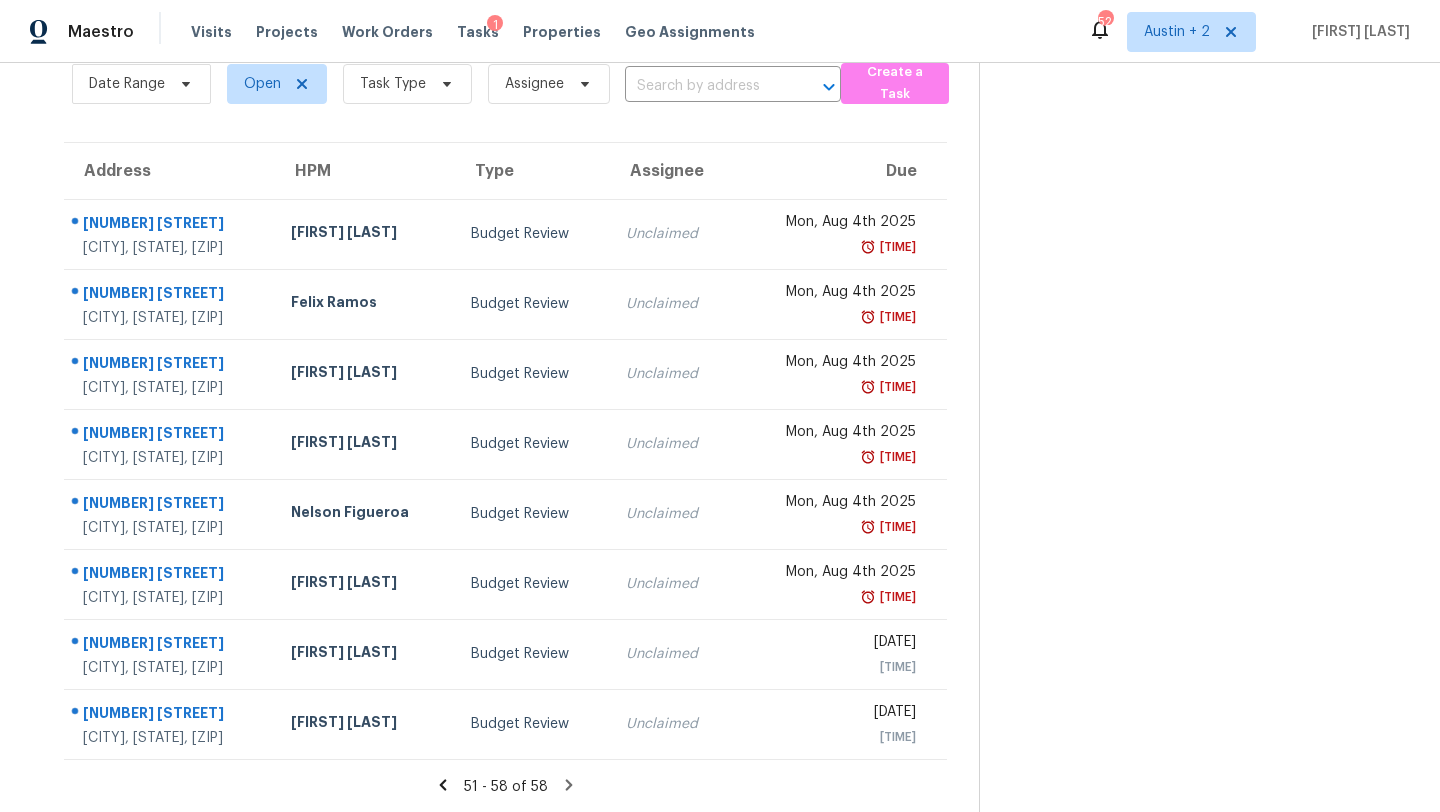 click 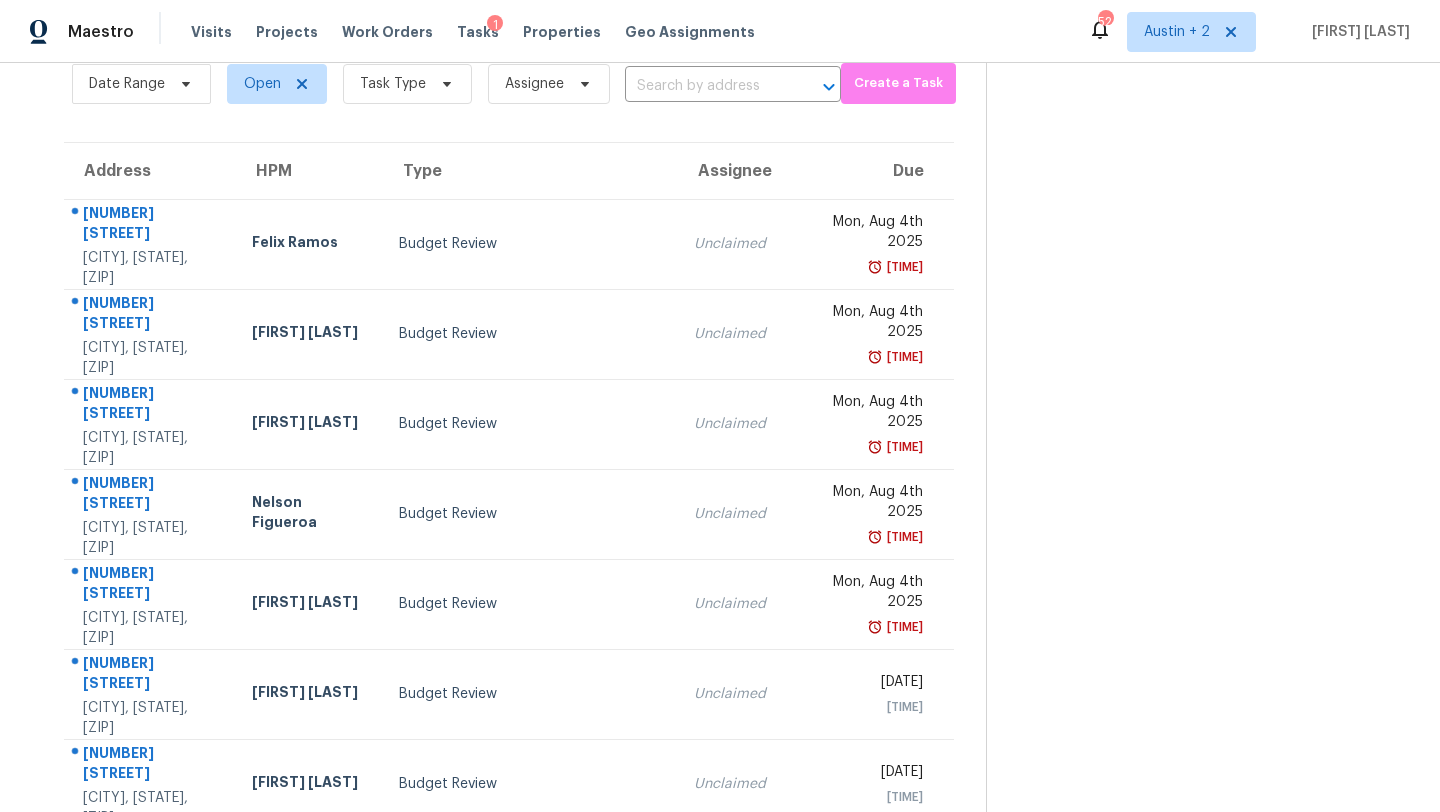 scroll, scrollTop: 229, scrollLeft: 0, axis: vertical 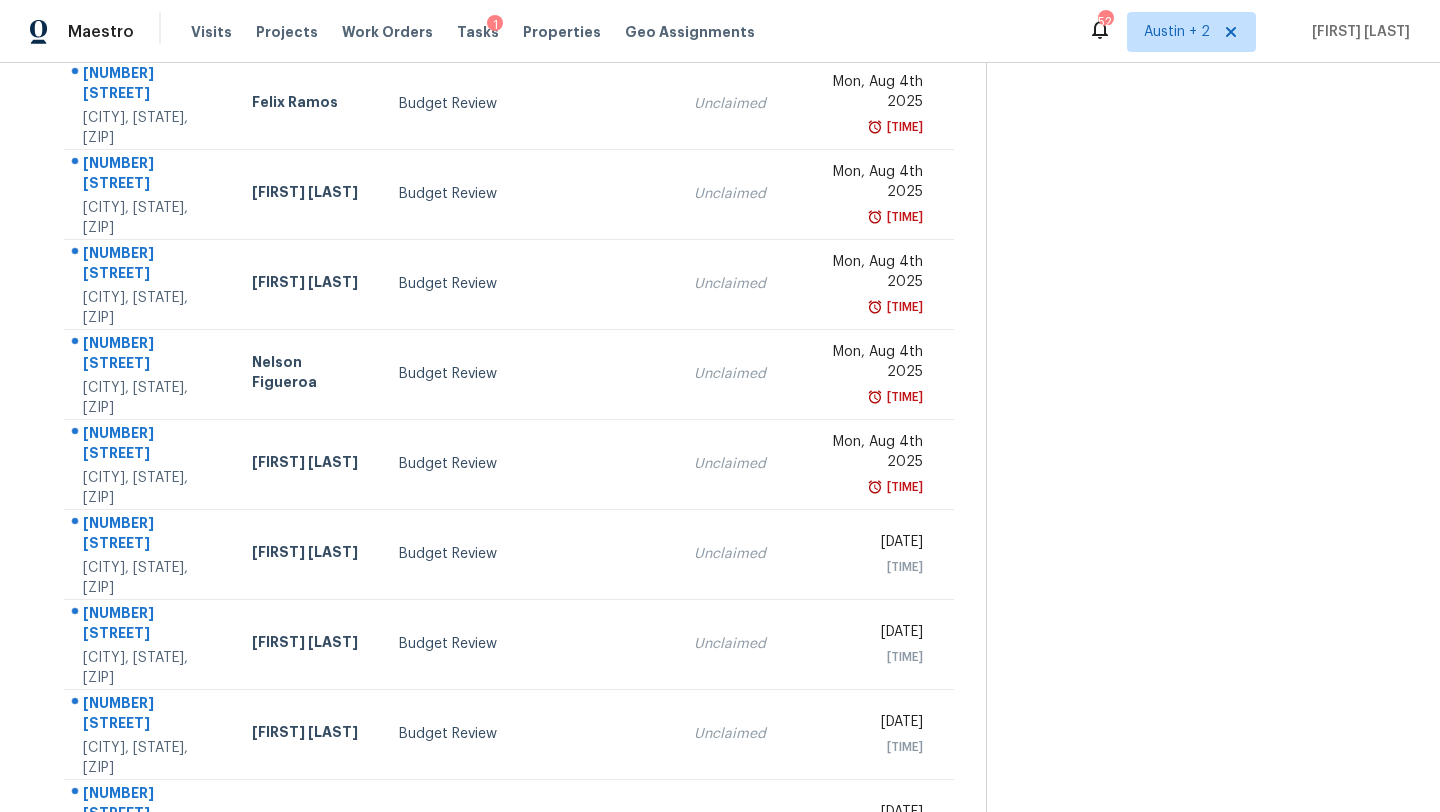 click 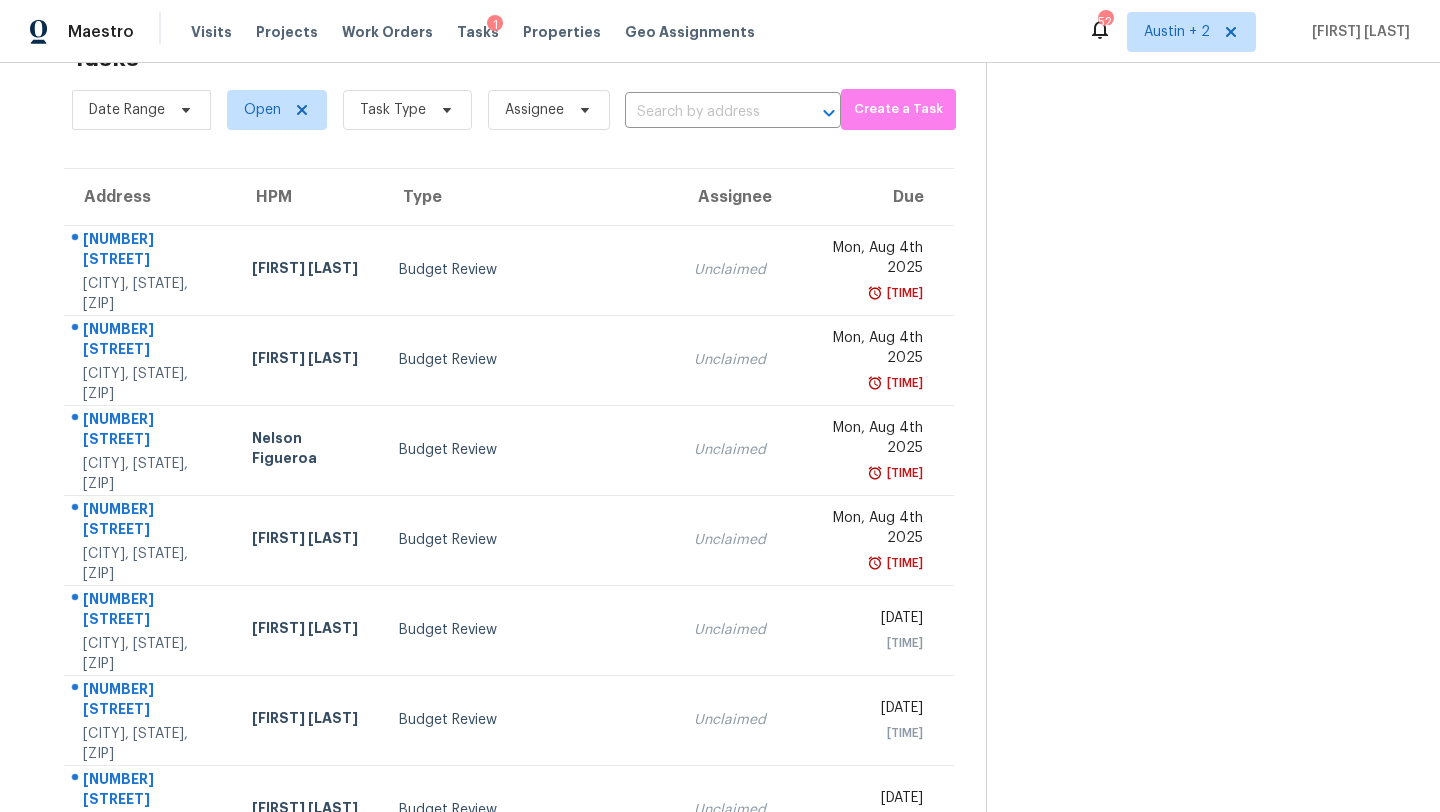 scroll, scrollTop: 229, scrollLeft: 0, axis: vertical 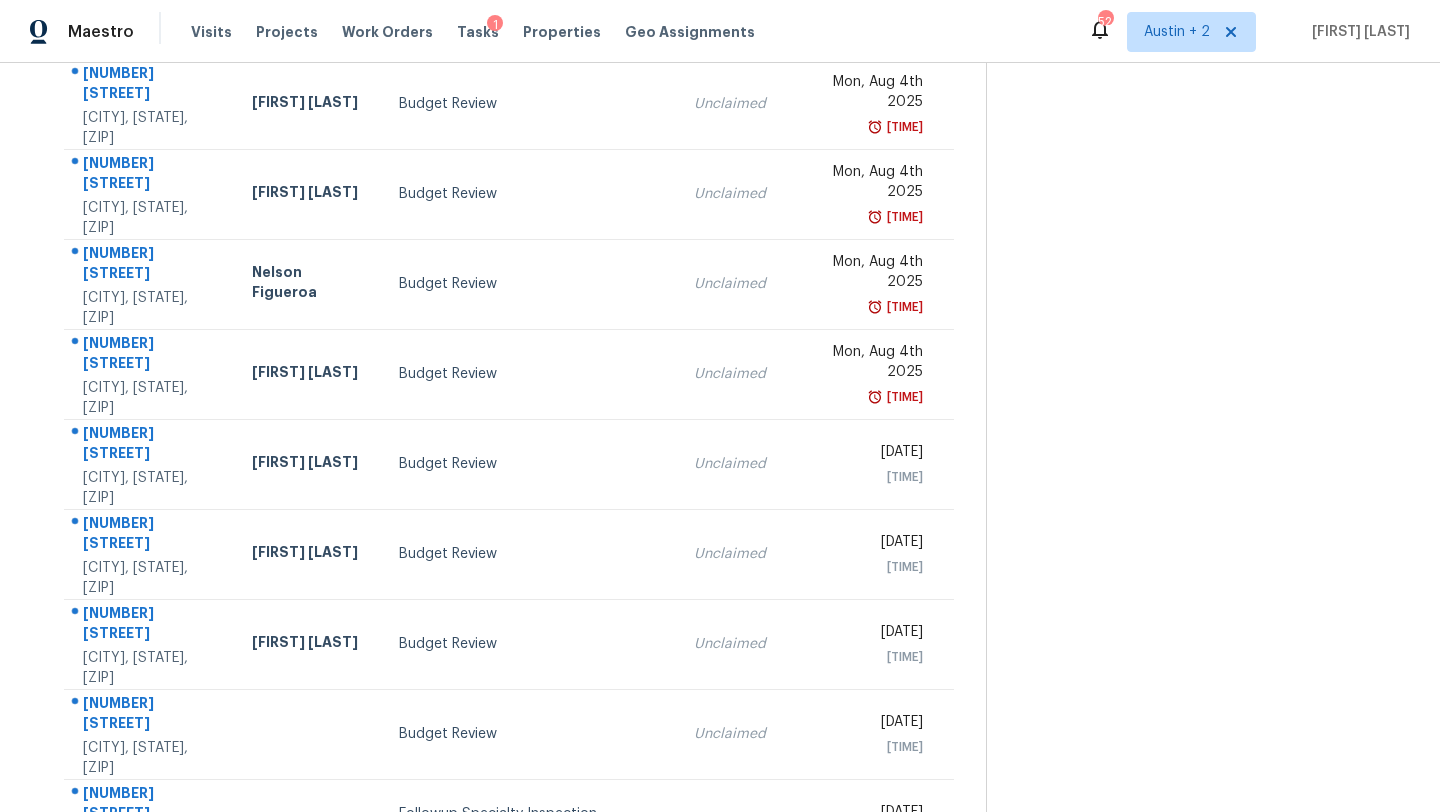 click 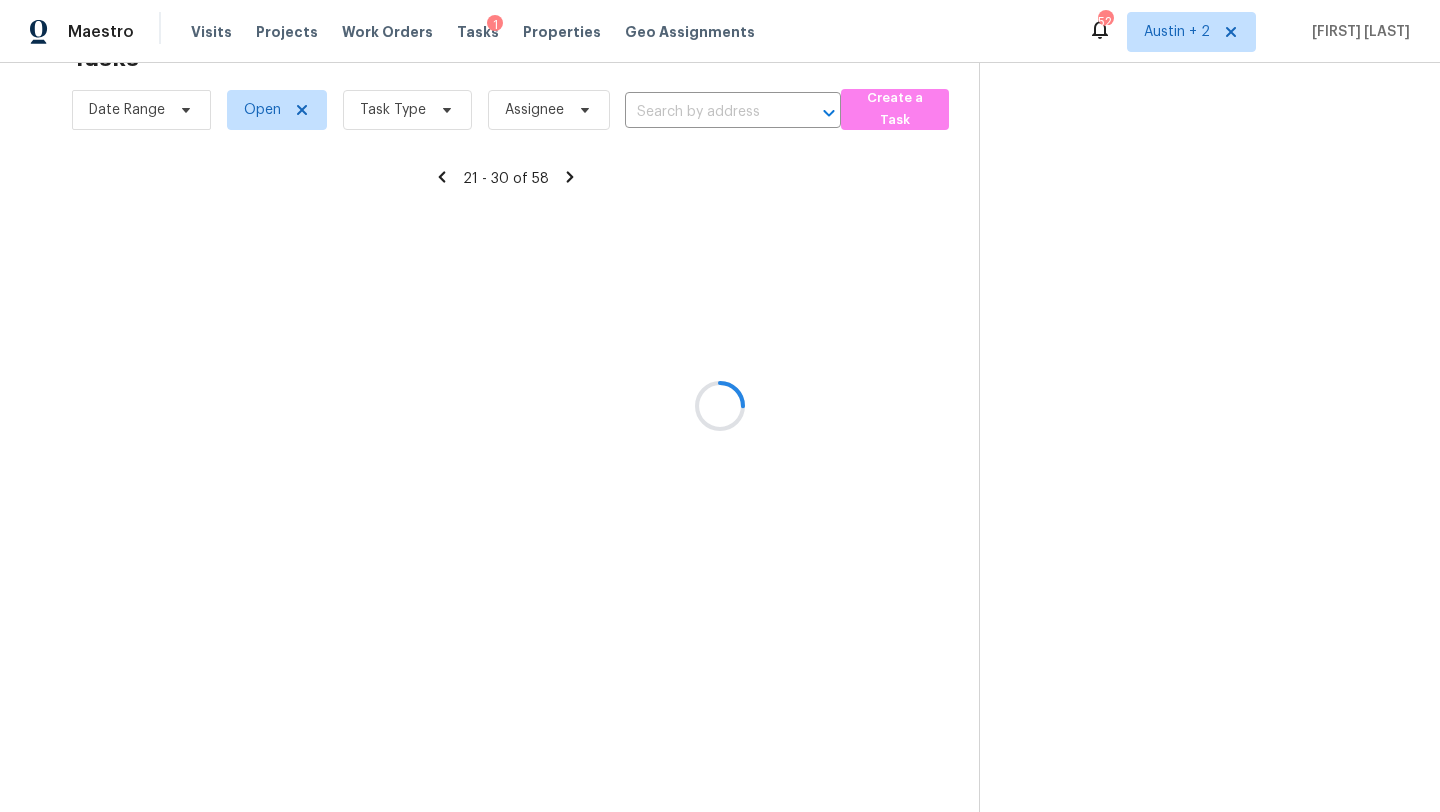 scroll, scrollTop: 229, scrollLeft: 0, axis: vertical 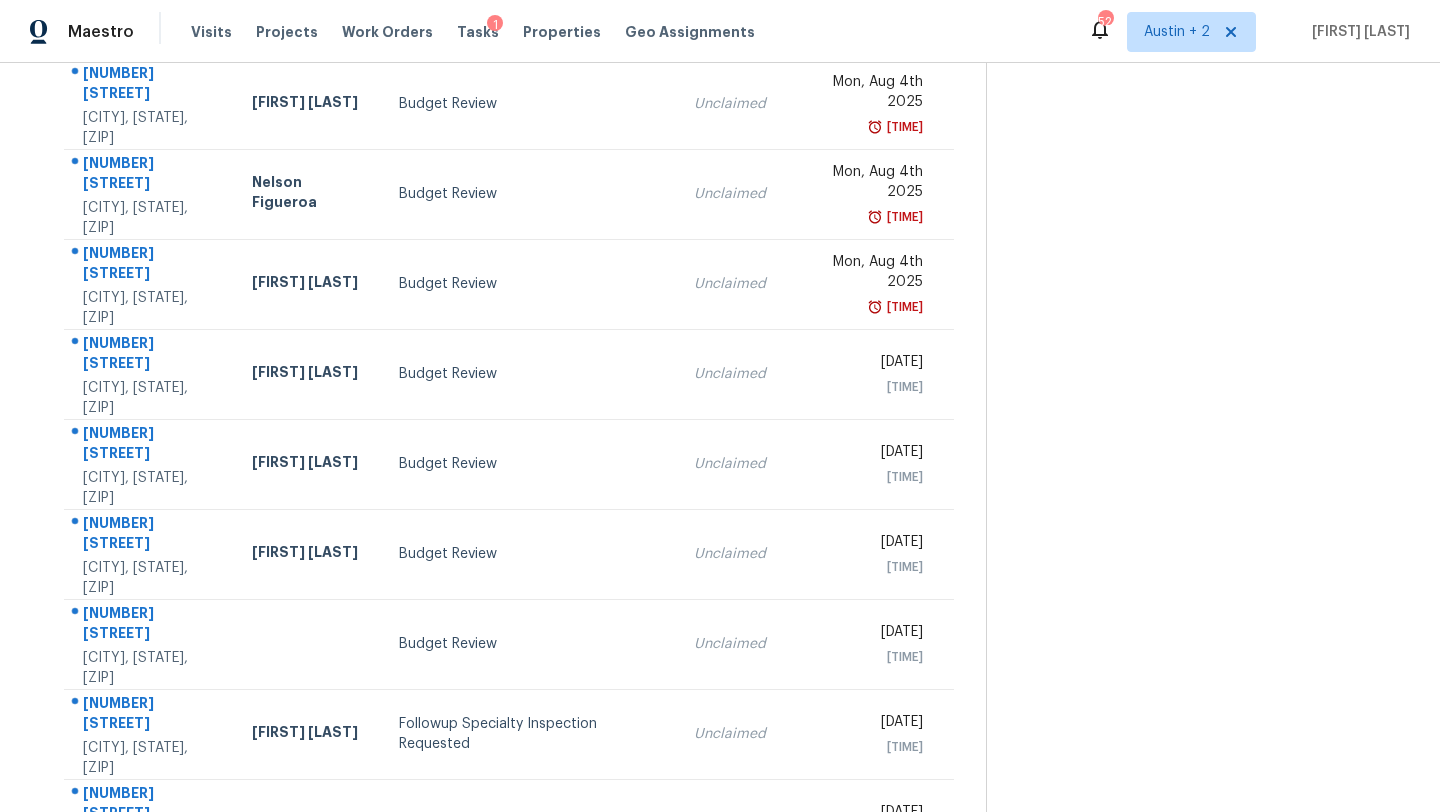 click 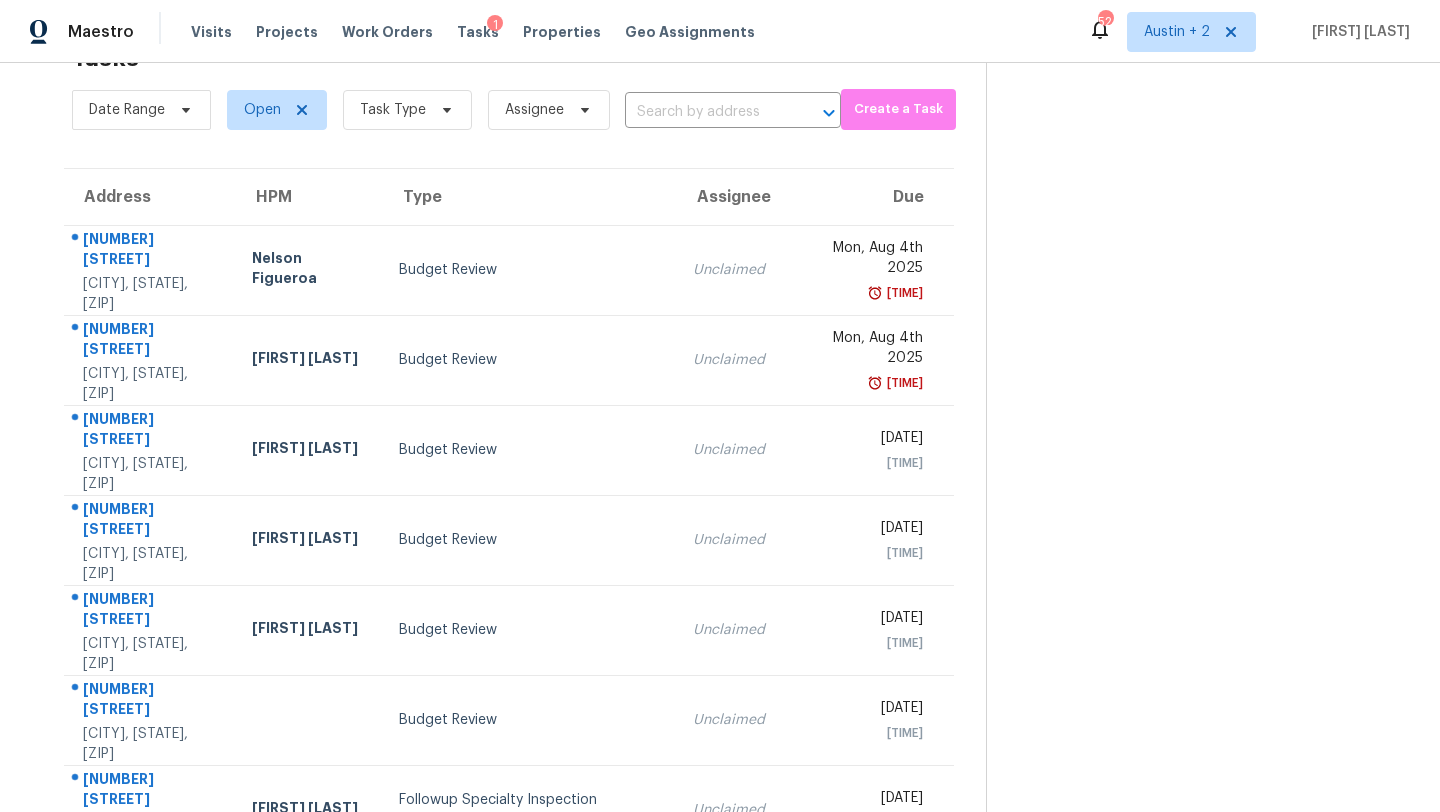 scroll, scrollTop: 229, scrollLeft: 0, axis: vertical 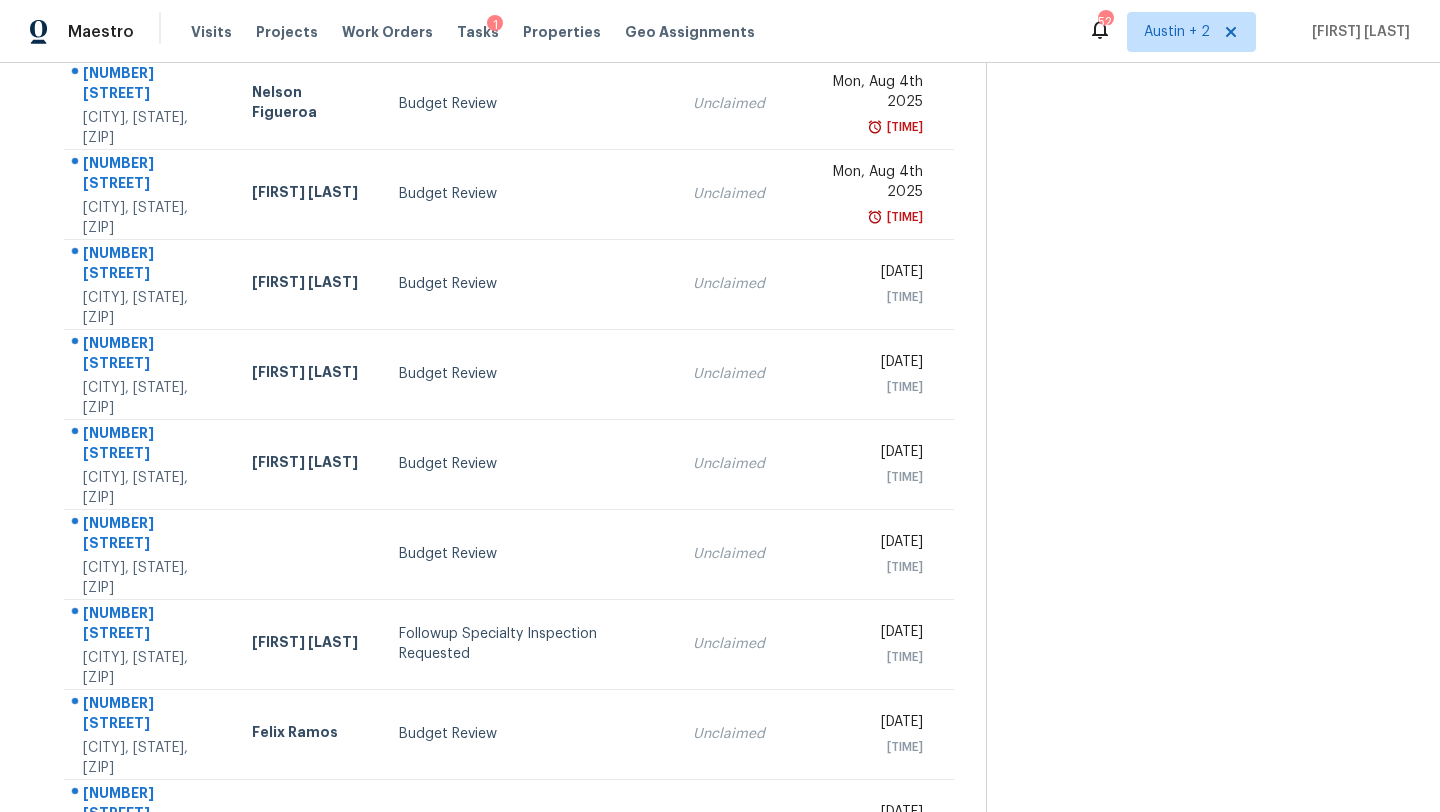 click 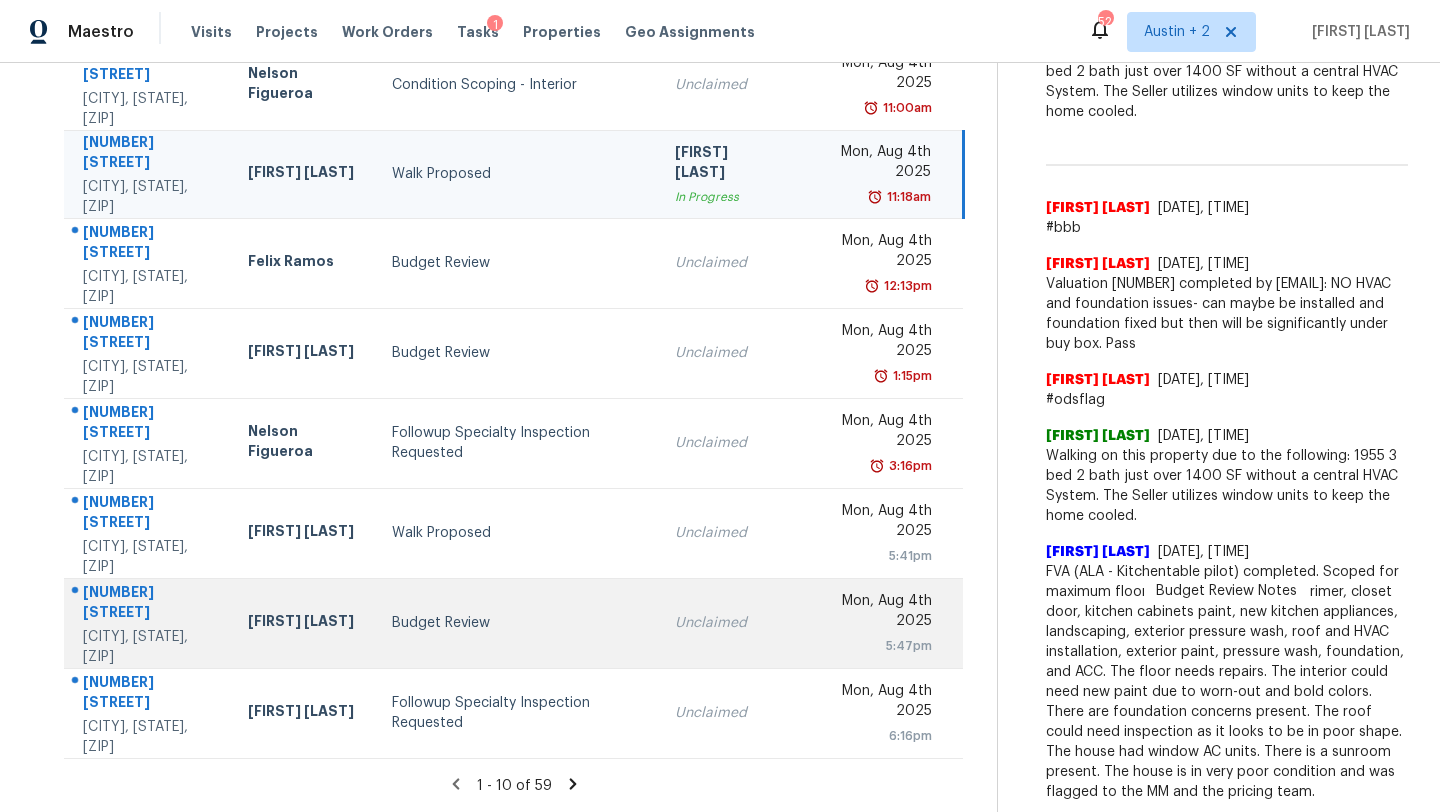 scroll, scrollTop: 0, scrollLeft: 0, axis: both 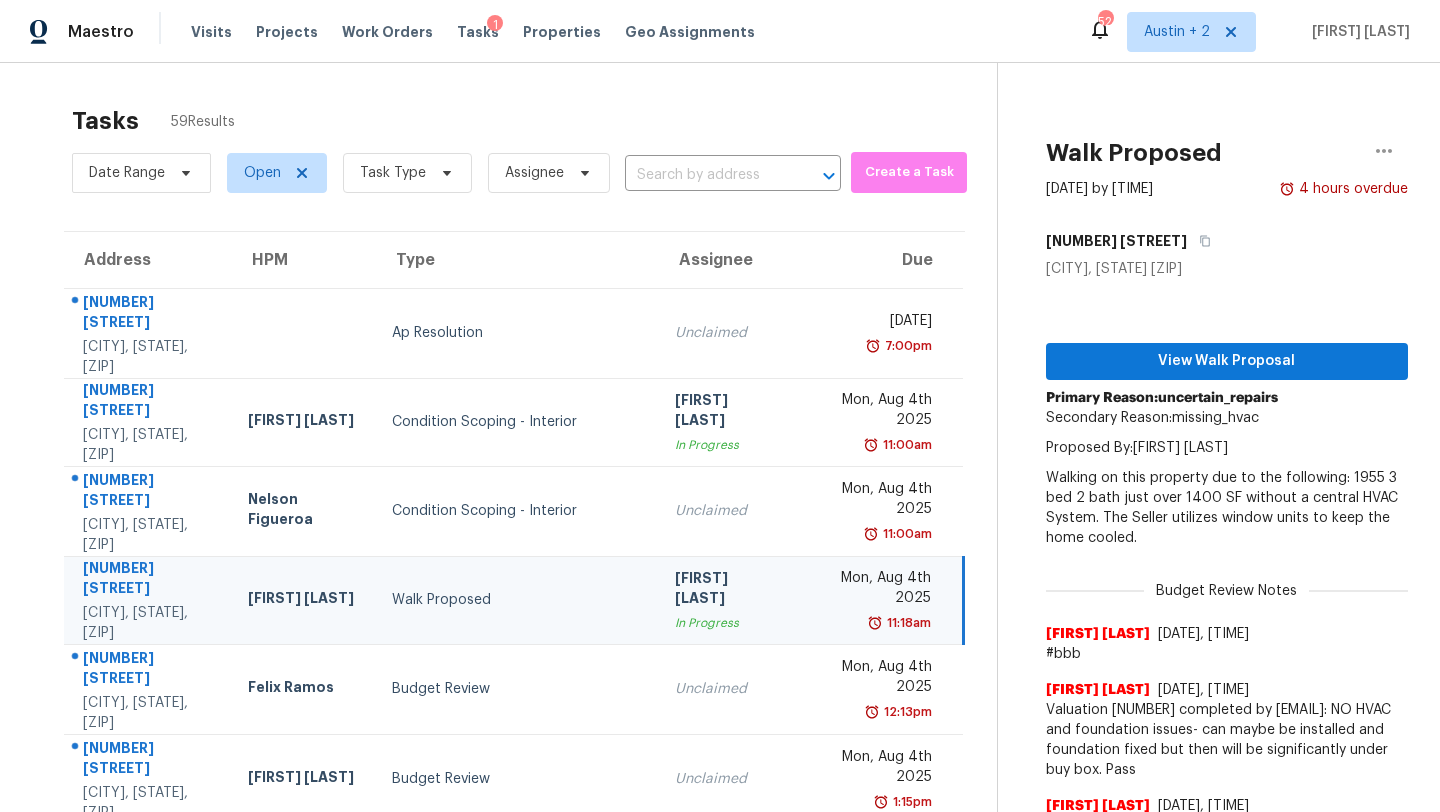 click on "Walk Proposed" at bounding box center [517, 600] 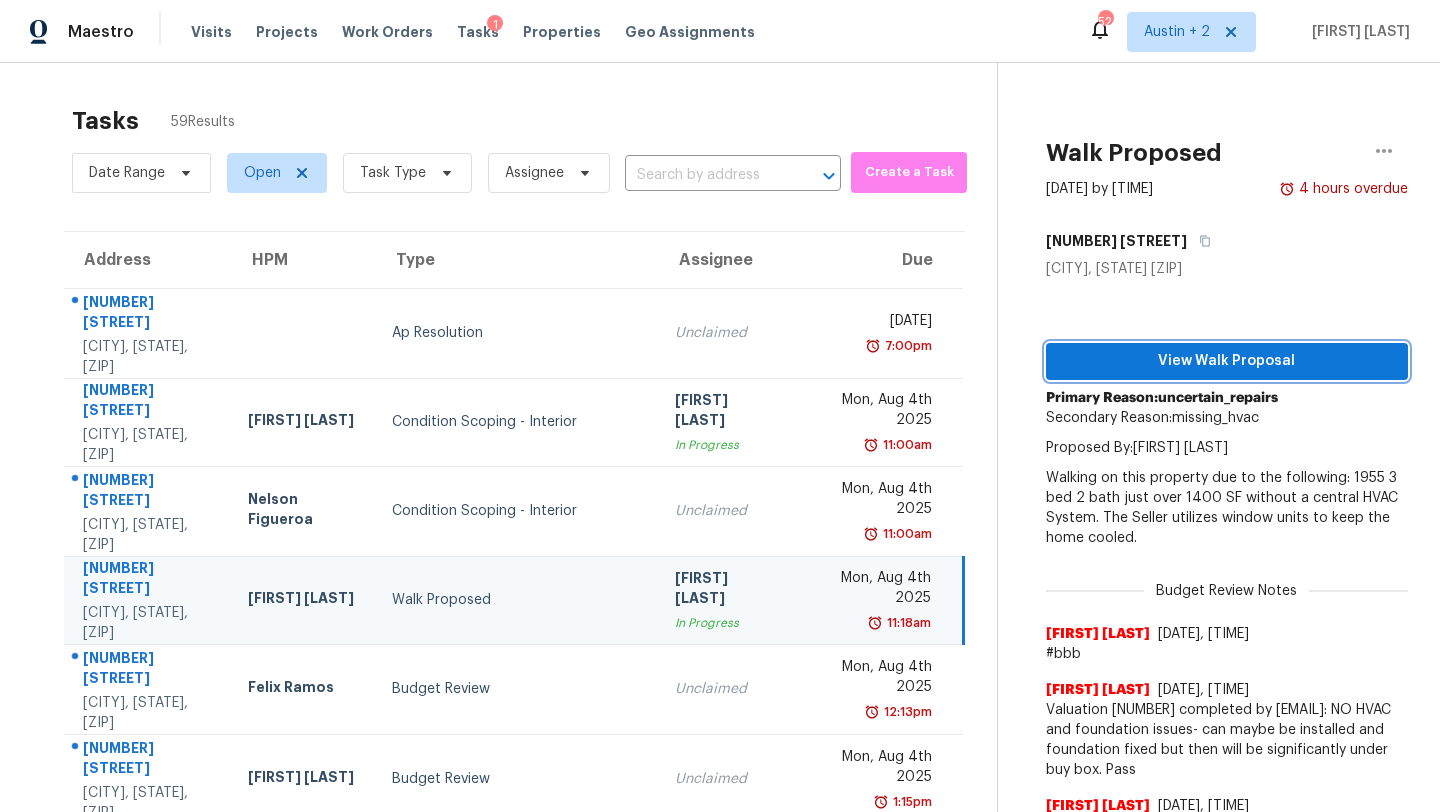 click on "View Walk Proposal" at bounding box center (1227, 361) 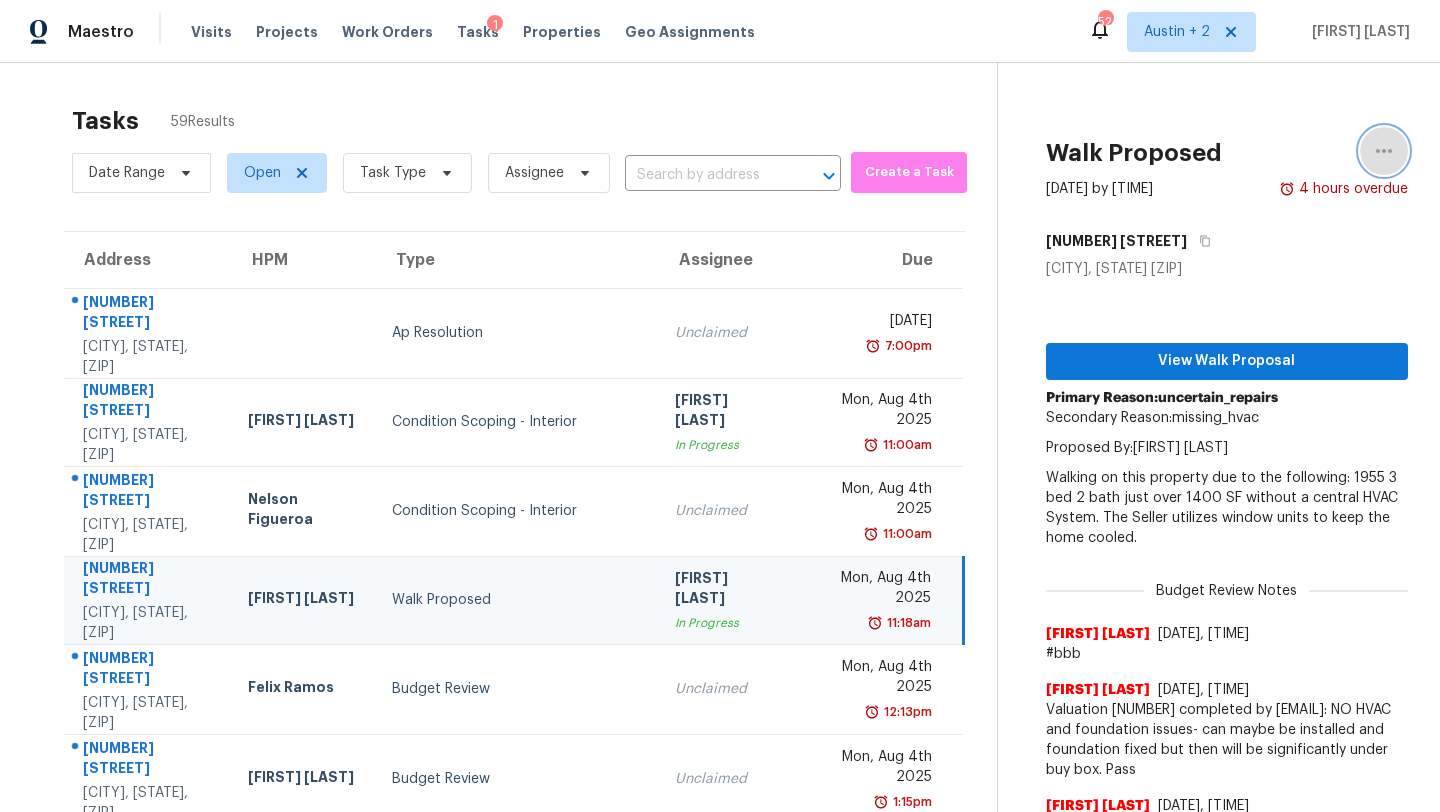 click 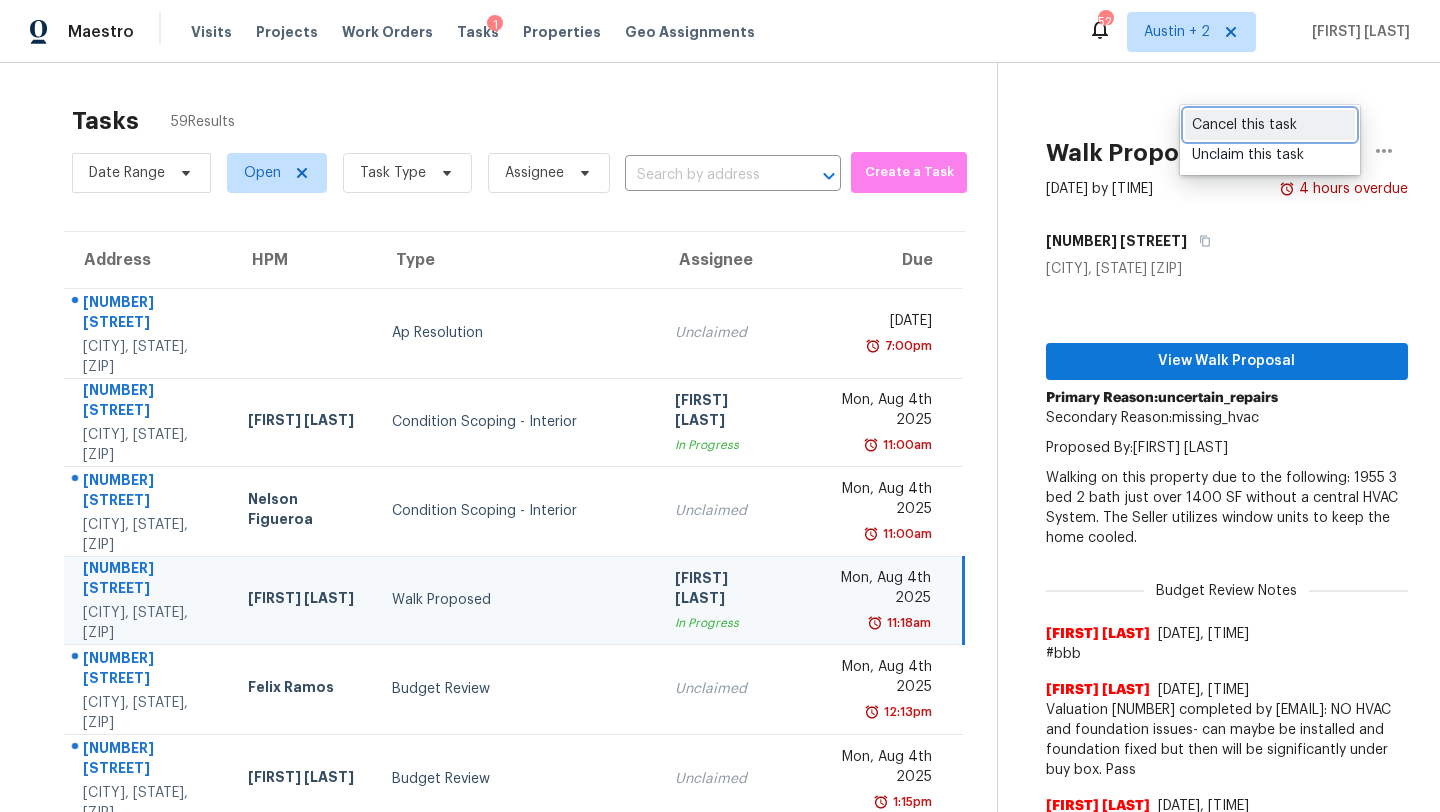 click on "Cancel this task" at bounding box center [1270, 125] 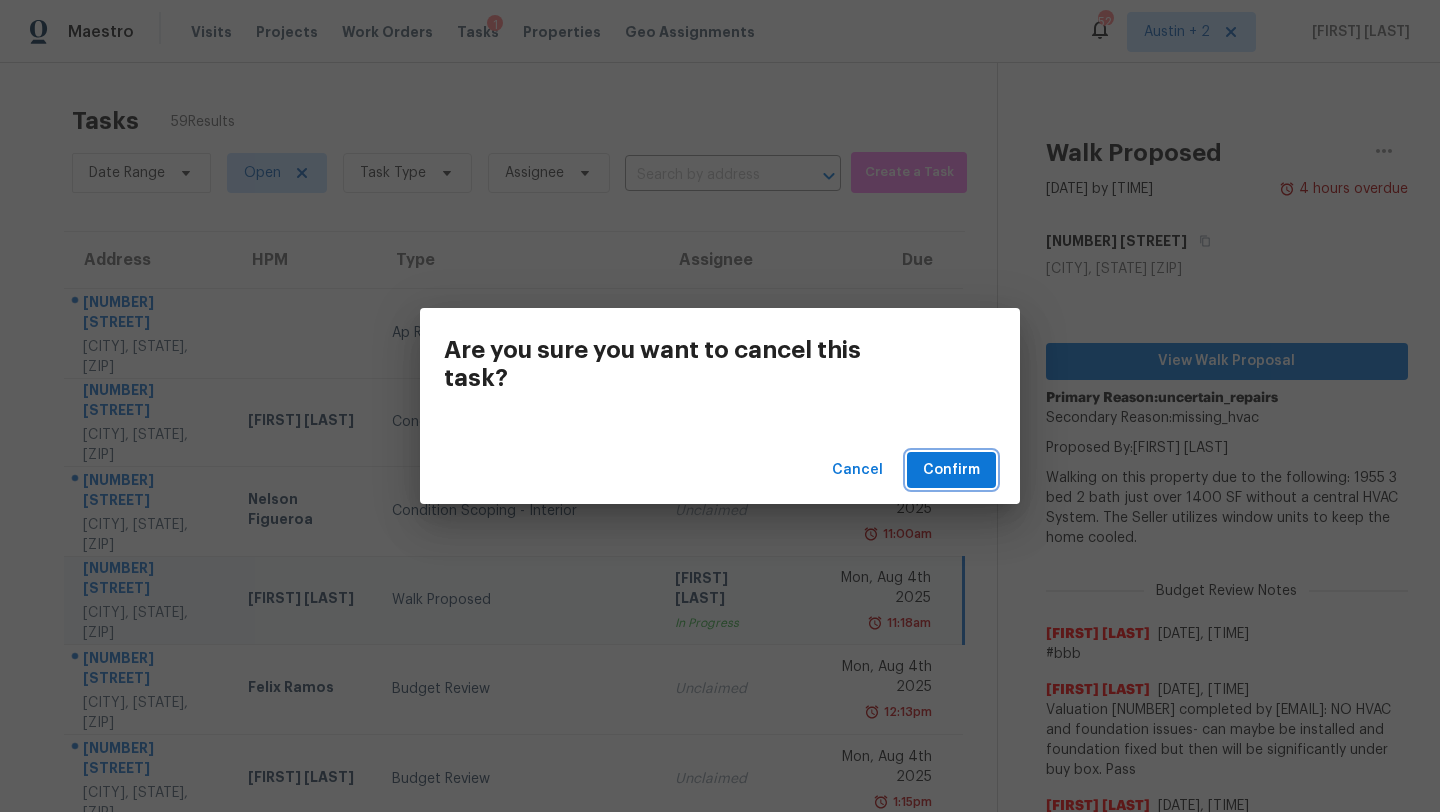 click on "Confirm" at bounding box center (951, 470) 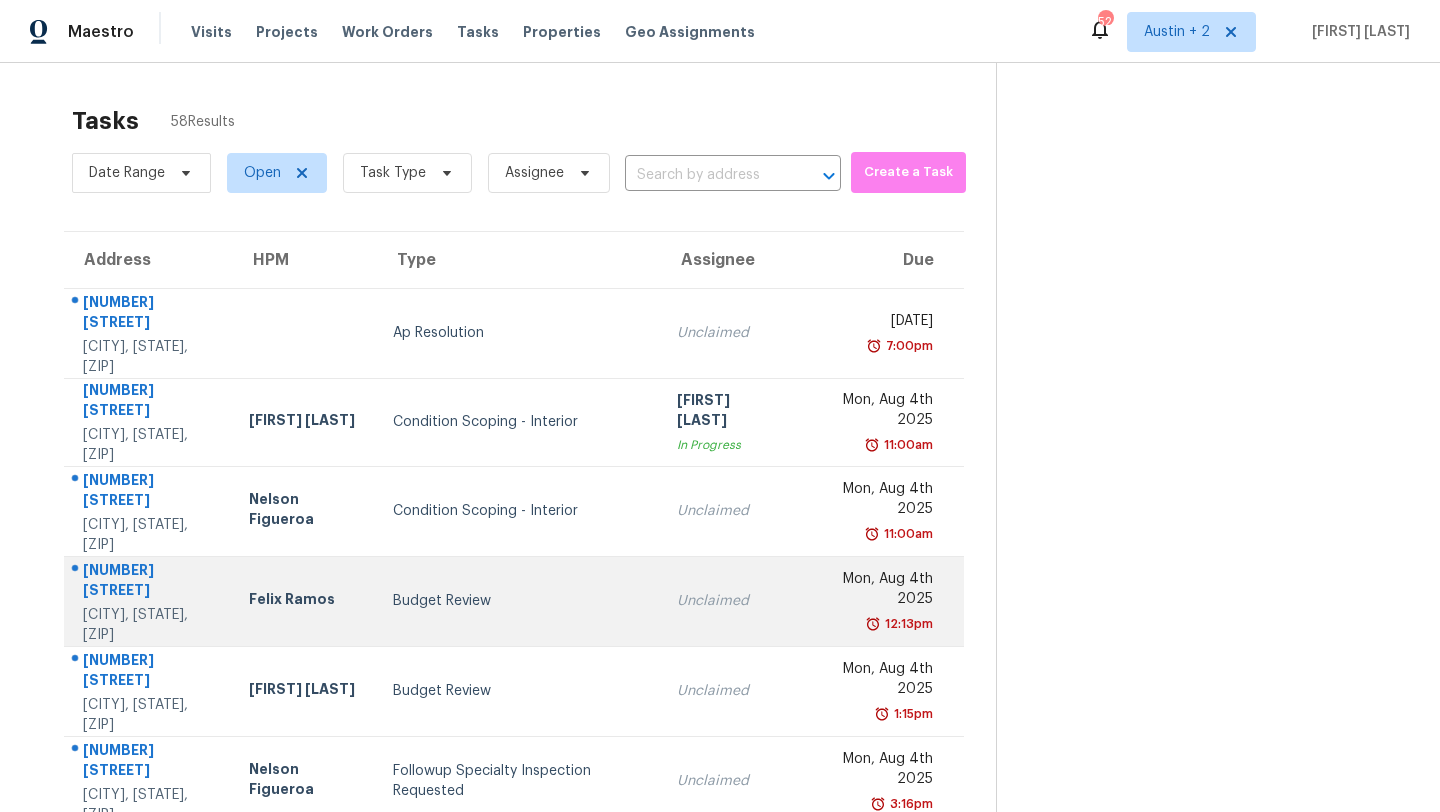 click on "Unclaimed" at bounding box center [728, 601] 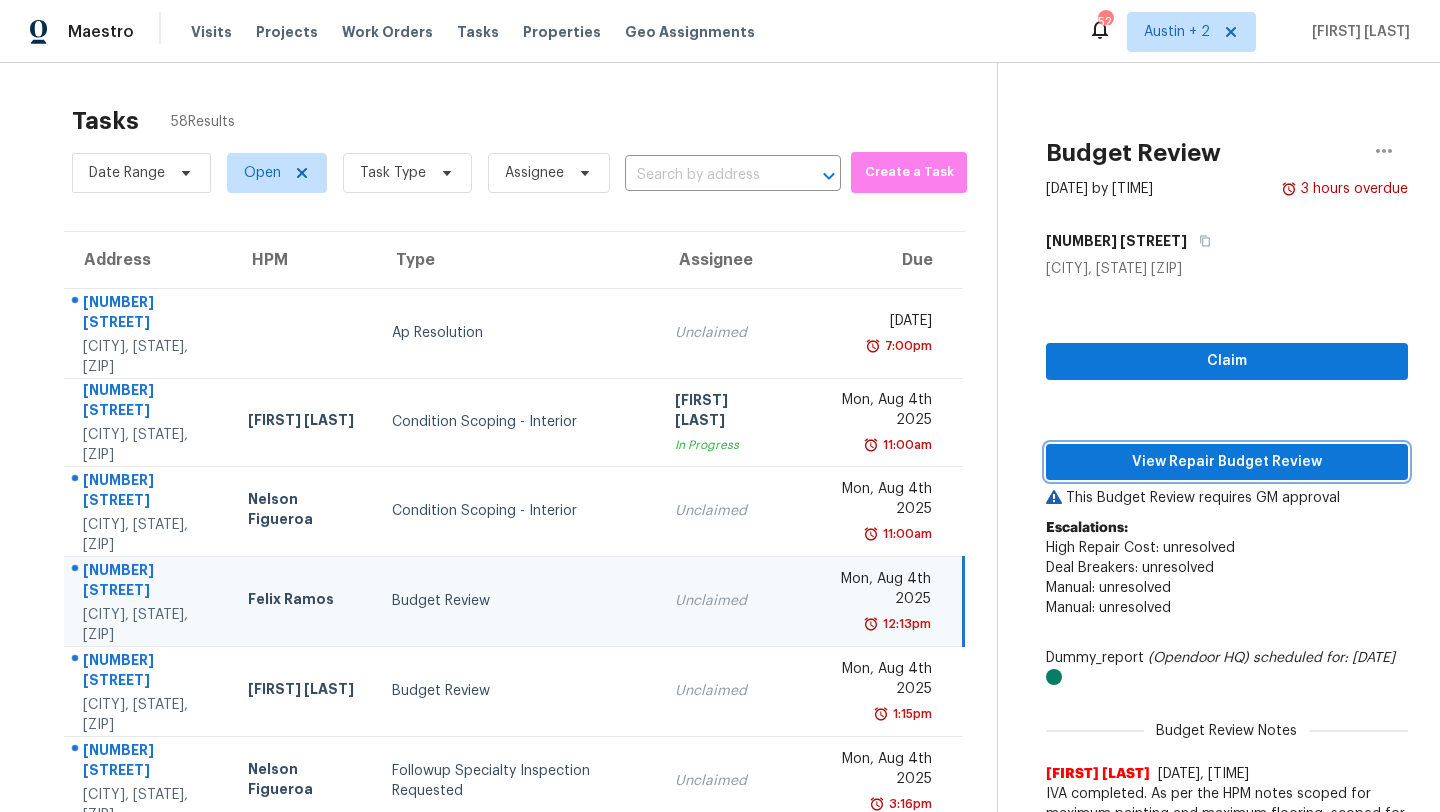 click on "View Repair Budget Review" at bounding box center [1227, 462] 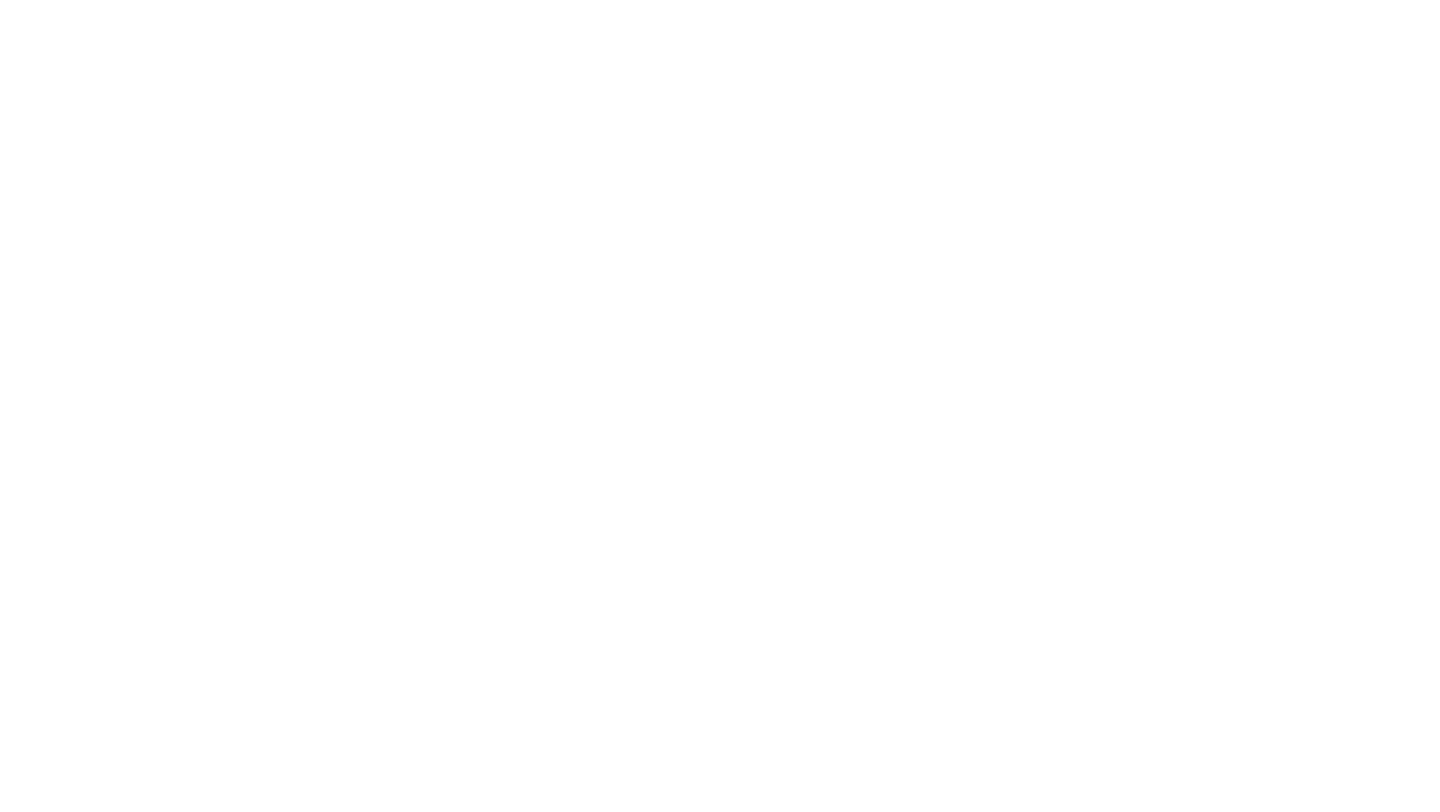 scroll, scrollTop: 0, scrollLeft: 0, axis: both 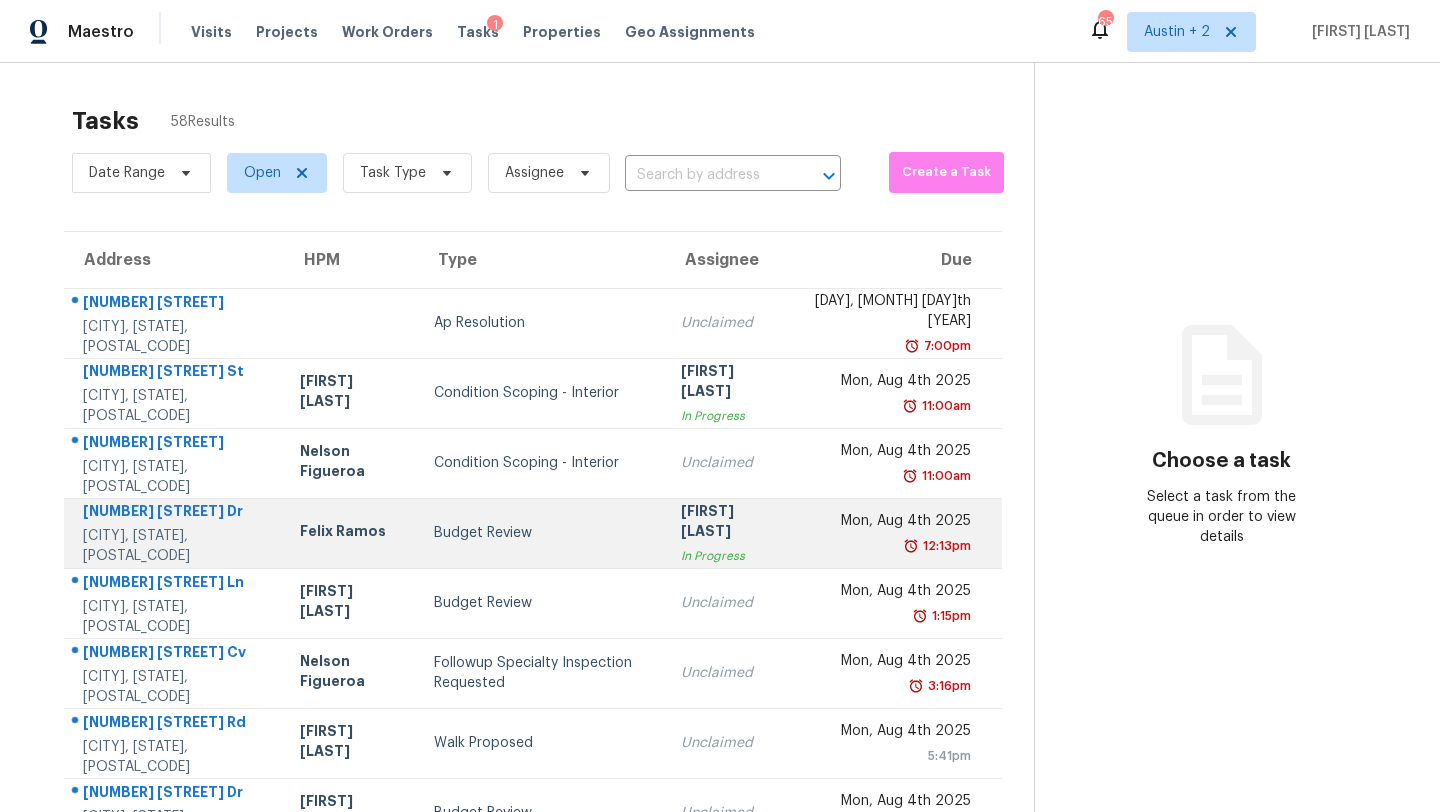 click on "Budget Review" at bounding box center [541, 533] 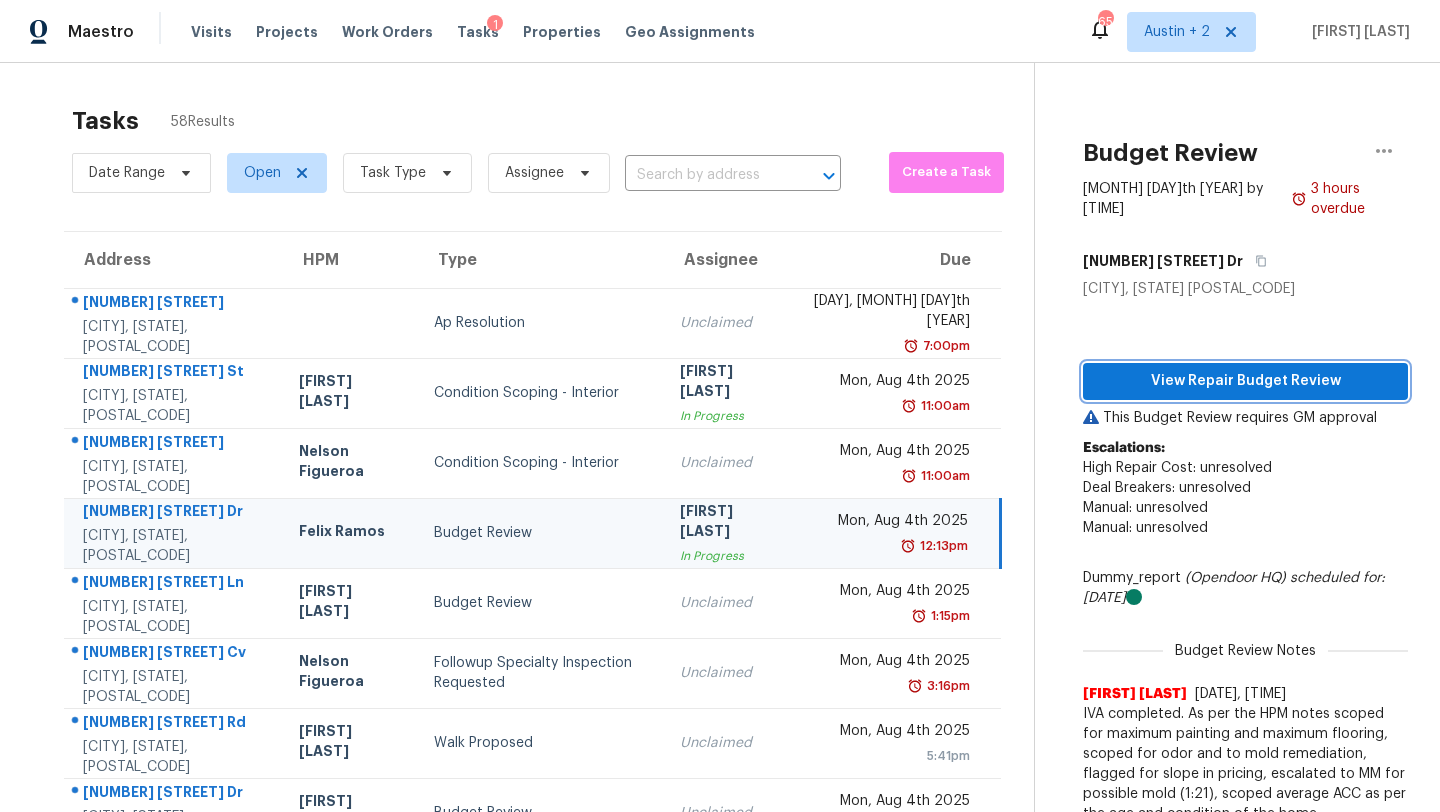 click on "View Repair Budget Review" at bounding box center (1245, 381) 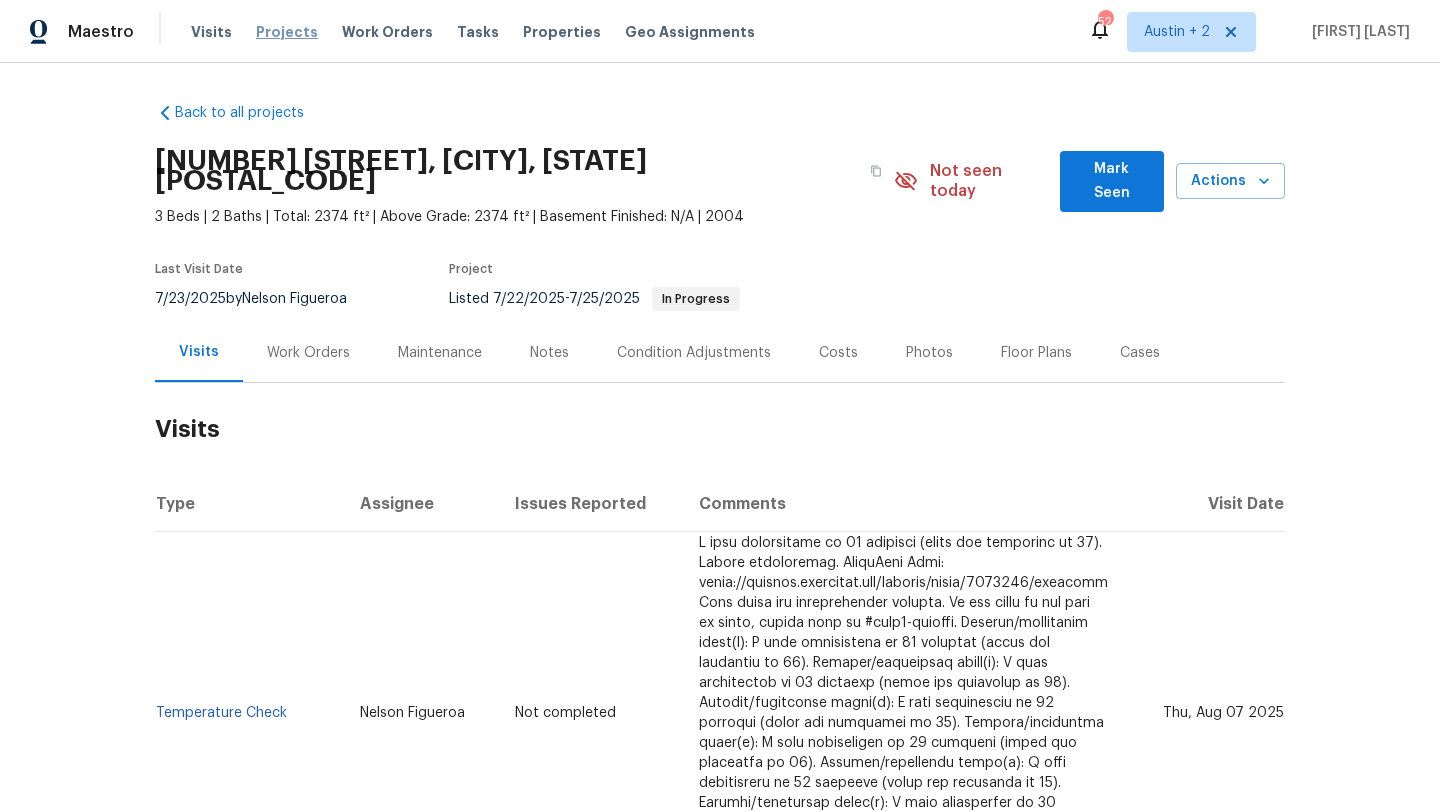 scroll, scrollTop: 0, scrollLeft: 0, axis: both 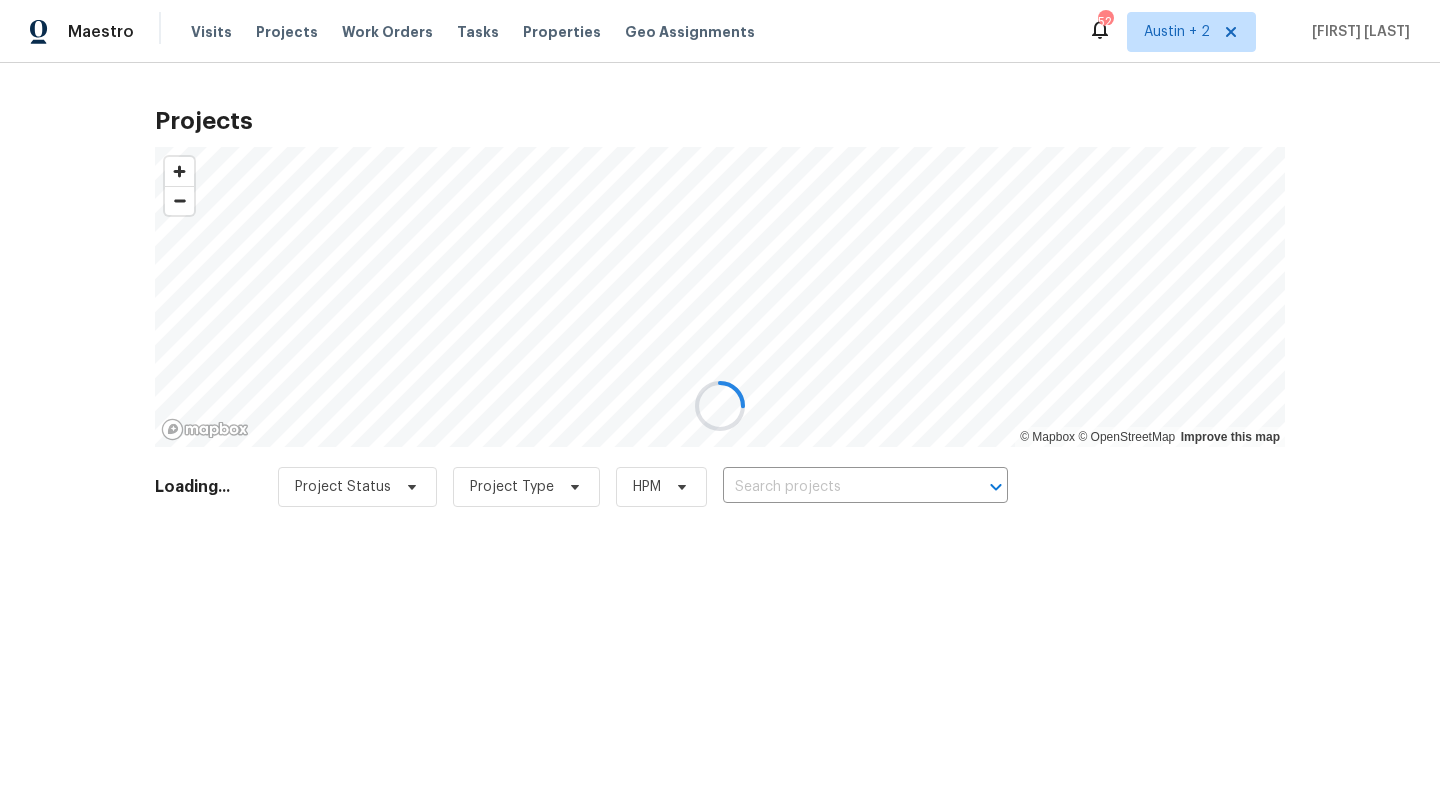 click at bounding box center [720, 406] 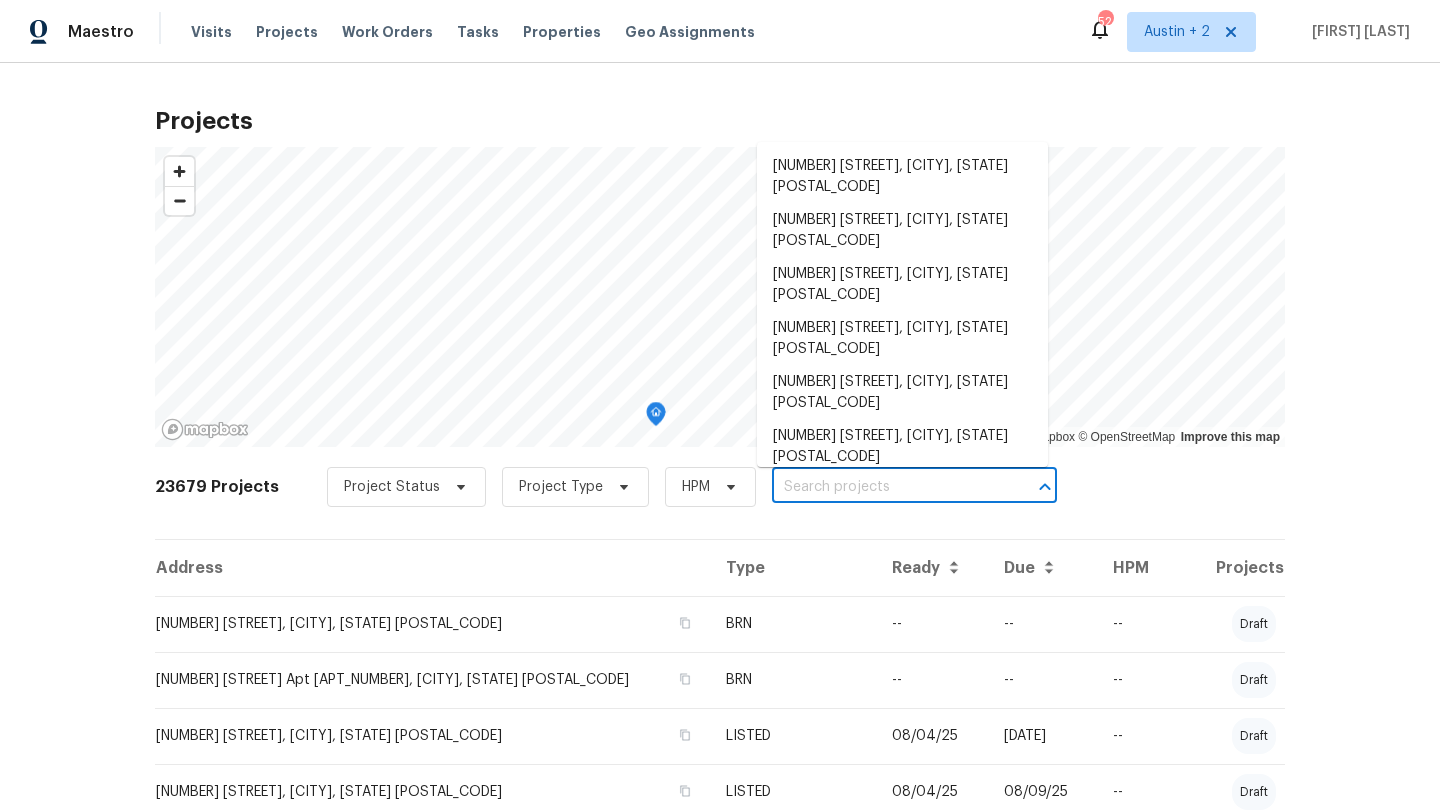 click at bounding box center [886, 487] 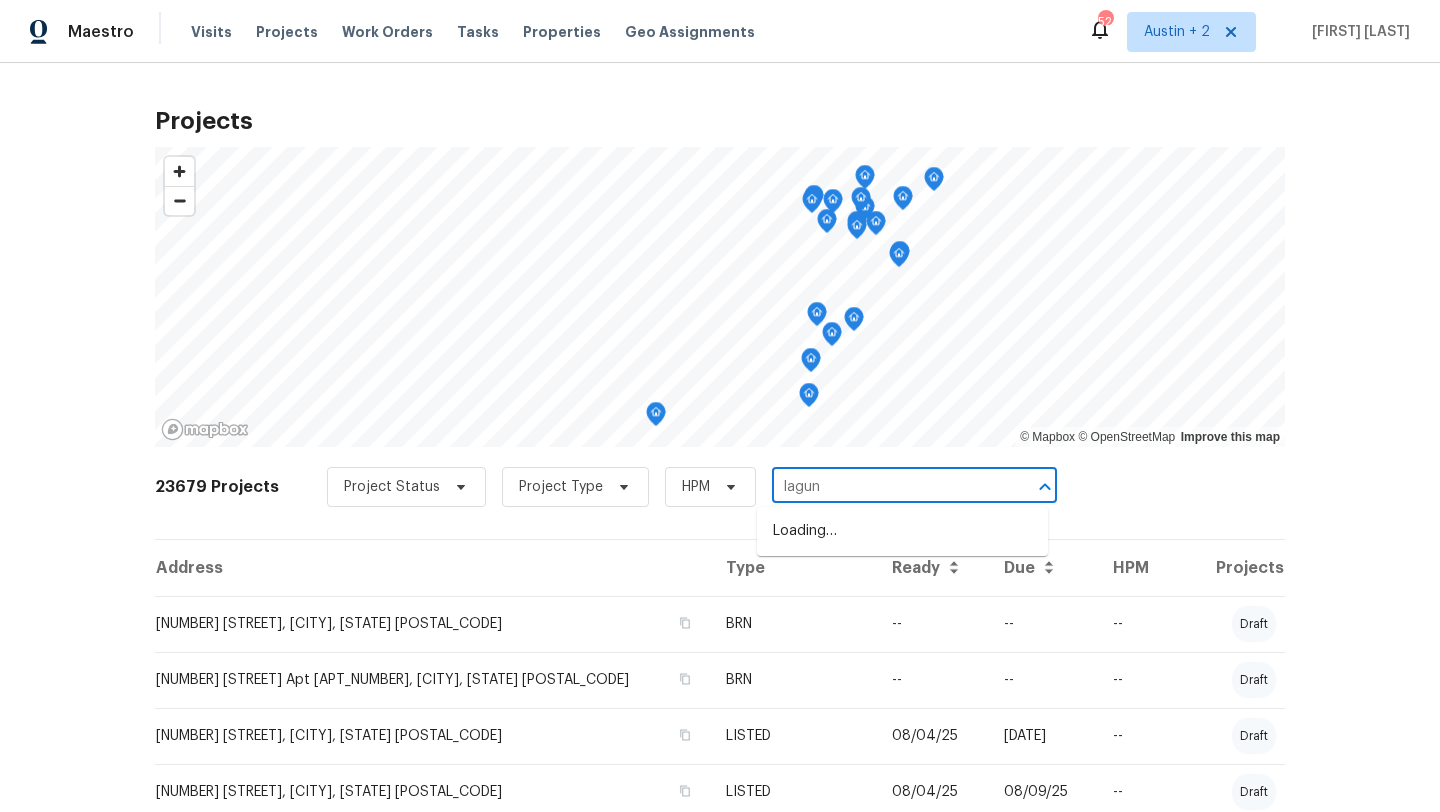 type on "laguna" 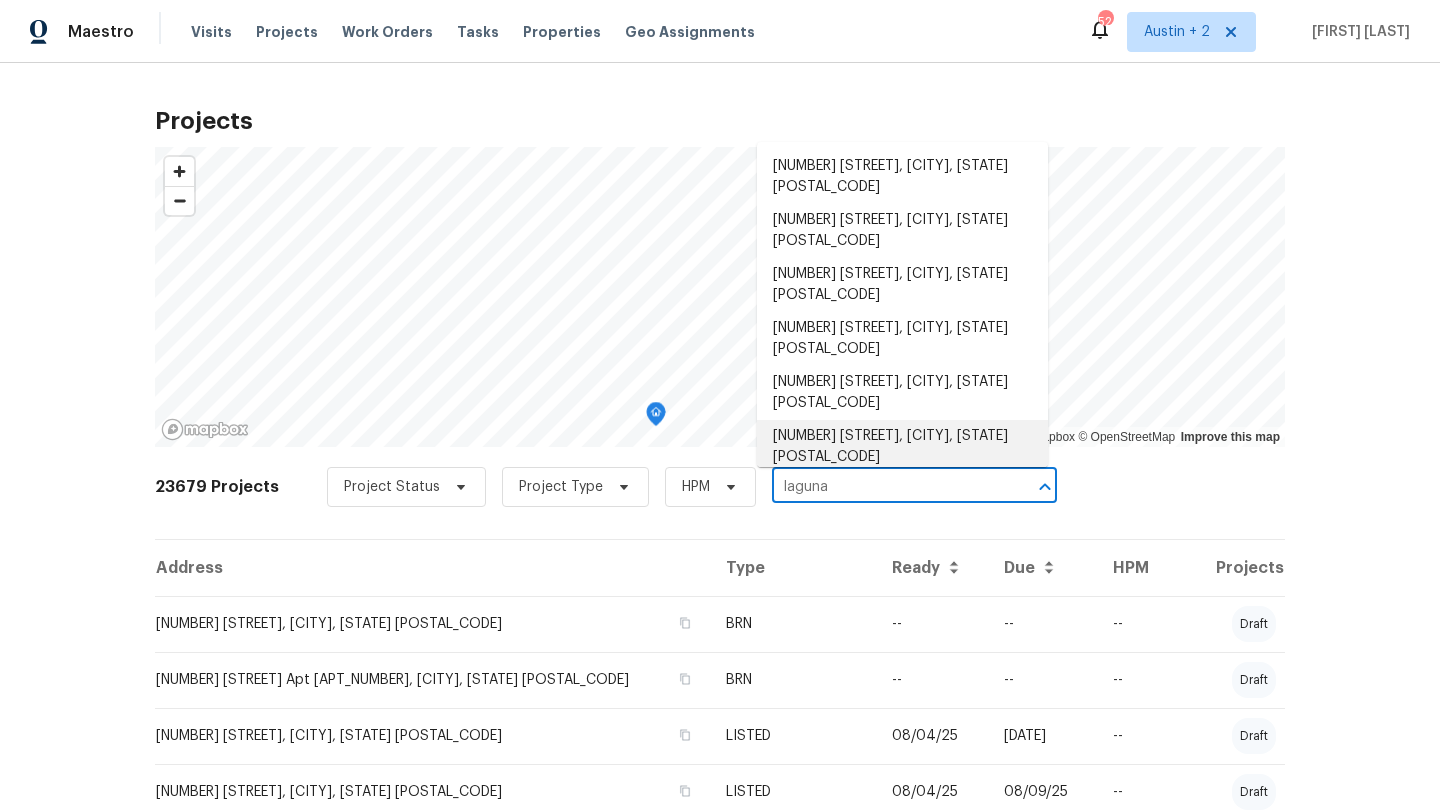 scroll, scrollTop: 39, scrollLeft: 0, axis: vertical 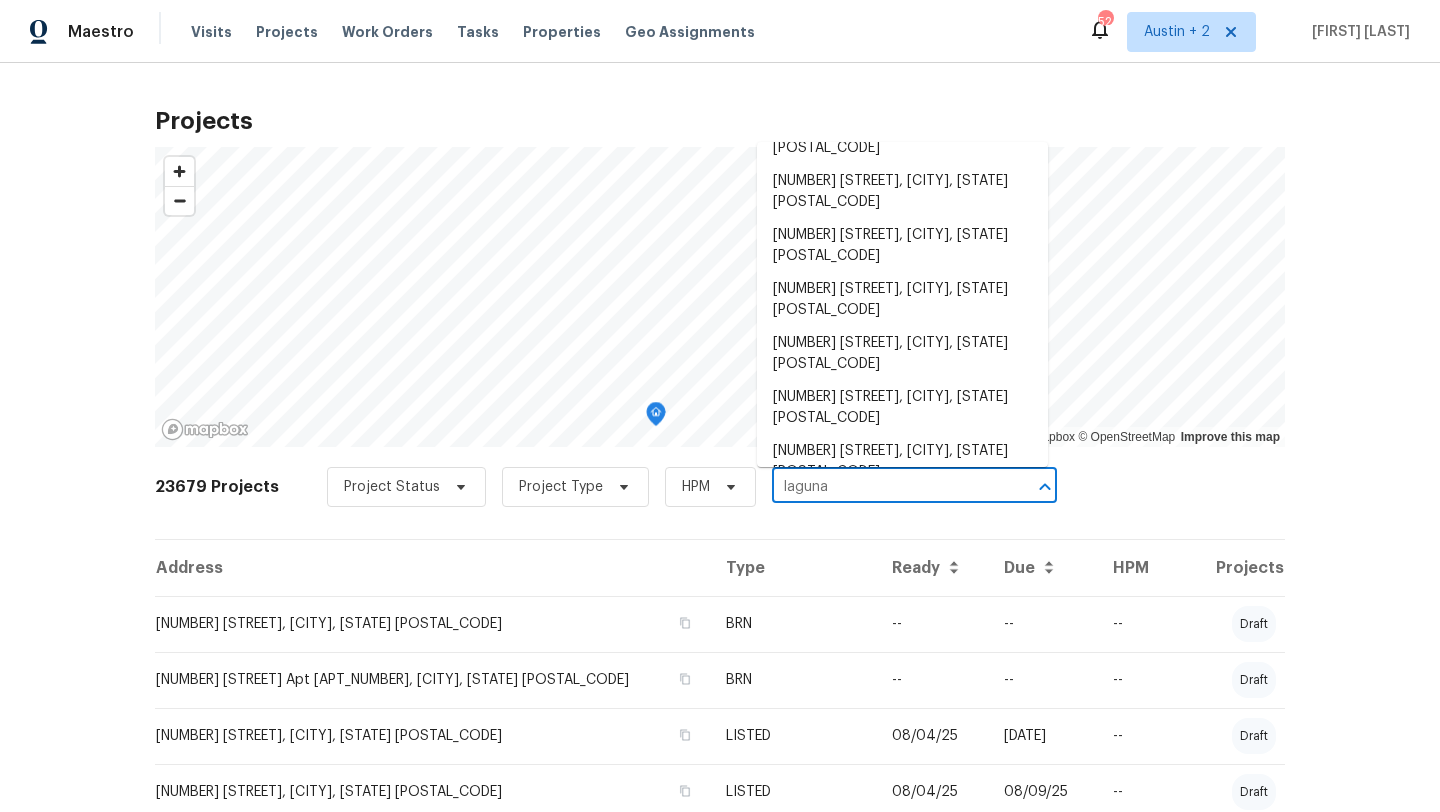 click on "2035 Laguna, Spring Branch, TX 78070" at bounding box center (902, 516) 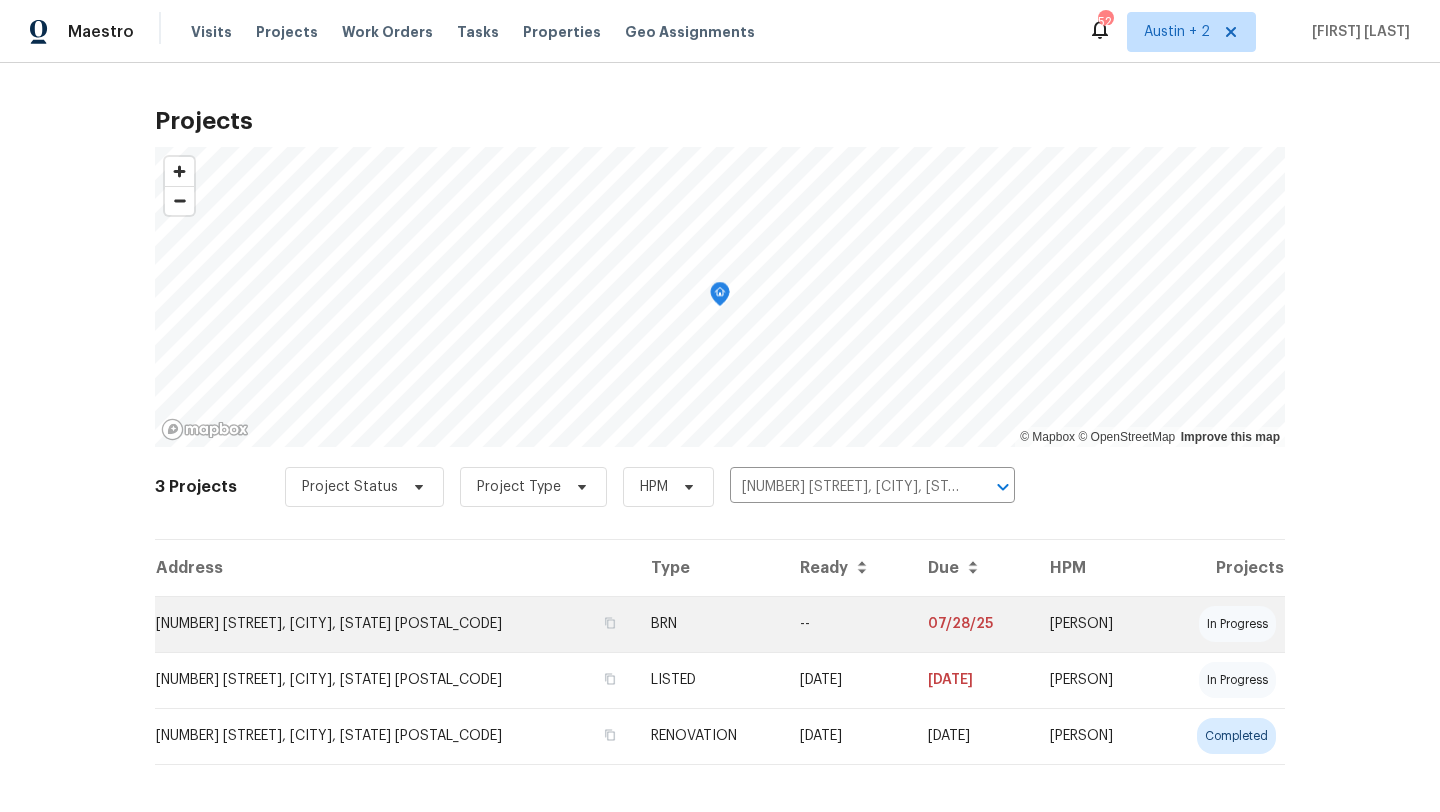 click on "2035 Laguna, Spring Branch, TX 78070" at bounding box center [395, 624] 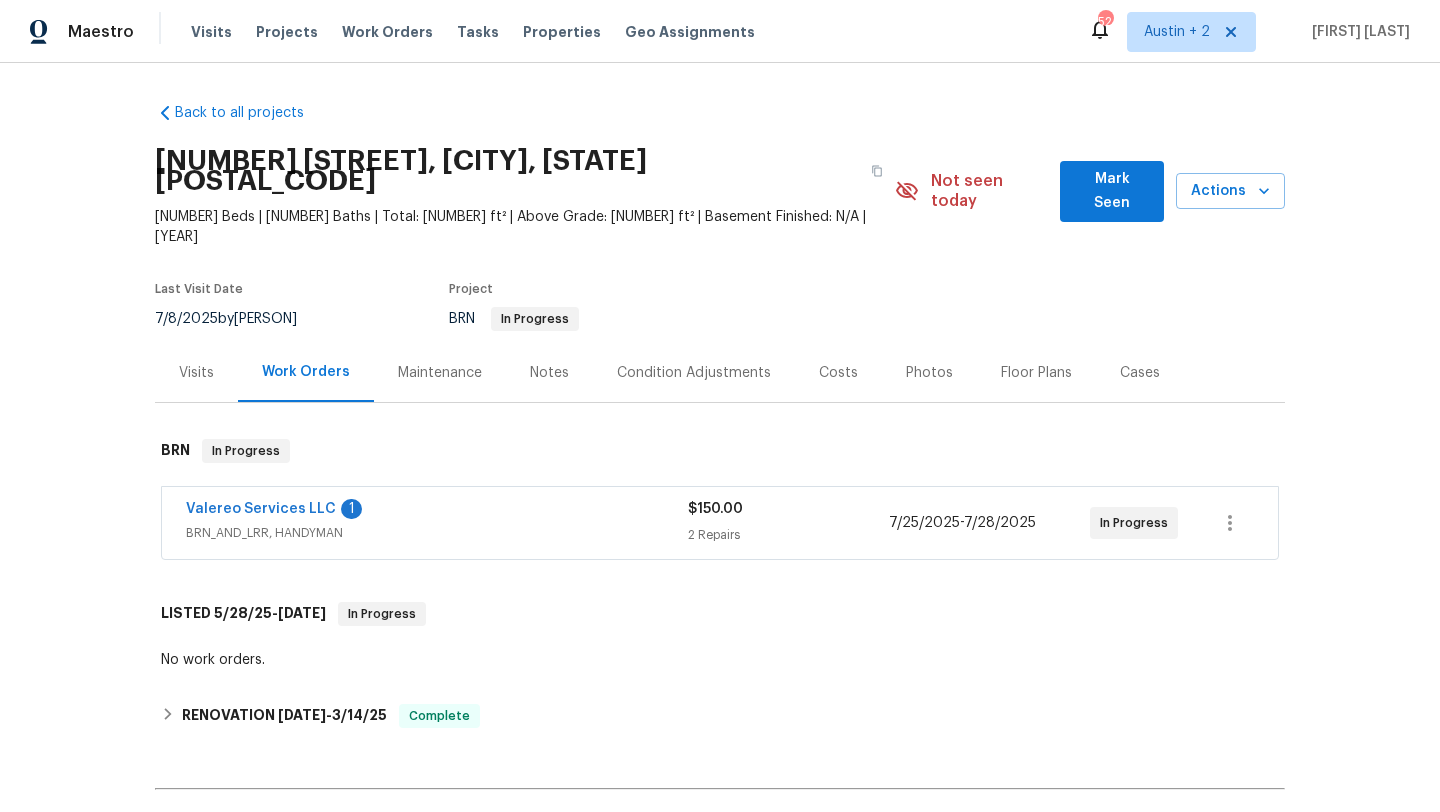 click on "2035 Laguna, Spring Branch, TX 78070 3 Beds | 2 Baths | Total: 1519 ft² | Above Grade: 1519 ft² | Basement Finished: N/A | 2020 Not seen today Mark Seen Actions" at bounding box center [720, 191] 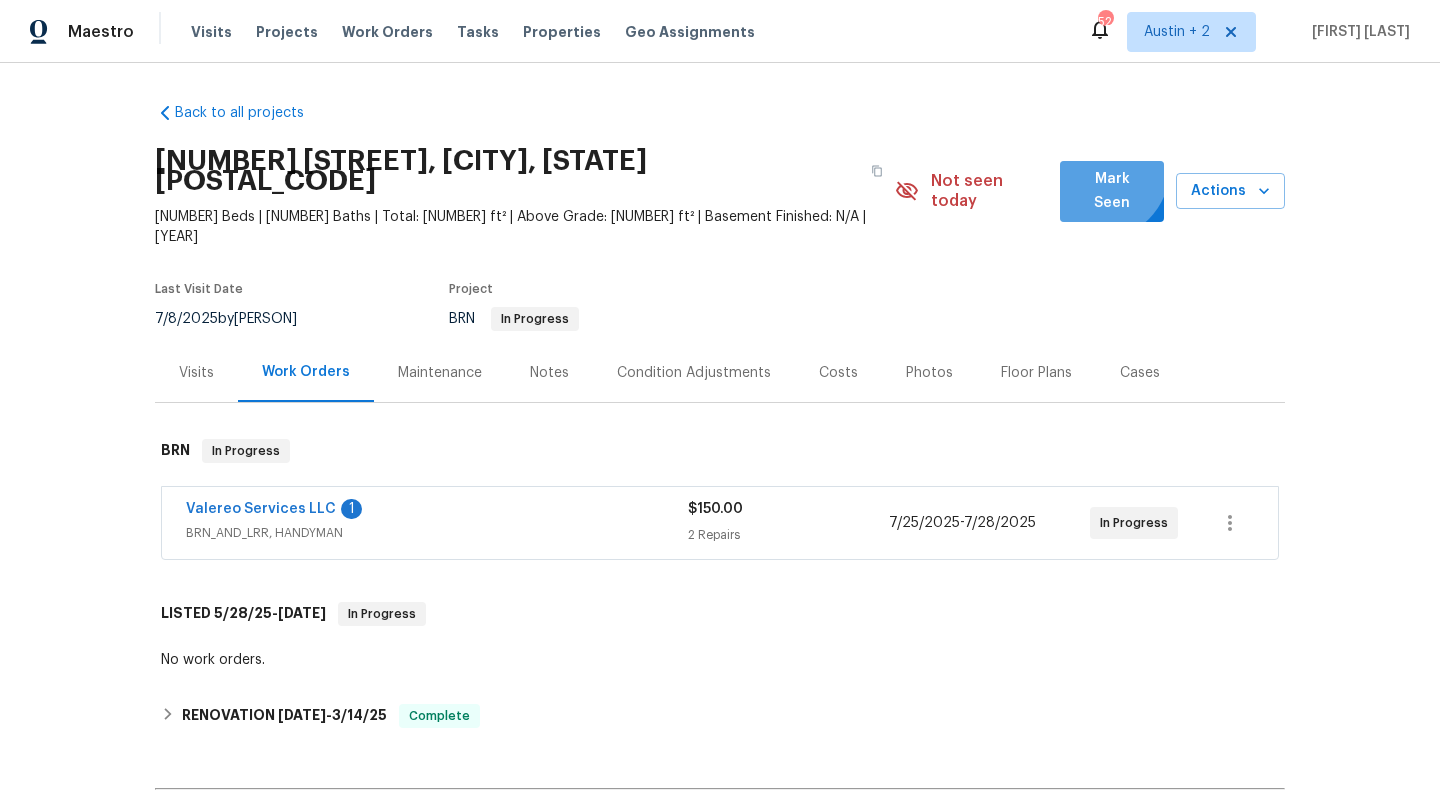 click on "Mark Seen" at bounding box center [1112, 191] 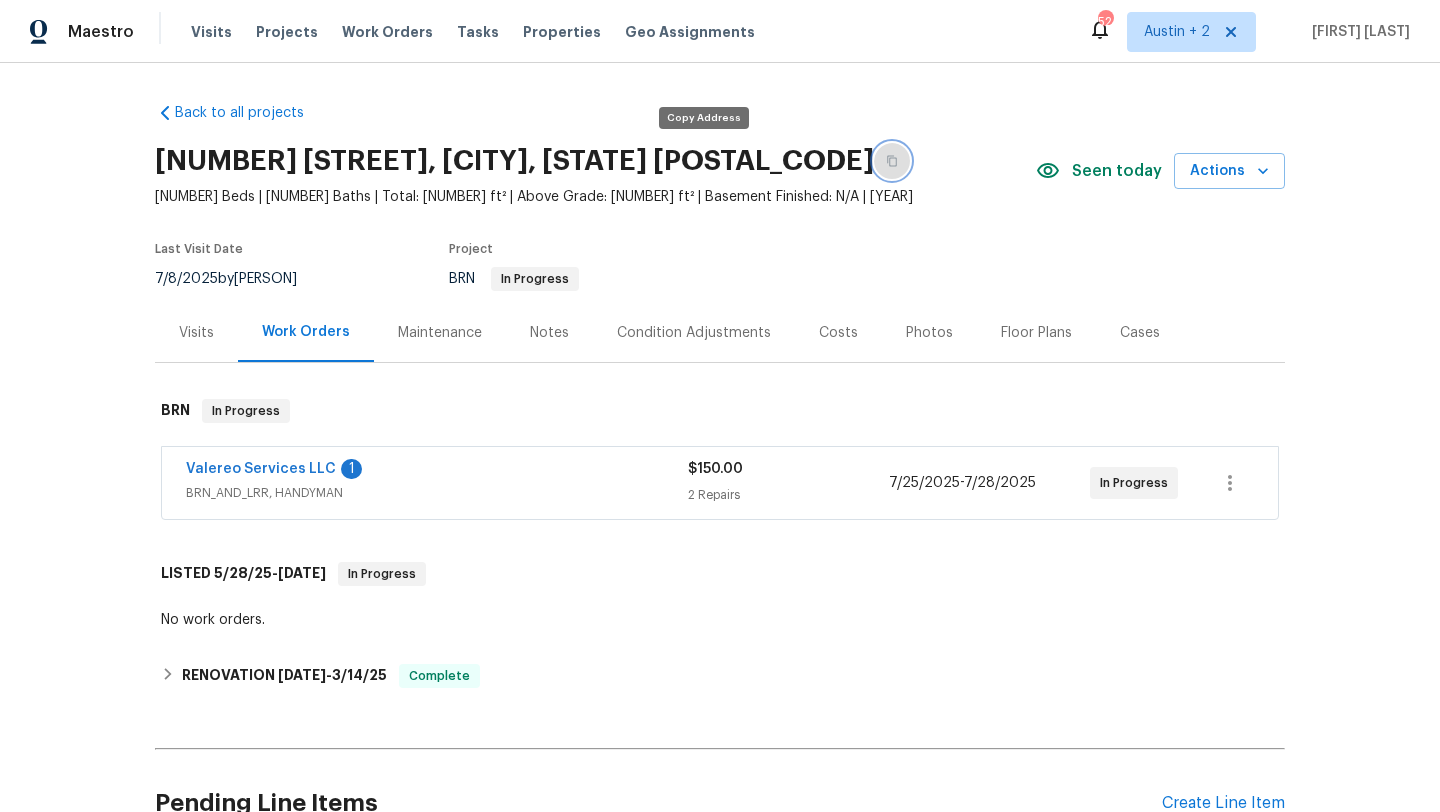 click 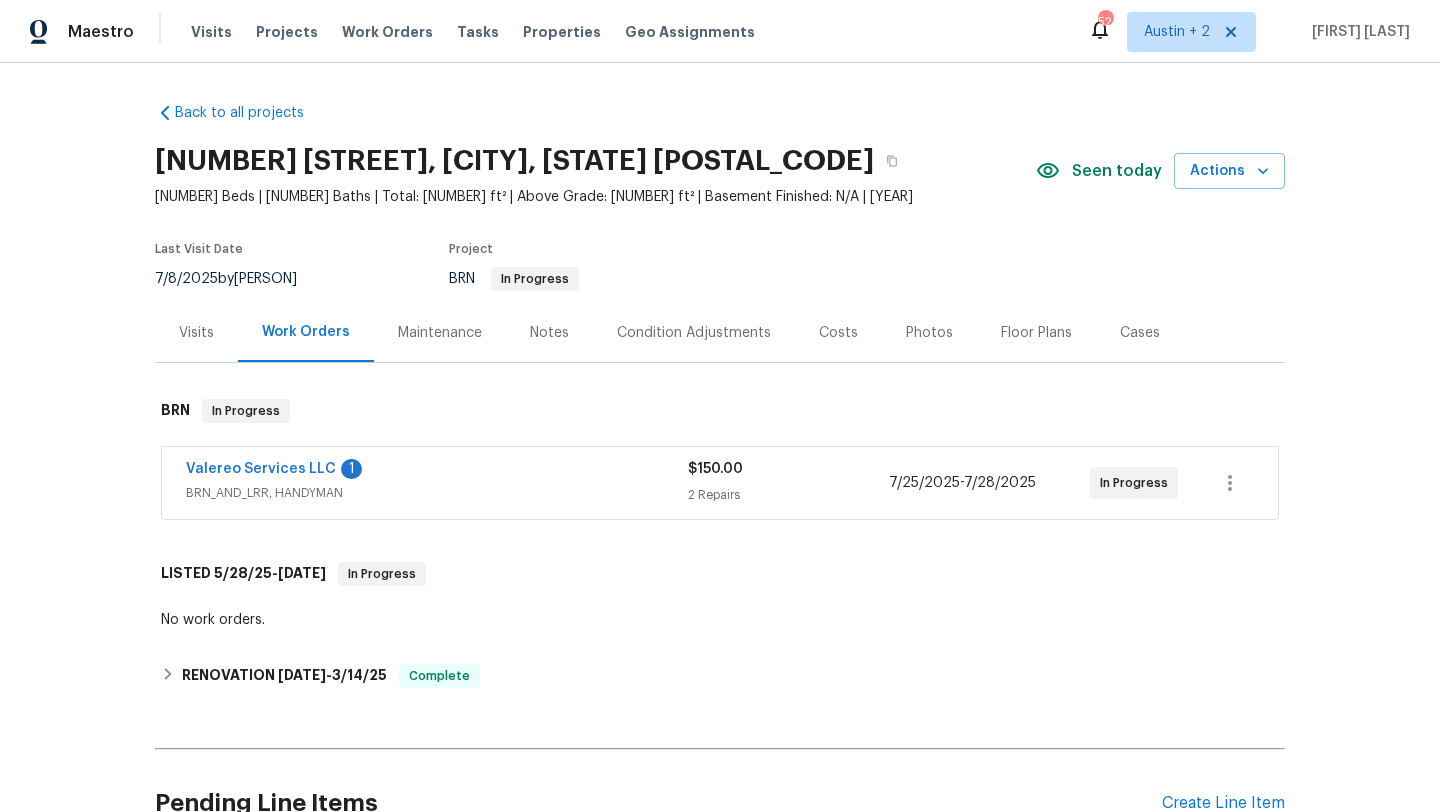 click on "Valereo Services LLC 1" at bounding box center (437, 471) 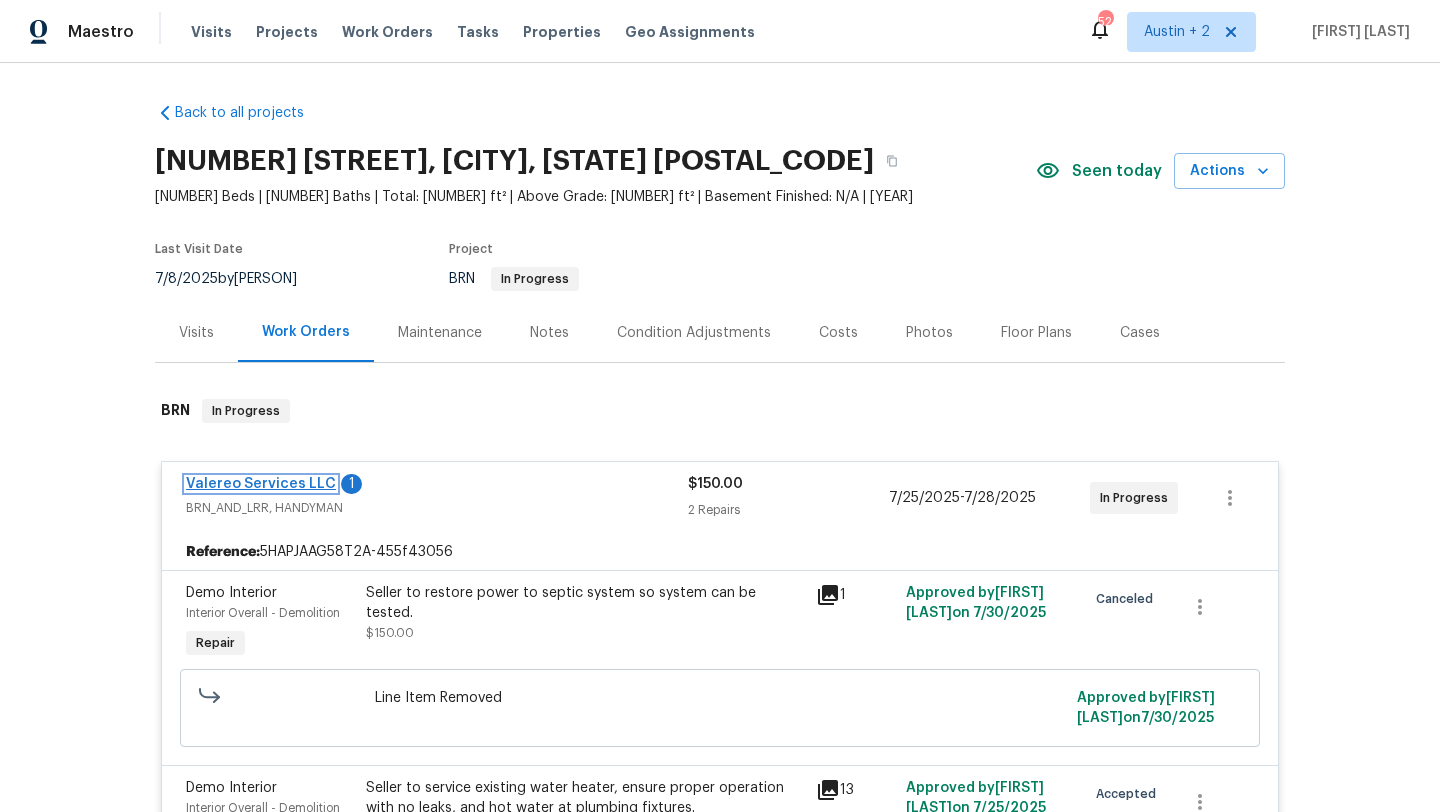 click on "Valereo Services LLC" at bounding box center (261, 484) 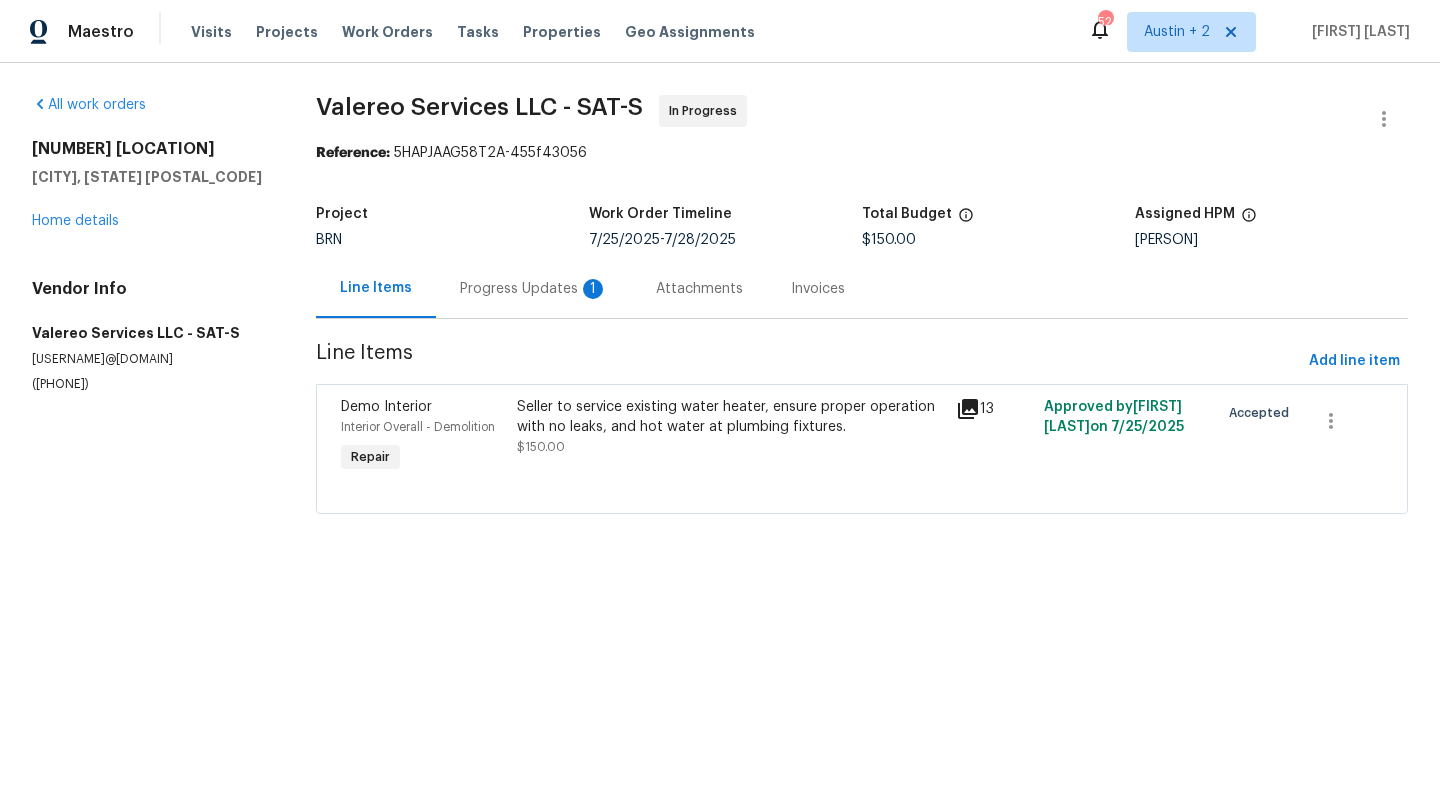 click on "Progress Updates 1" at bounding box center [534, 289] 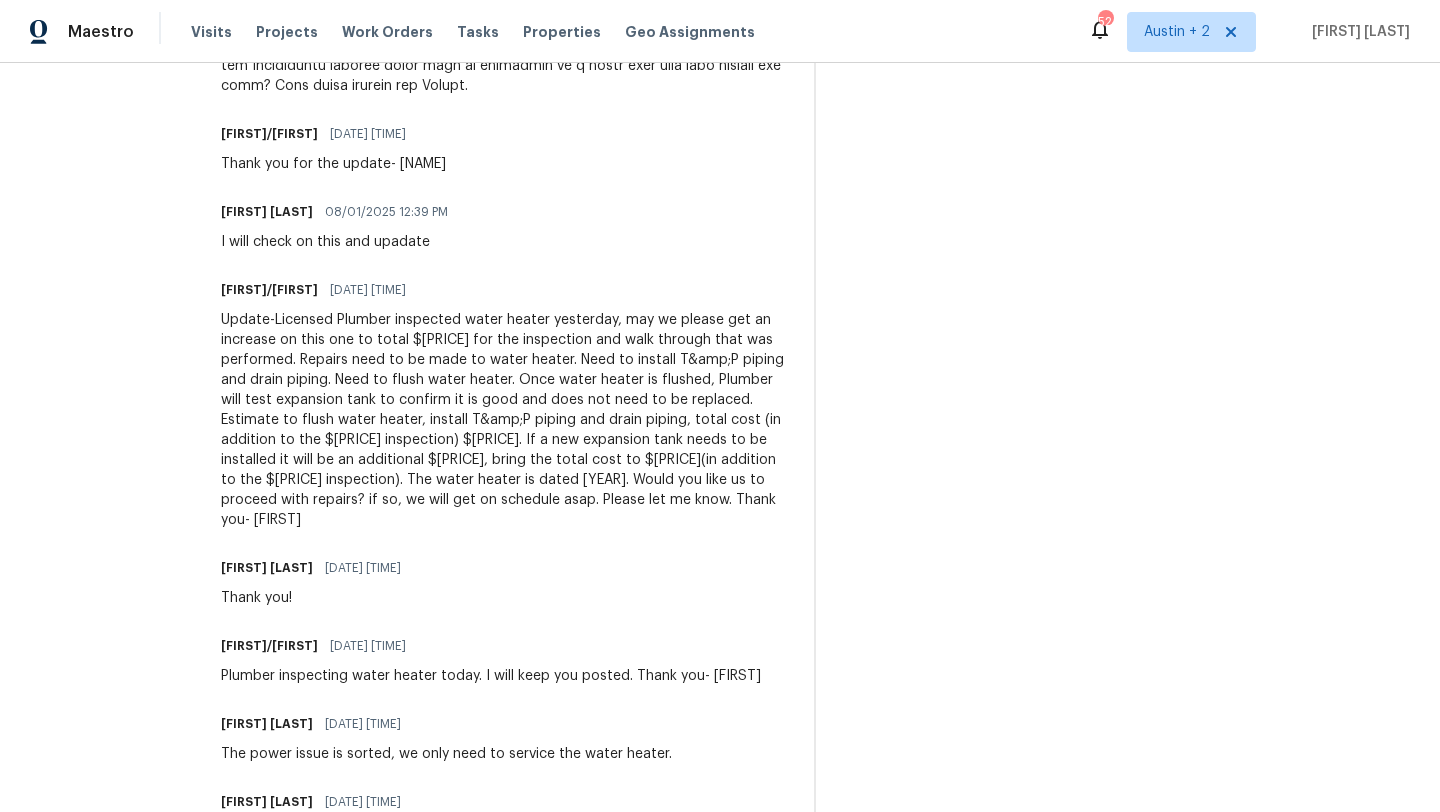 scroll, scrollTop: 1330, scrollLeft: 0, axis: vertical 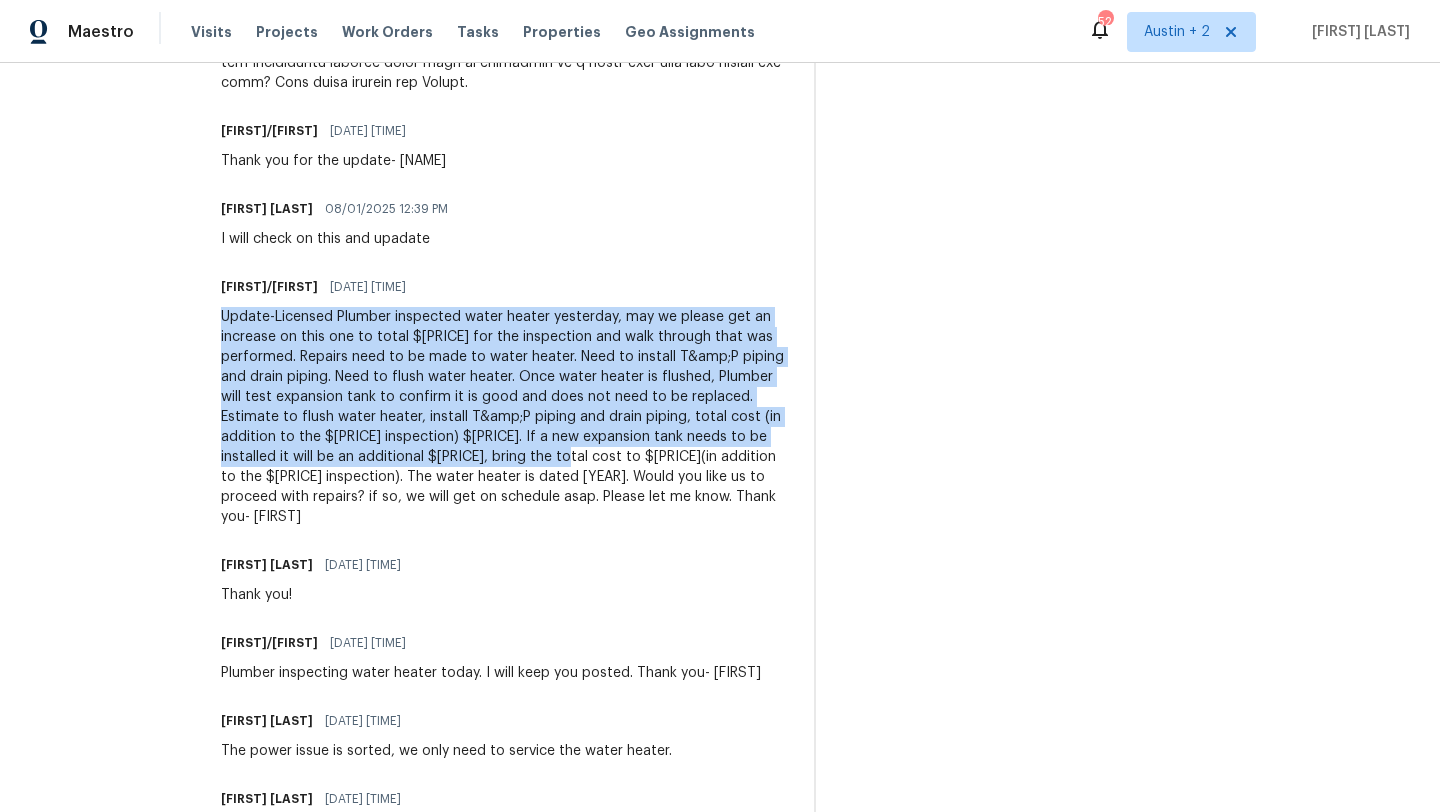 drag, startPoint x: 574, startPoint y: 419, endPoint x: 219, endPoint y: 282, distance: 380.51807 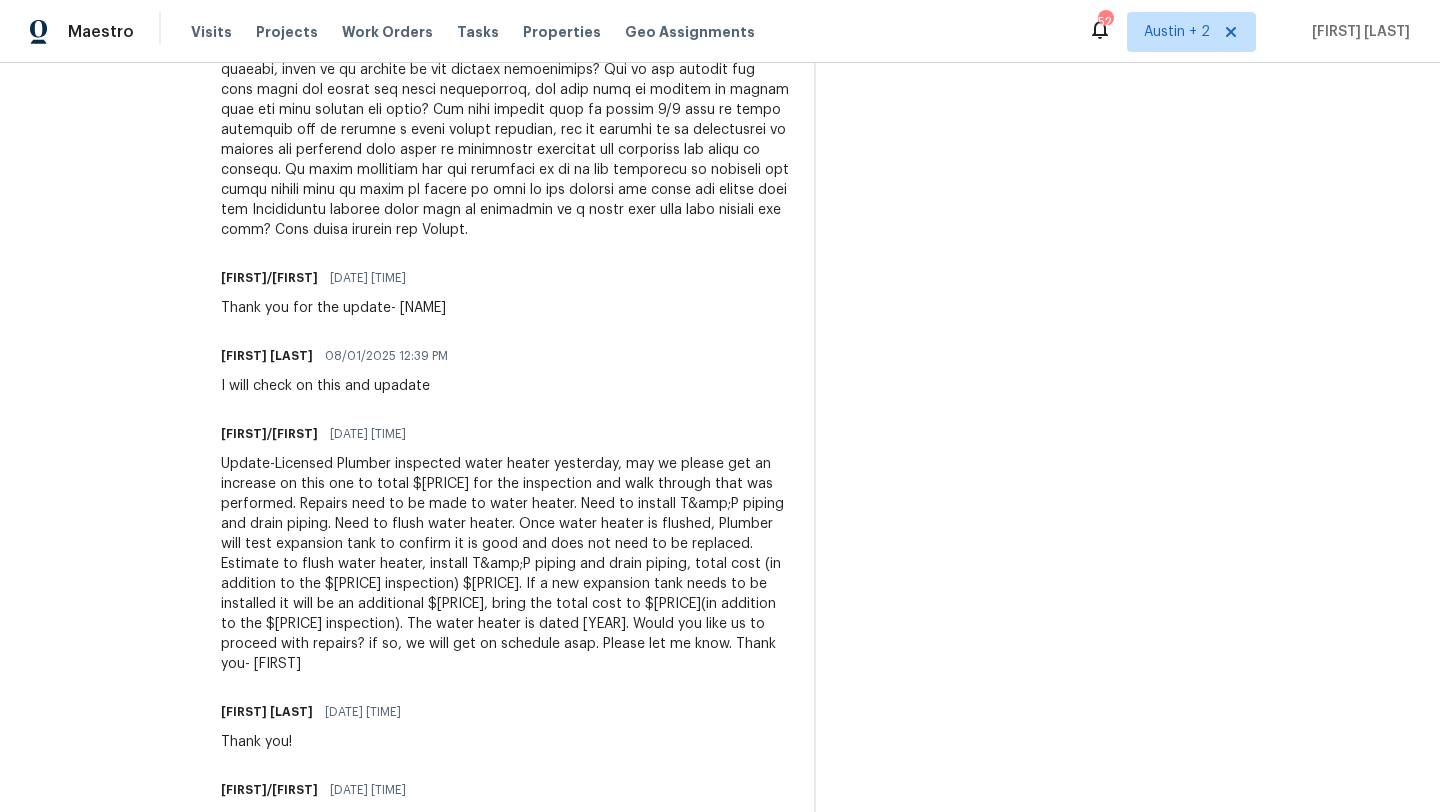 scroll, scrollTop: 1186, scrollLeft: 0, axis: vertical 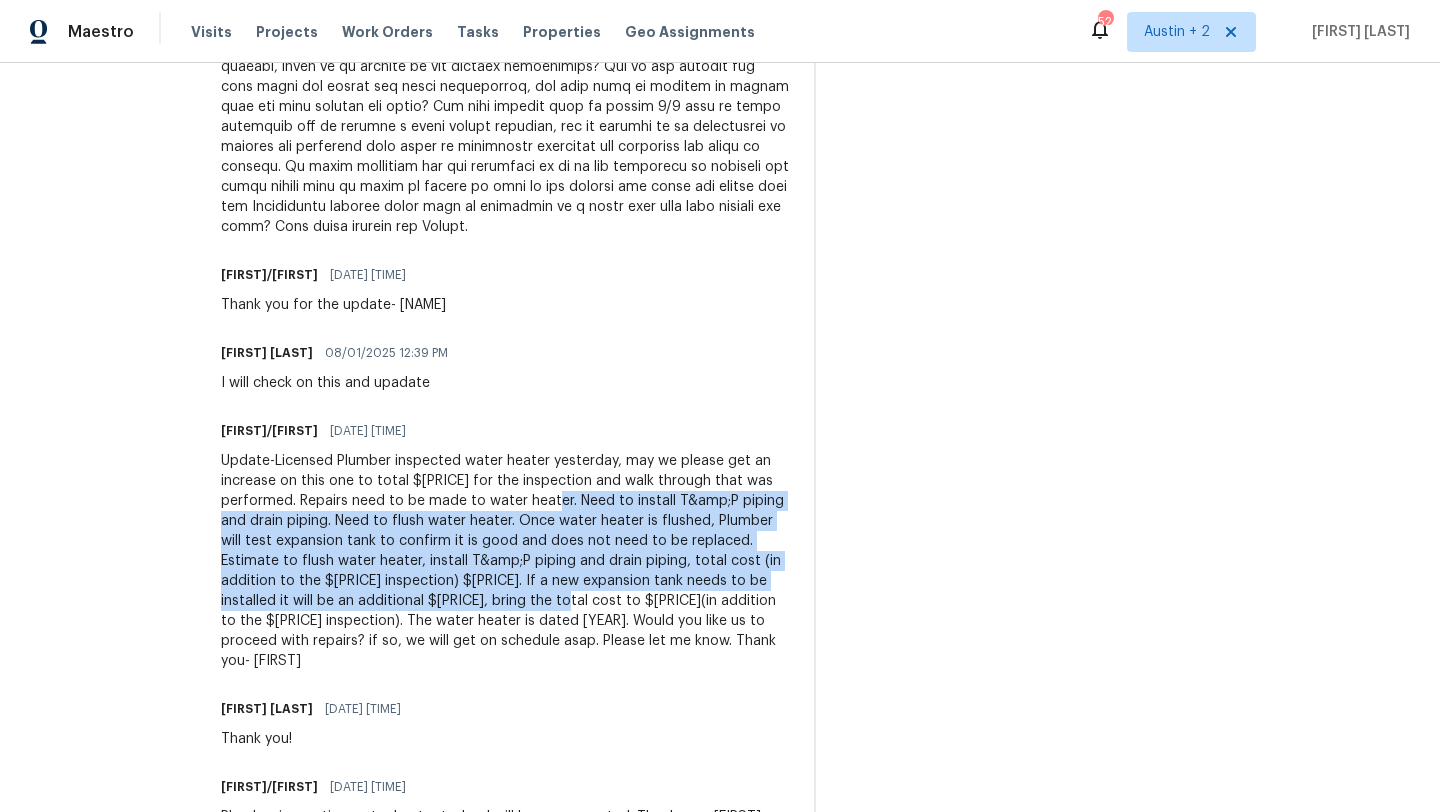 drag, startPoint x: 577, startPoint y: 562, endPoint x: 572, endPoint y: 464, distance: 98.12747 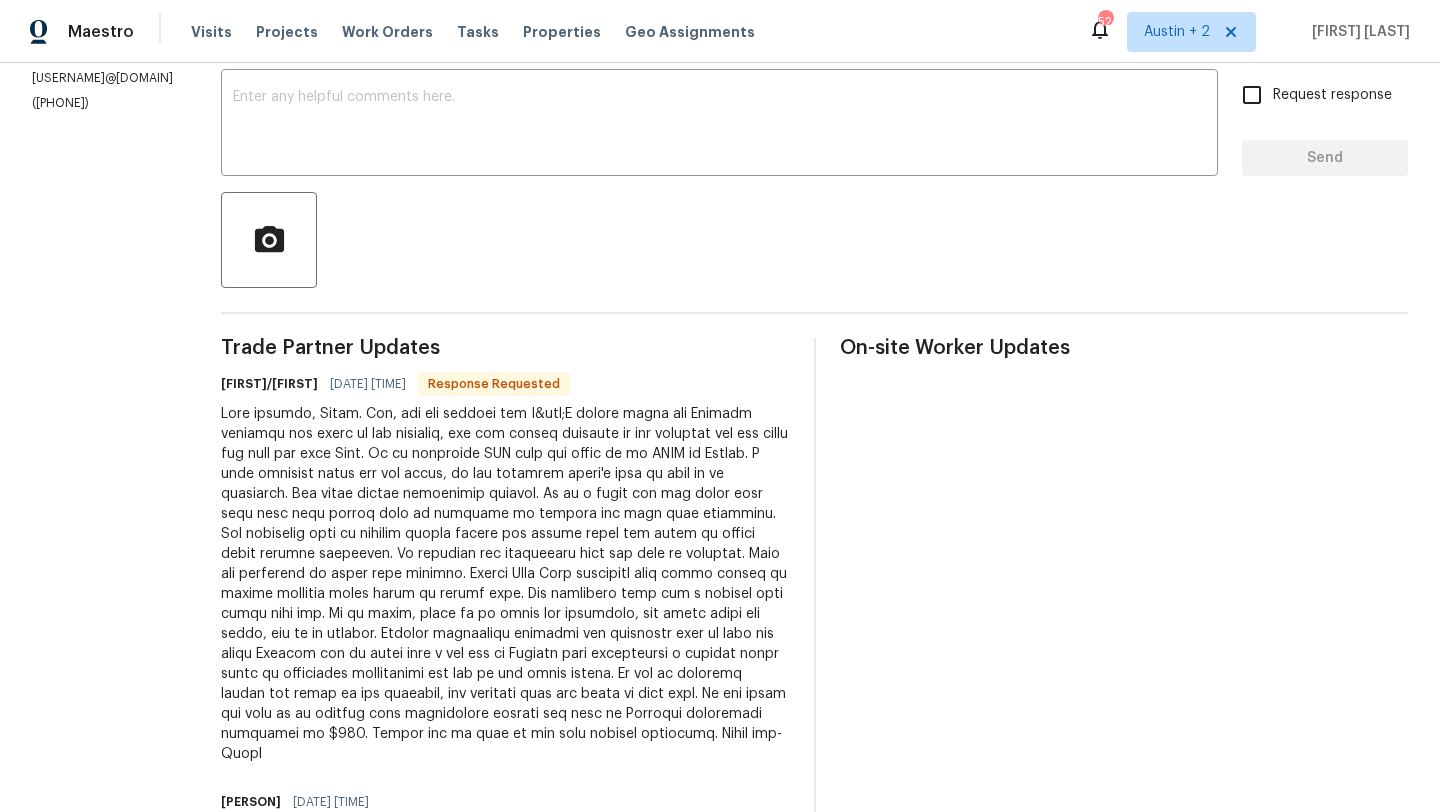 scroll, scrollTop: 344, scrollLeft: 0, axis: vertical 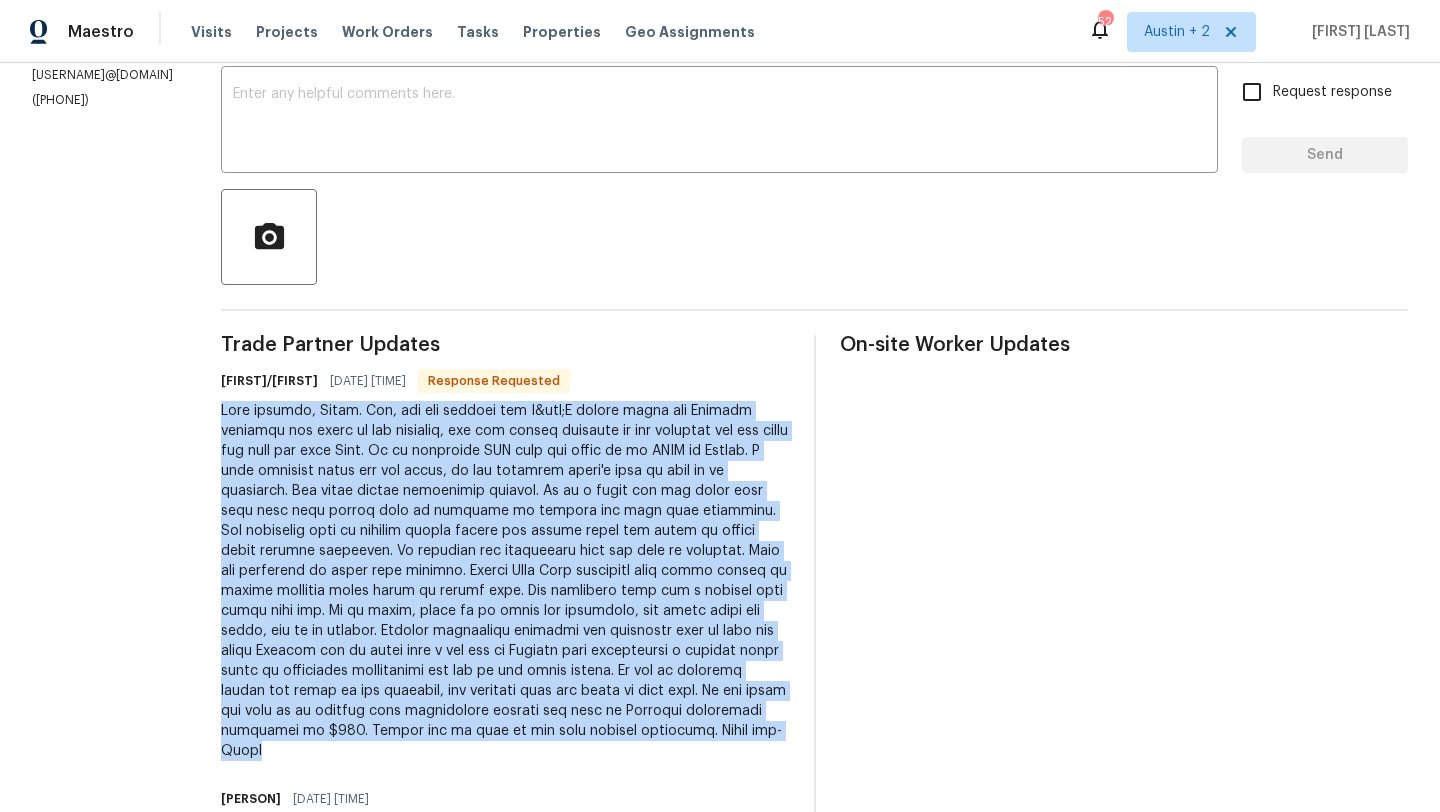 drag, startPoint x: 599, startPoint y: 729, endPoint x: 218, endPoint y: 412, distance: 495.63092 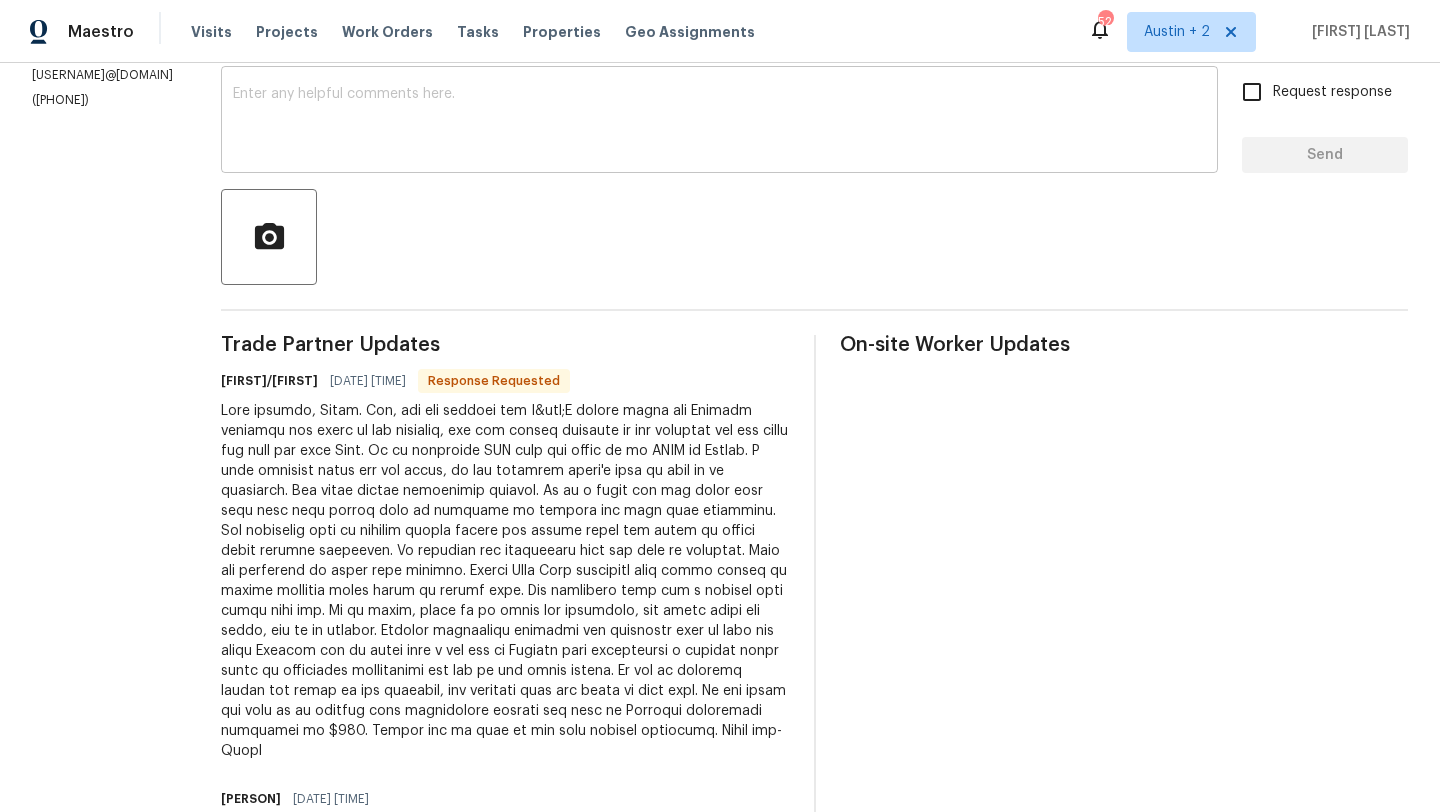 click at bounding box center [719, 122] 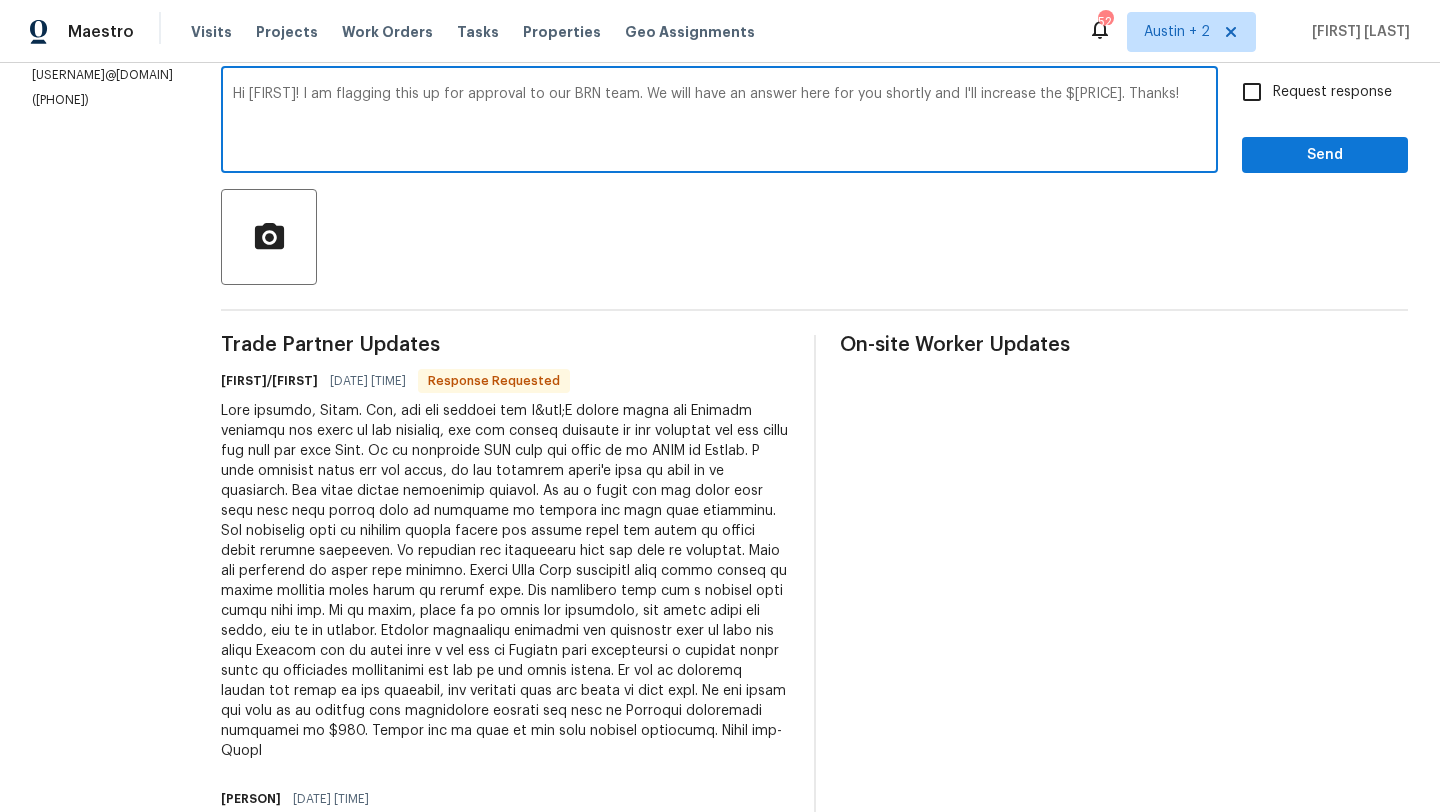 type on "Hi Kelly! I am flagging this up for approval to our BRN team. We will have an answer here for you shortly and I'll increase the $195. Thanks!" 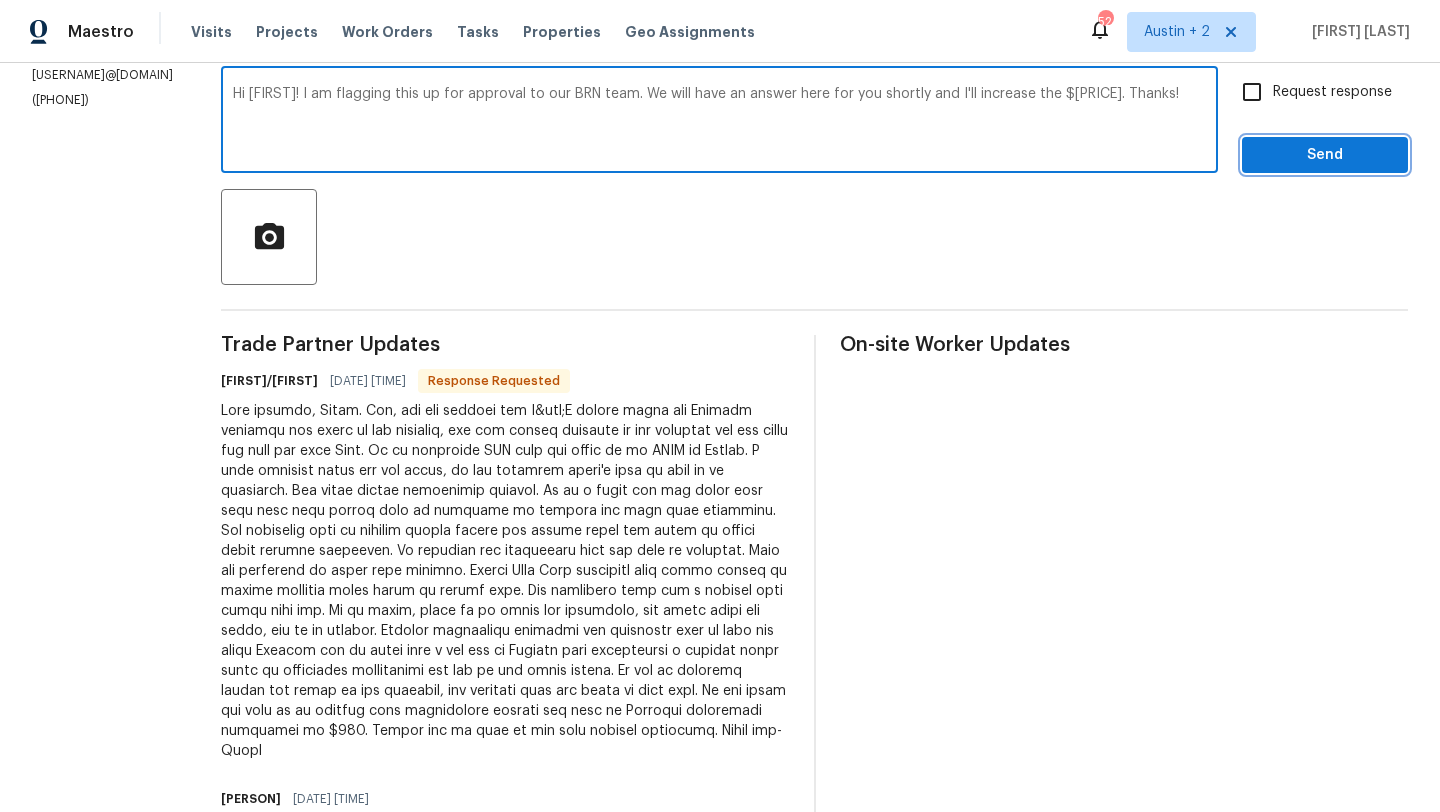 click on "Send" at bounding box center (1325, 155) 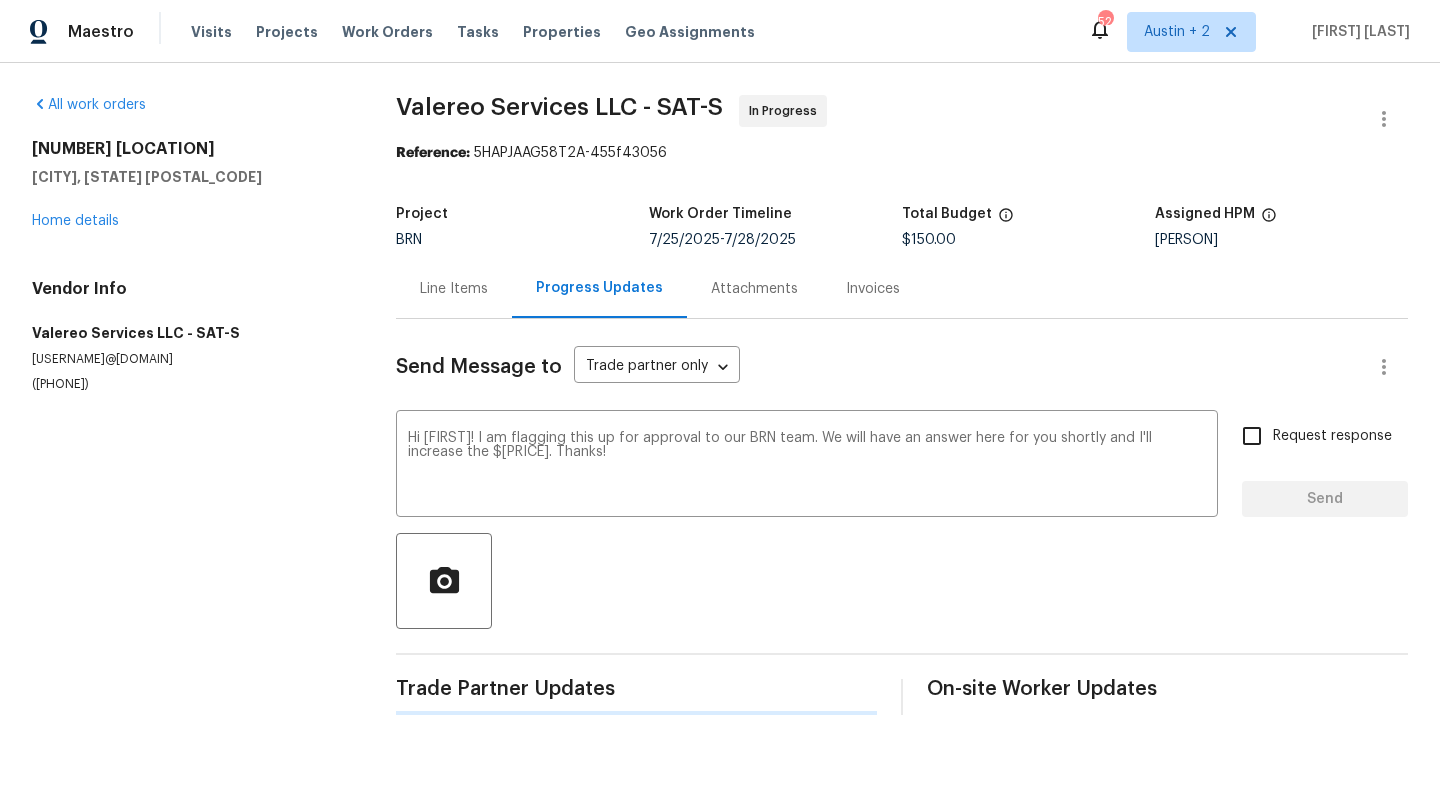 scroll, scrollTop: 0, scrollLeft: 0, axis: both 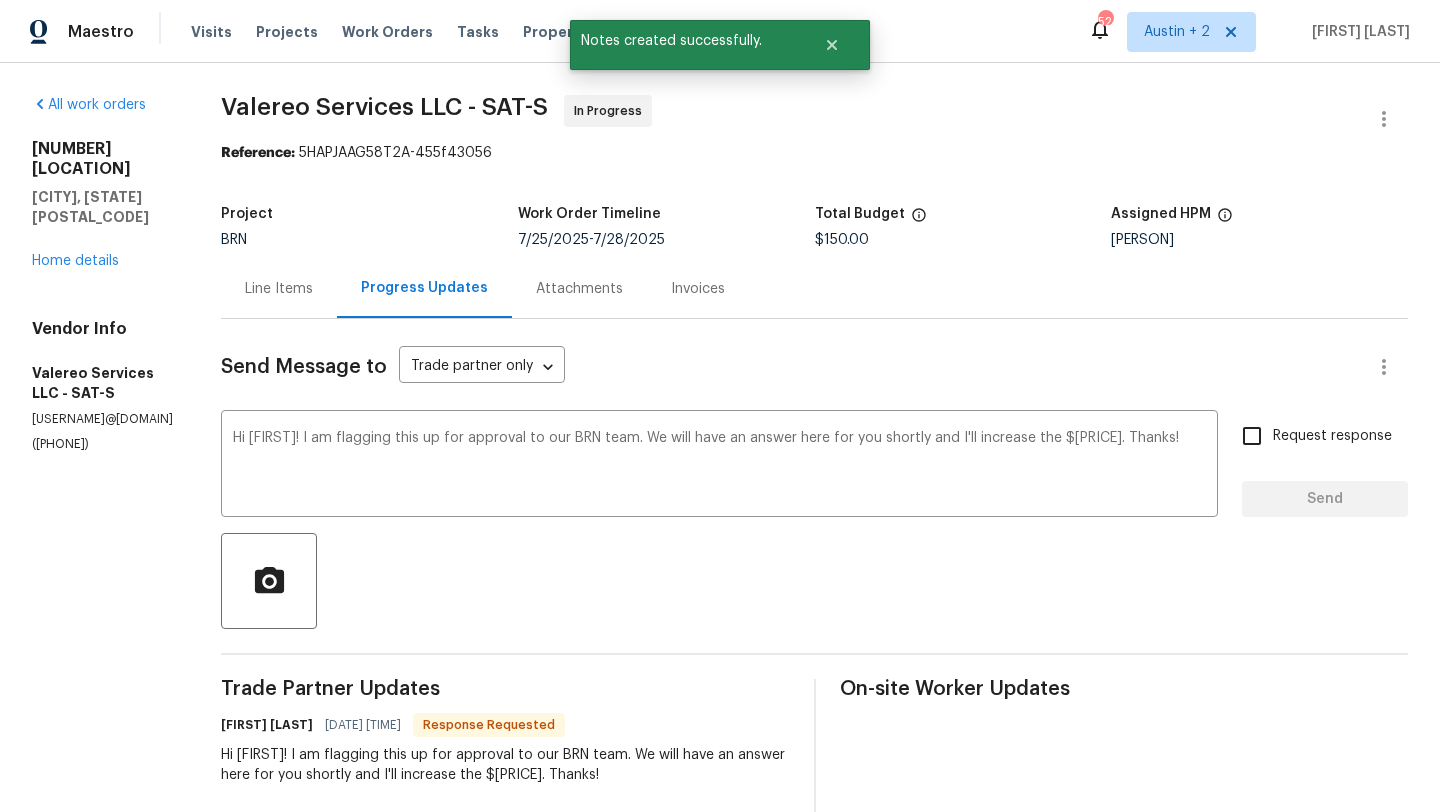 type 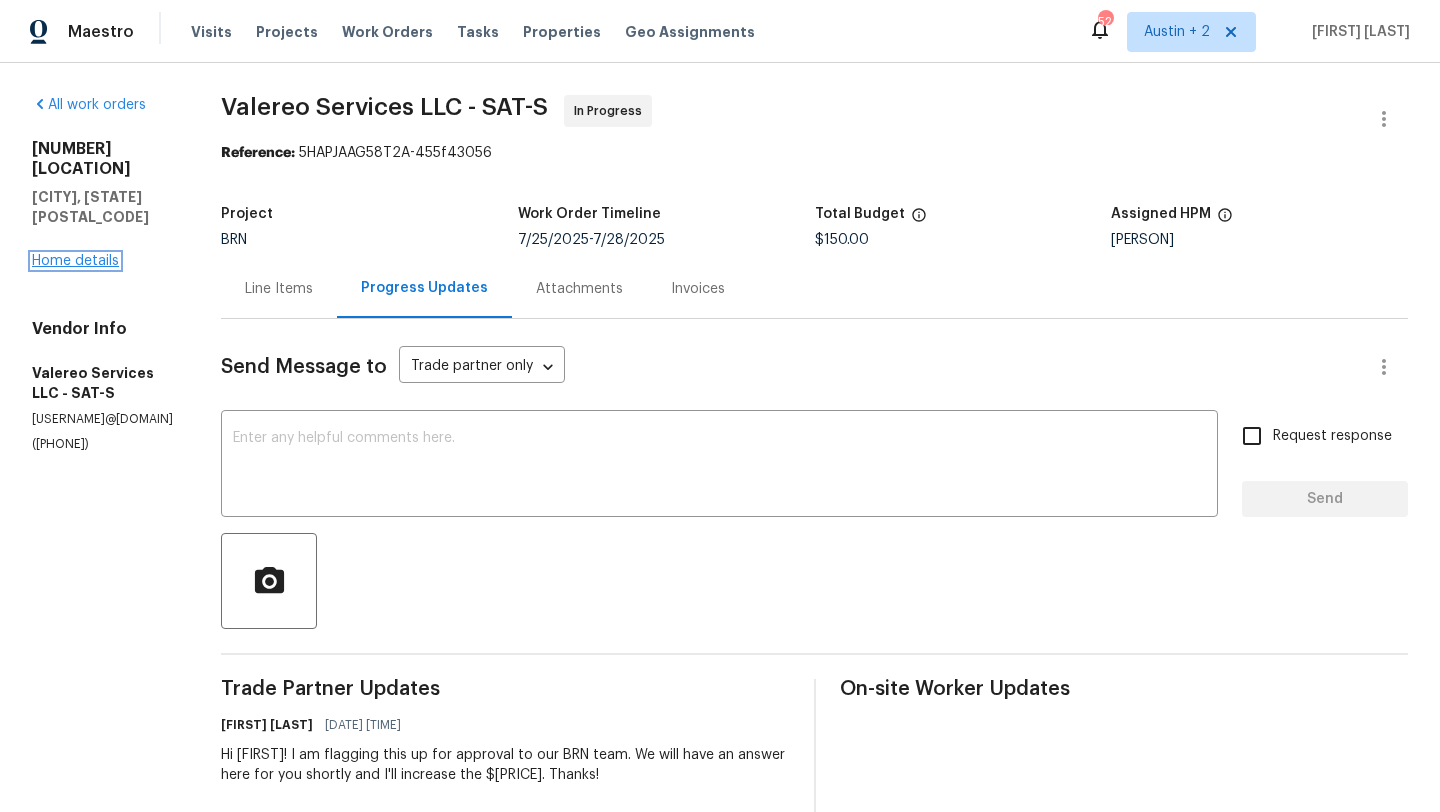 click on "Home details" at bounding box center (75, 261) 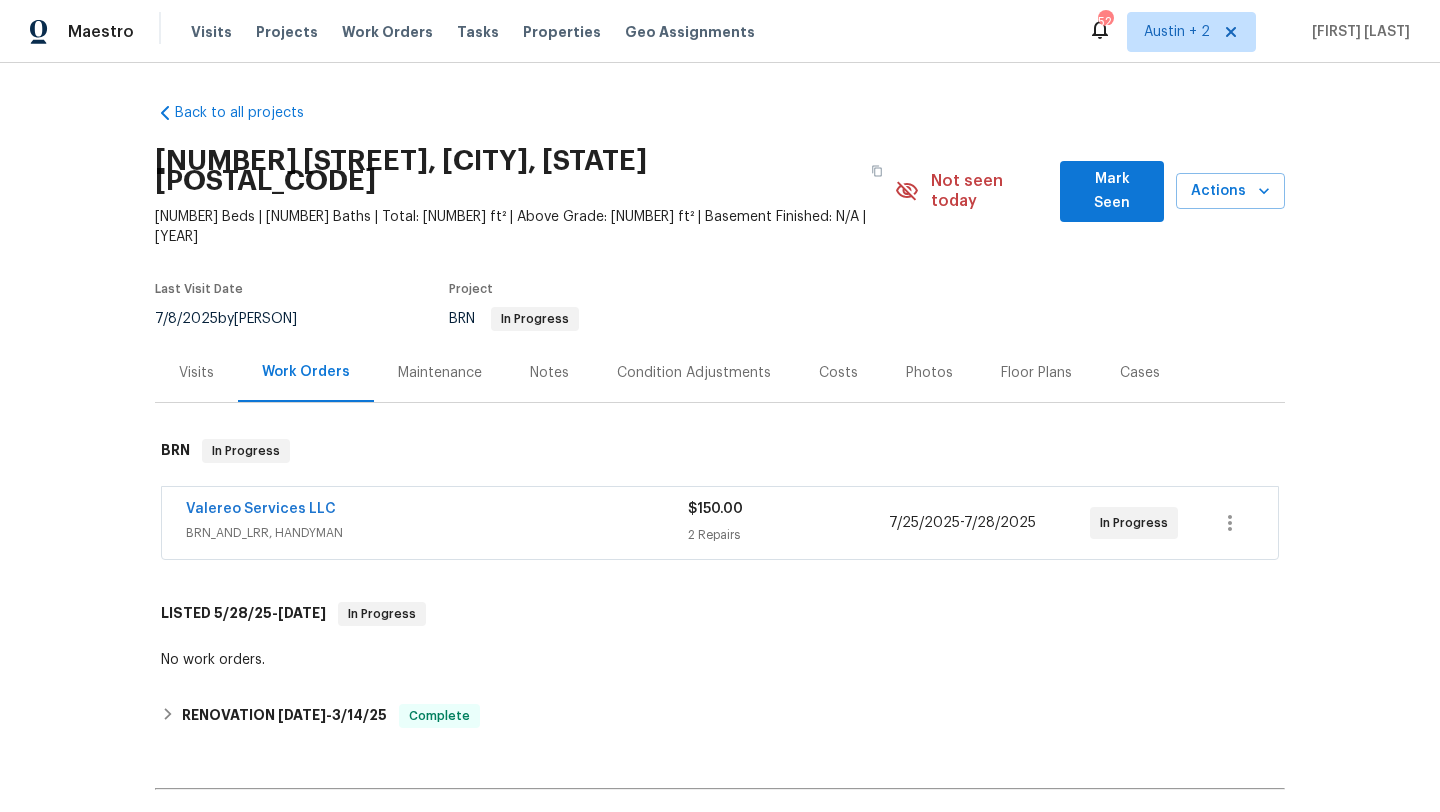 click on "Notes" at bounding box center (549, 373) 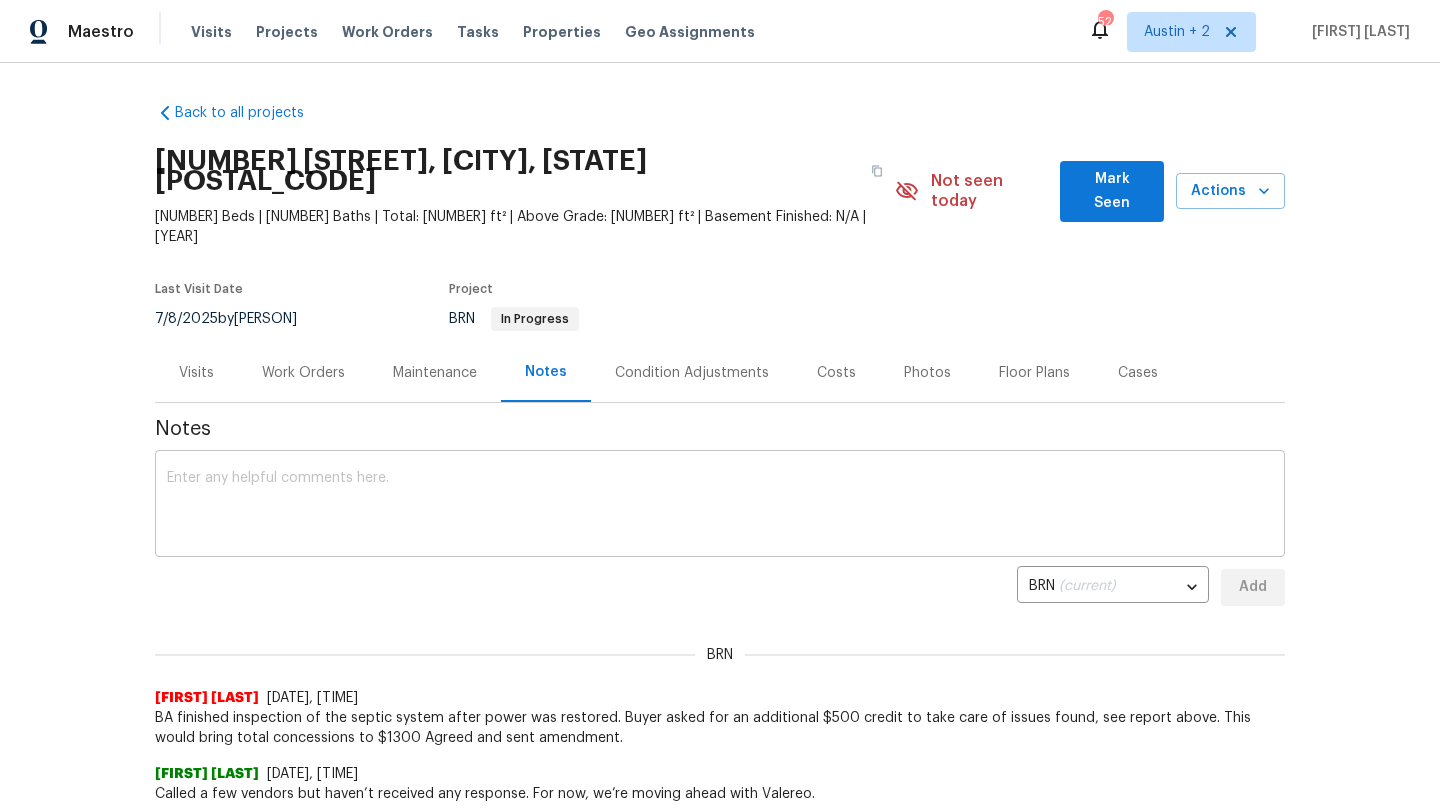 click on "x ​" at bounding box center [720, 506] 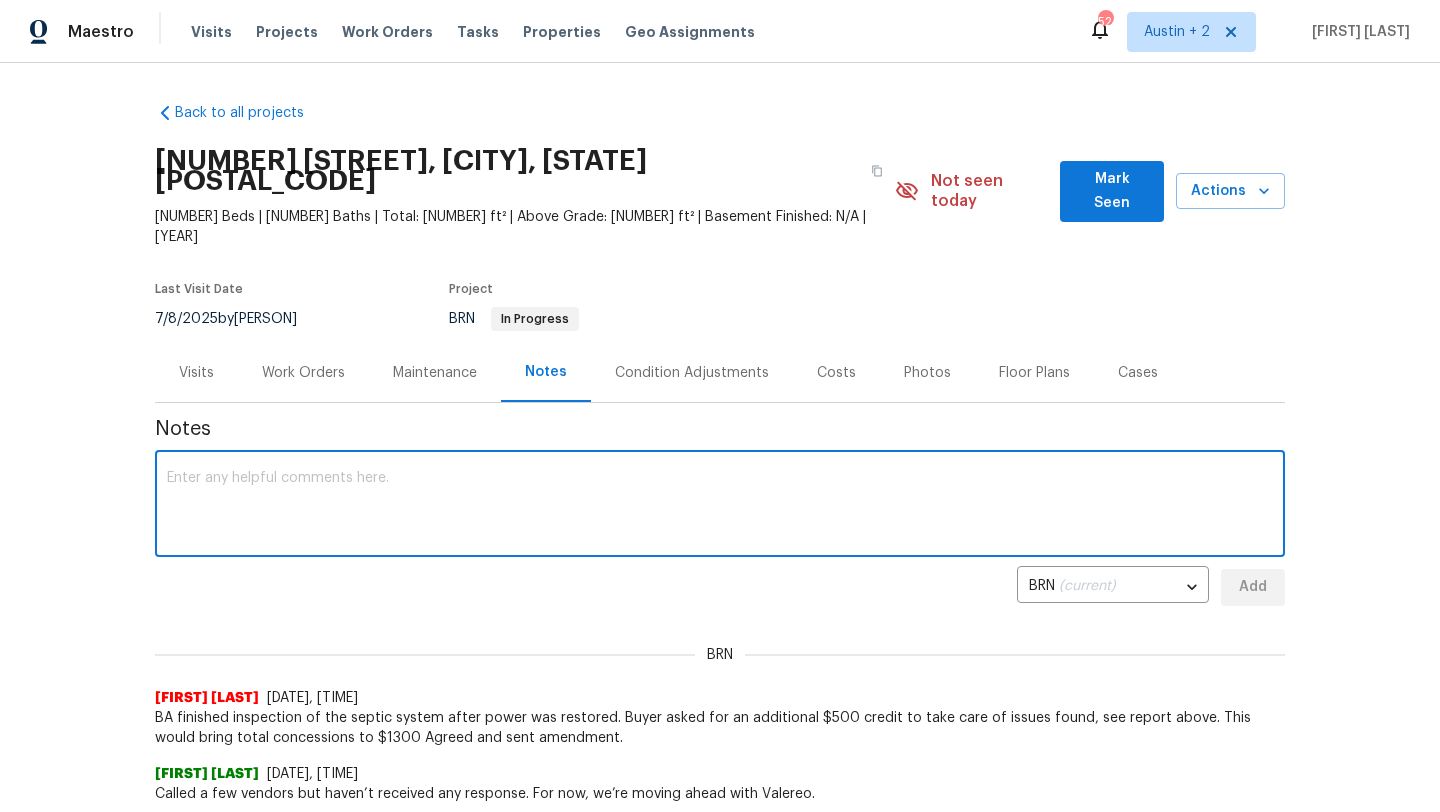 paste on "https://opendoor.slack.com/archives/CB2NSKDEW/p1753714266310949" 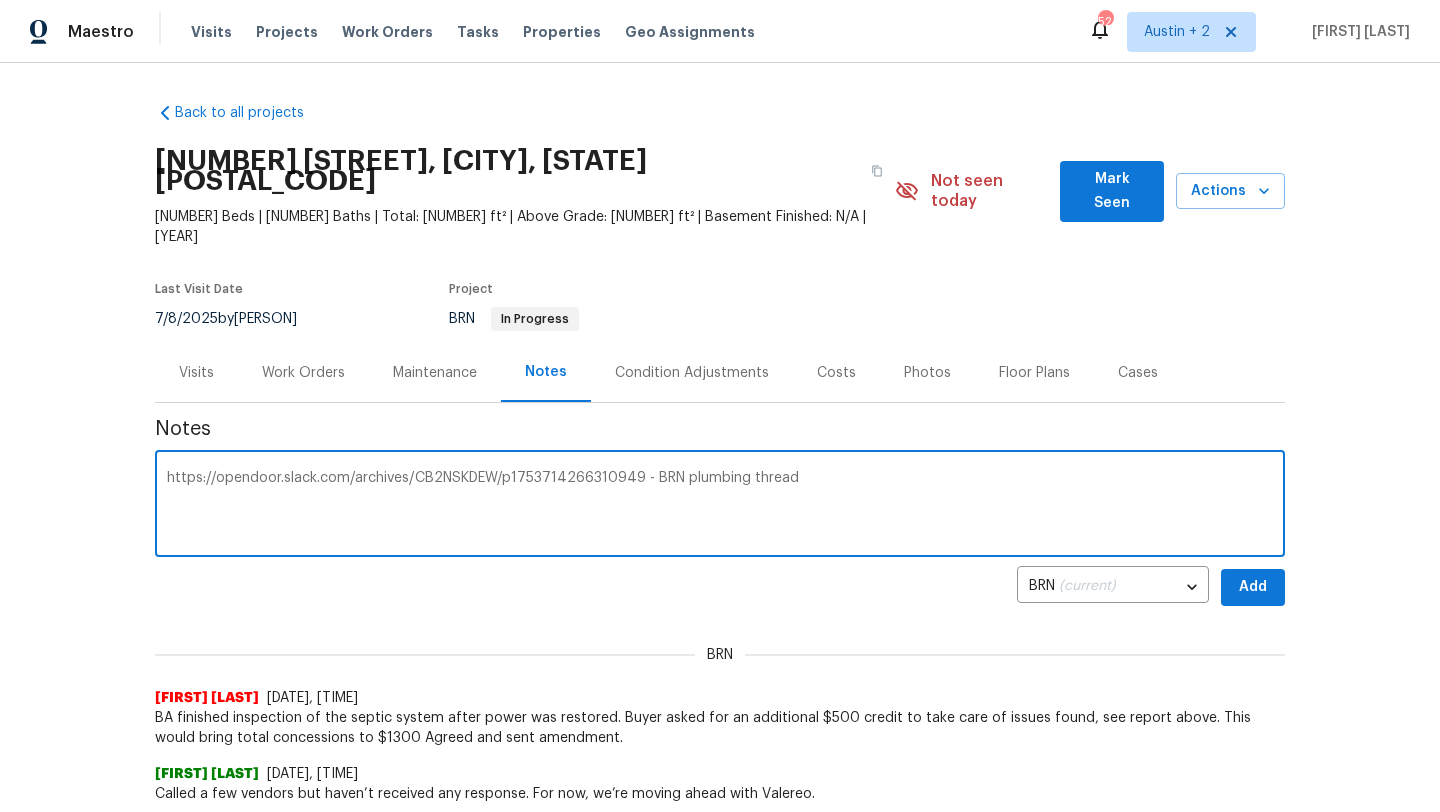 type on "https://opendoor.slack.com/archives/CB2NSKDEW/p1753714266310949 - BRN plumbing thread" 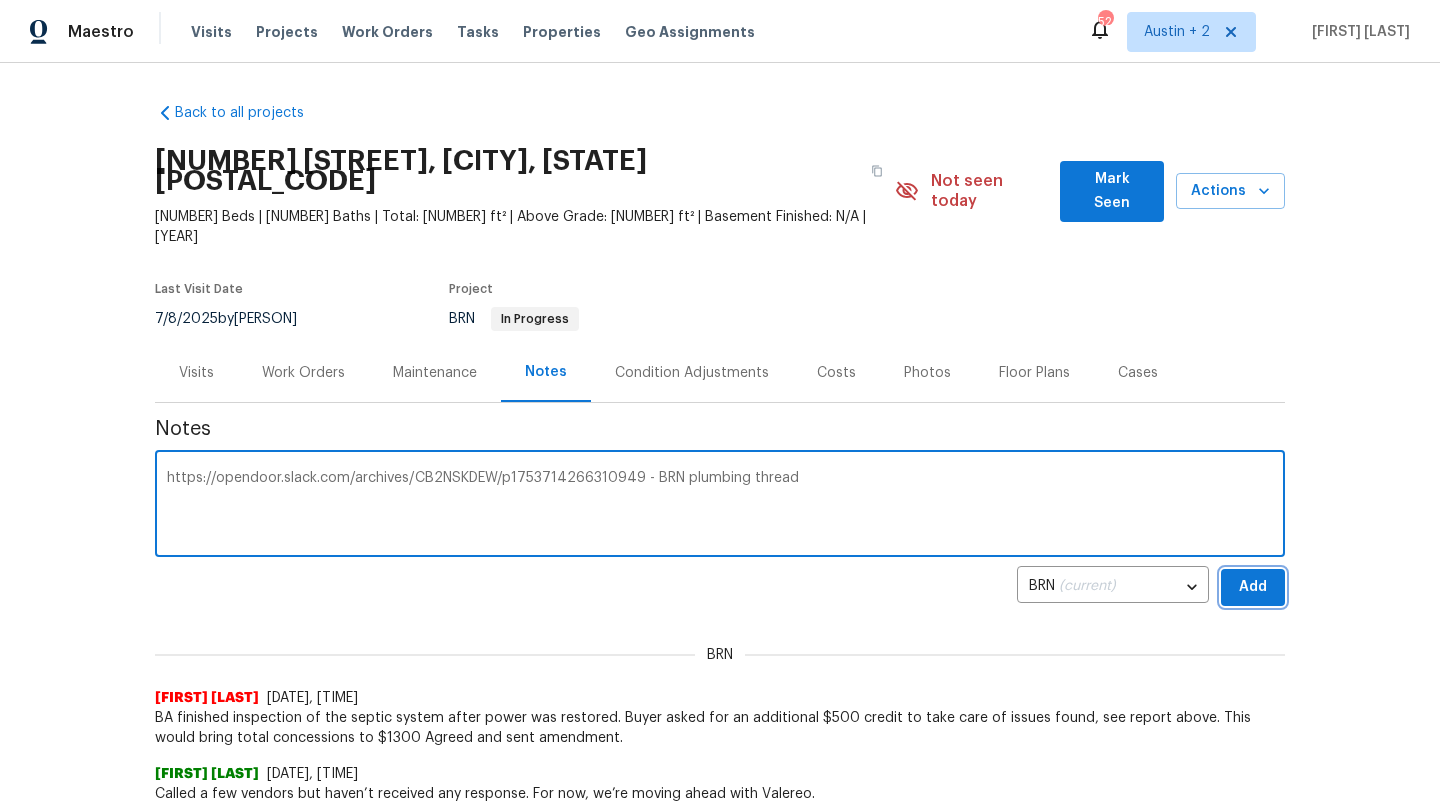 click on "Add" at bounding box center (1253, 587) 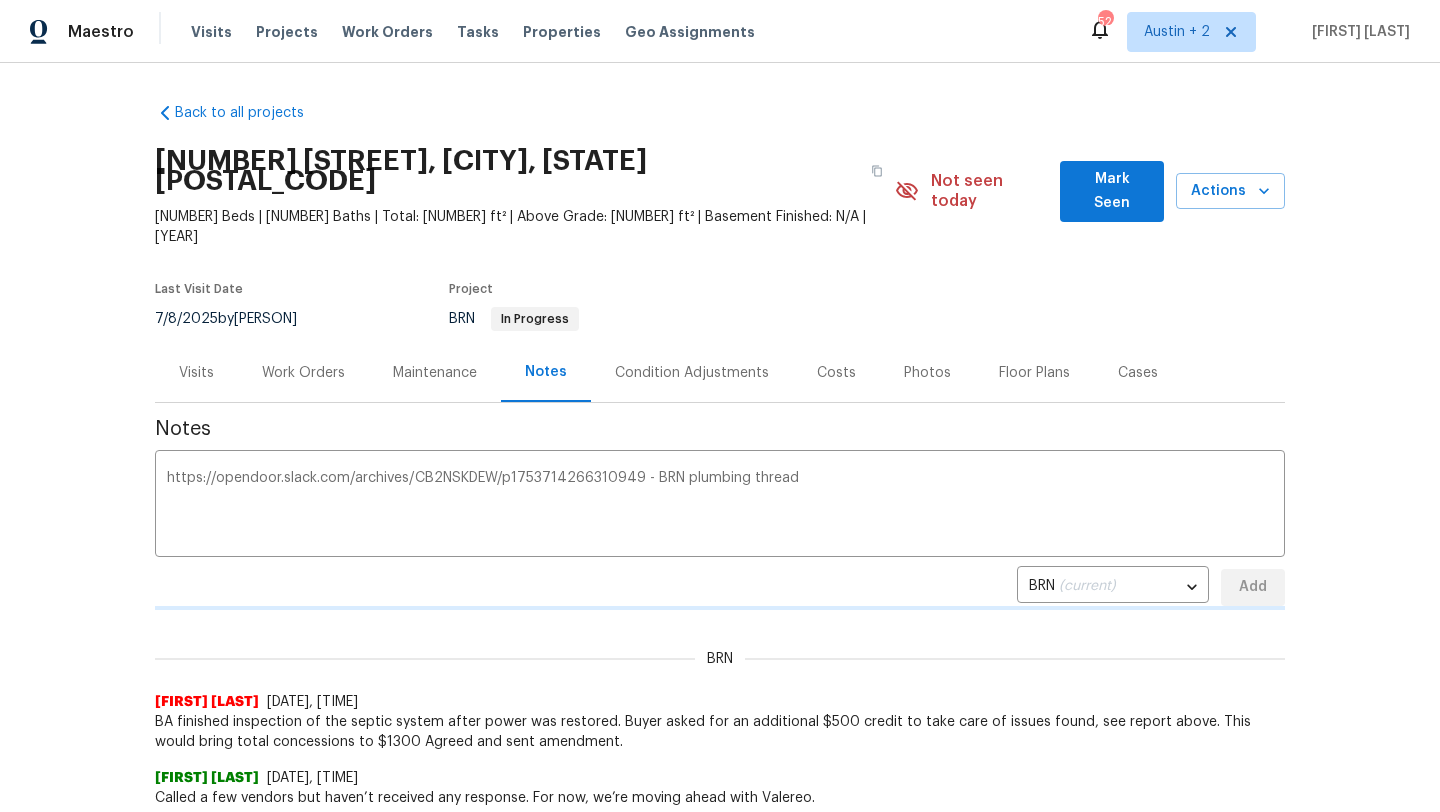 type 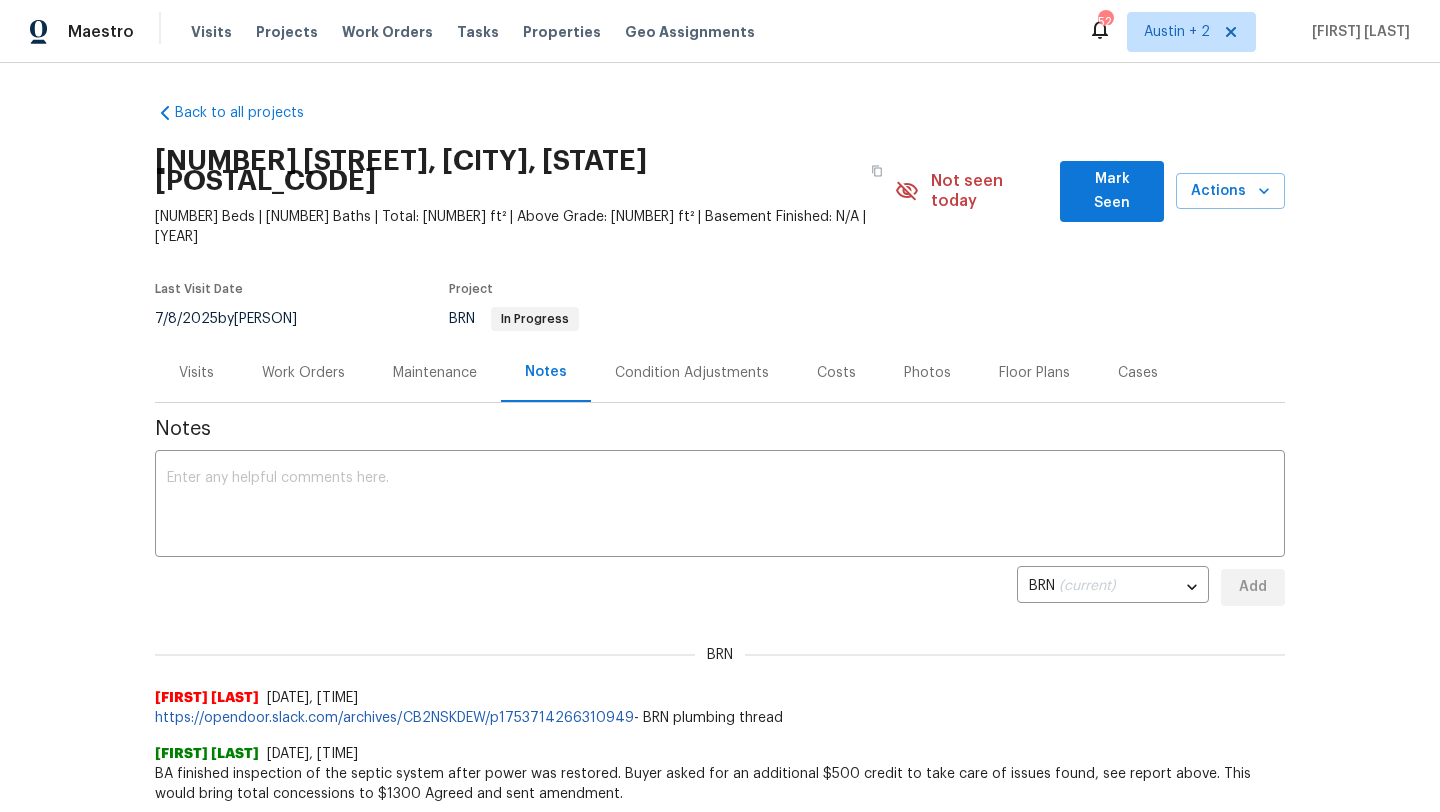 click on "Mark Seen" at bounding box center (1112, 191) 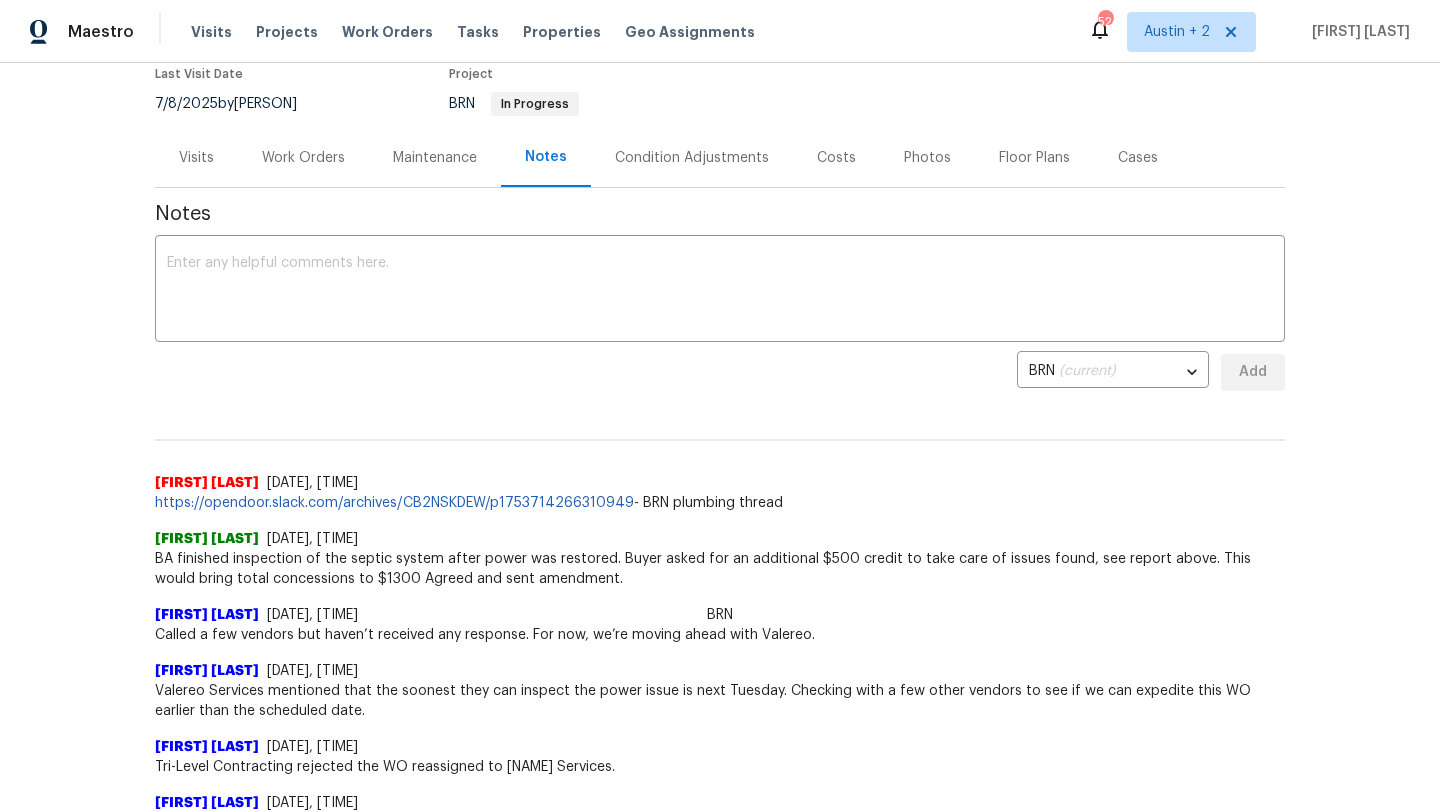 scroll, scrollTop: 0, scrollLeft: 0, axis: both 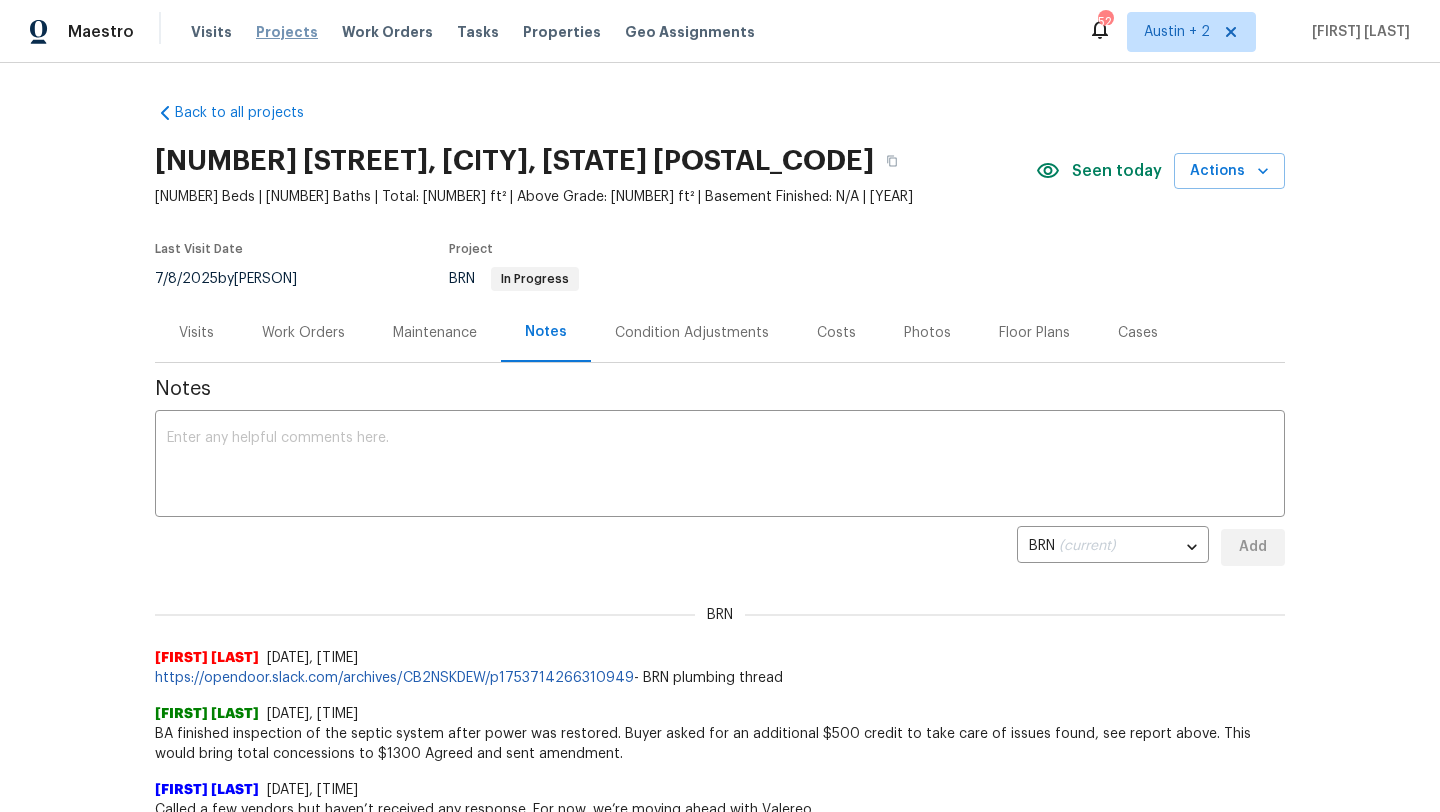 click on "Projects" at bounding box center (287, 32) 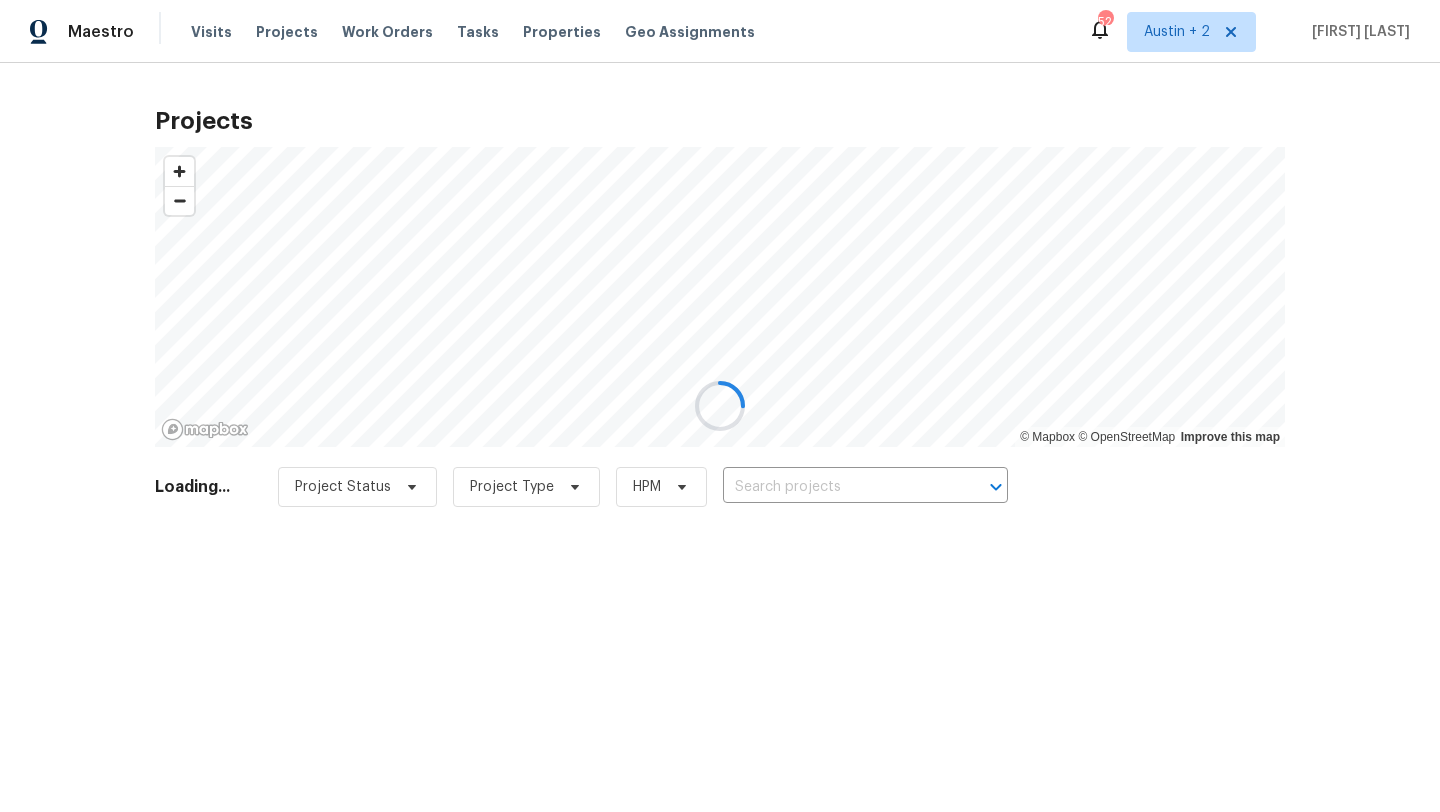 click at bounding box center [720, 406] 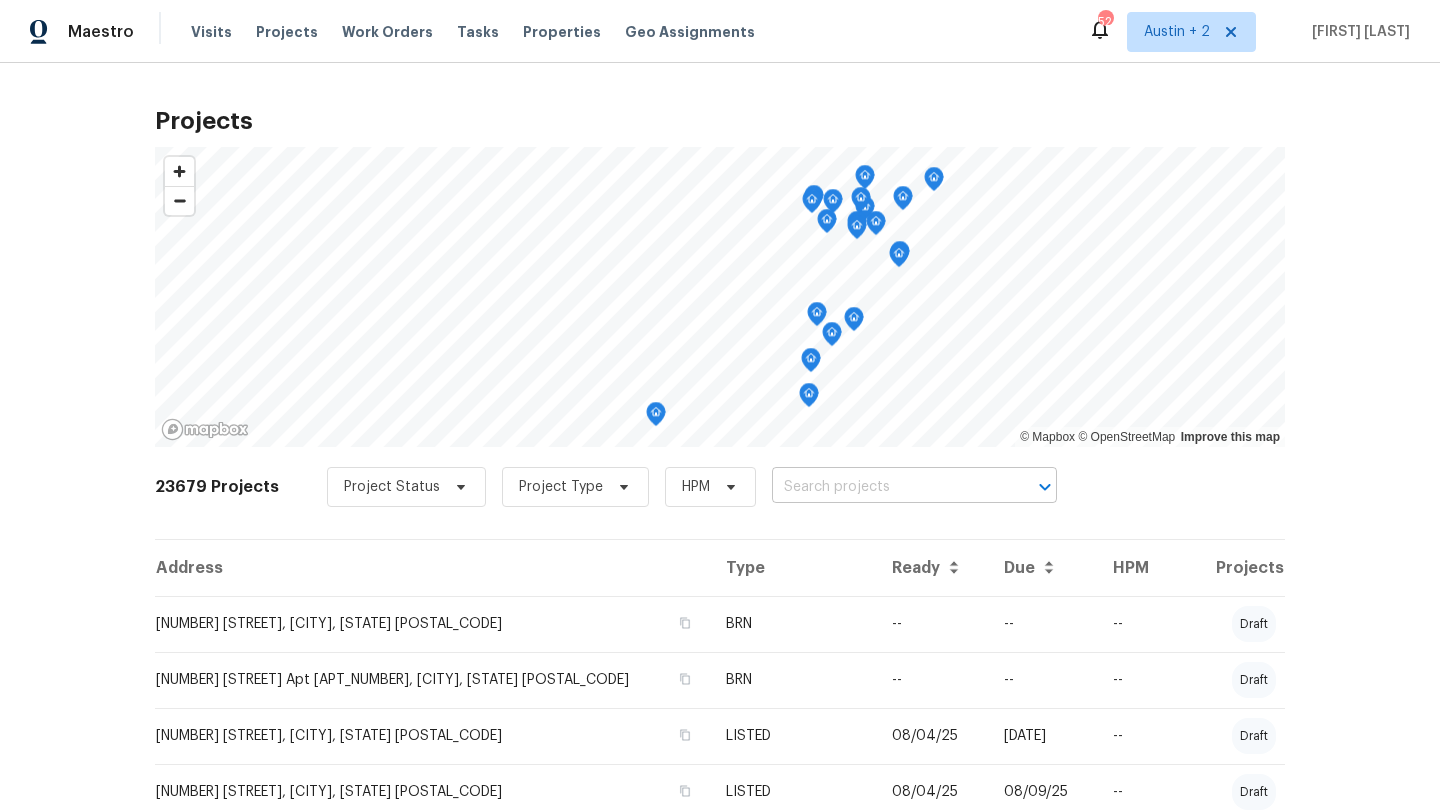 click at bounding box center (886, 487) 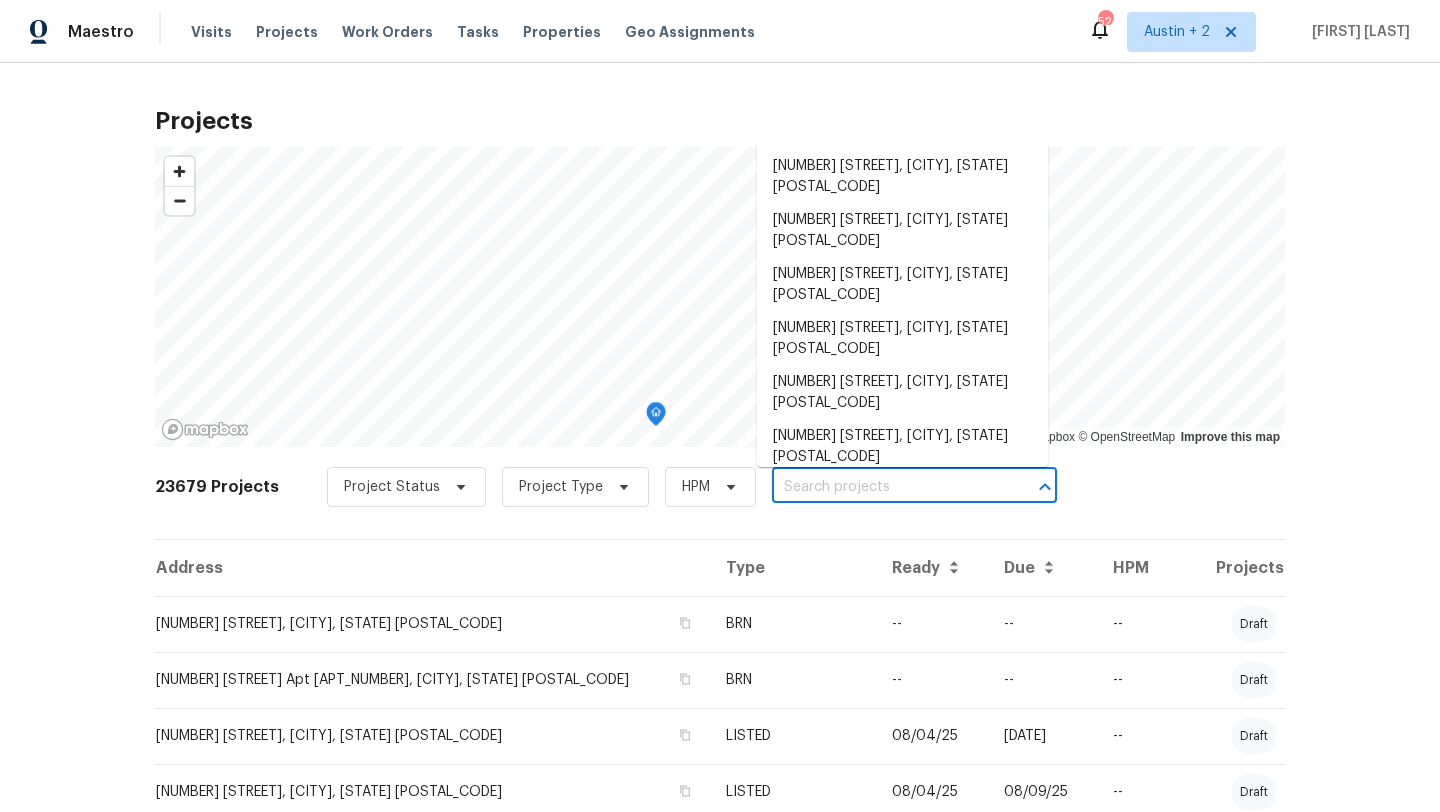 paste on "4949 Hamilton Wolfe Rd, San Antonio, TX 78229" 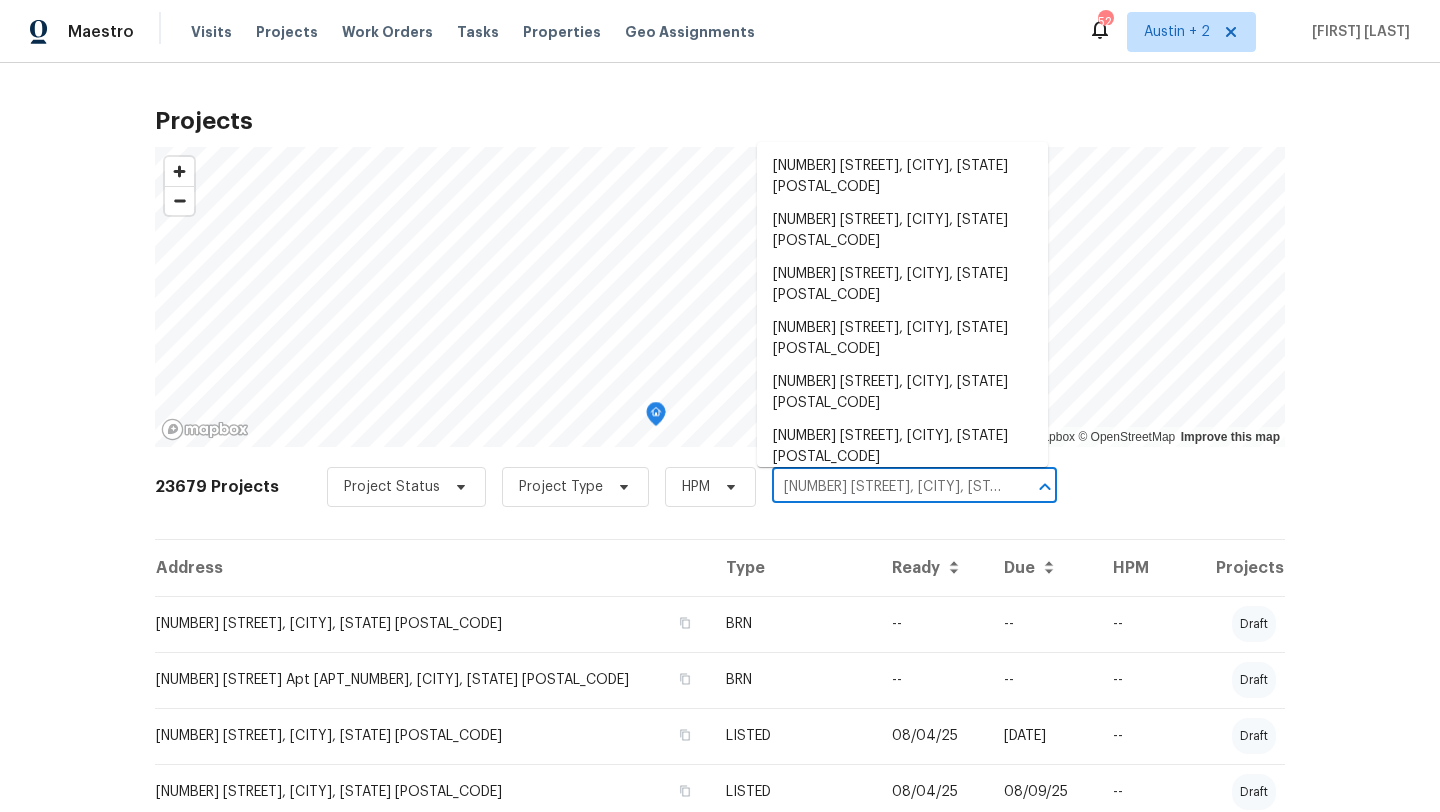 scroll, scrollTop: 0, scrollLeft: 92, axis: horizontal 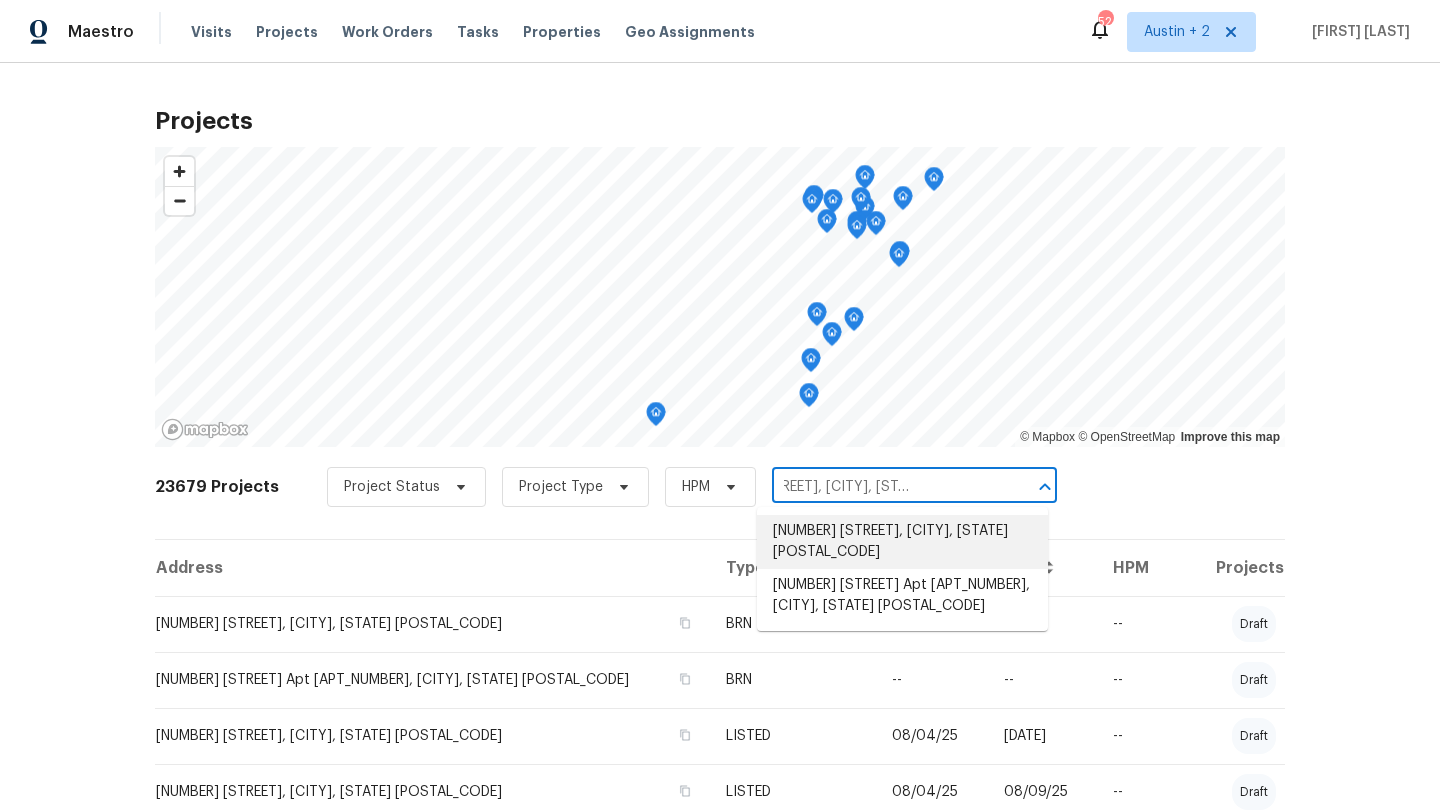 click on "4949 Hamilton Wolfe Rd, San Antonio, TX 78229" at bounding box center [902, 542] 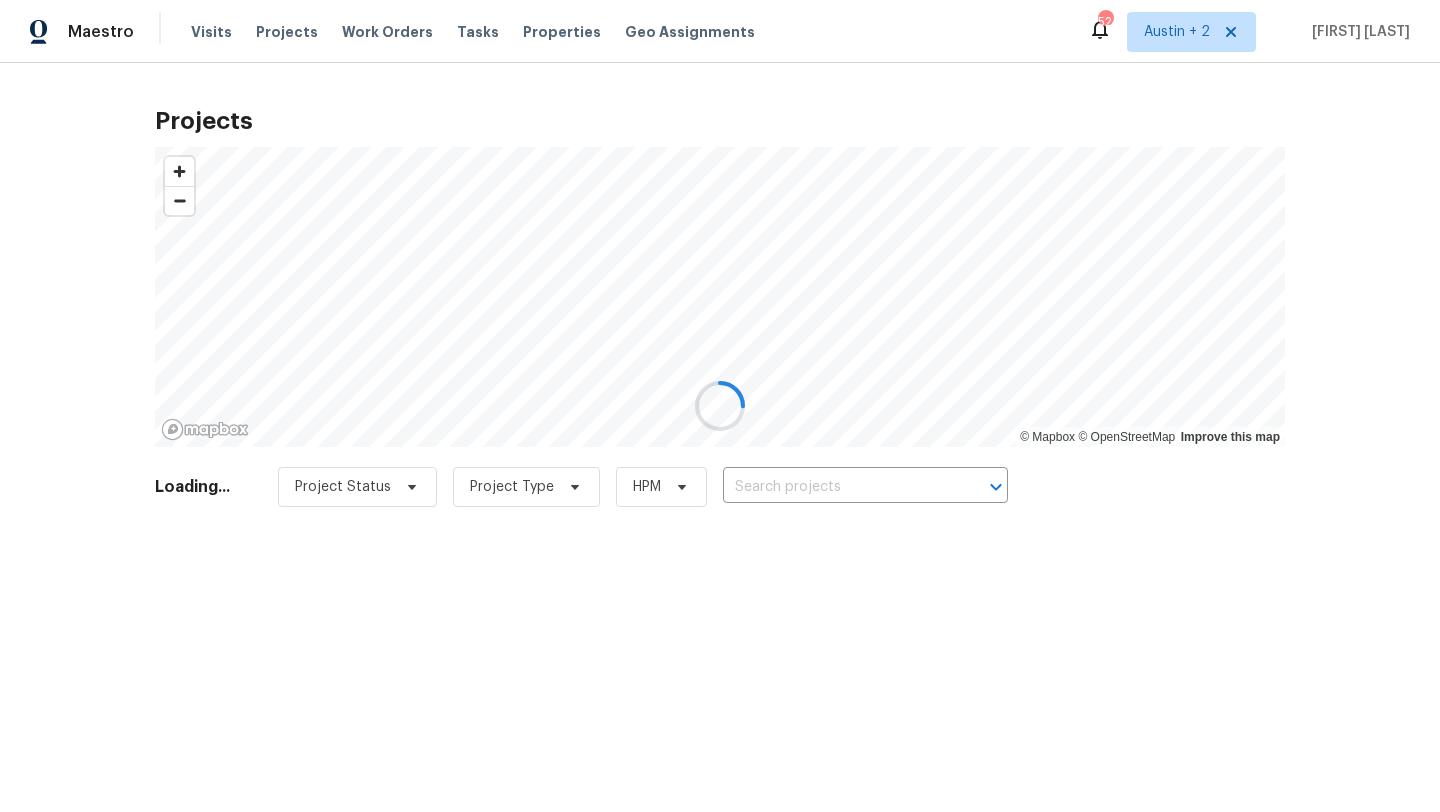 type on "4949 Hamilton Wolfe Rd, San Antonio, TX 78229" 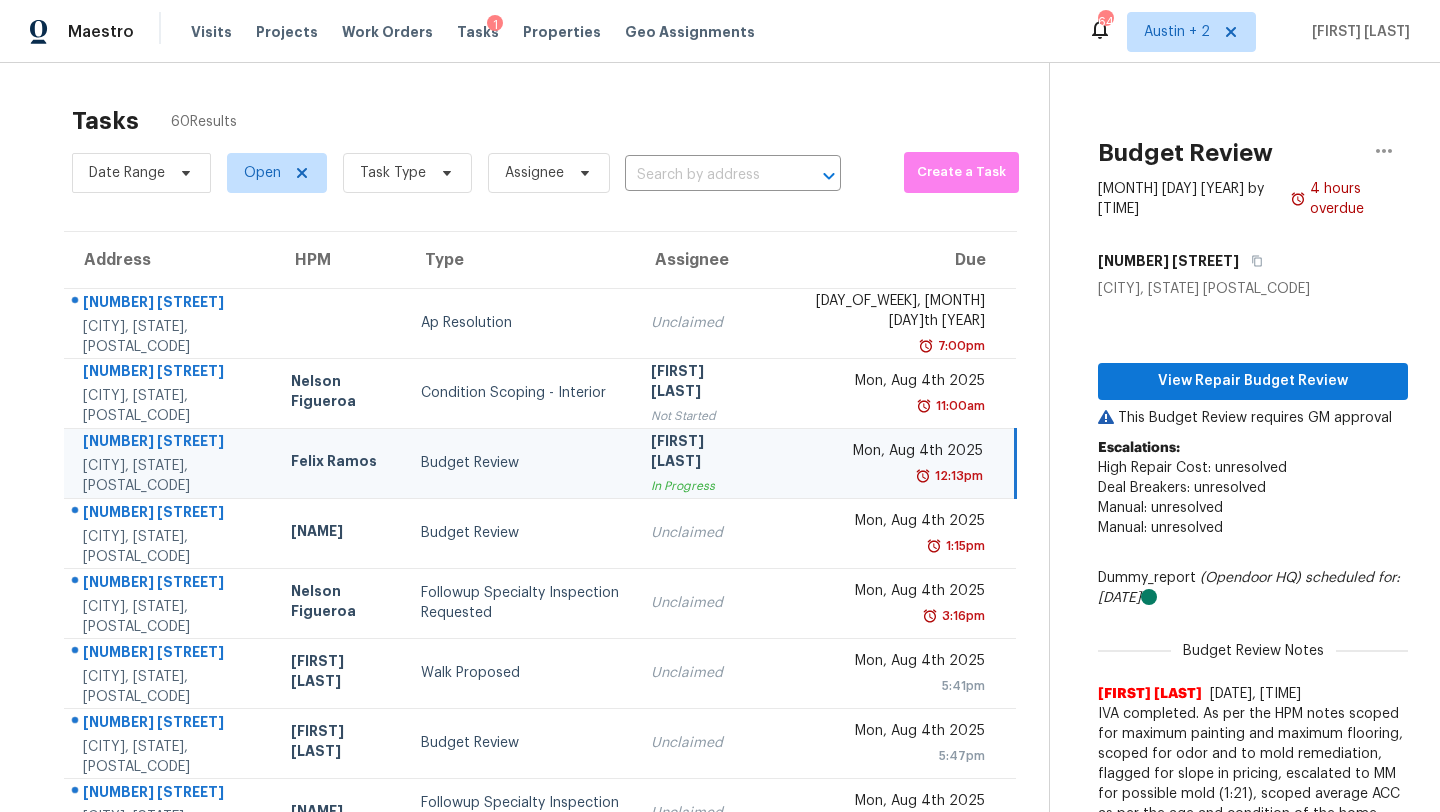 scroll, scrollTop: 0, scrollLeft: 0, axis: both 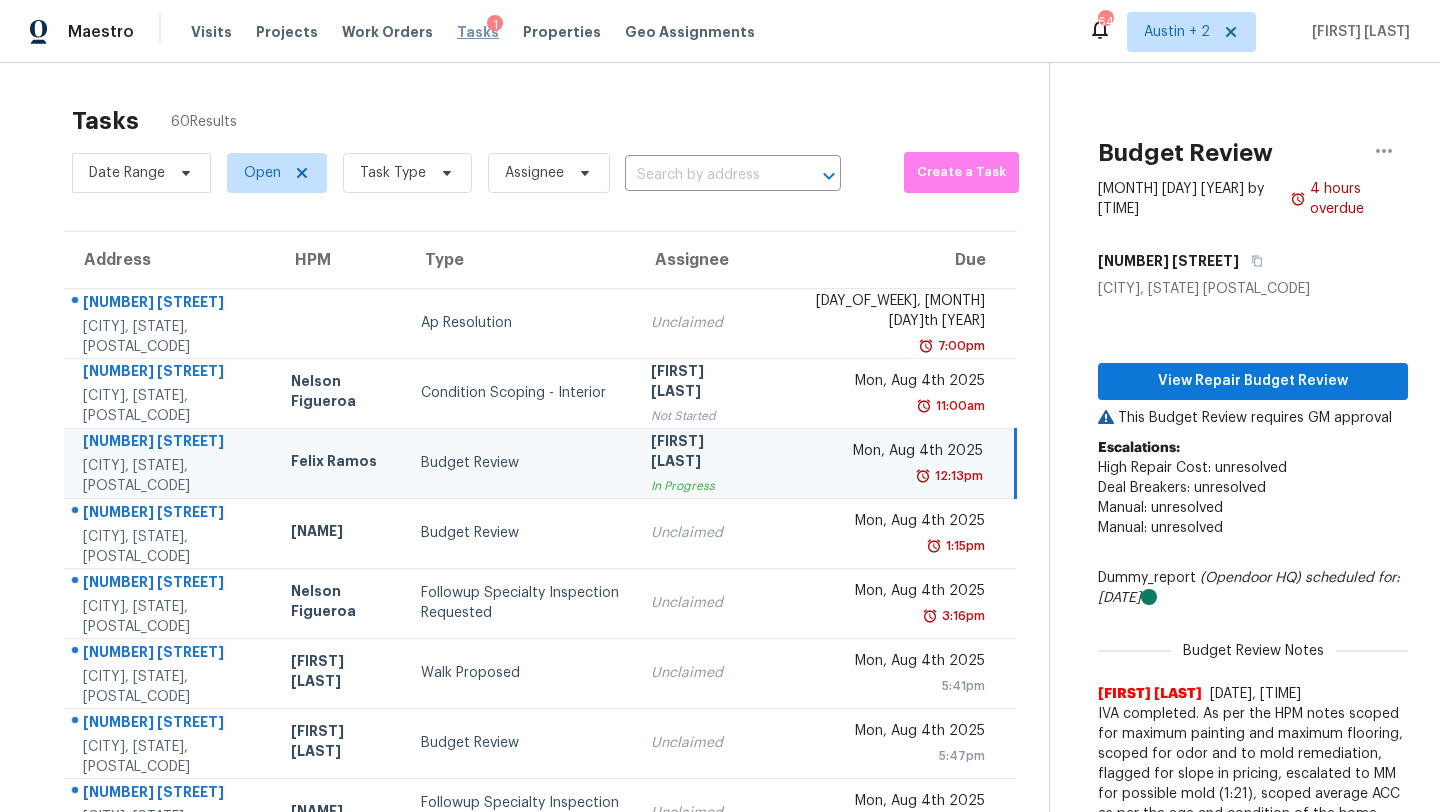 click on "Tasks" at bounding box center (478, 32) 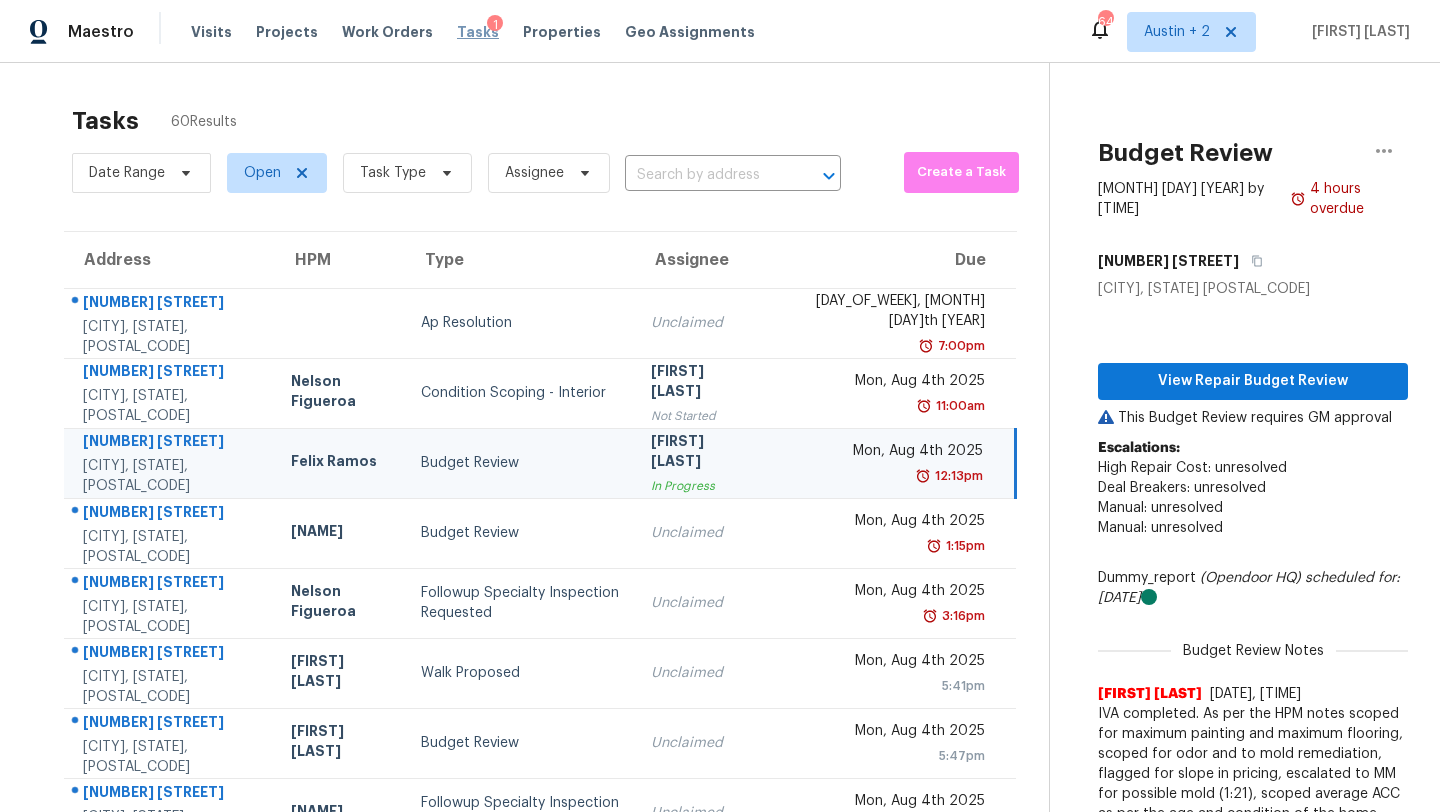 click on "Tasks" at bounding box center [478, 32] 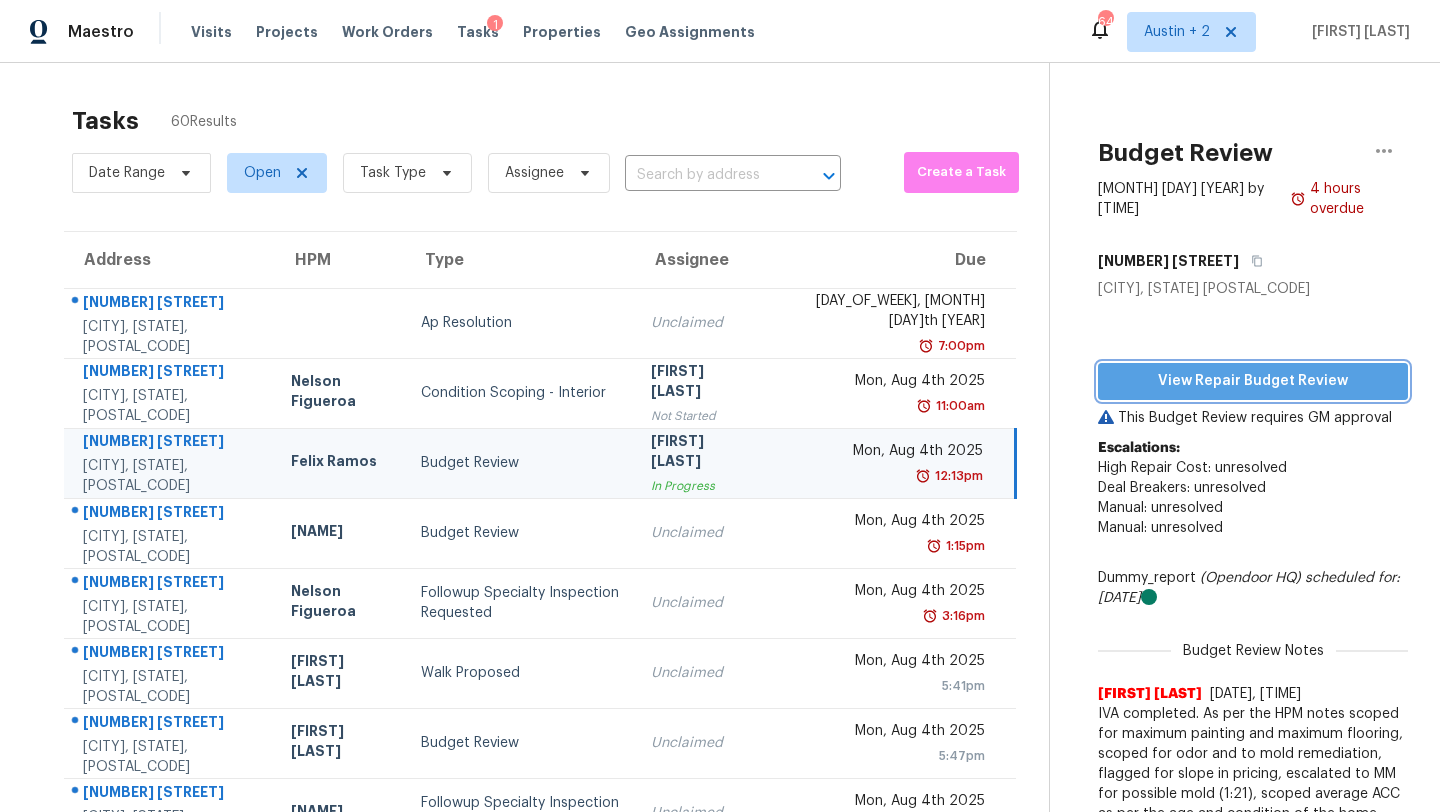 click on "View Repair Budget Review" at bounding box center [1253, 381] 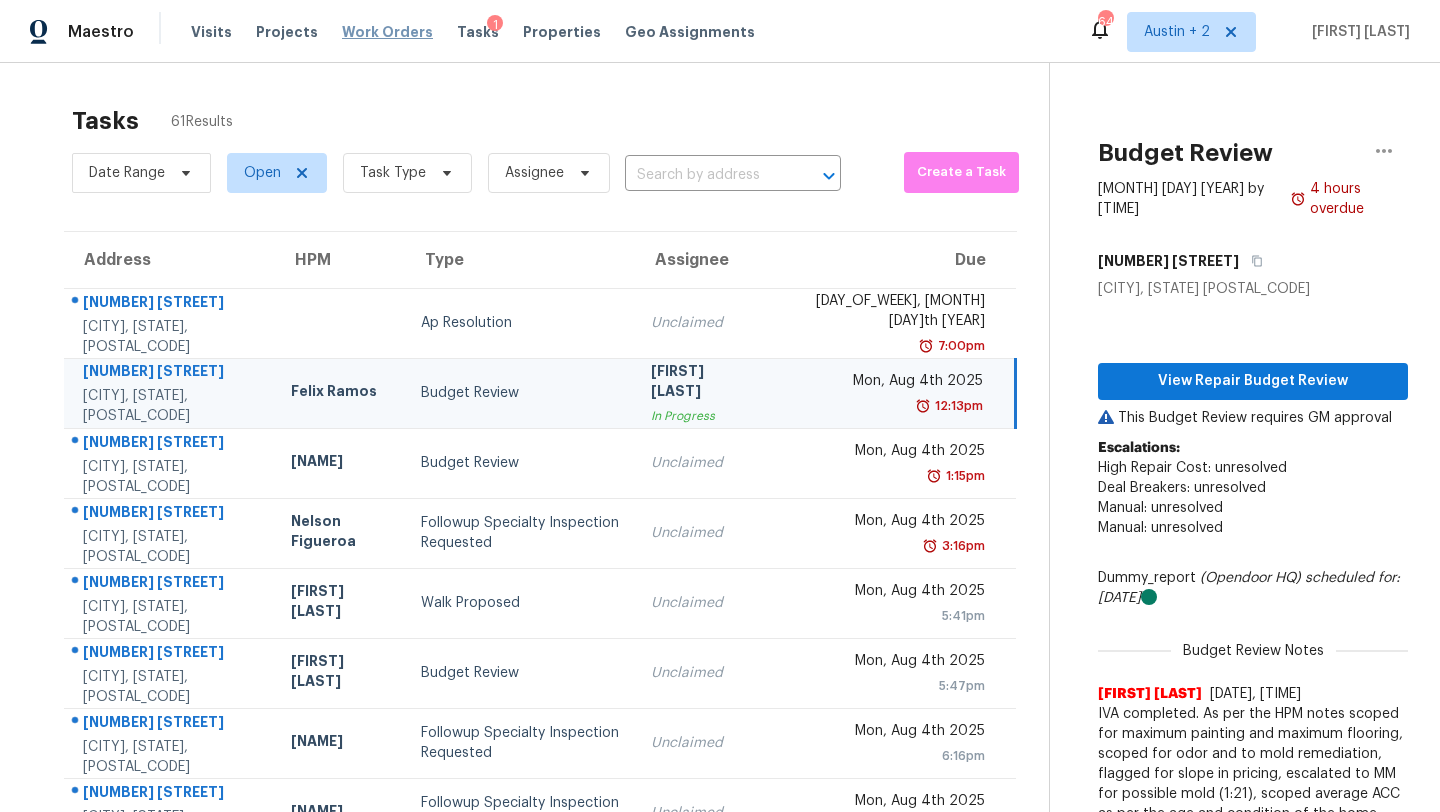 click on "Work Orders" at bounding box center [387, 32] 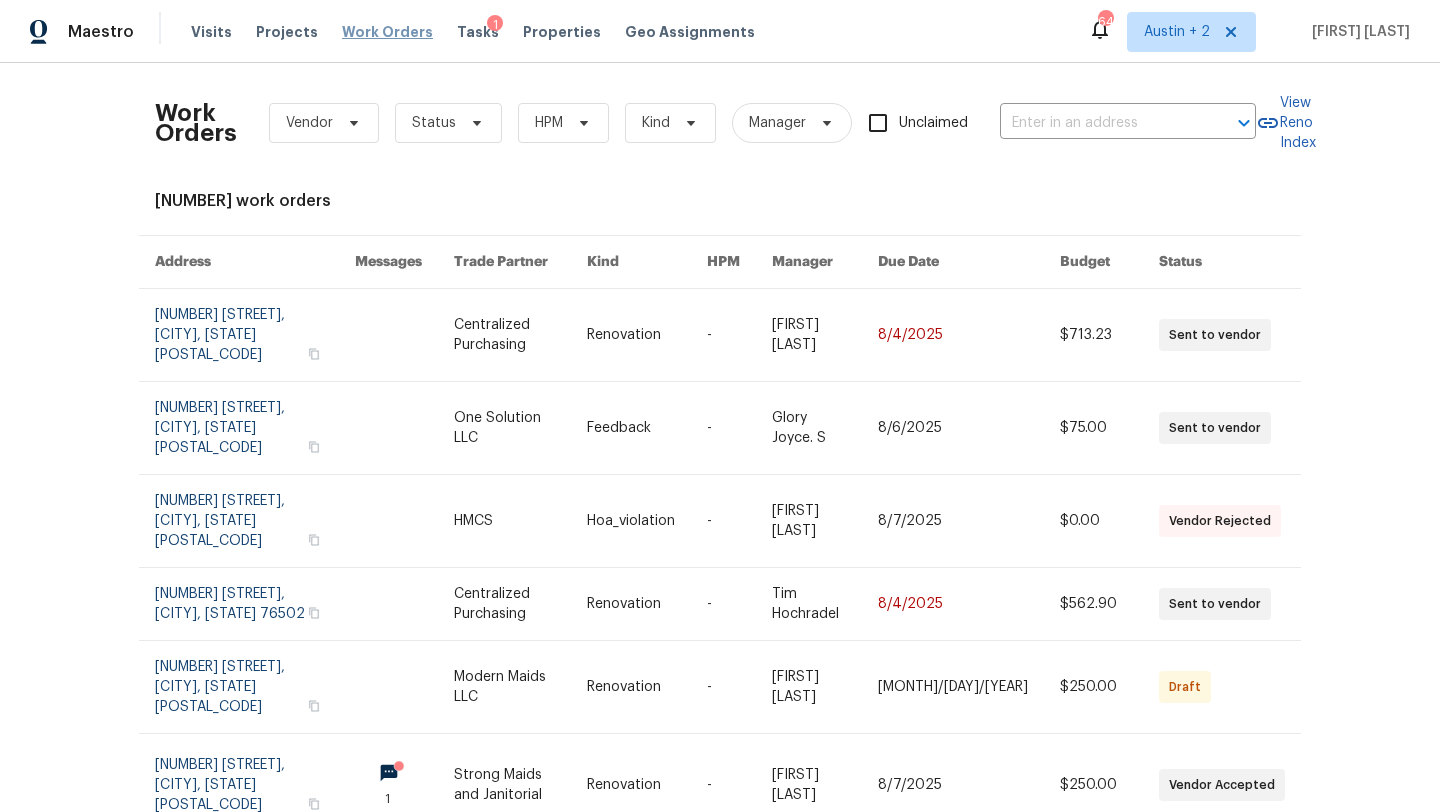 click on "Work Orders" at bounding box center (387, 32) 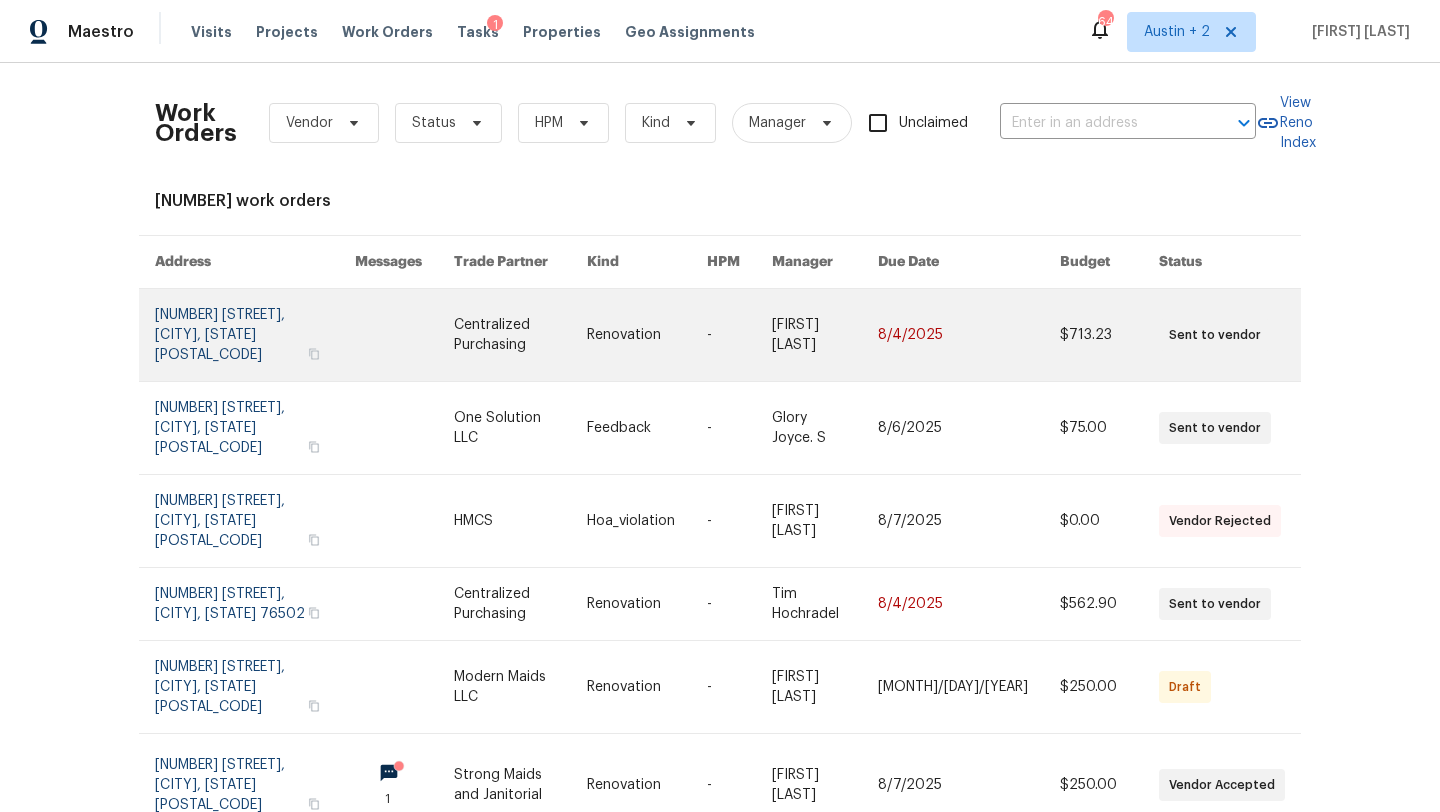 click at bounding box center [255, 335] 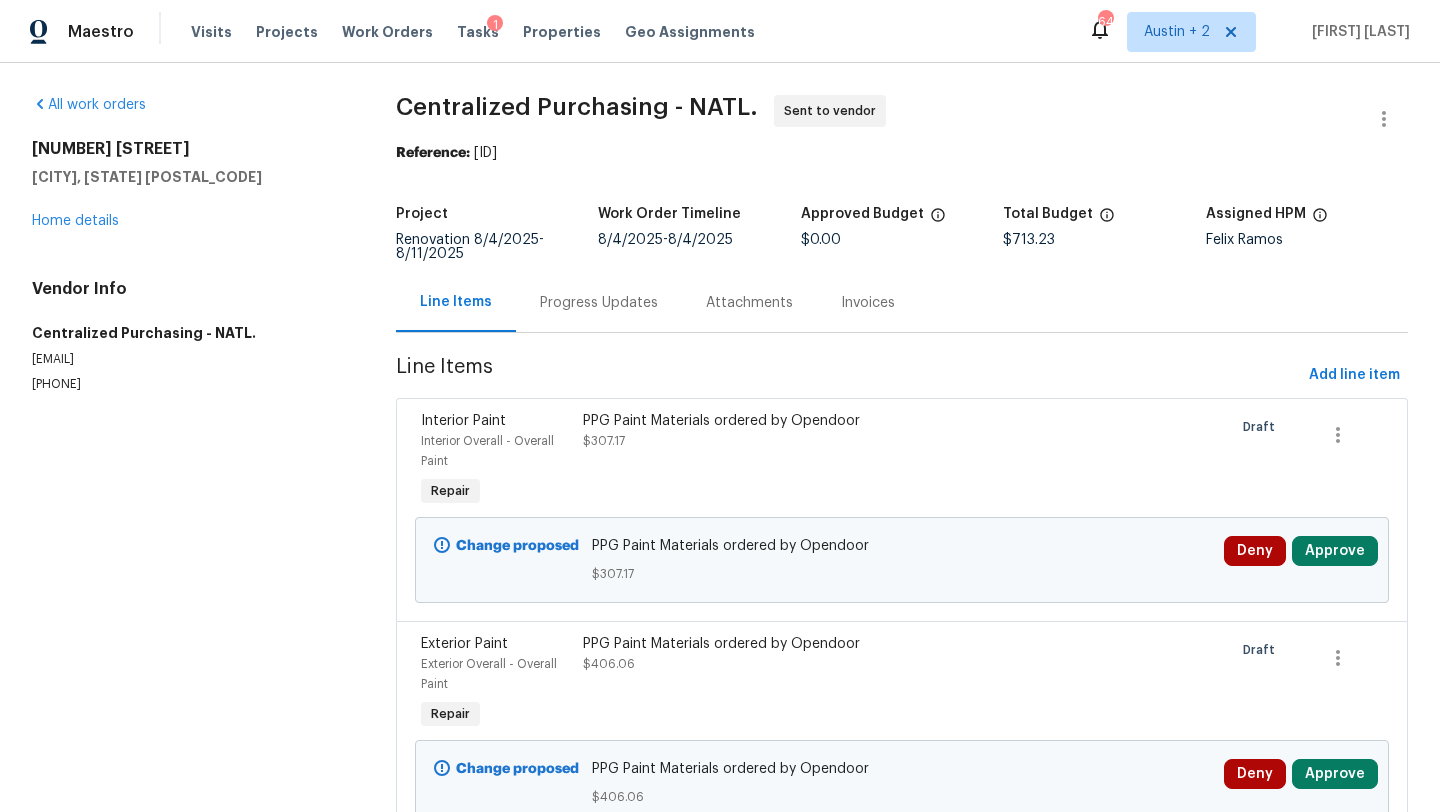 scroll, scrollTop: 91, scrollLeft: 0, axis: vertical 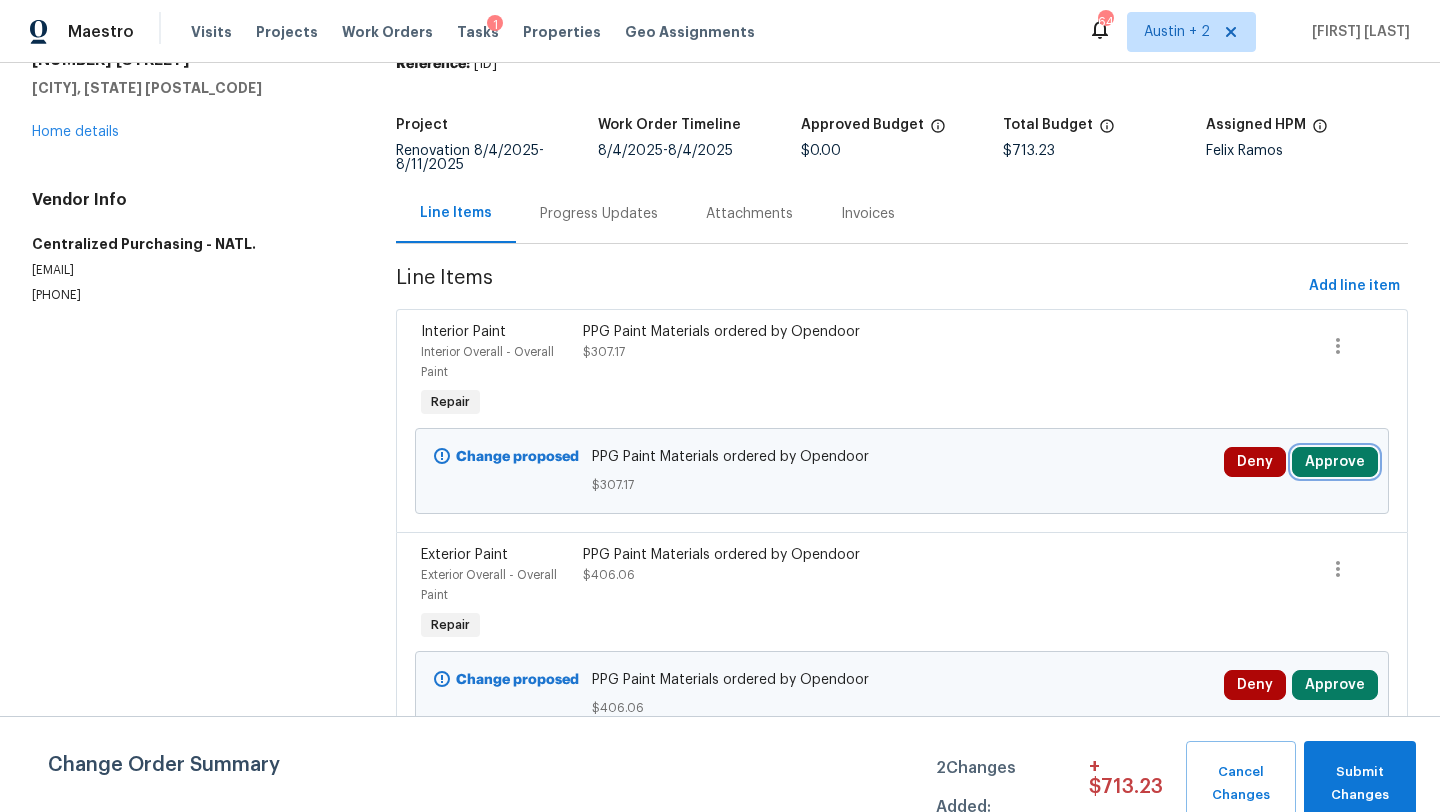 click on "Approve" at bounding box center (1335, 462) 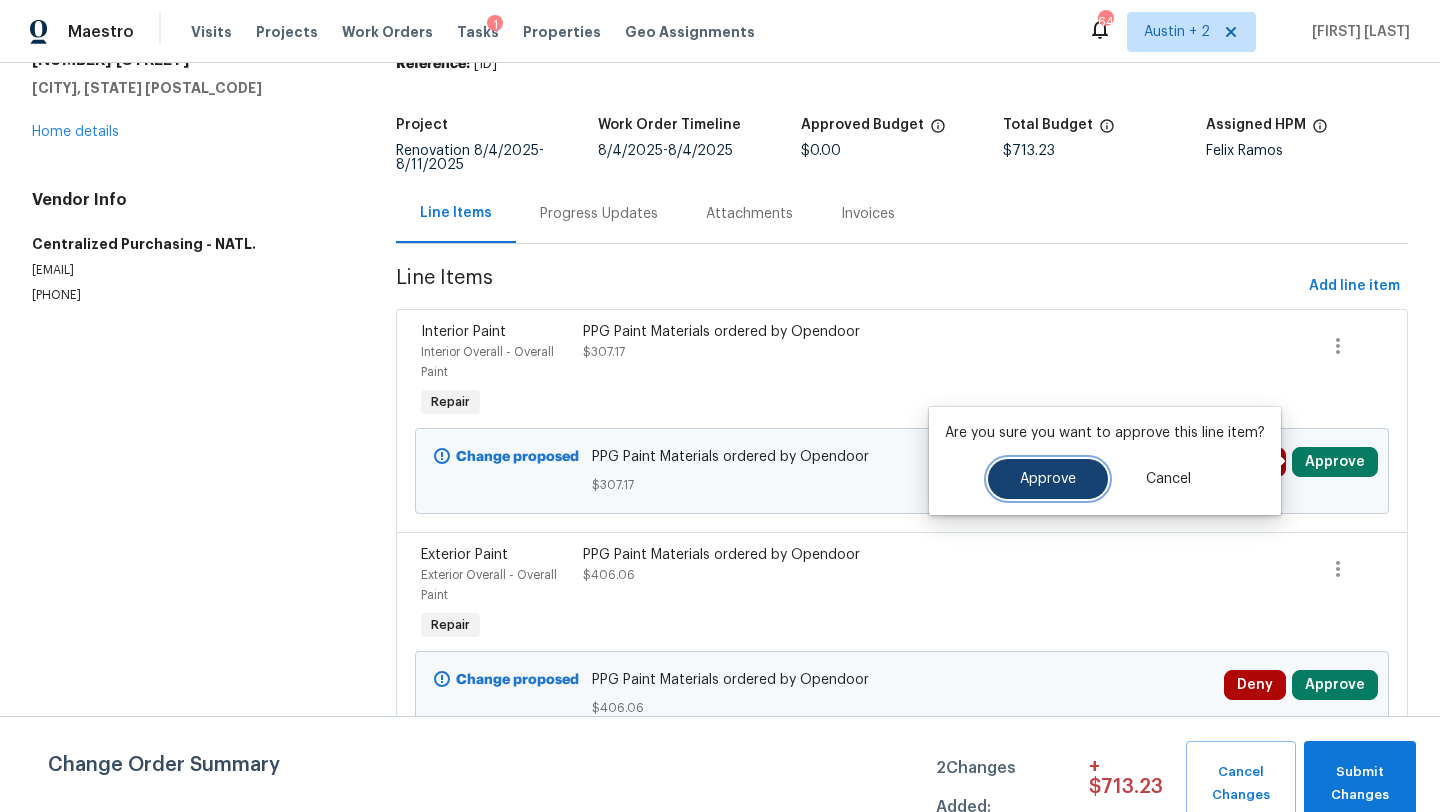 click on "Approve" at bounding box center [1048, 479] 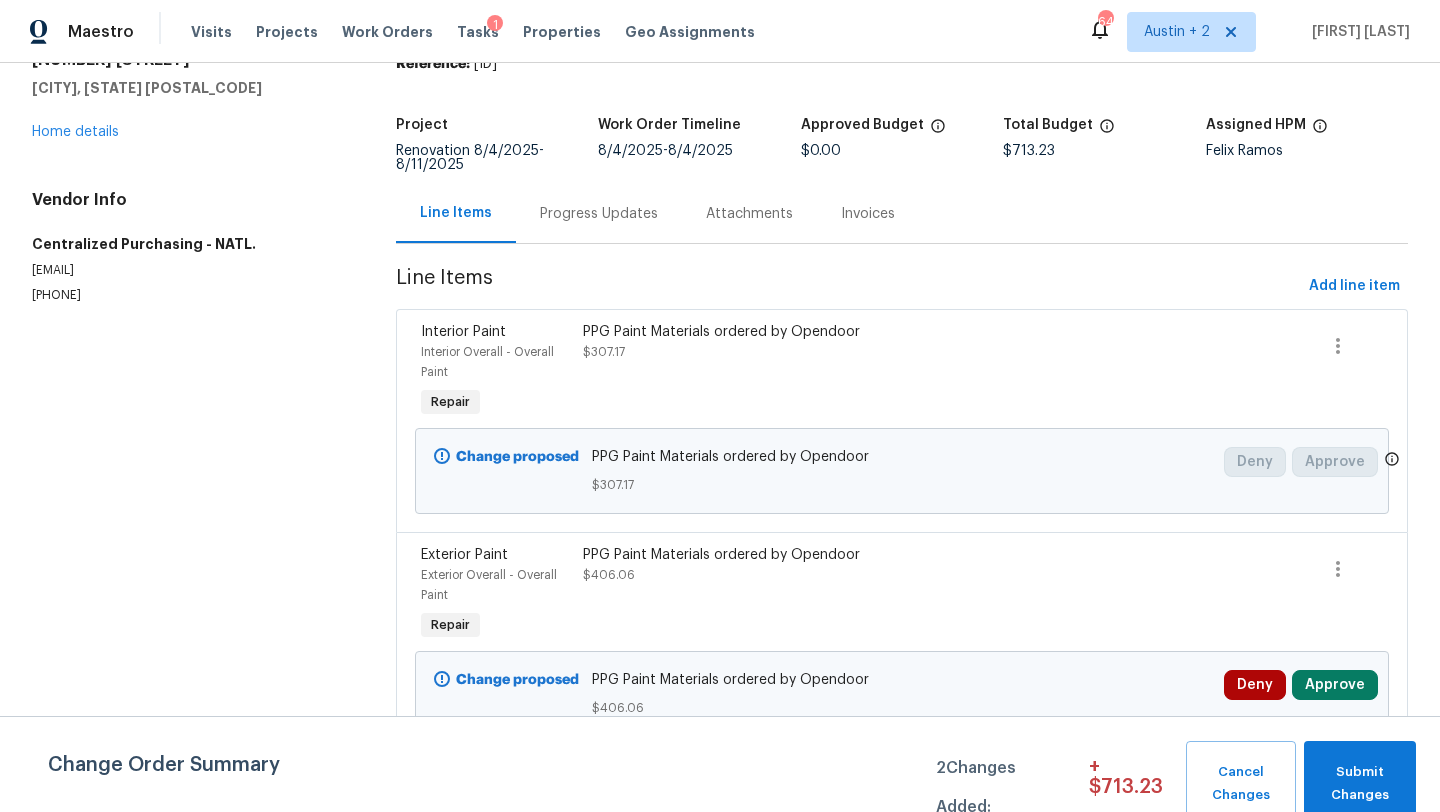 scroll, scrollTop: 0, scrollLeft: 0, axis: both 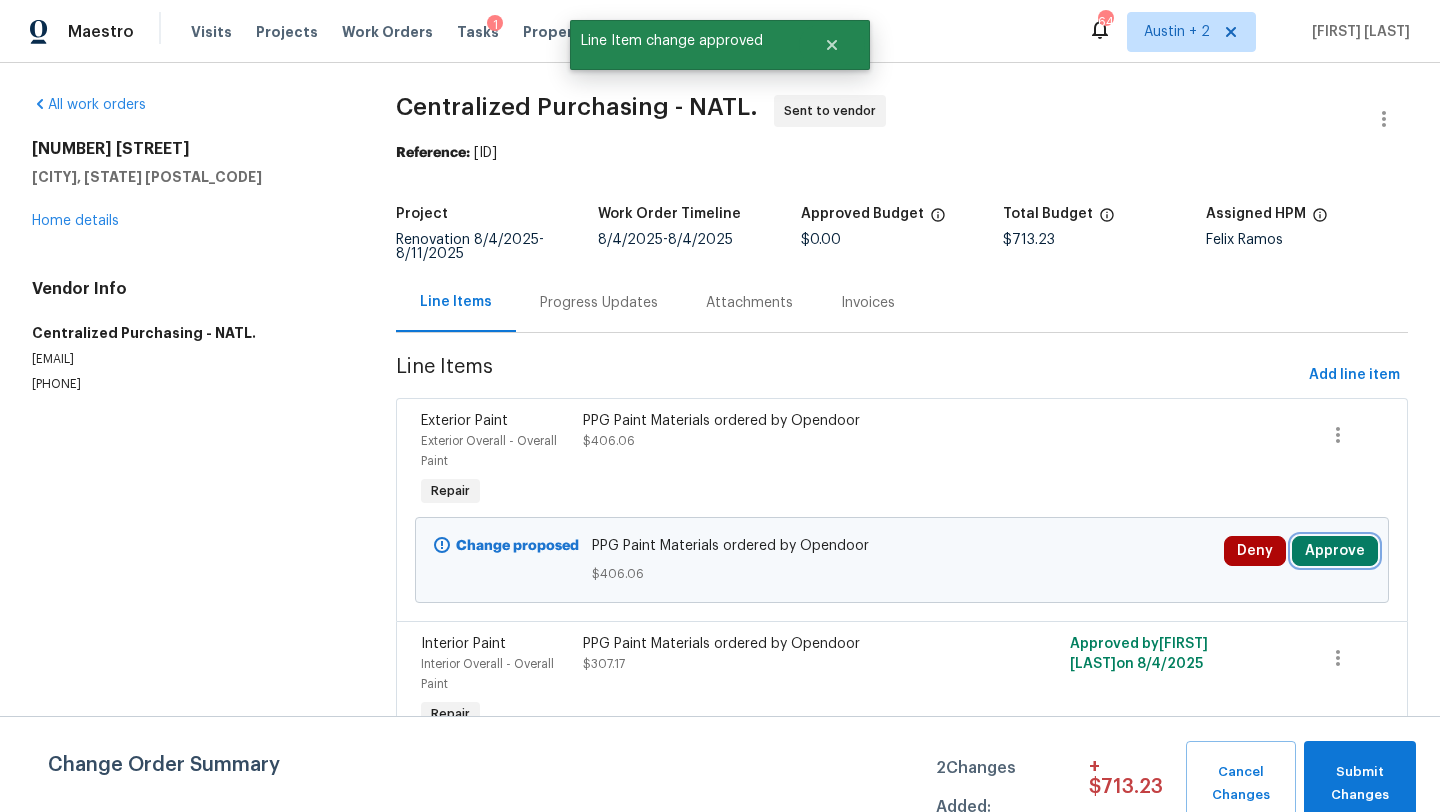 click on "Approve" at bounding box center [1335, 551] 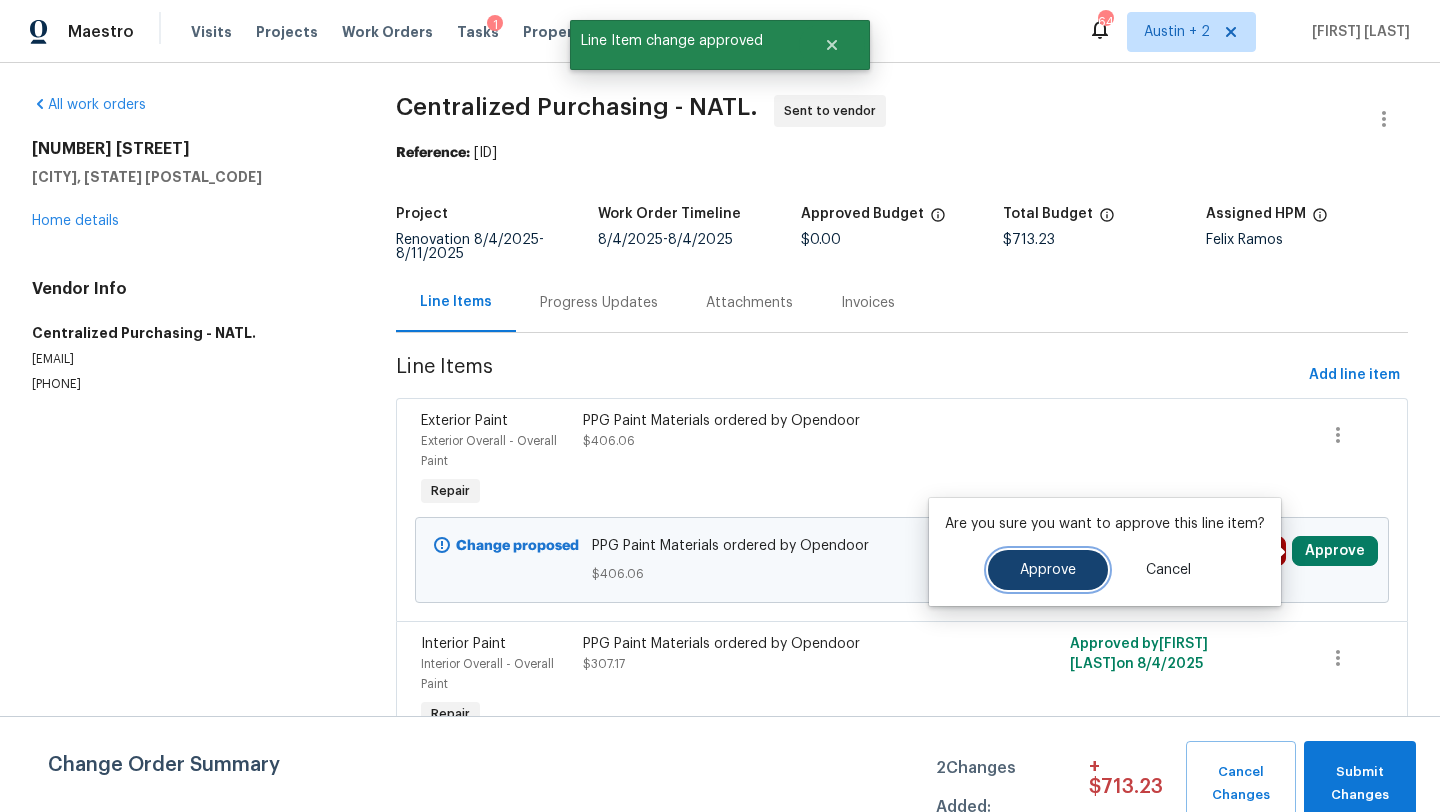 click on "Approve" at bounding box center [1048, 570] 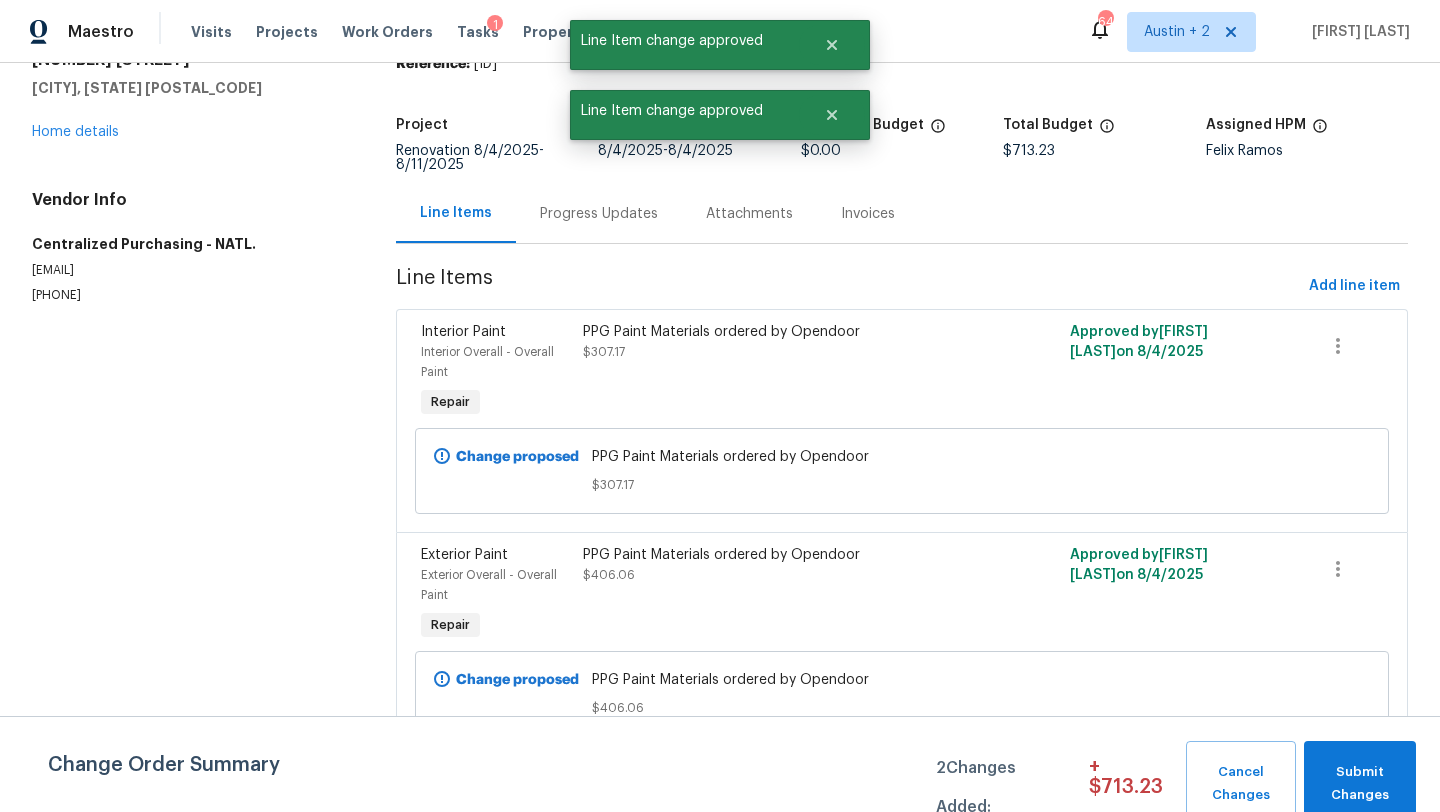 scroll, scrollTop: 90, scrollLeft: 0, axis: vertical 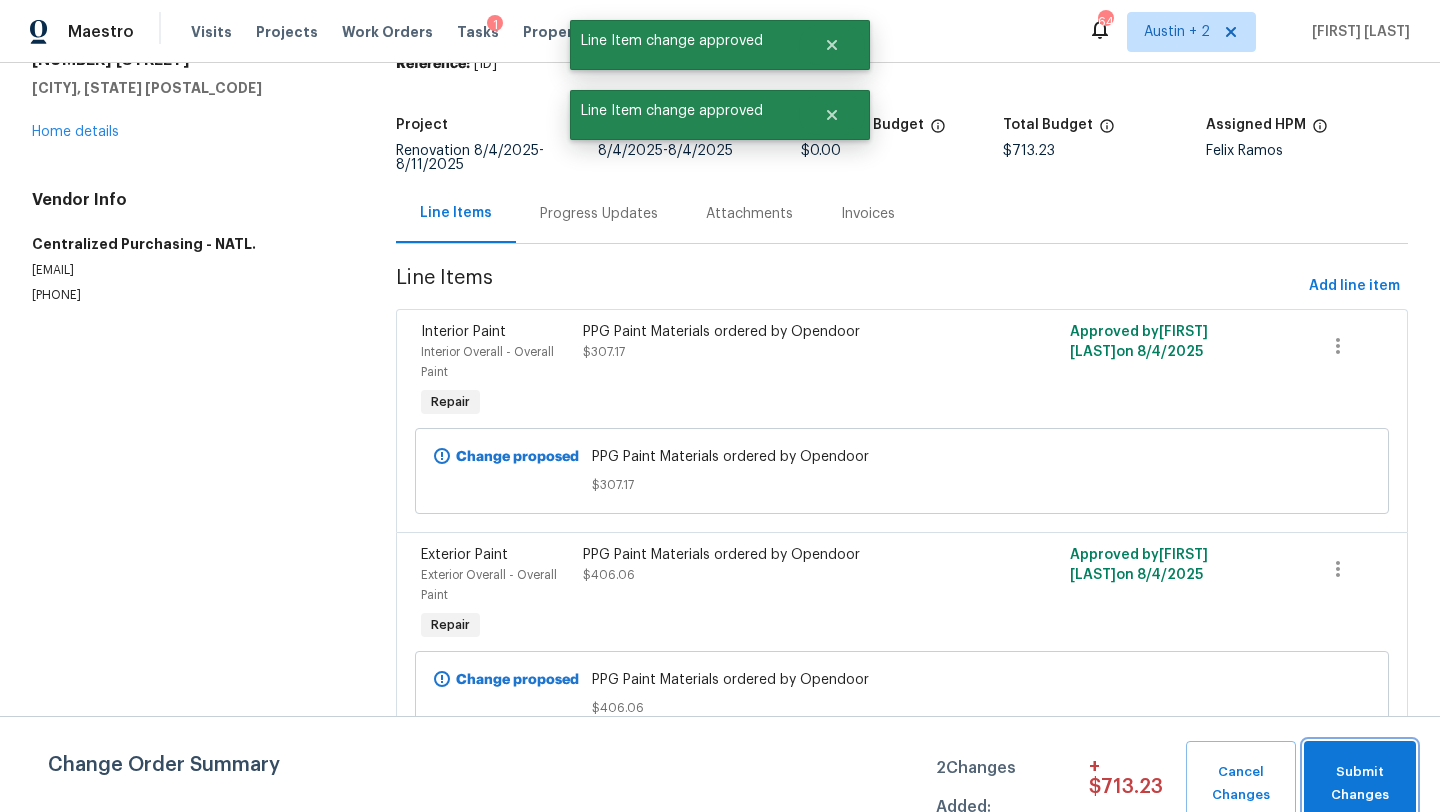 click on "Submit Changes" at bounding box center [1360, 784] 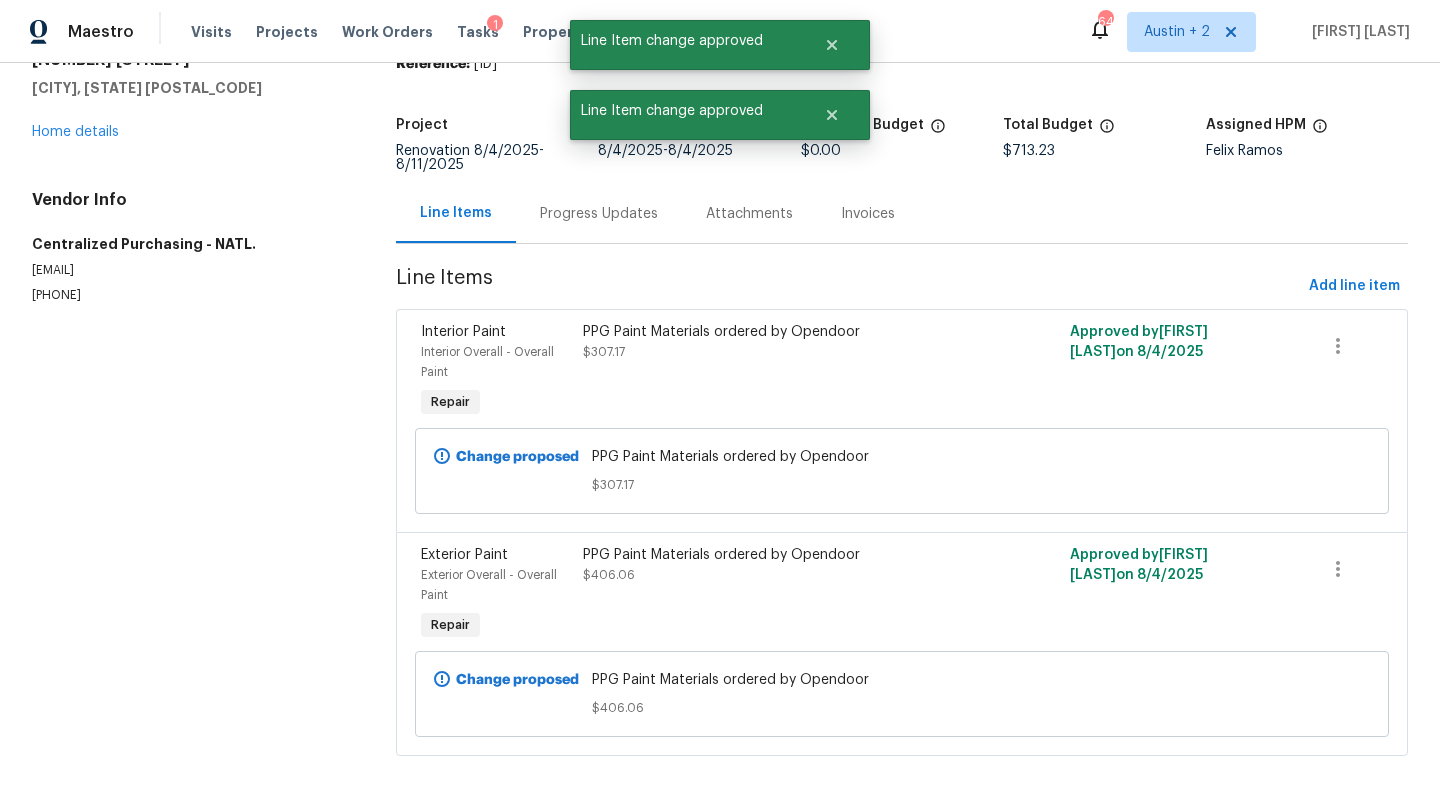 scroll, scrollTop: 0, scrollLeft: 0, axis: both 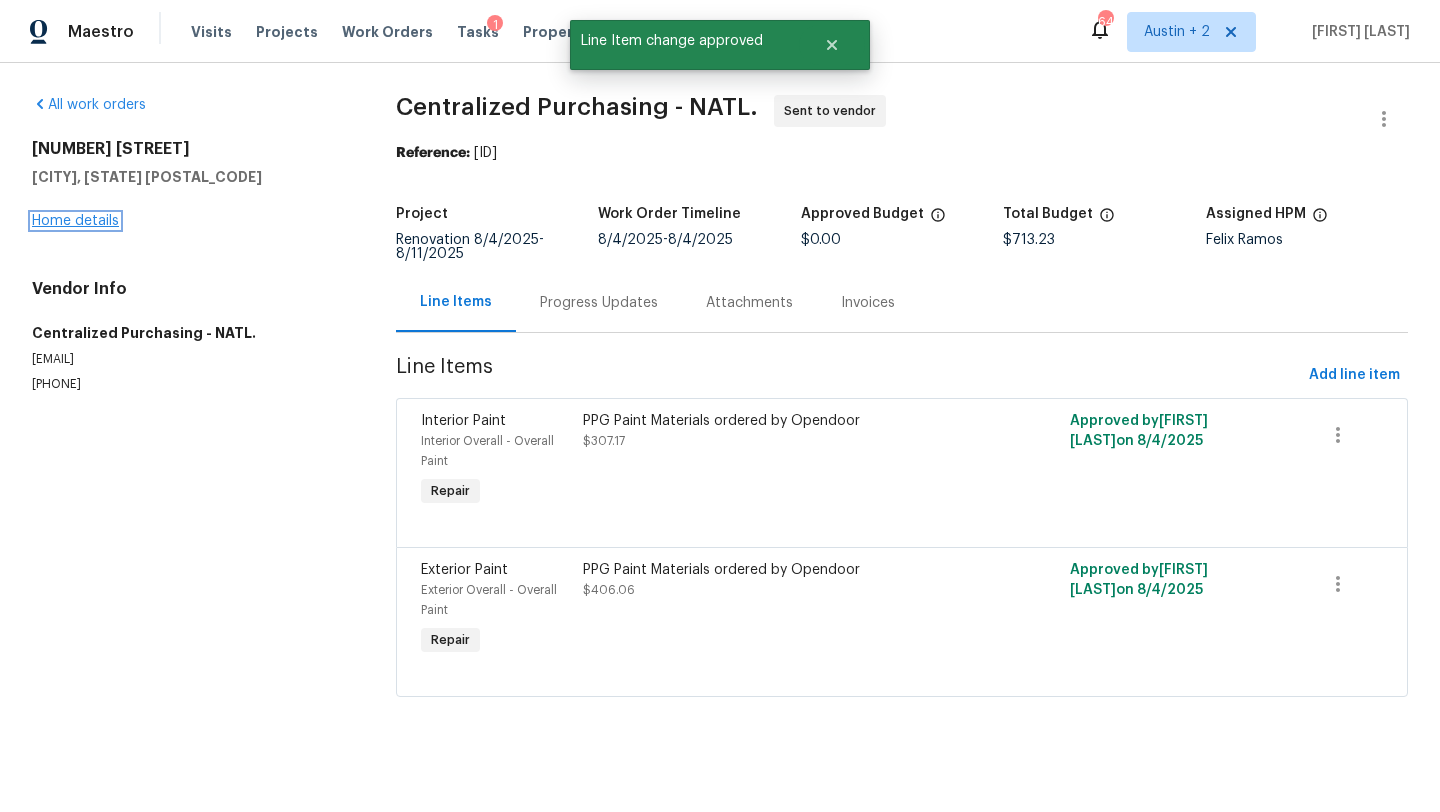 click on "Home details" at bounding box center (75, 221) 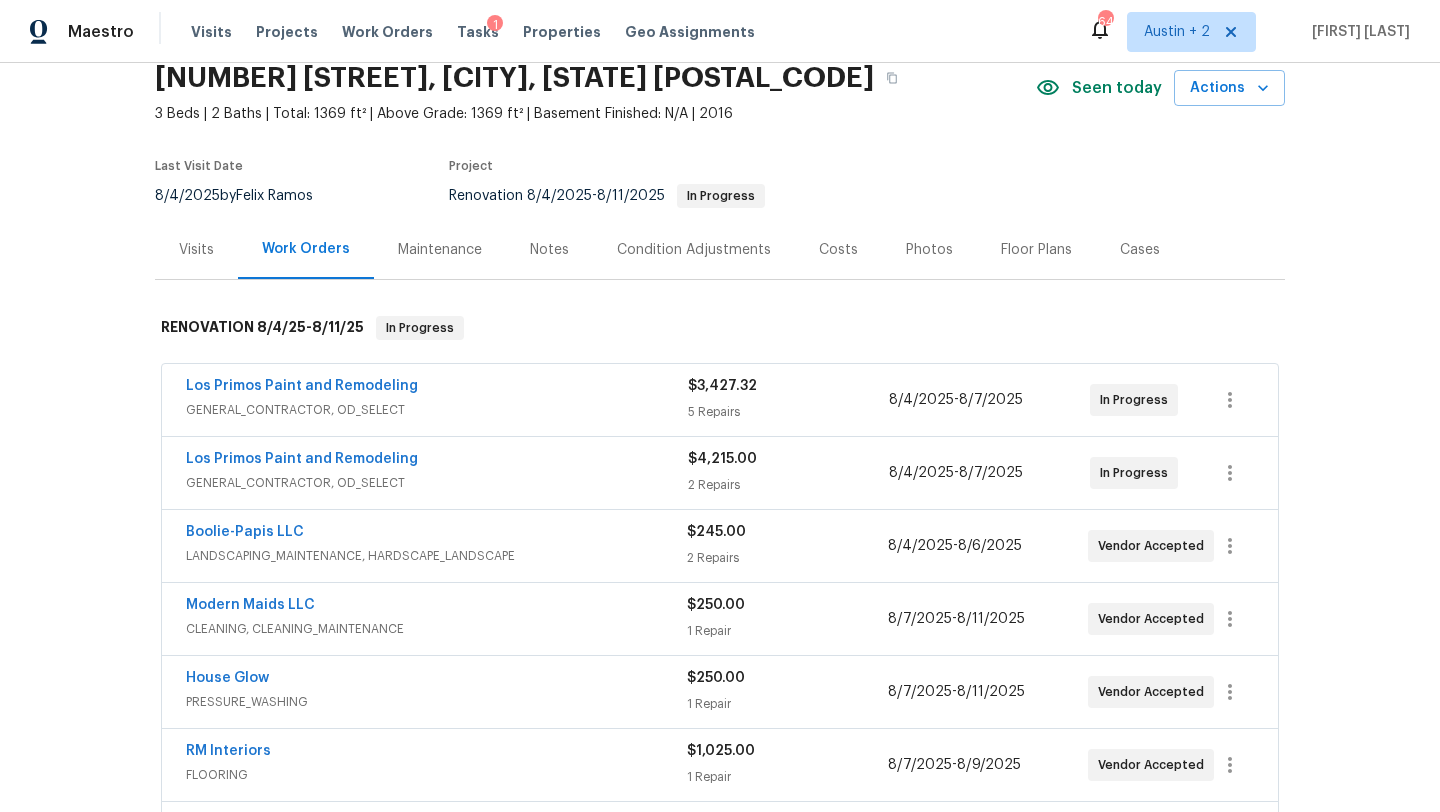 scroll, scrollTop: 458, scrollLeft: 0, axis: vertical 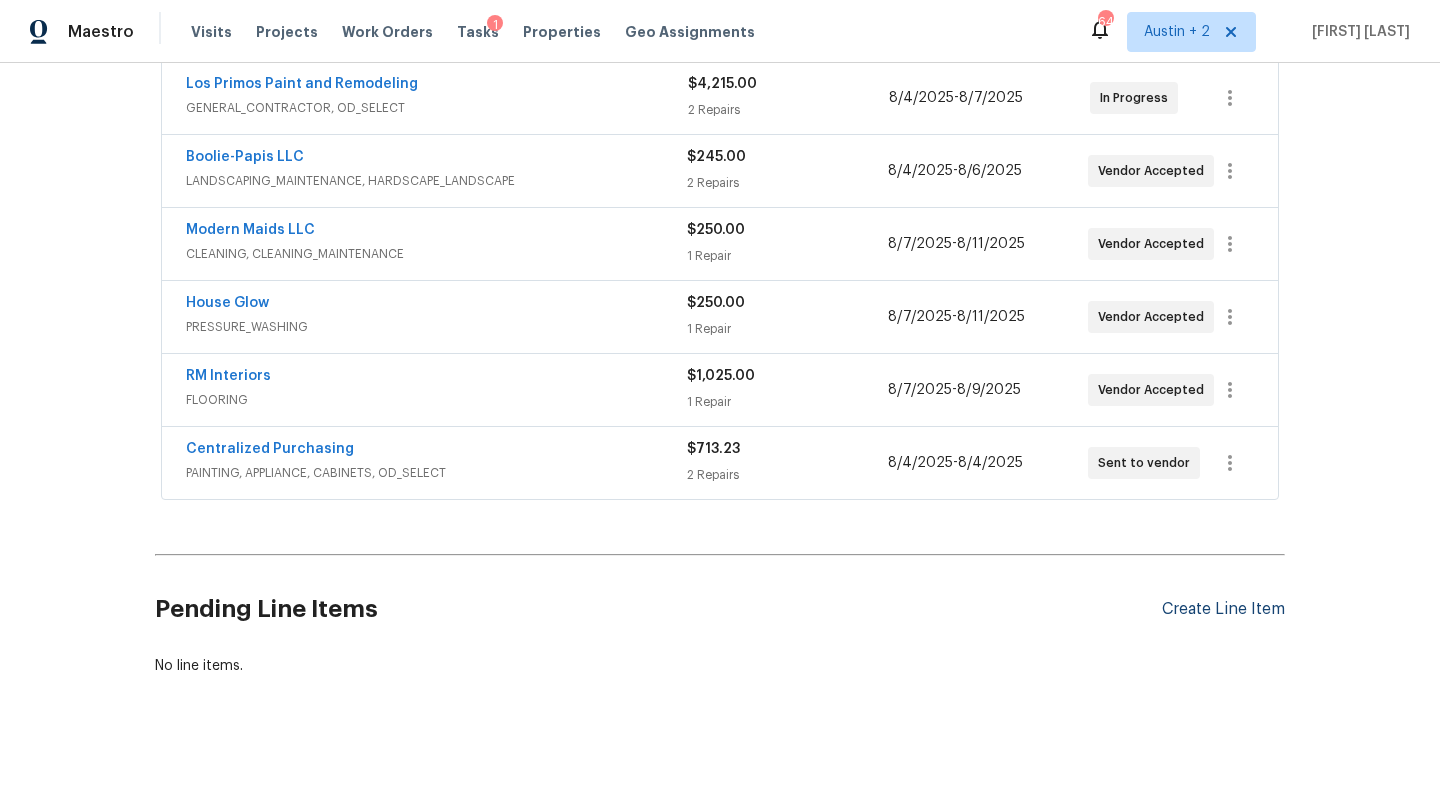 click on "Create Line Item" at bounding box center (1223, 609) 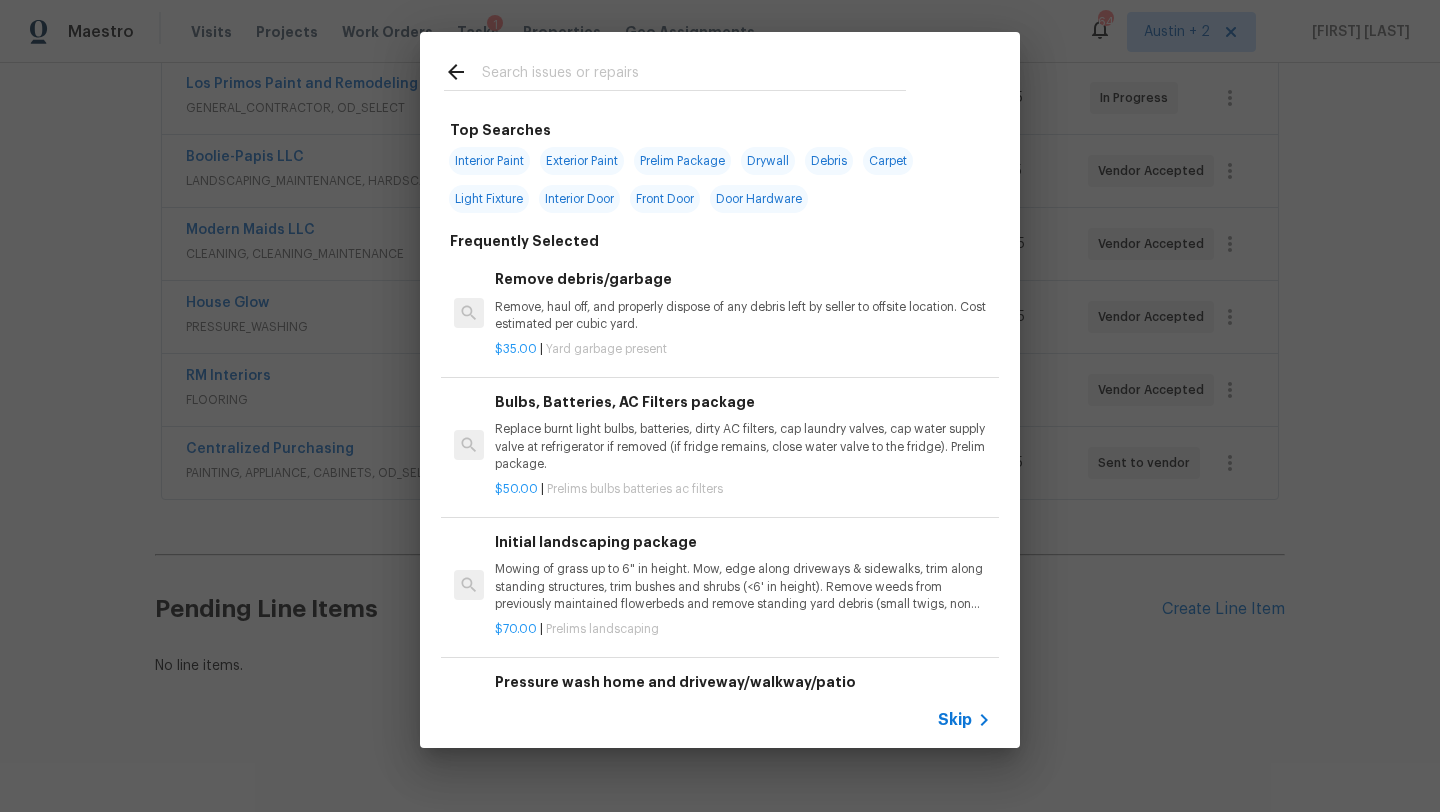 click at bounding box center [694, 75] 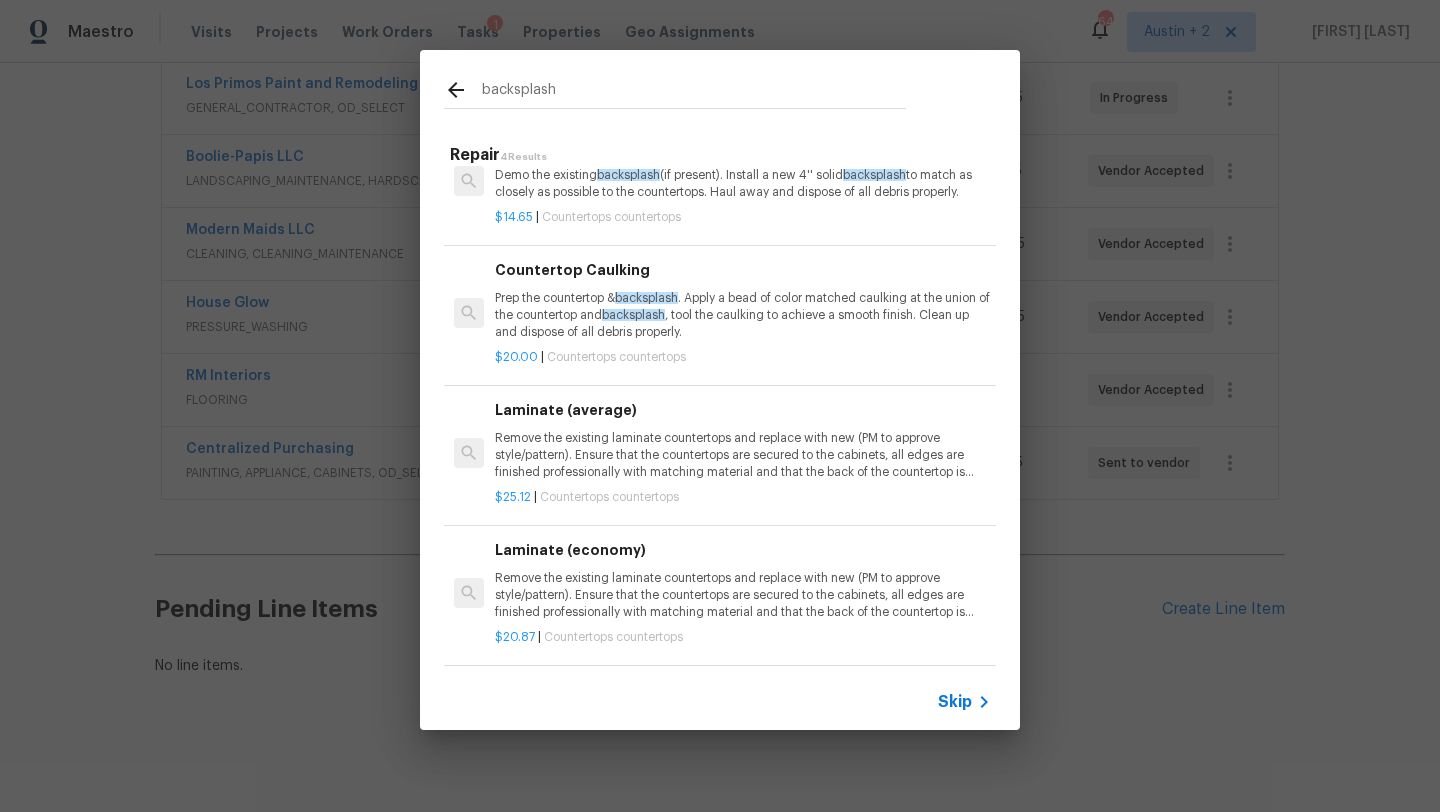 scroll, scrollTop: 0, scrollLeft: 0, axis: both 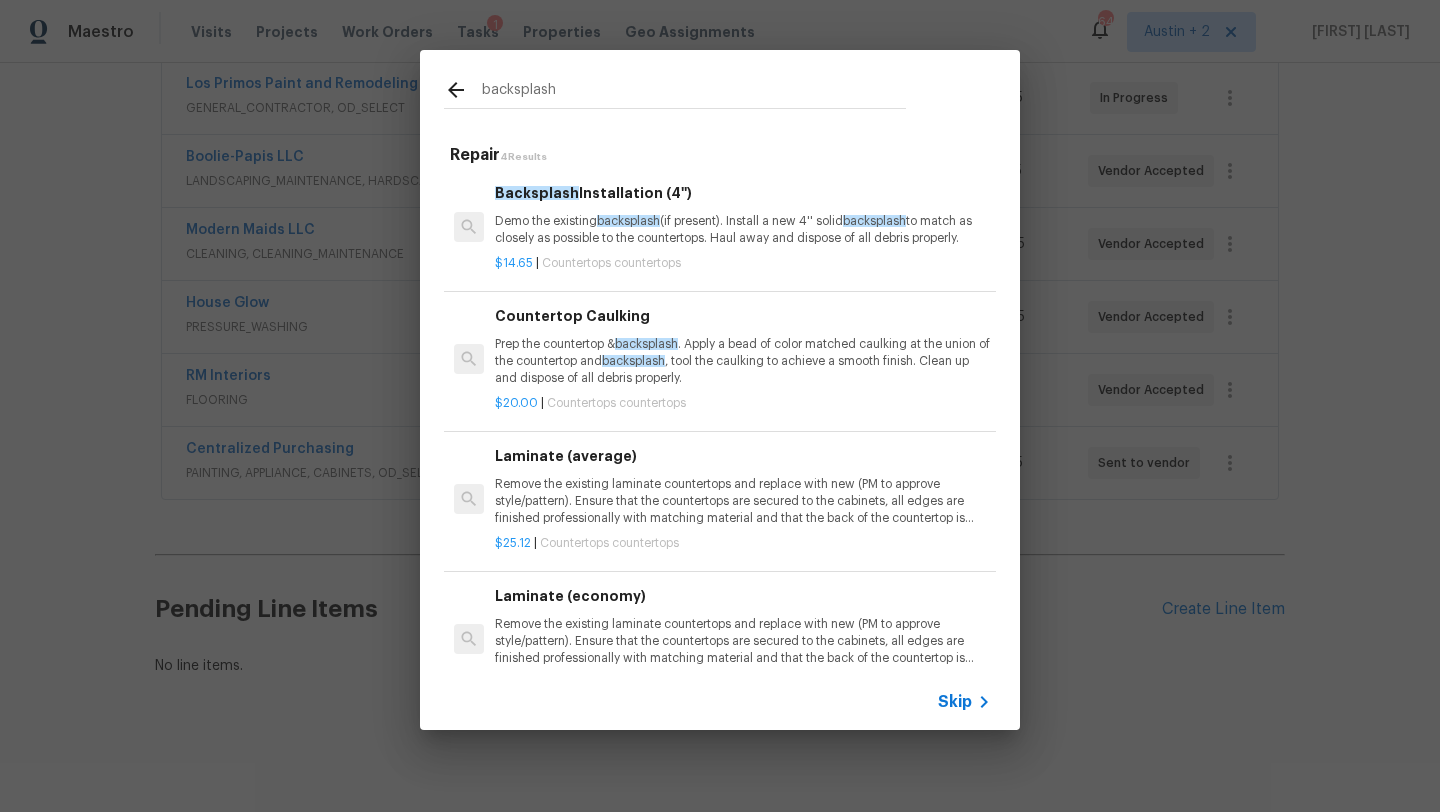 type on "backsplash" 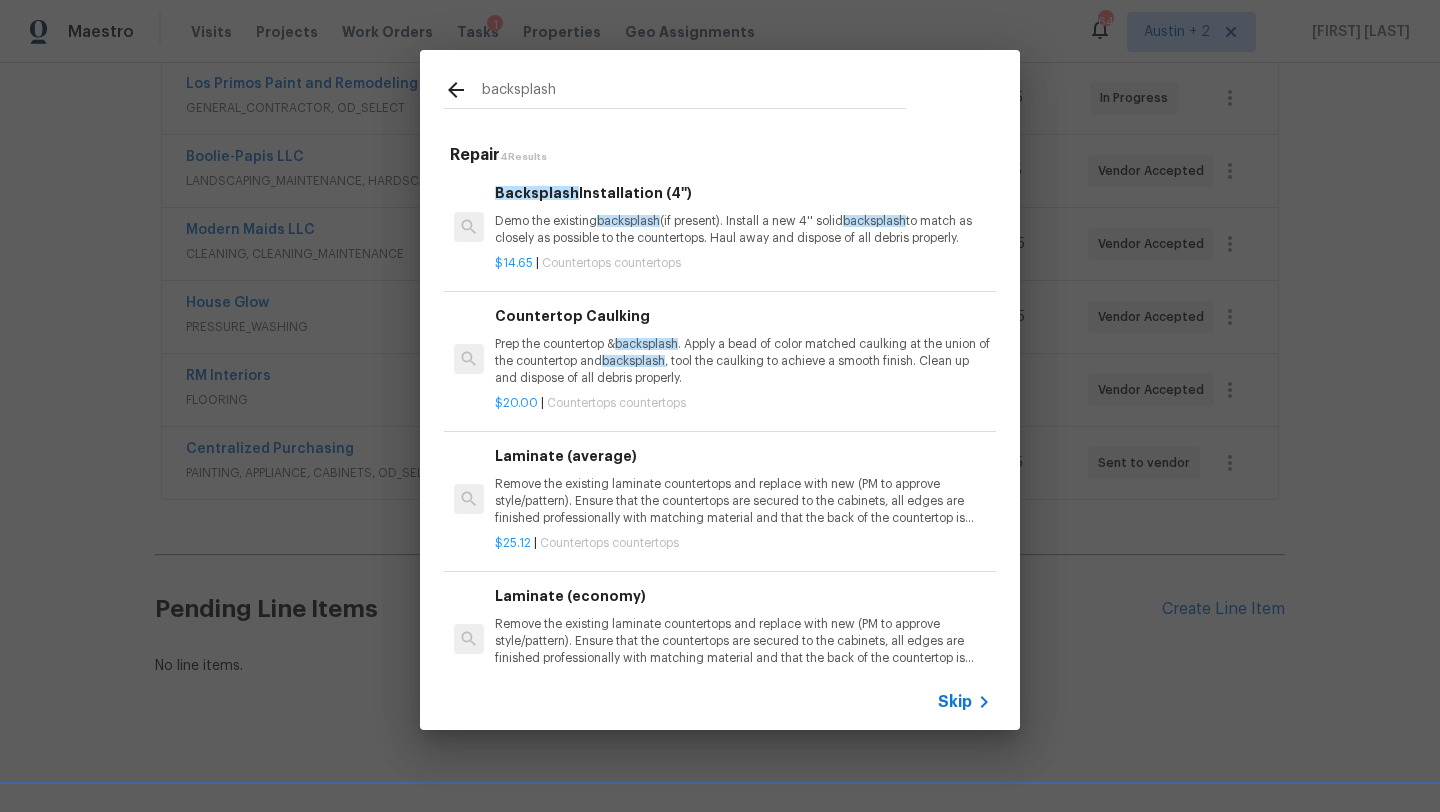 click on "Demo the existing  backsplash  (if present). Install a new 4'' solid  backsplash  to match as closely as possible to the countertops. Haul away and dispose of all debris properly." at bounding box center (743, 230) 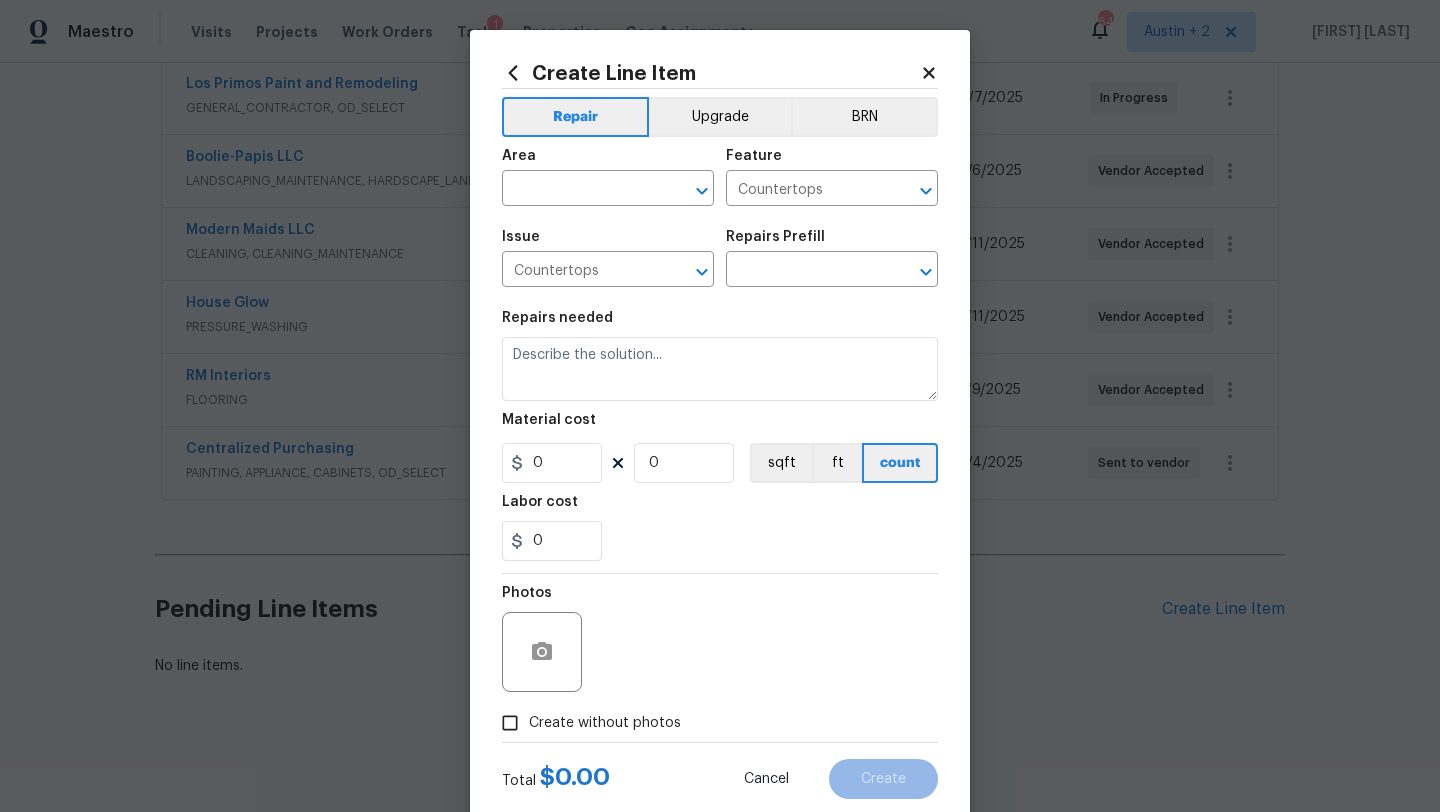 type on "Demo the existing backsplash (if present). Install a new 4'' solid backsplash to match as closely as possible to the countertops. Haul away and dispose of all debris properly." 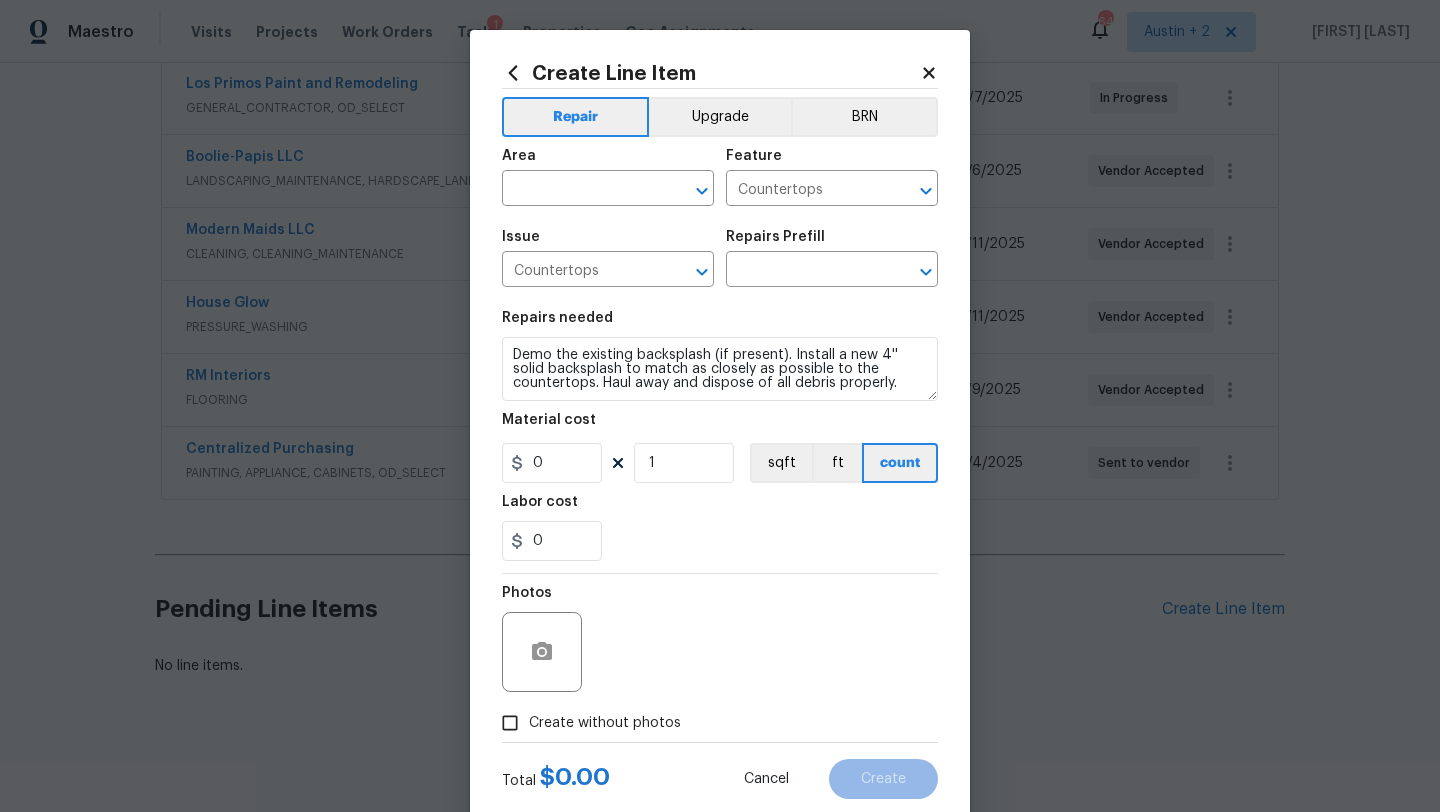 type on "Backsplash Installation (4'') $14.65" 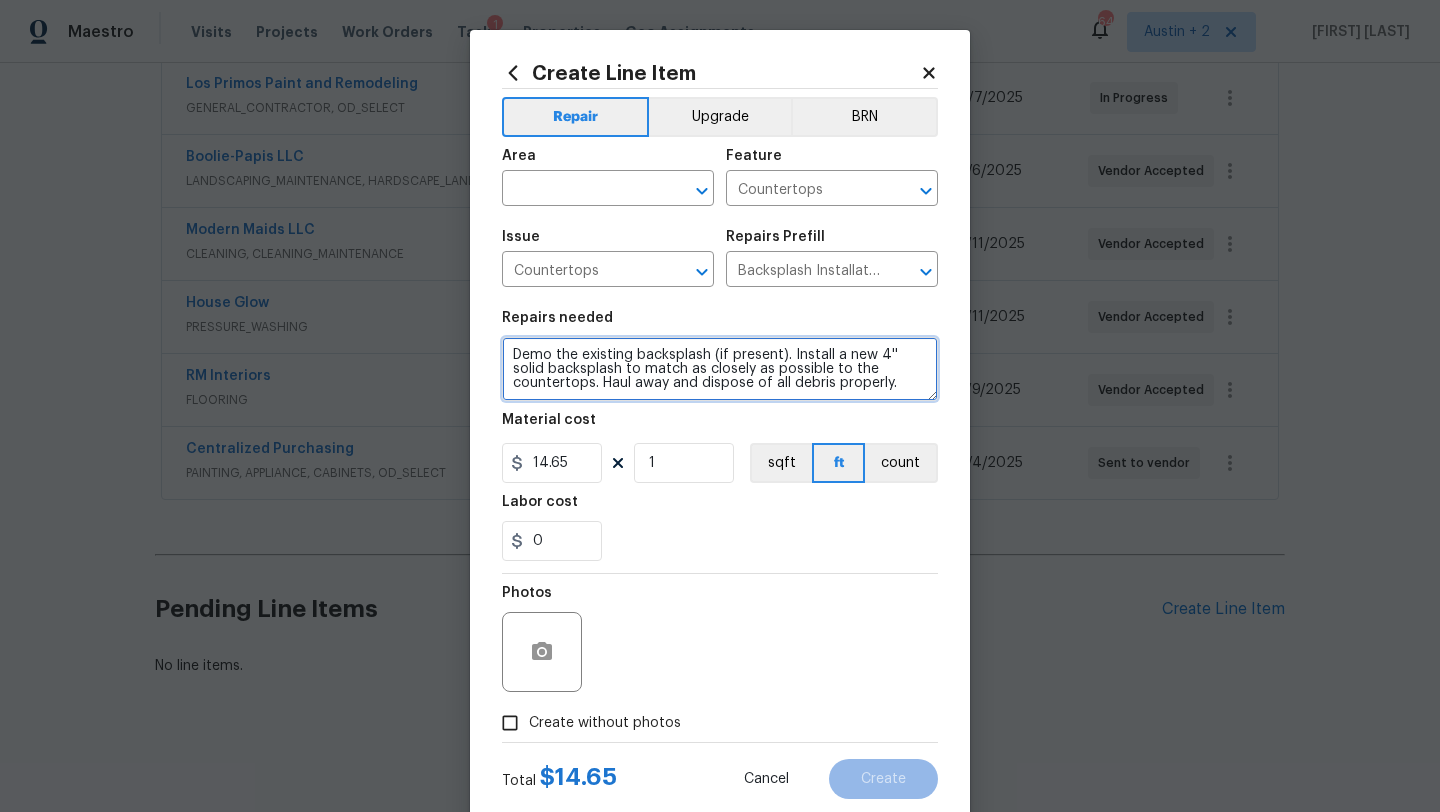 drag, startPoint x: 821, startPoint y: 385, endPoint x: 488, endPoint y: 339, distance: 336.16217 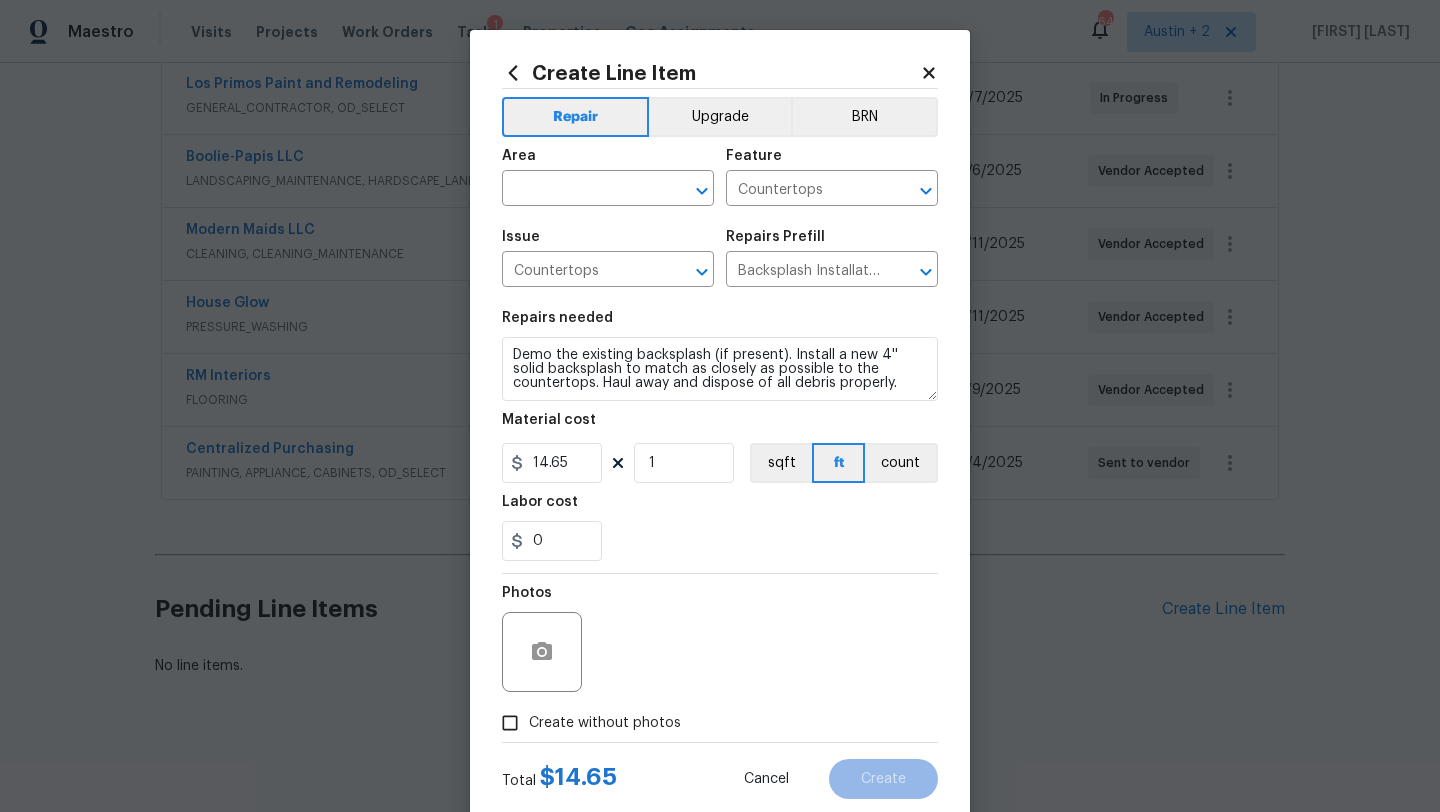 click 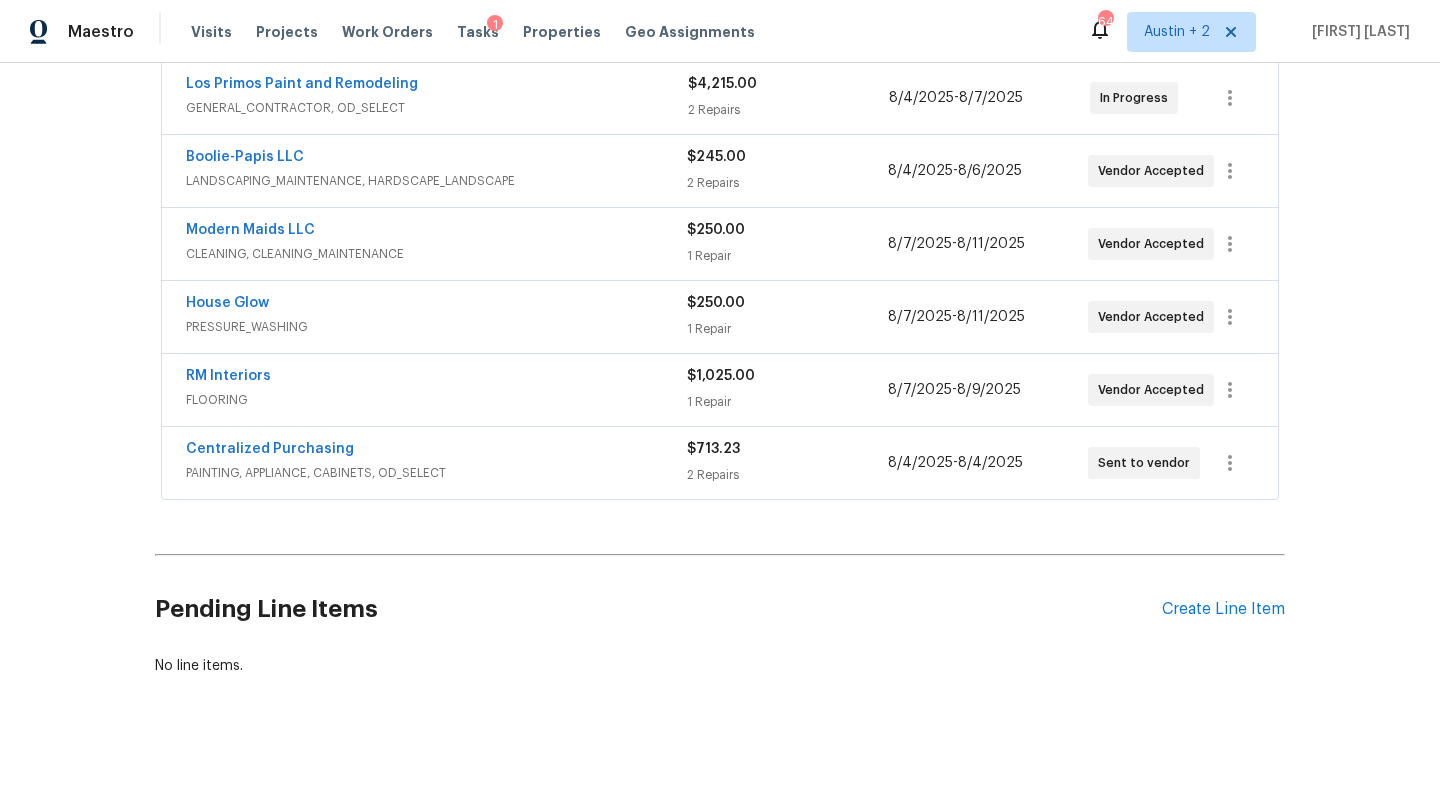 scroll, scrollTop: 0, scrollLeft: 0, axis: both 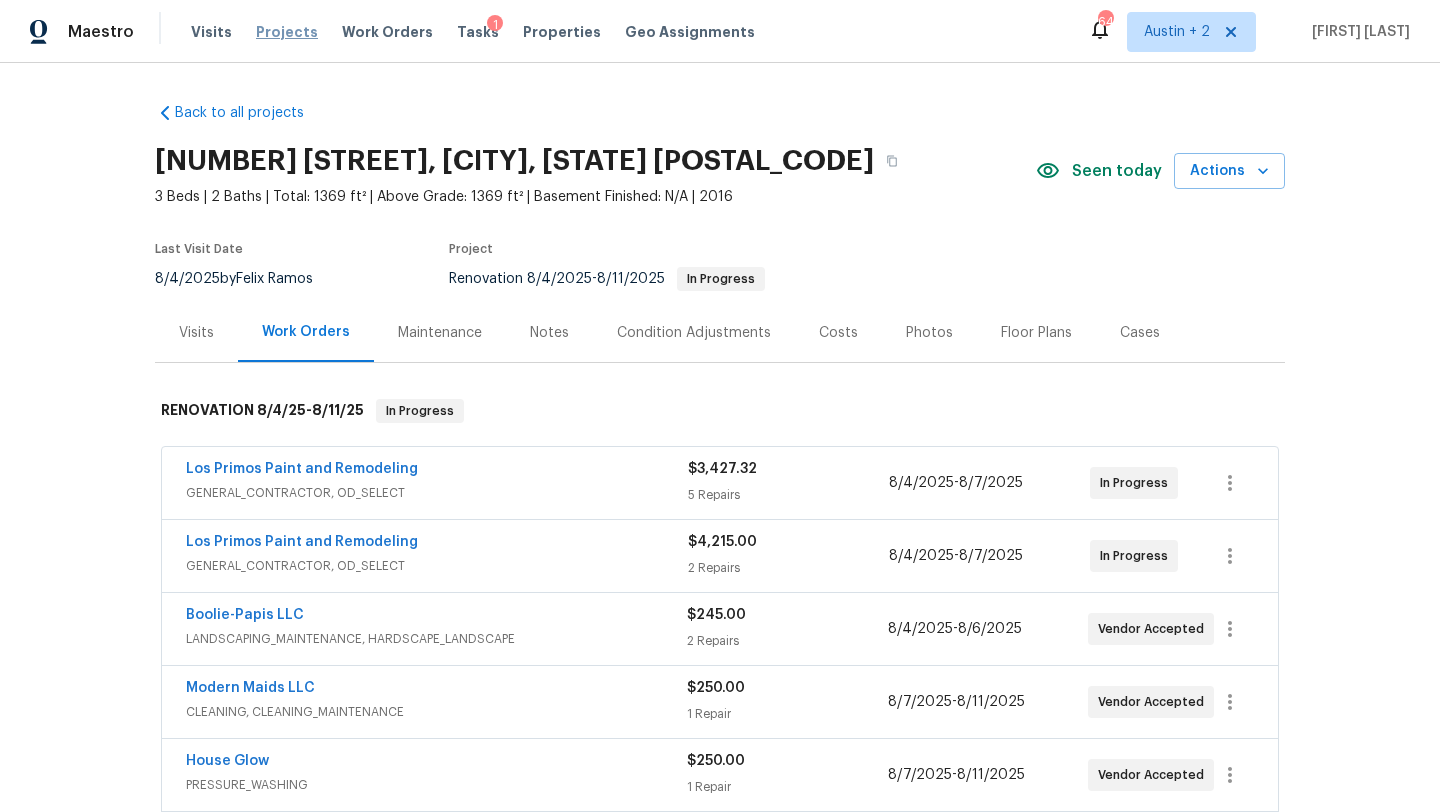 click on "Projects" at bounding box center (287, 32) 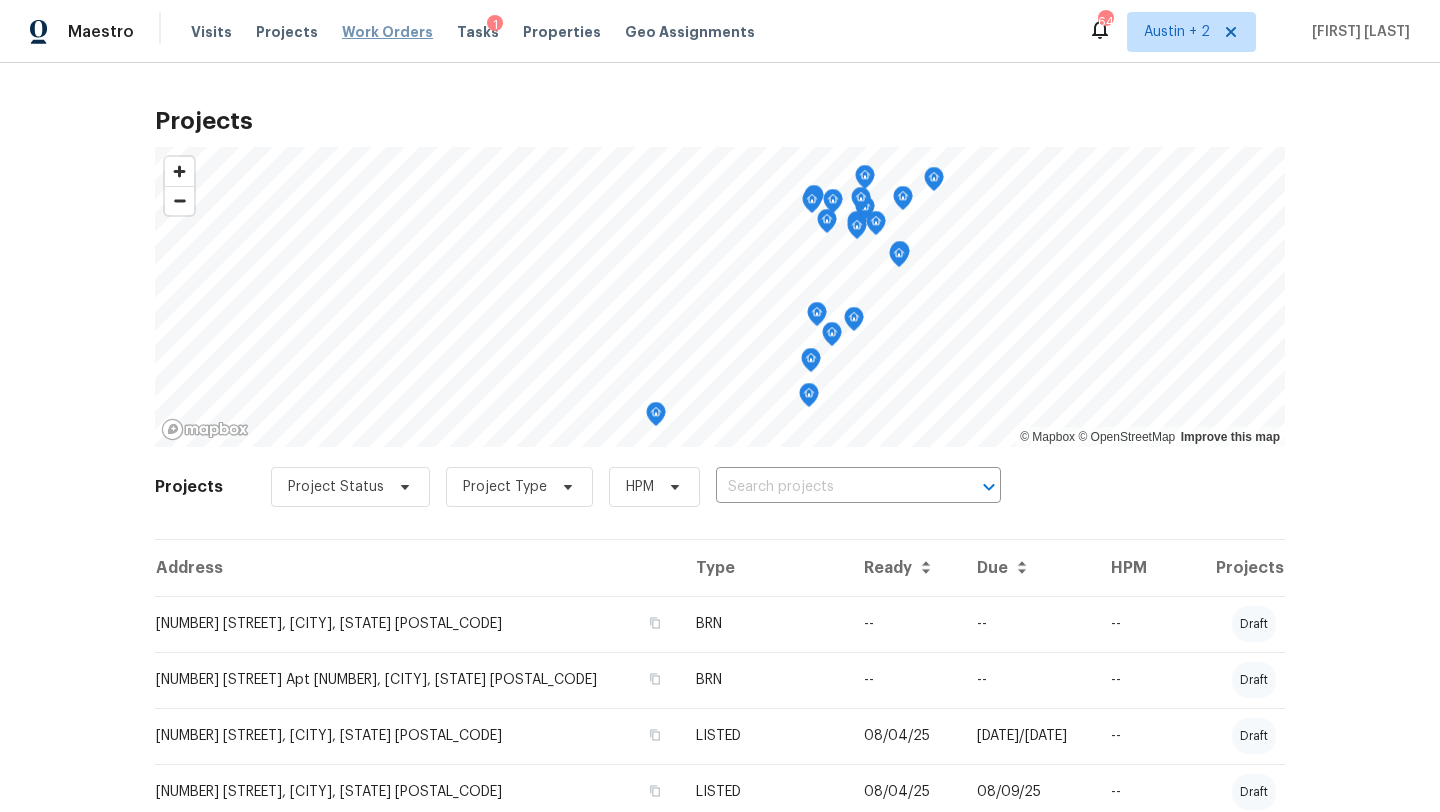 click on "Work Orders" at bounding box center [387, 32] 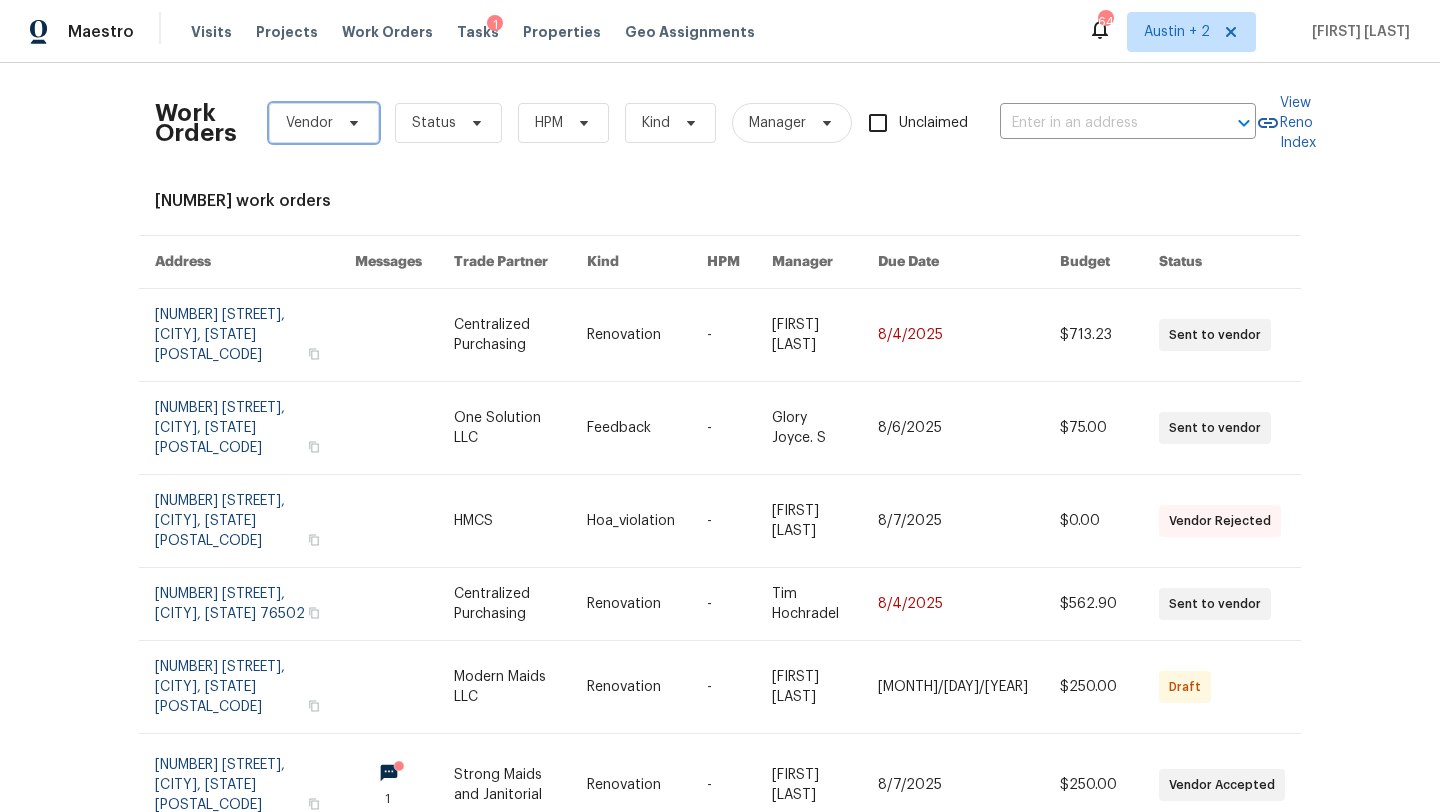 click 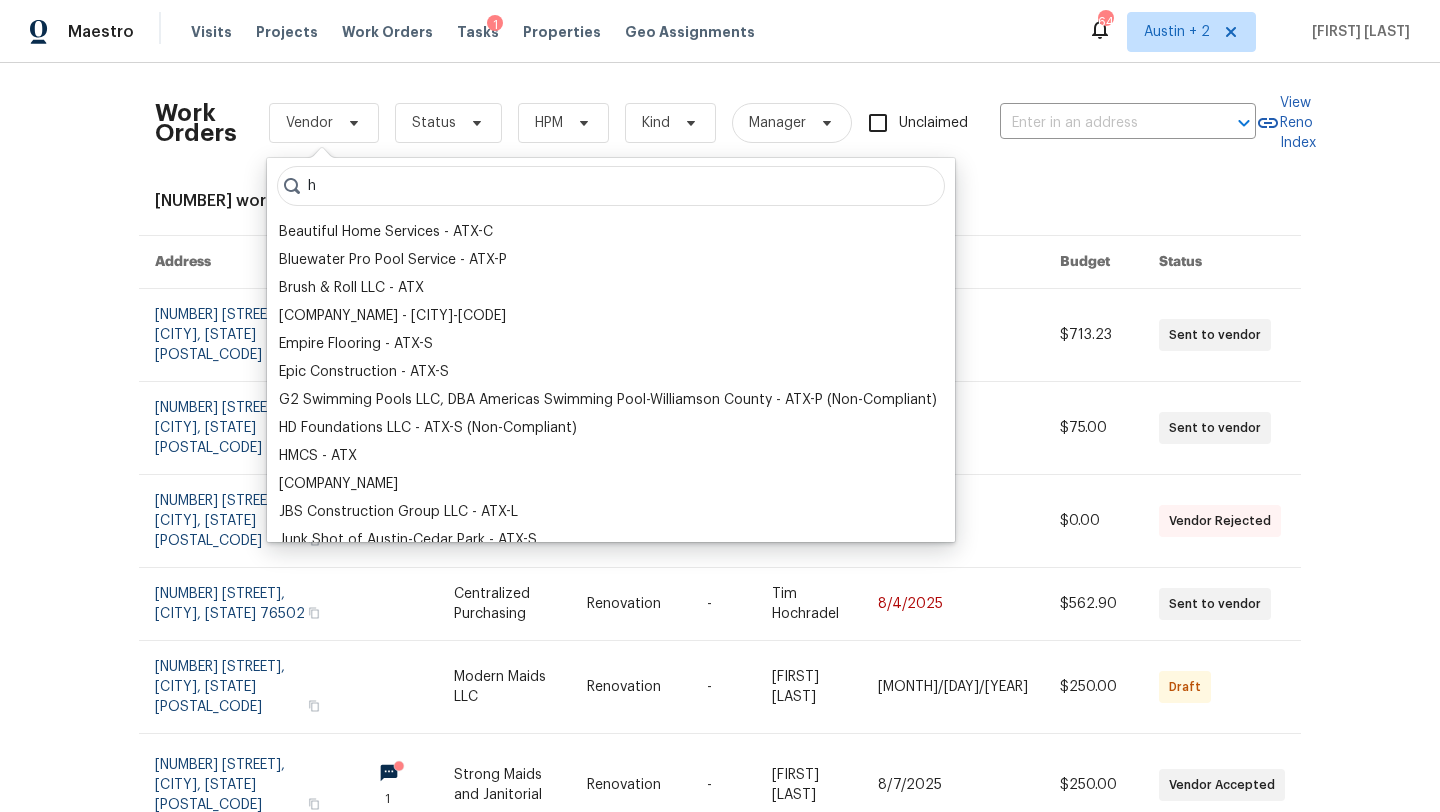 type on "hd" 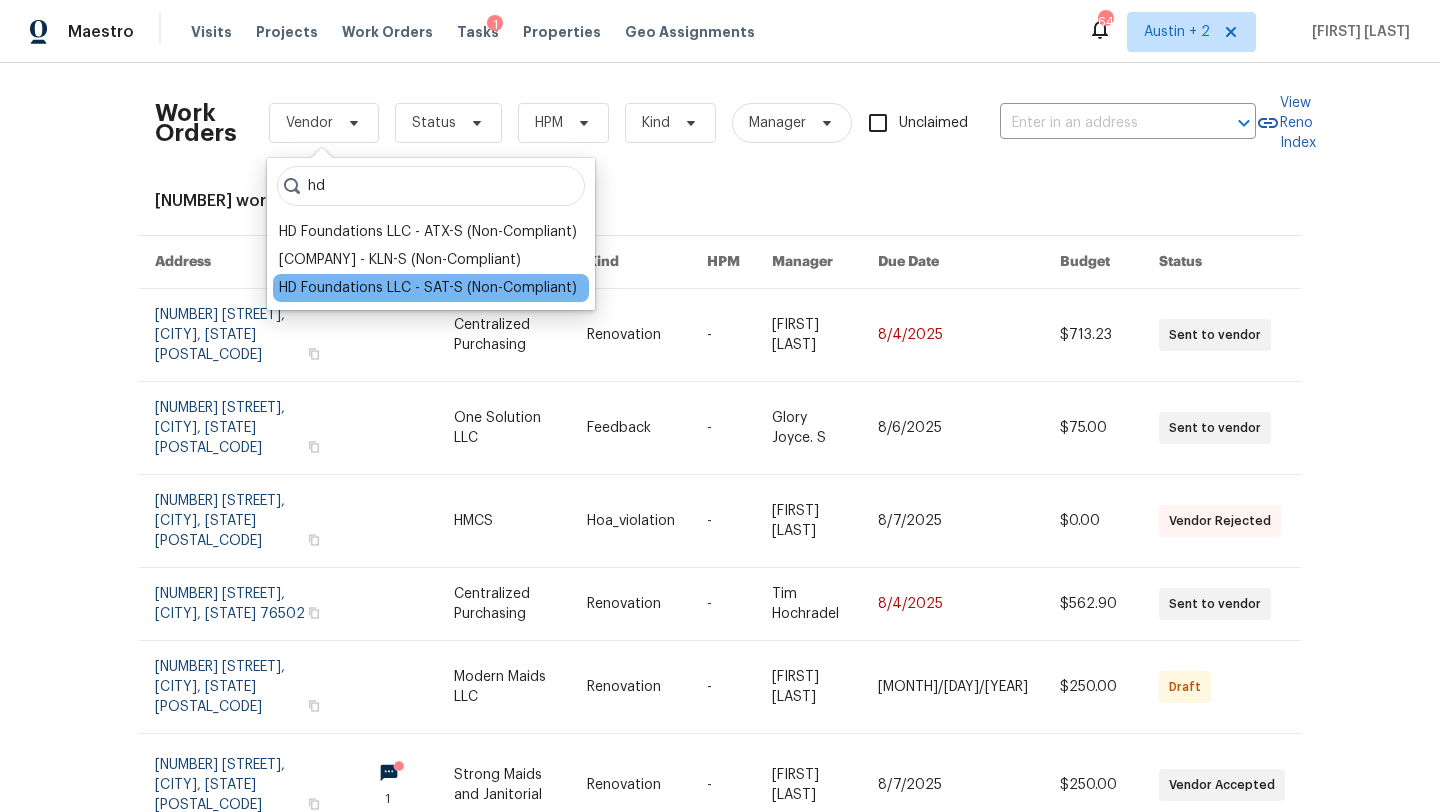 click on "HD Foundations LLC - SAT-S (Non-Compliant)" at bounding box center [428, 288] 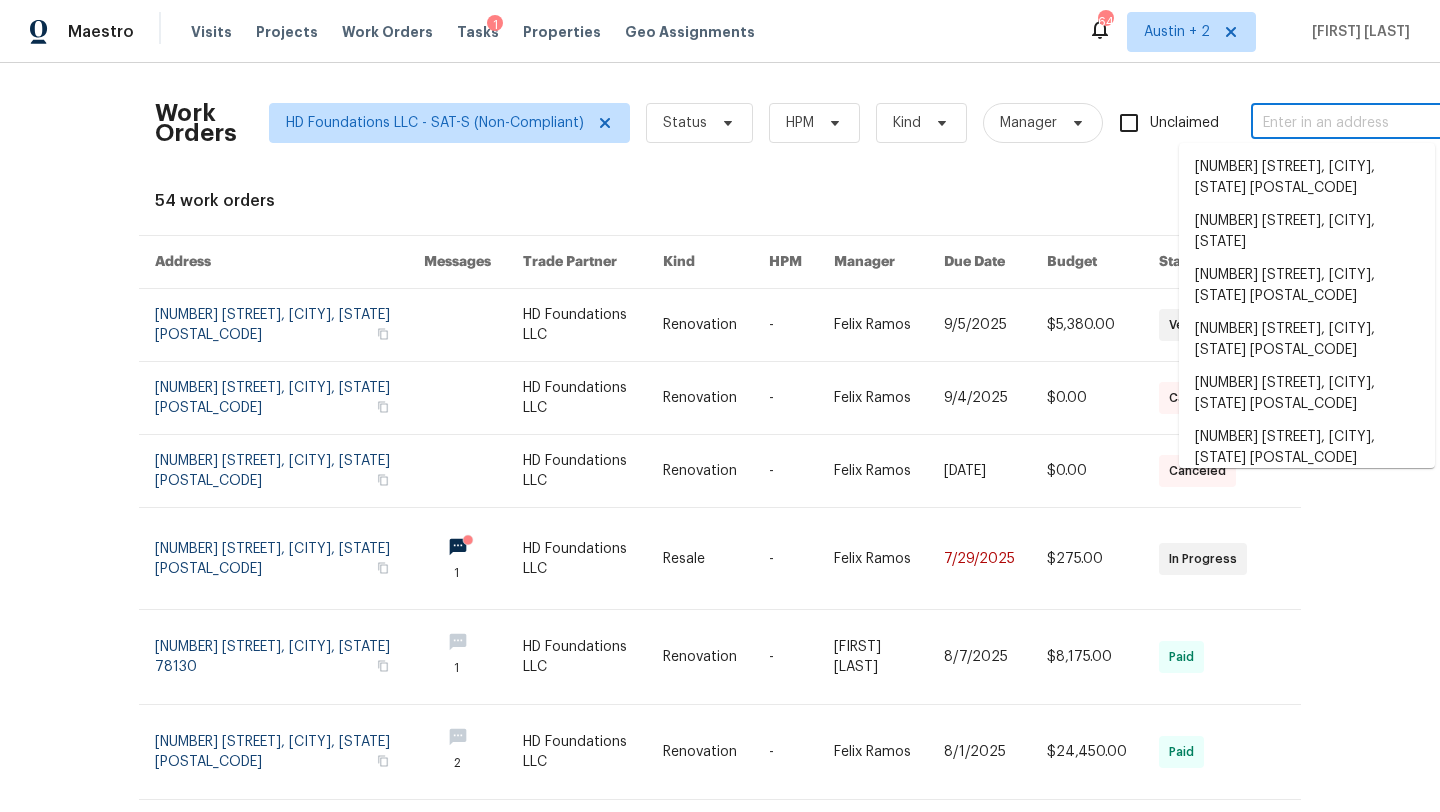 click at bounding box center [1351, 123] 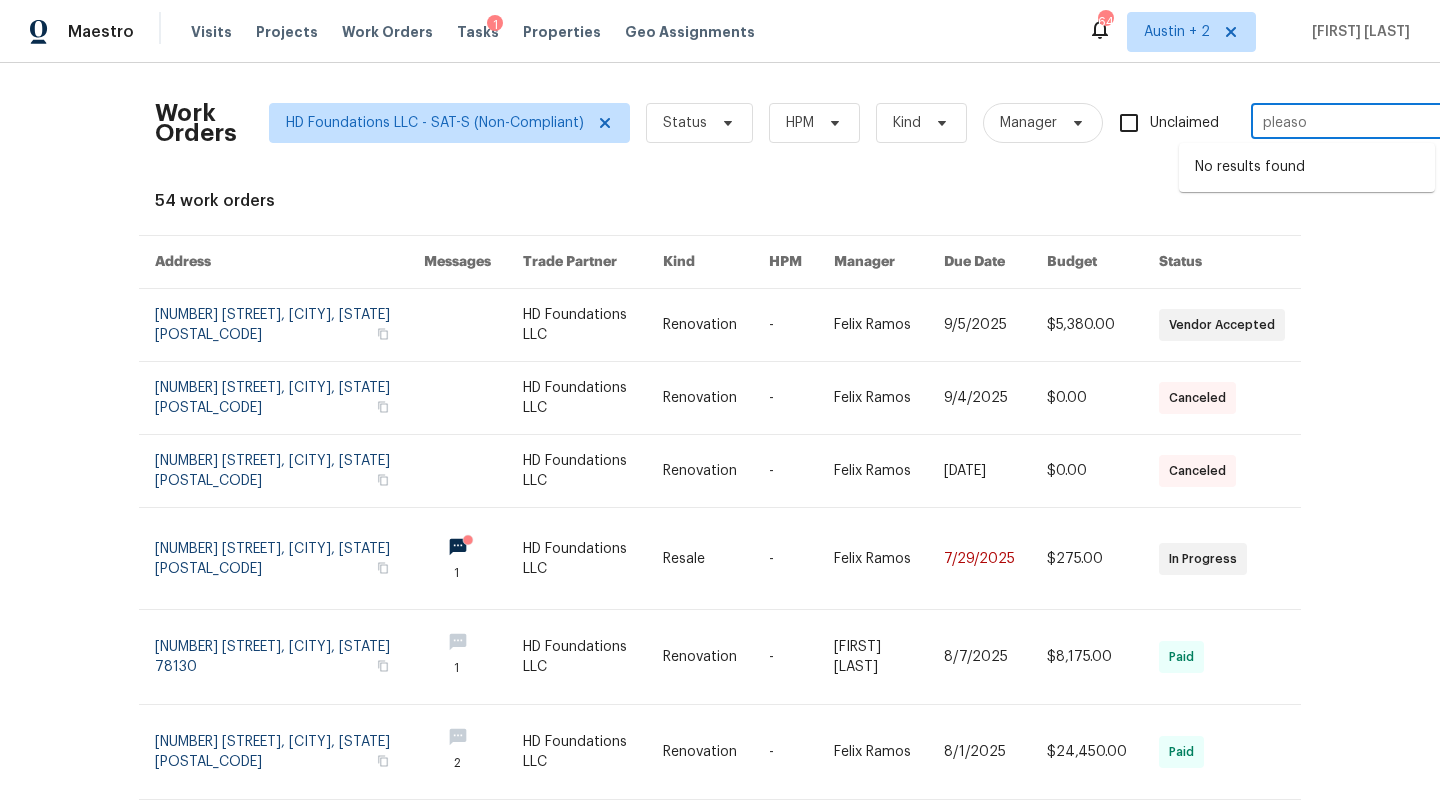 type on "pleas" 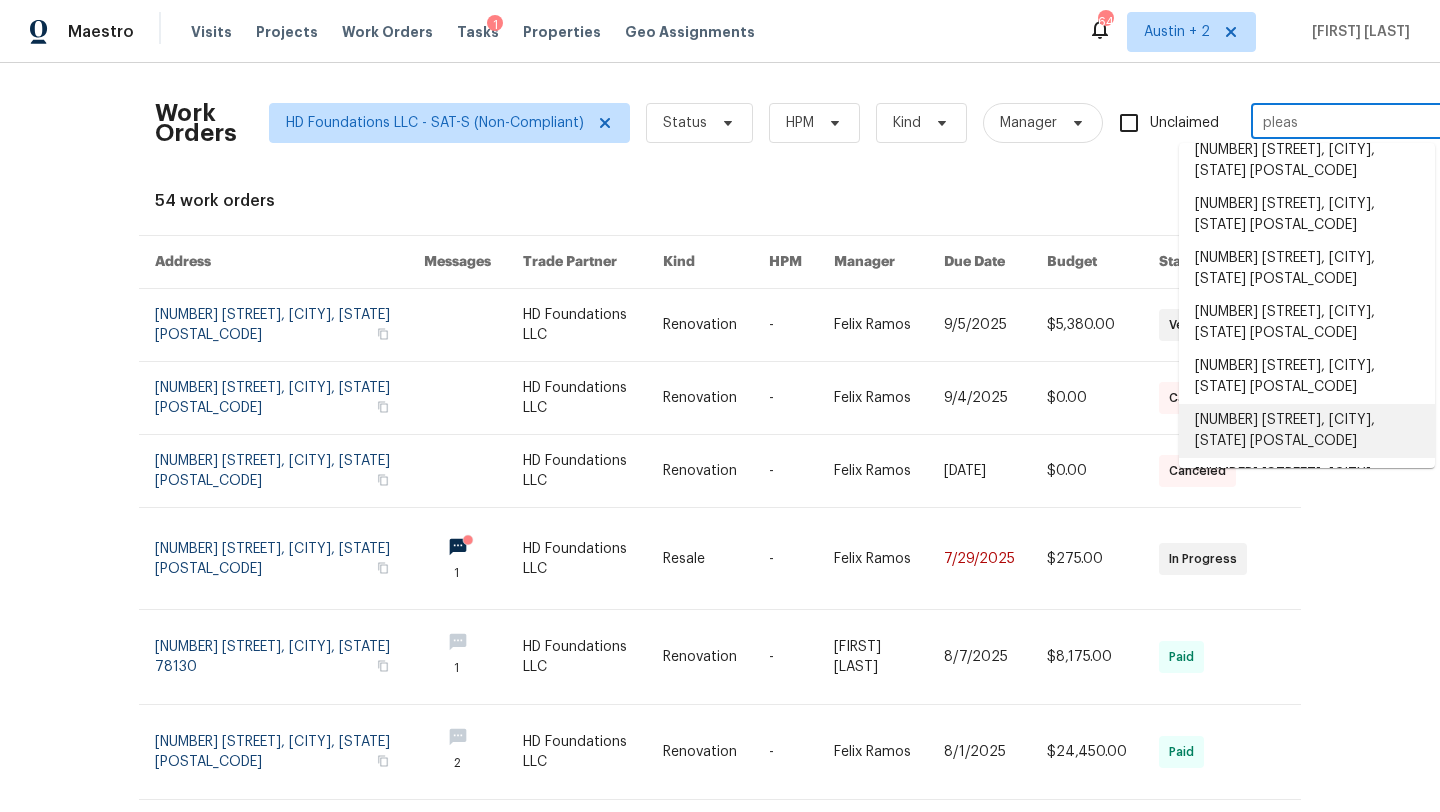 scroll, scrollTop: 450, scrollLeft: 0, axis: vertical 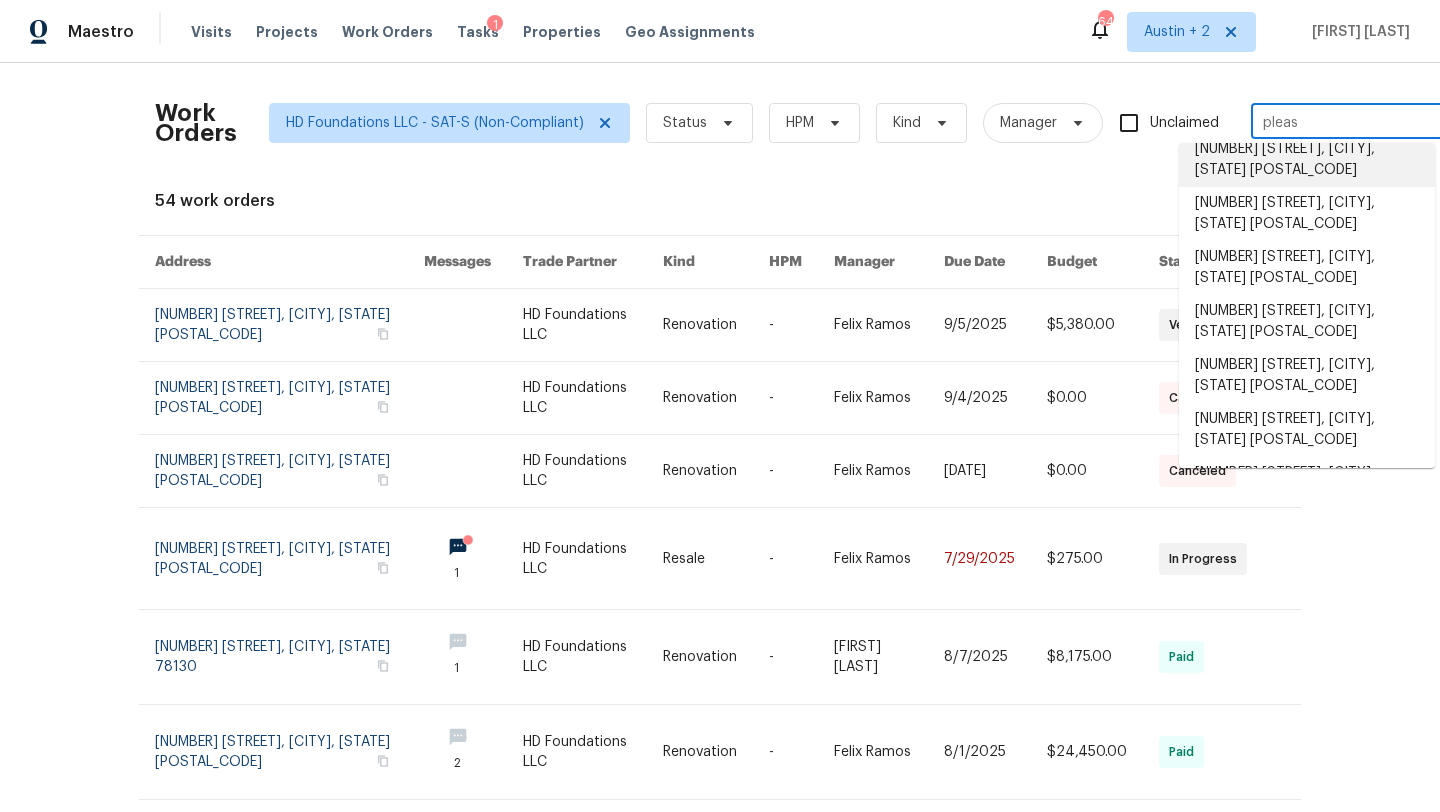 click on "1627 Stone Hvn, Pleasanton, TX 78064" at bounding box center (1307, 160) 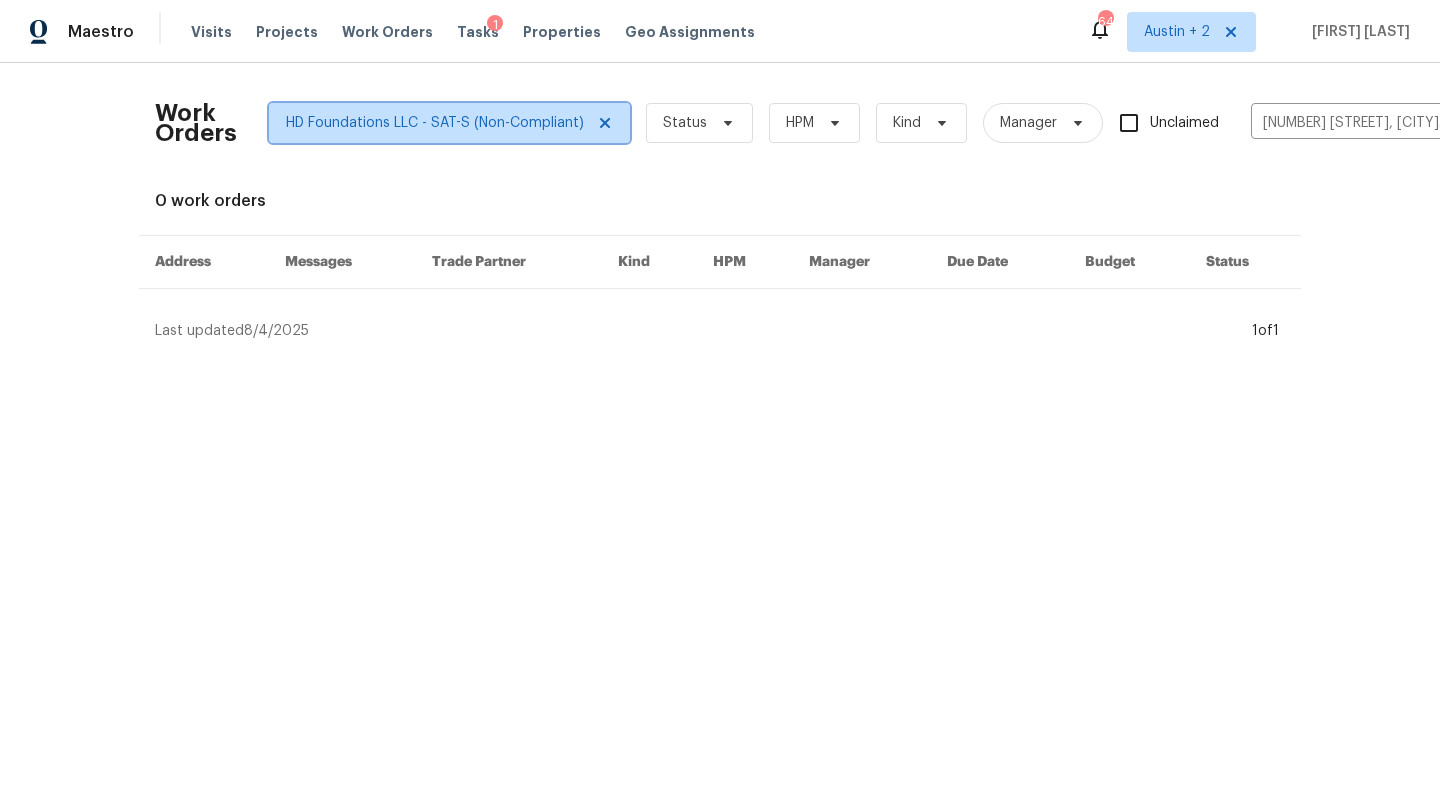 click 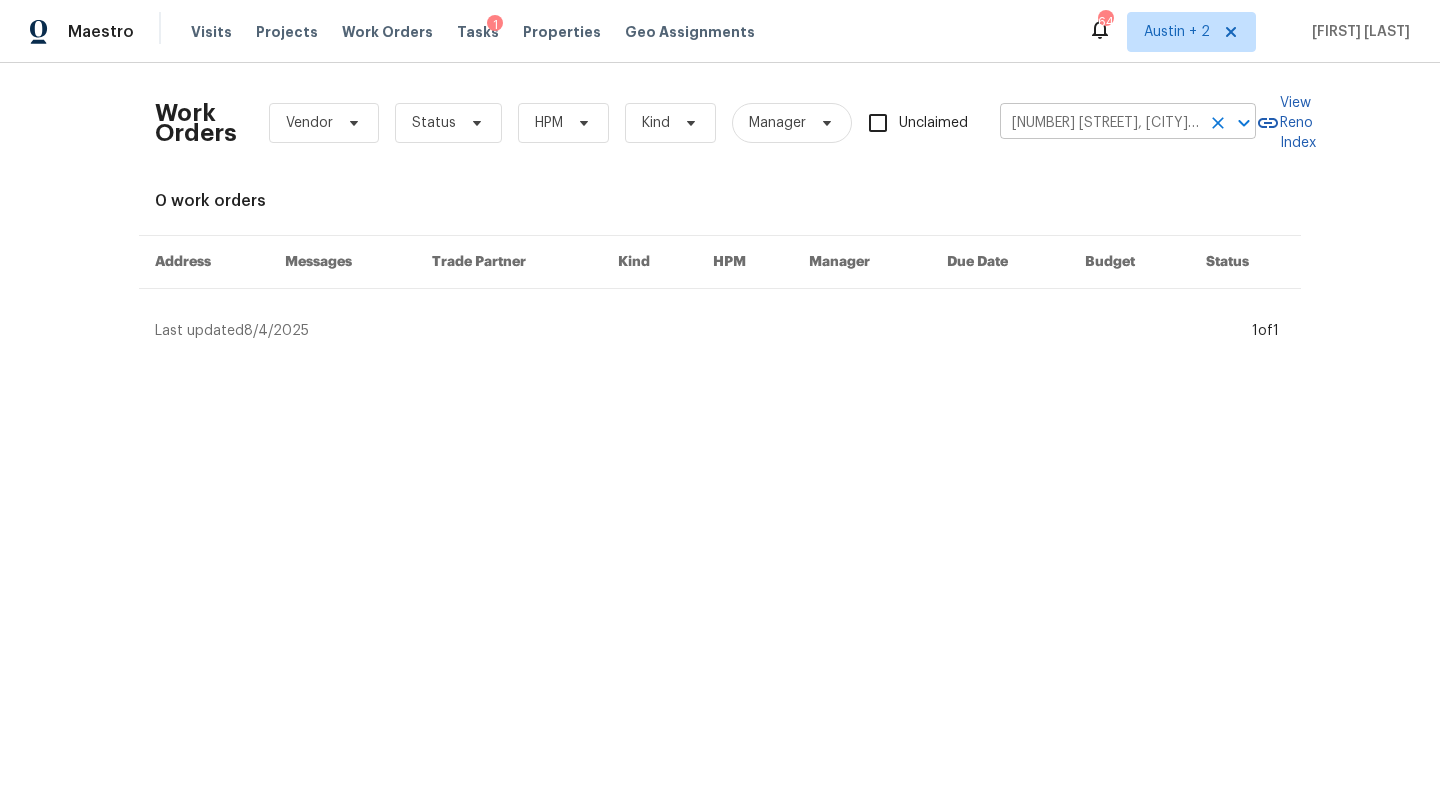 click on "1627 Stone Hvn, Pleasanton, TX 78064" at bounding box center [1100, 123] 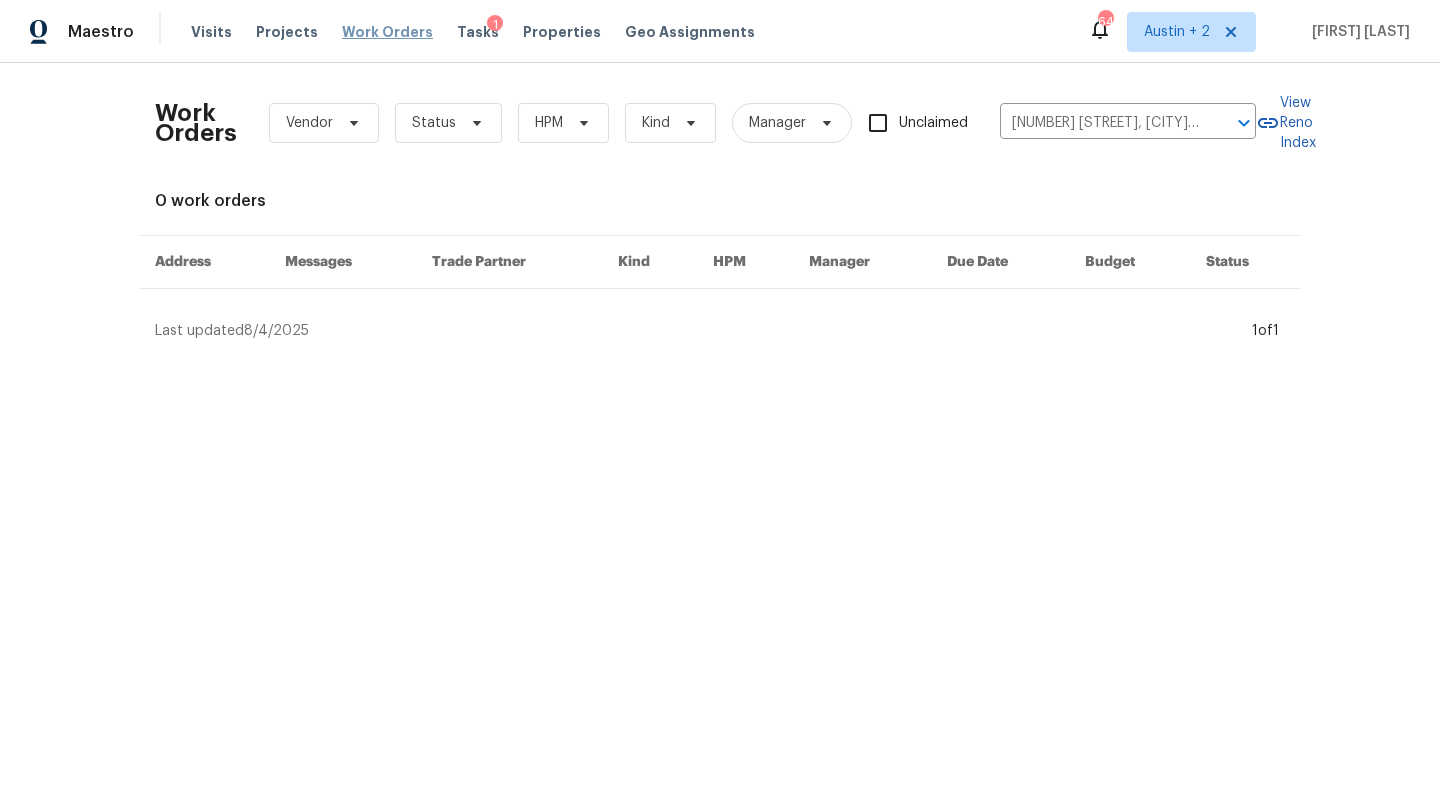 click on "Work Orders" at bounding box center [387, 32] 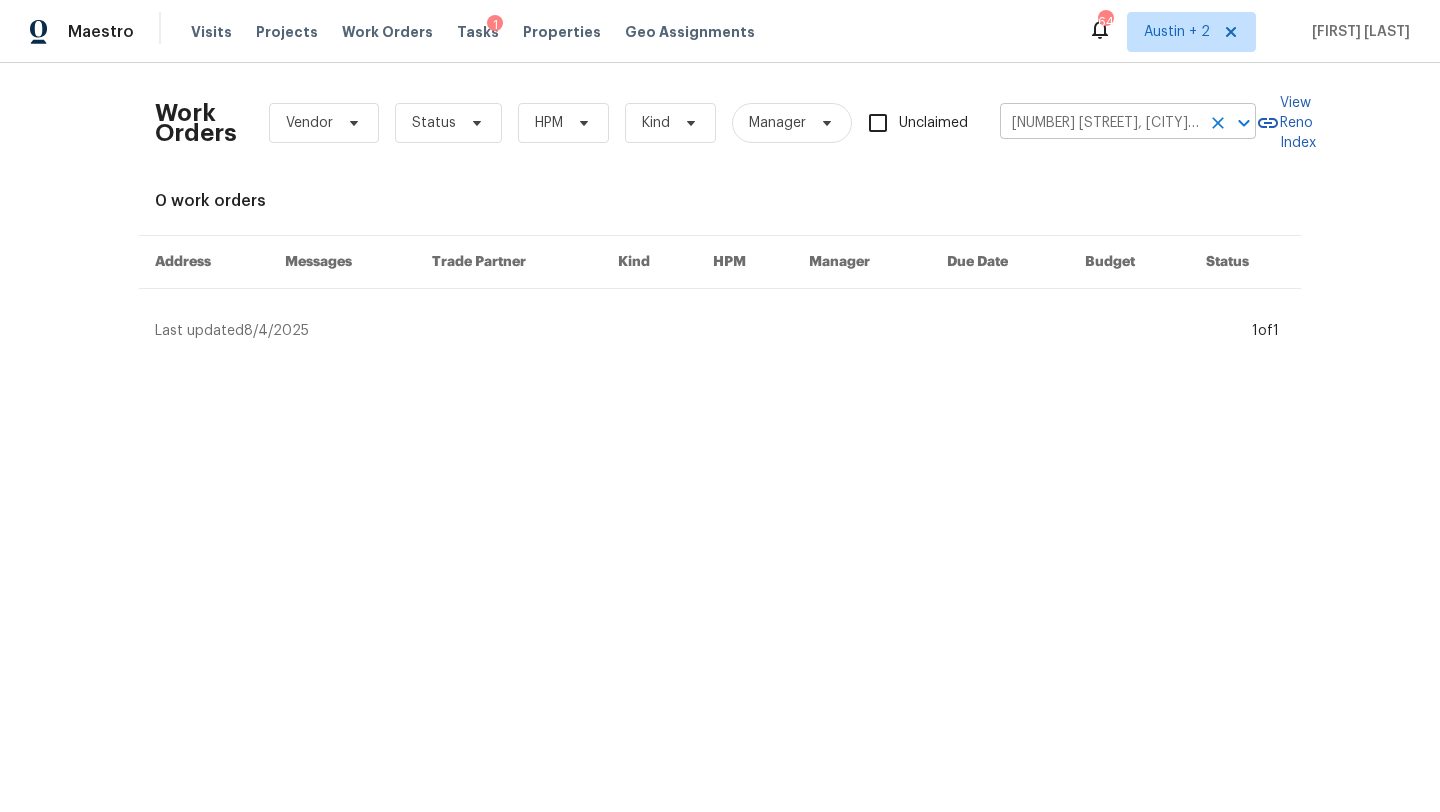 click 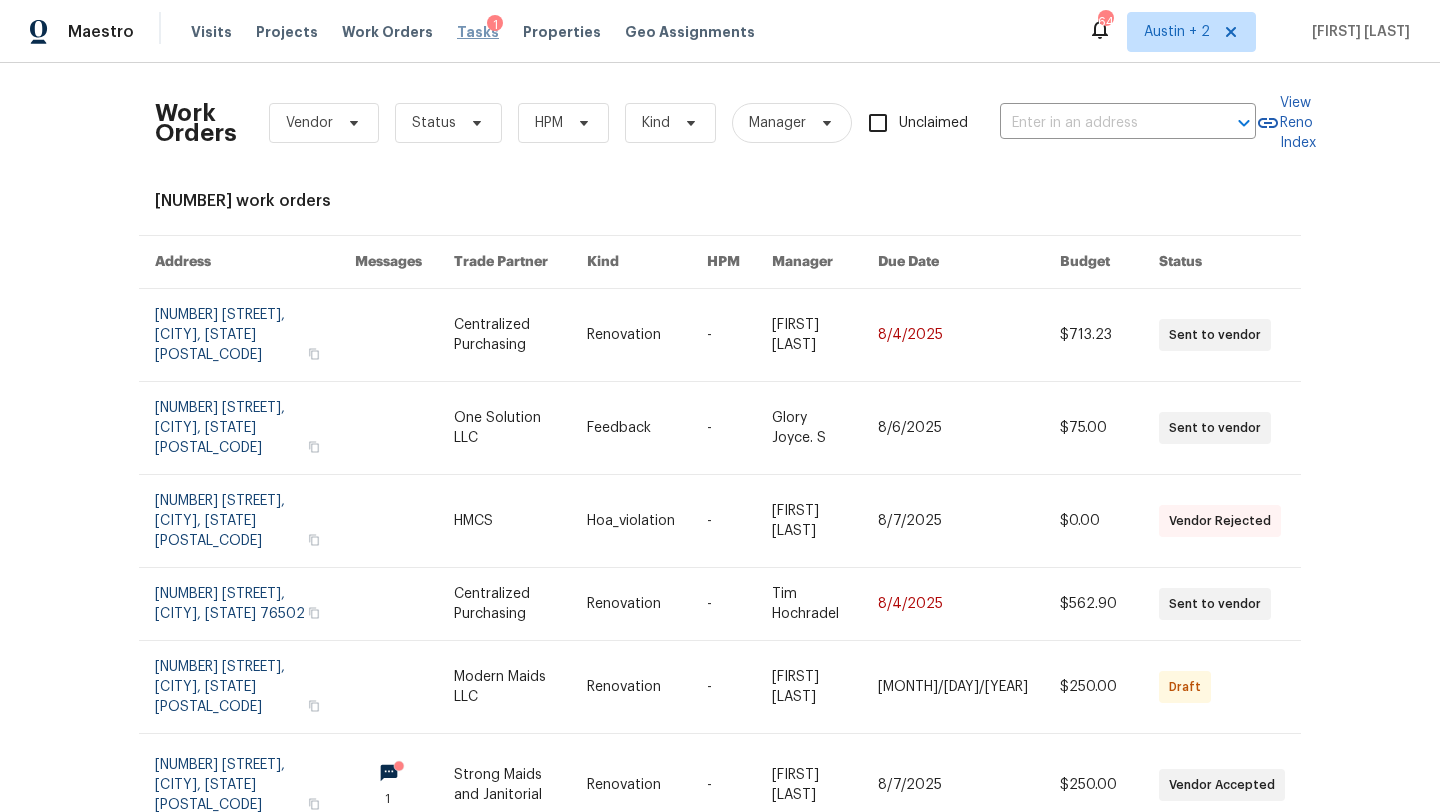 click on "Tasks" at bounding box center (478, 32) 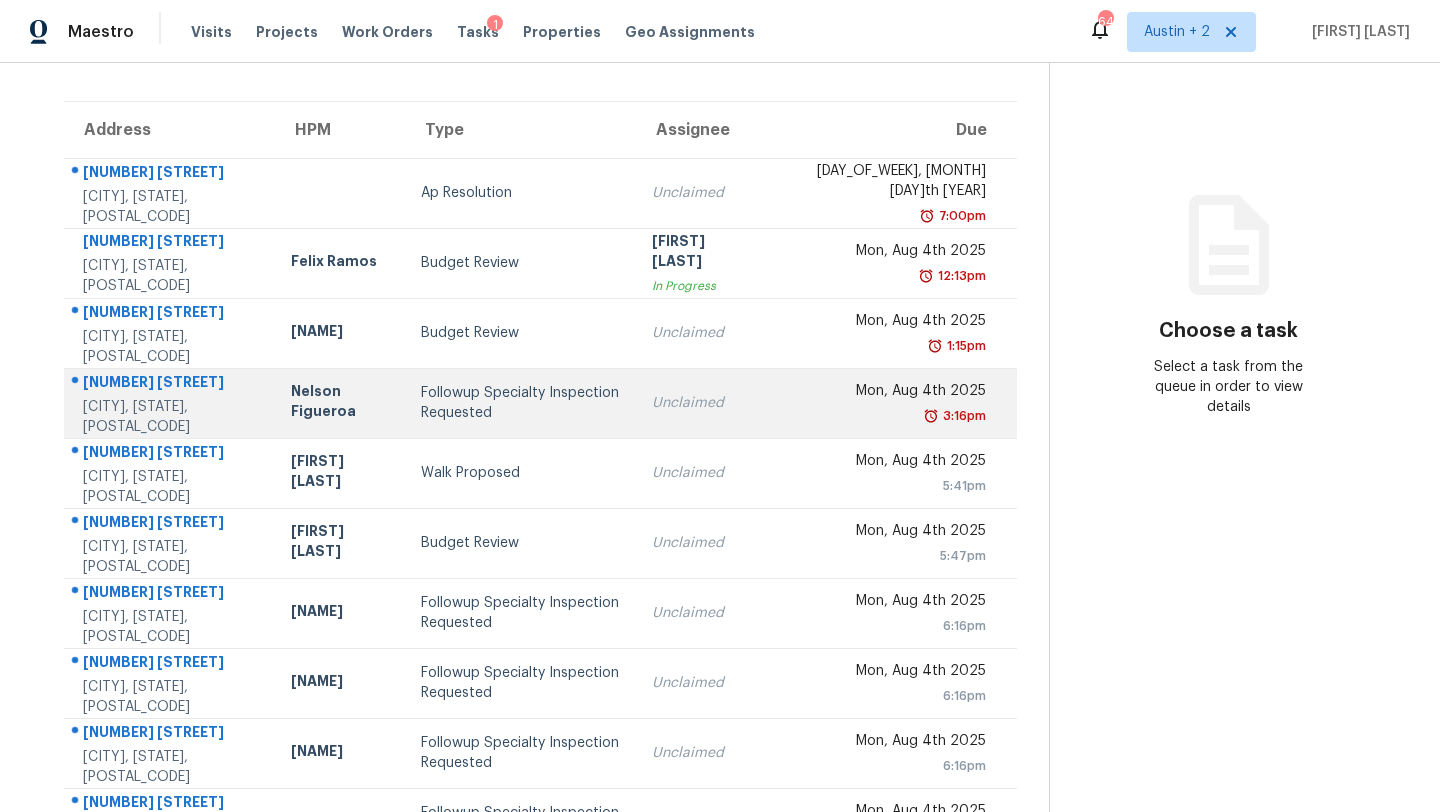 scroll, scrollTop: 98, scrollLeft: 0, axis: vertical 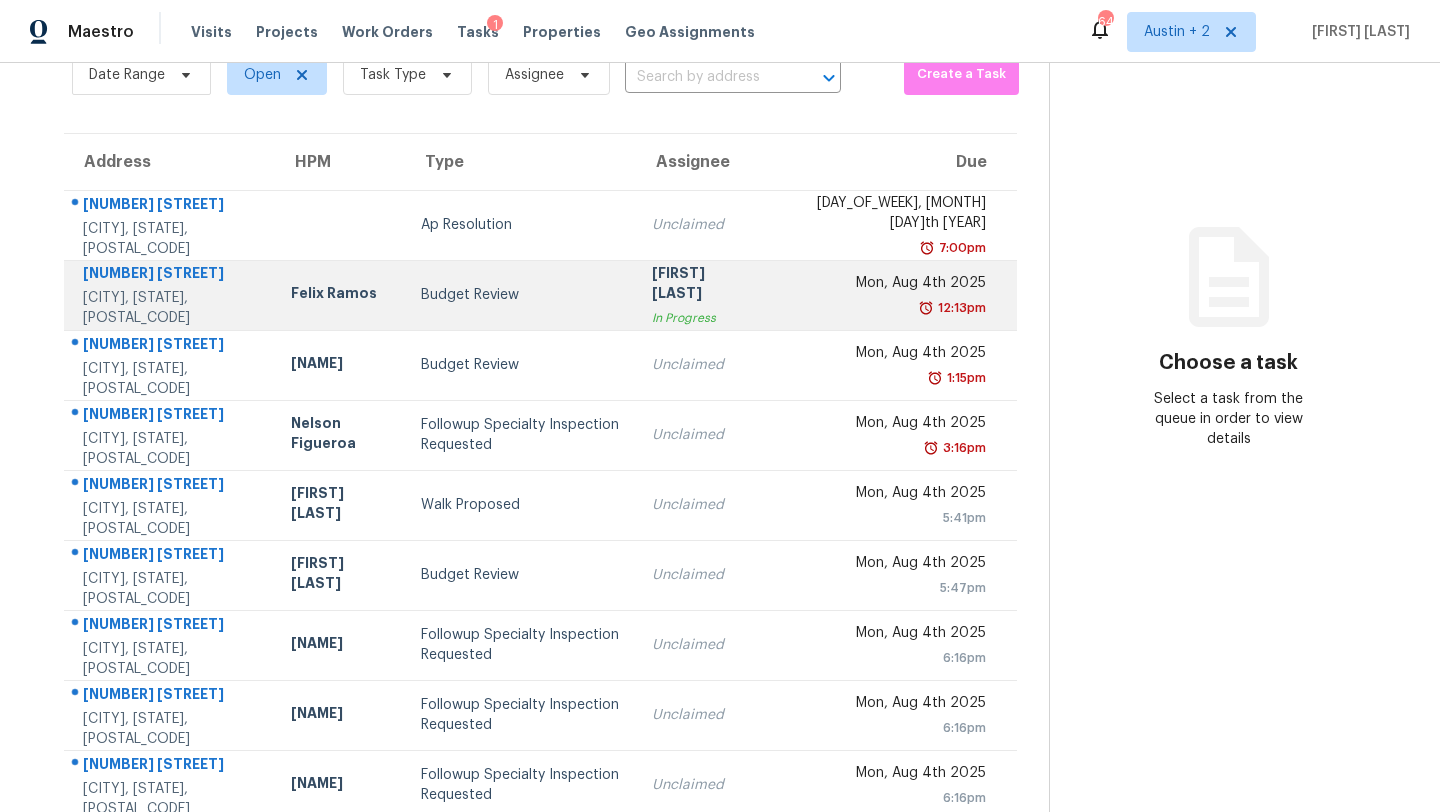 click on "Budget Review" at bounding box center (520, 295) 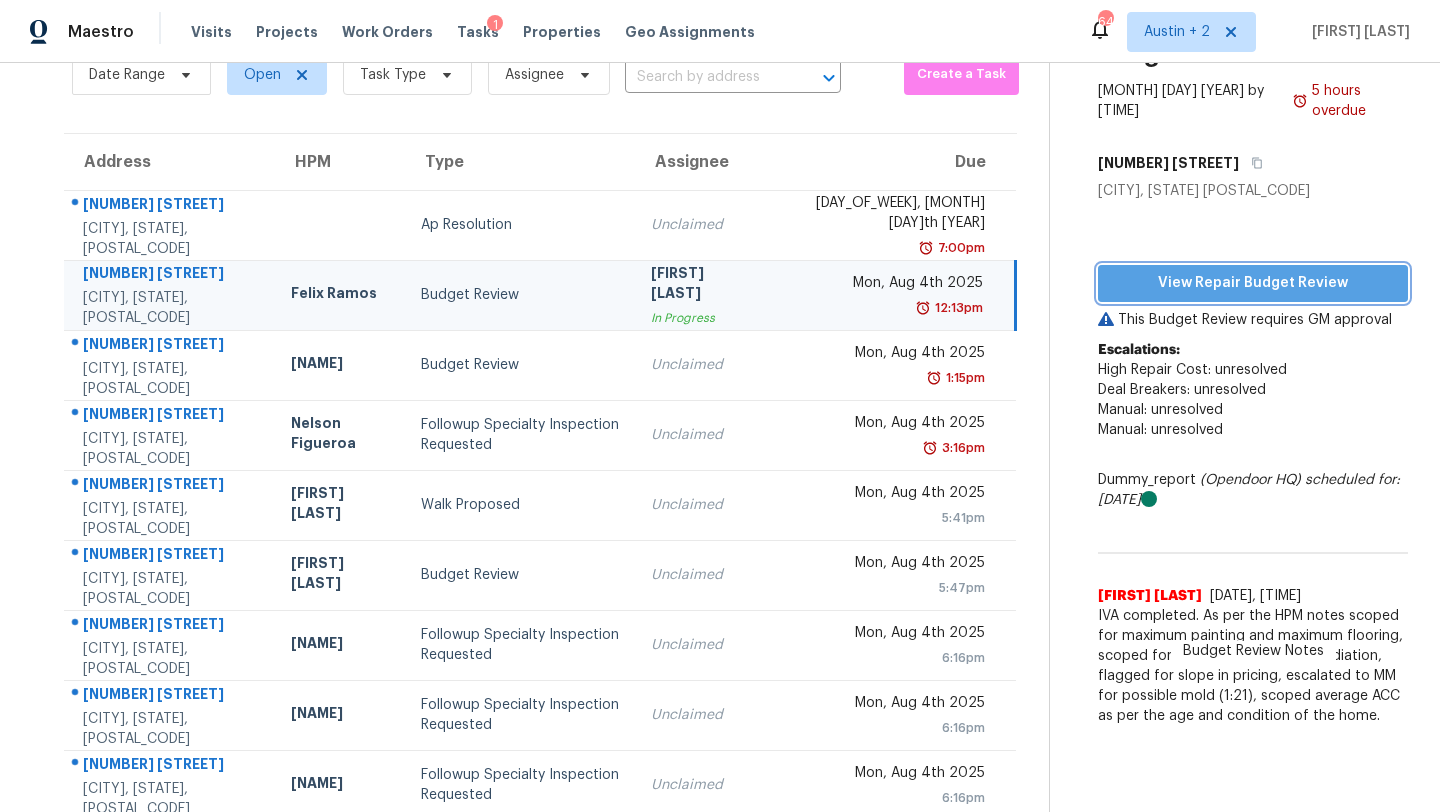 click on "View Repair Budget Review" at bounding box center [1253, 283] 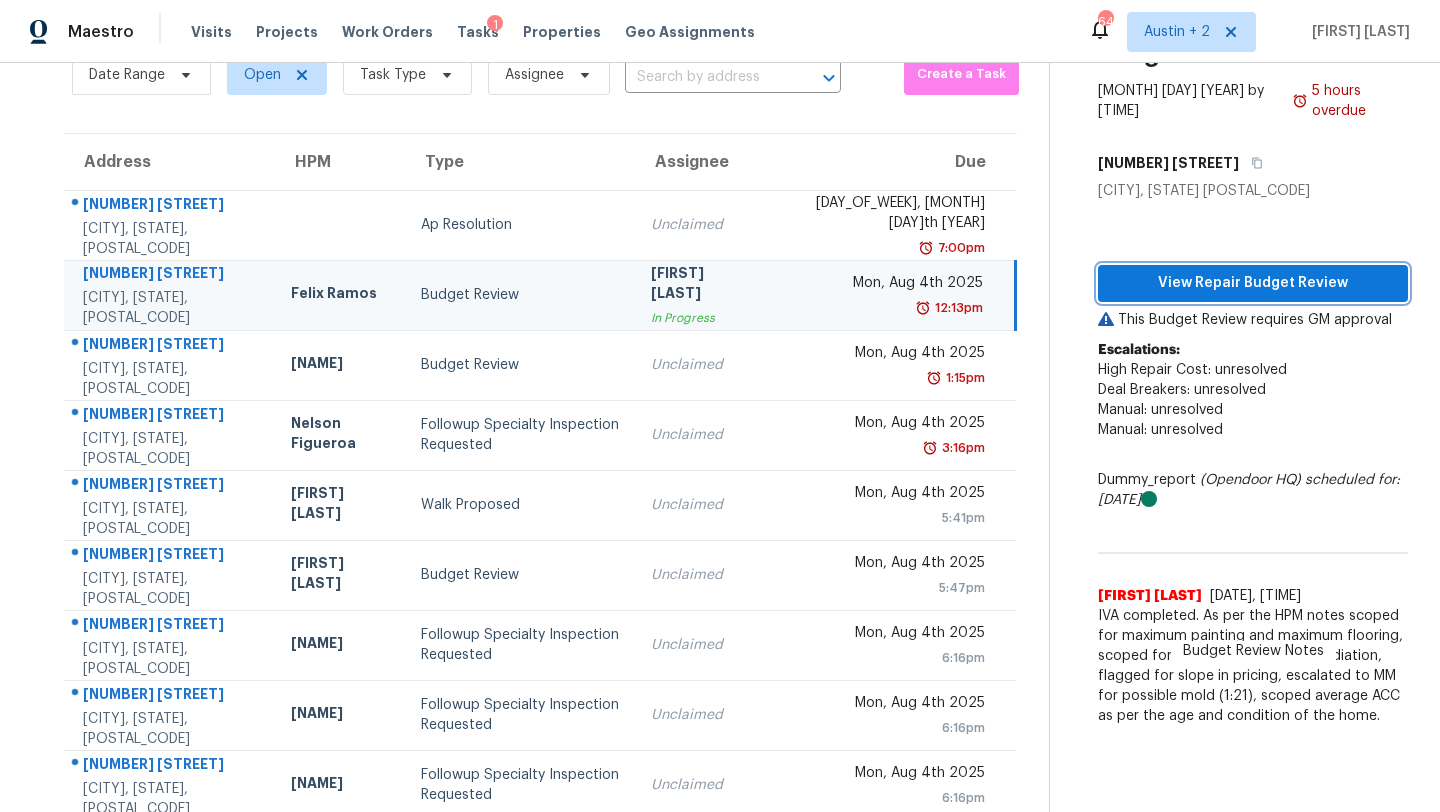 scroll, scrollTop: 0, scrollLeft: 0, axis: both 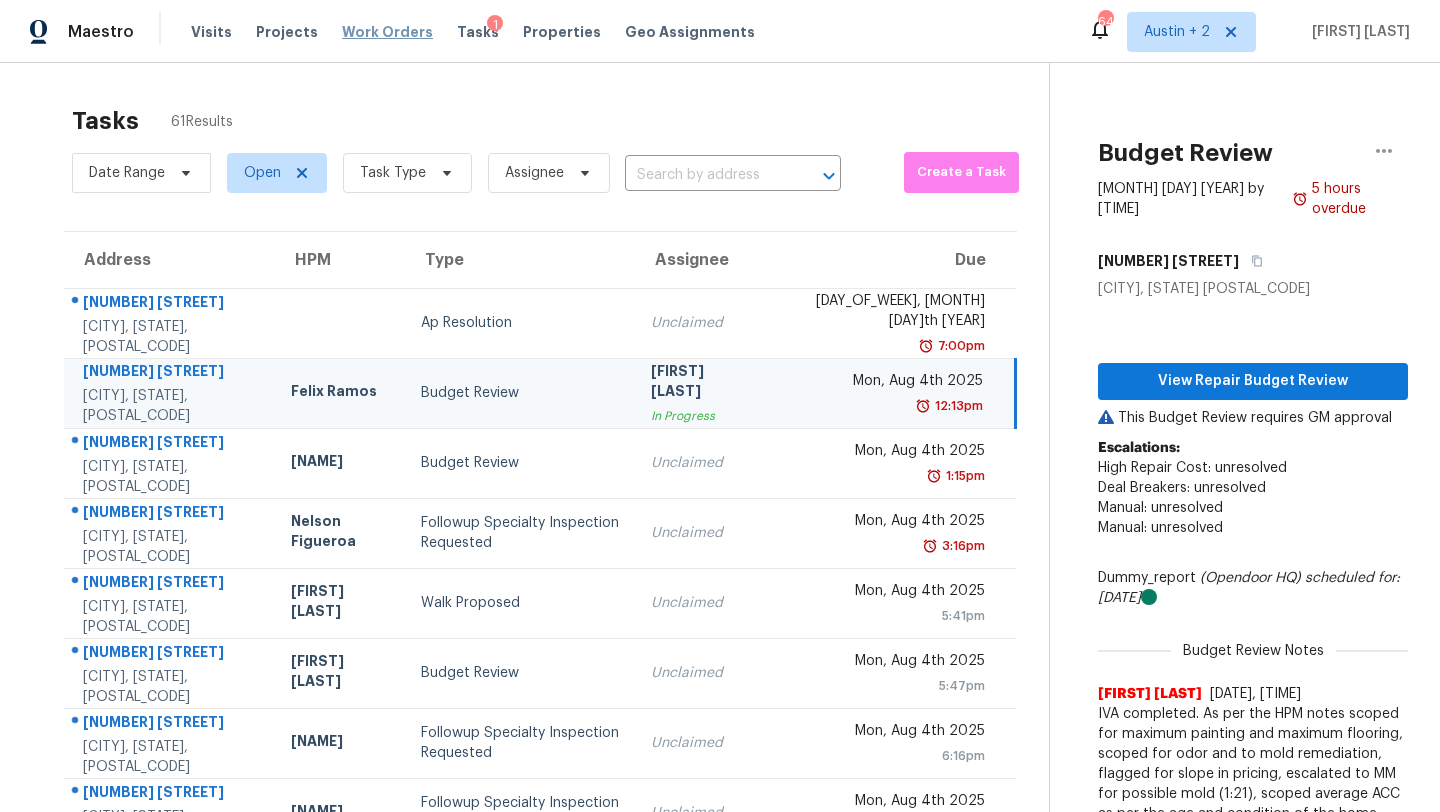 click on "Work Orders" at bounding box center [387, 32] 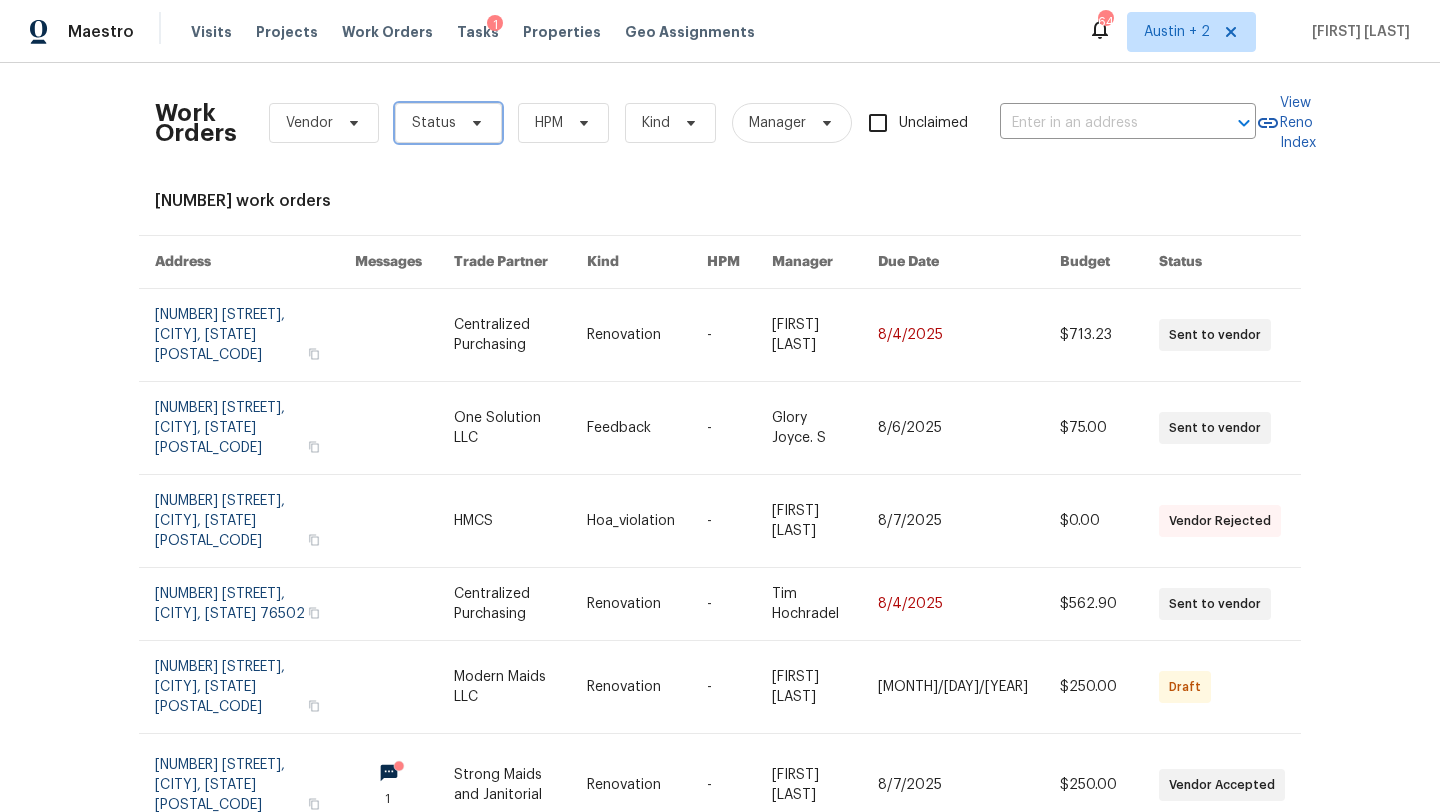 click 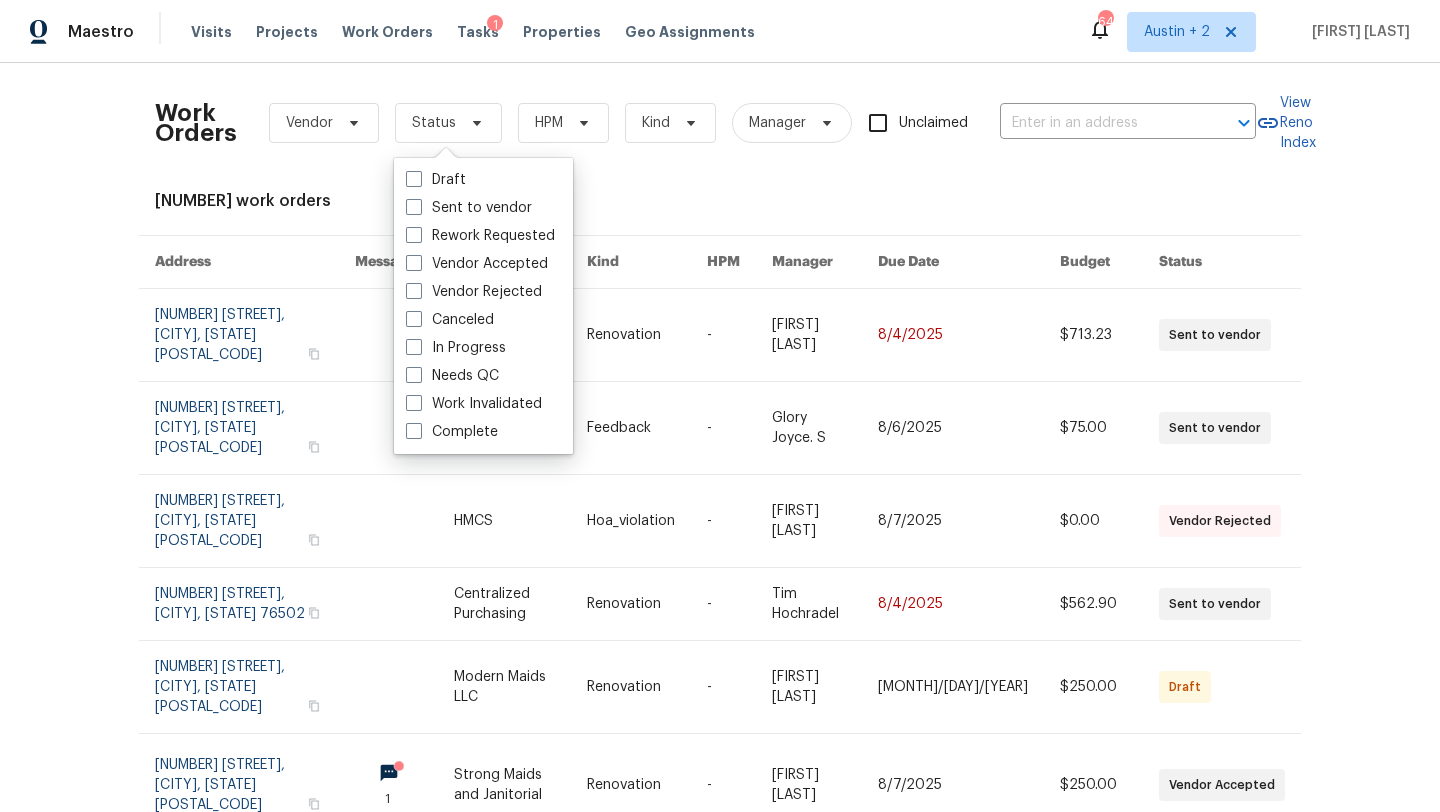 click on "Needs QC" at bounding box center (452, 376) 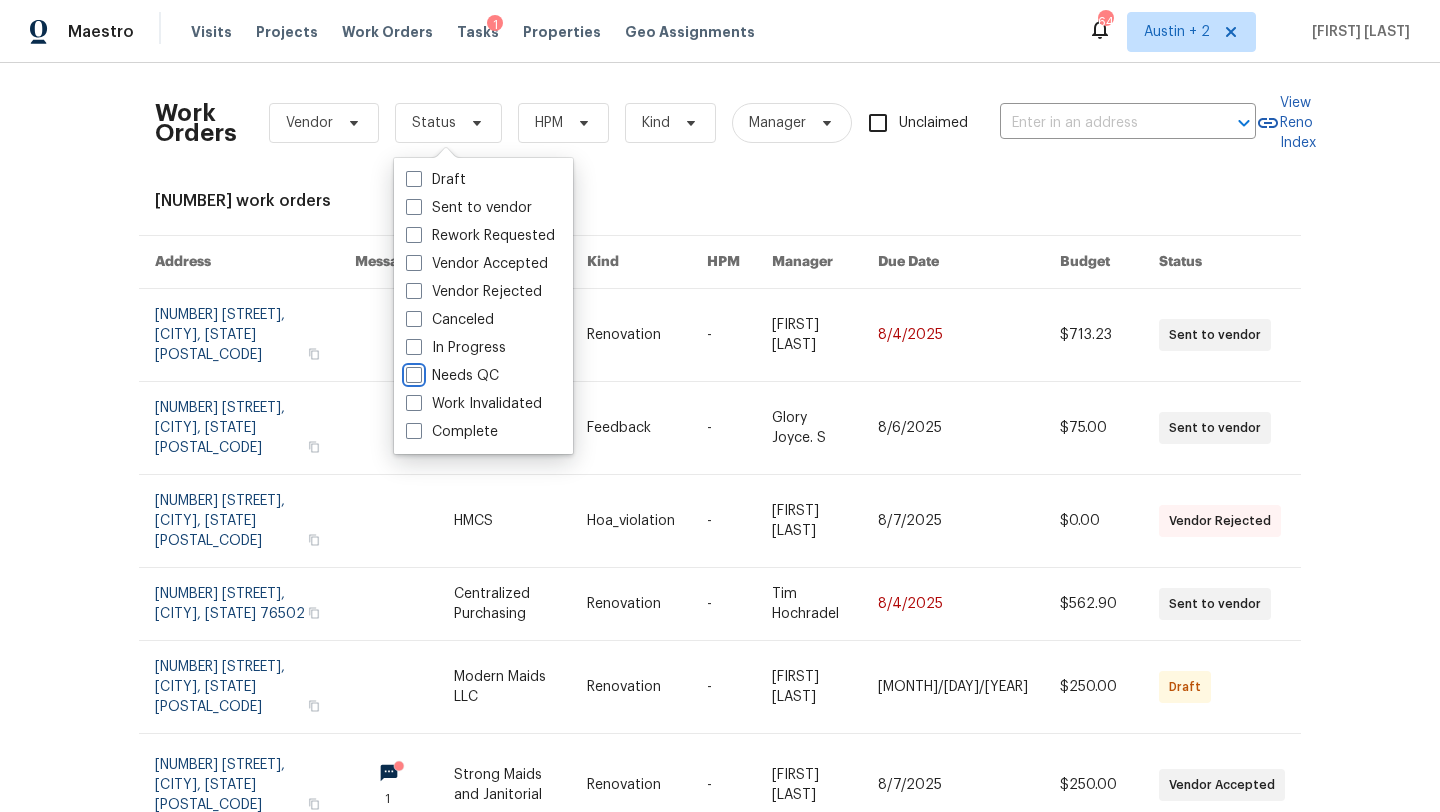 click on "Needs QC" at bounding box center (412, 372) 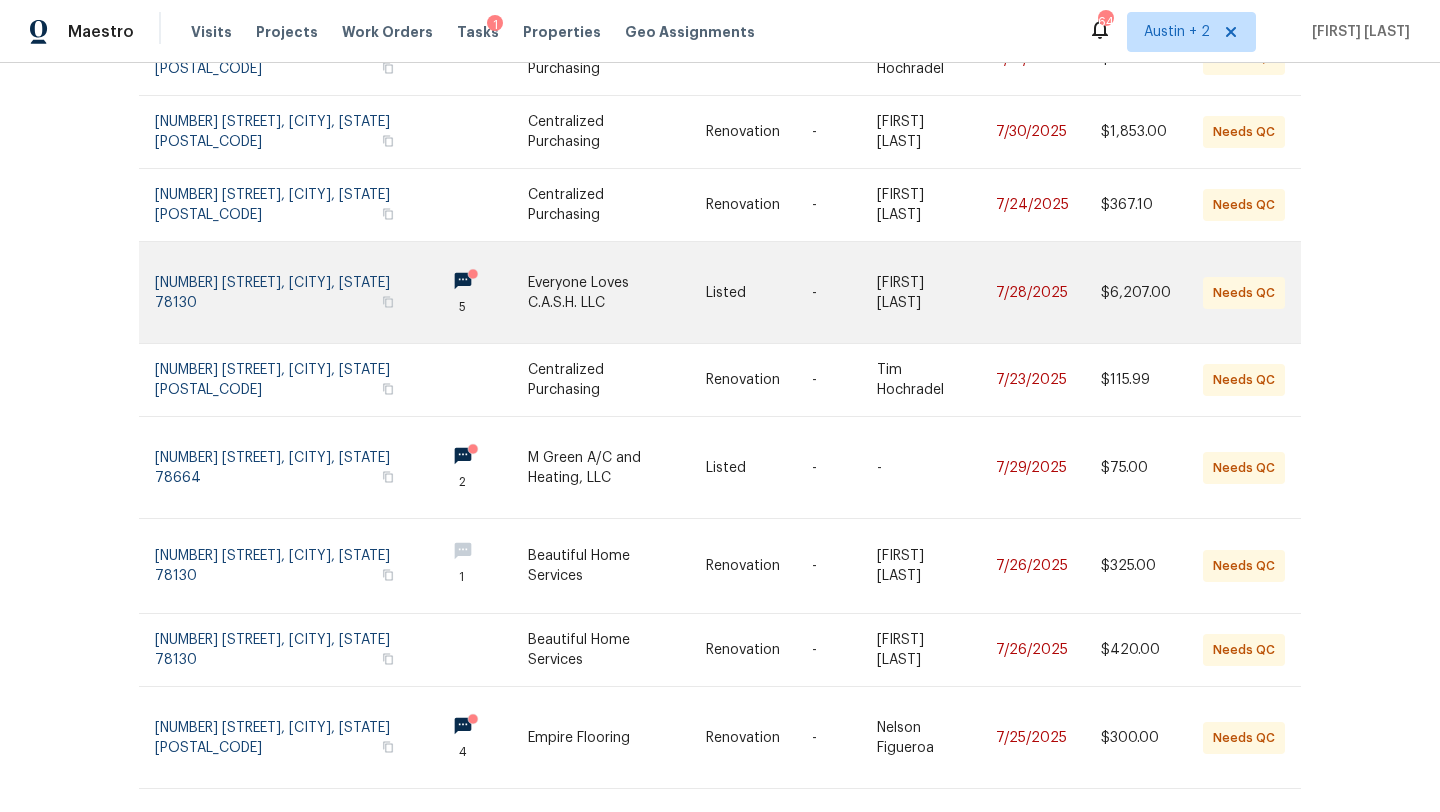 scroll, scrollTop: 382, scrollLeft: 0, axis: vertical 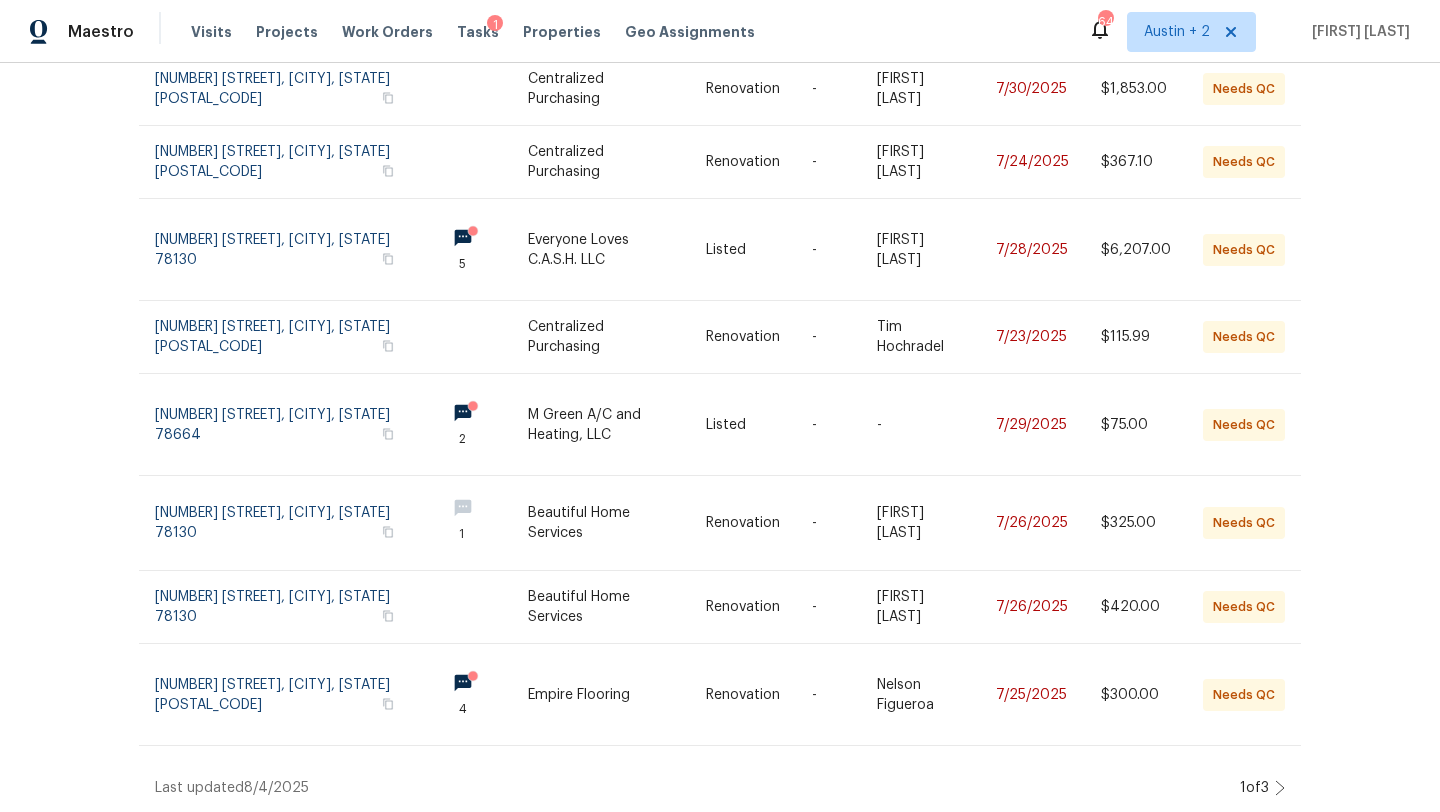 click 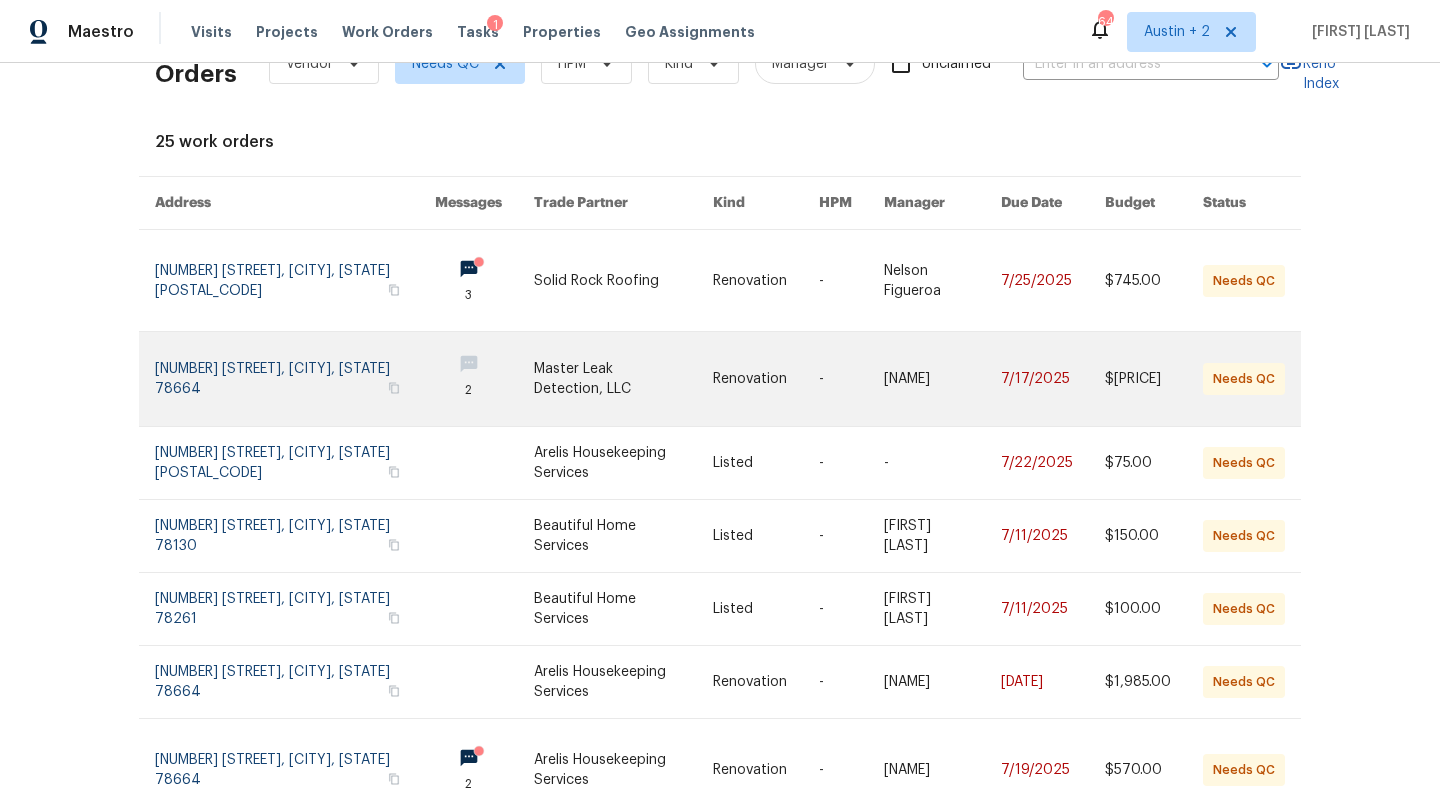 scroll, scrollTop: 57, scrollLeft: 0, axis: vertical 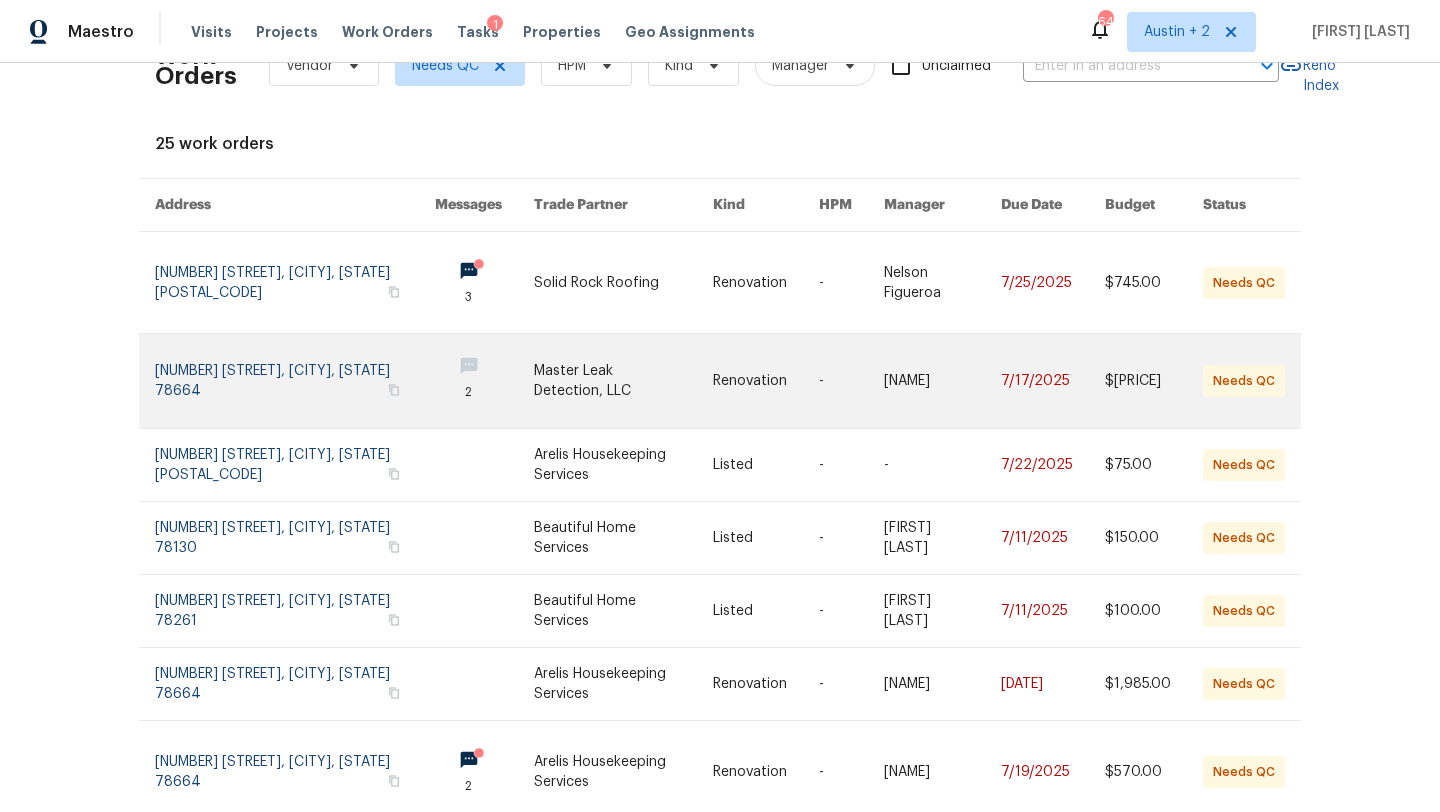 click at bounding box center (623, 381) 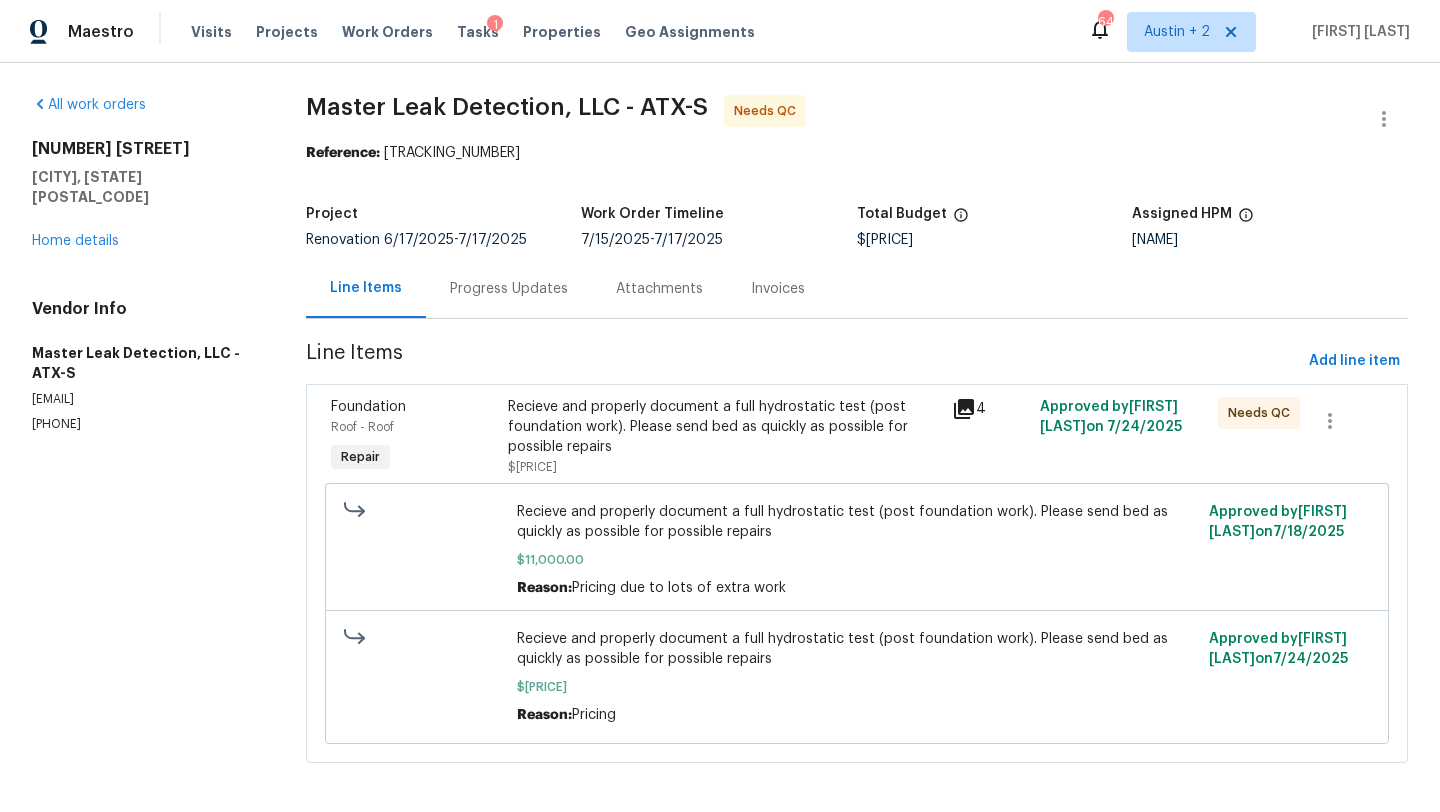 click on "Progress Updates" at bounding box center (509, 289) 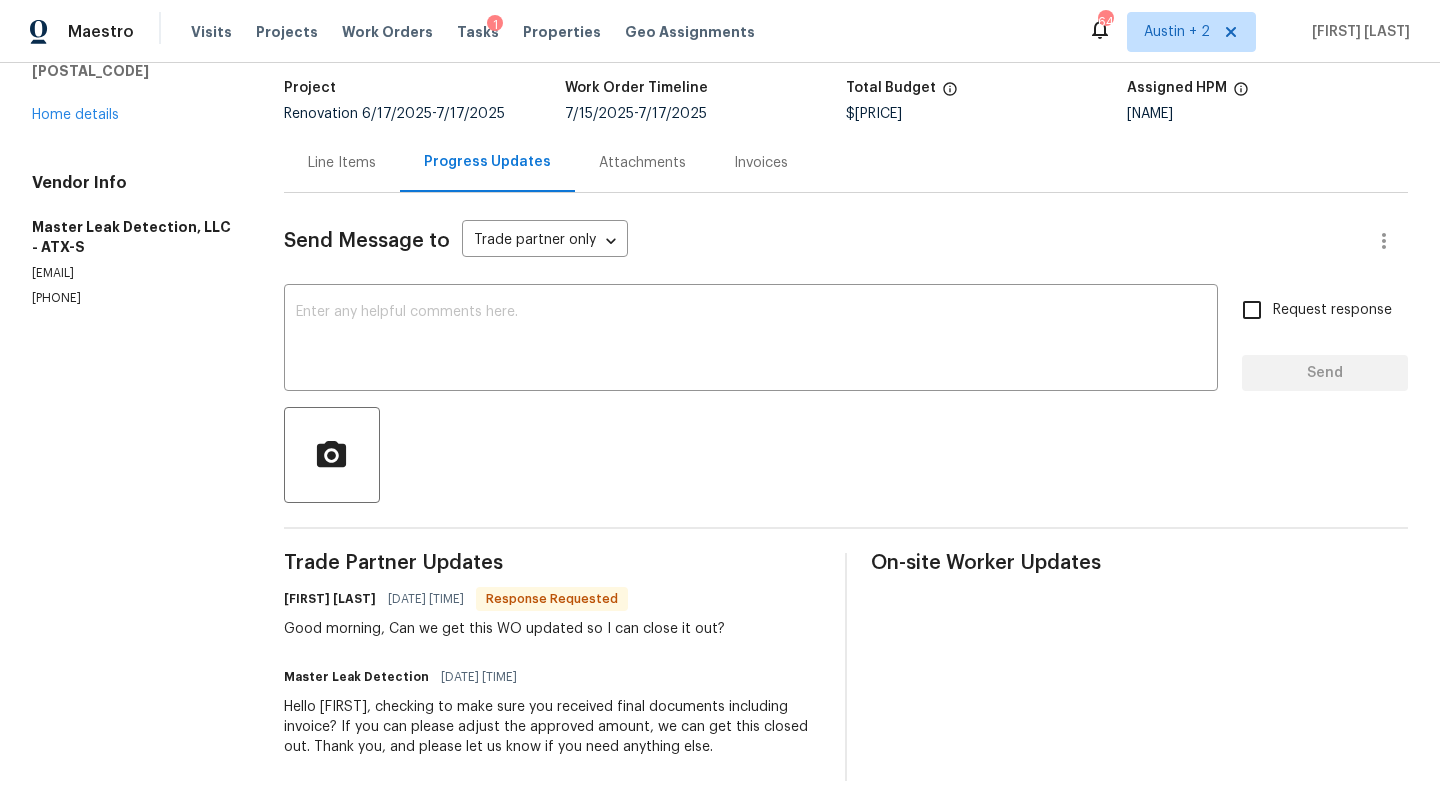 scroll, scrollTop: 127, scrollLeft: 0, axis: vertical 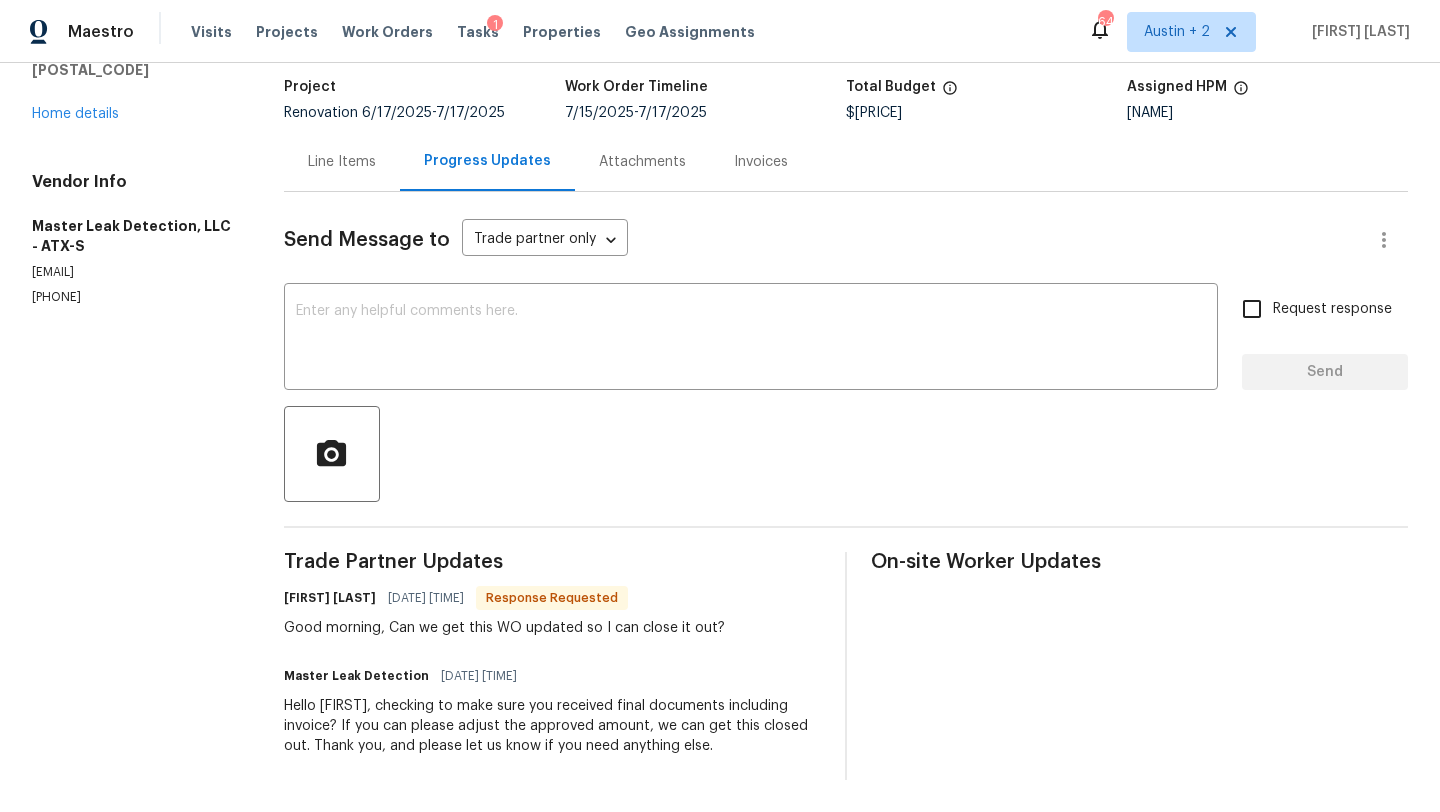 drag, startPoint x: 725, startPoint y: 630, endPoint x: 250, endPoint y: 620, distance: 475.10526 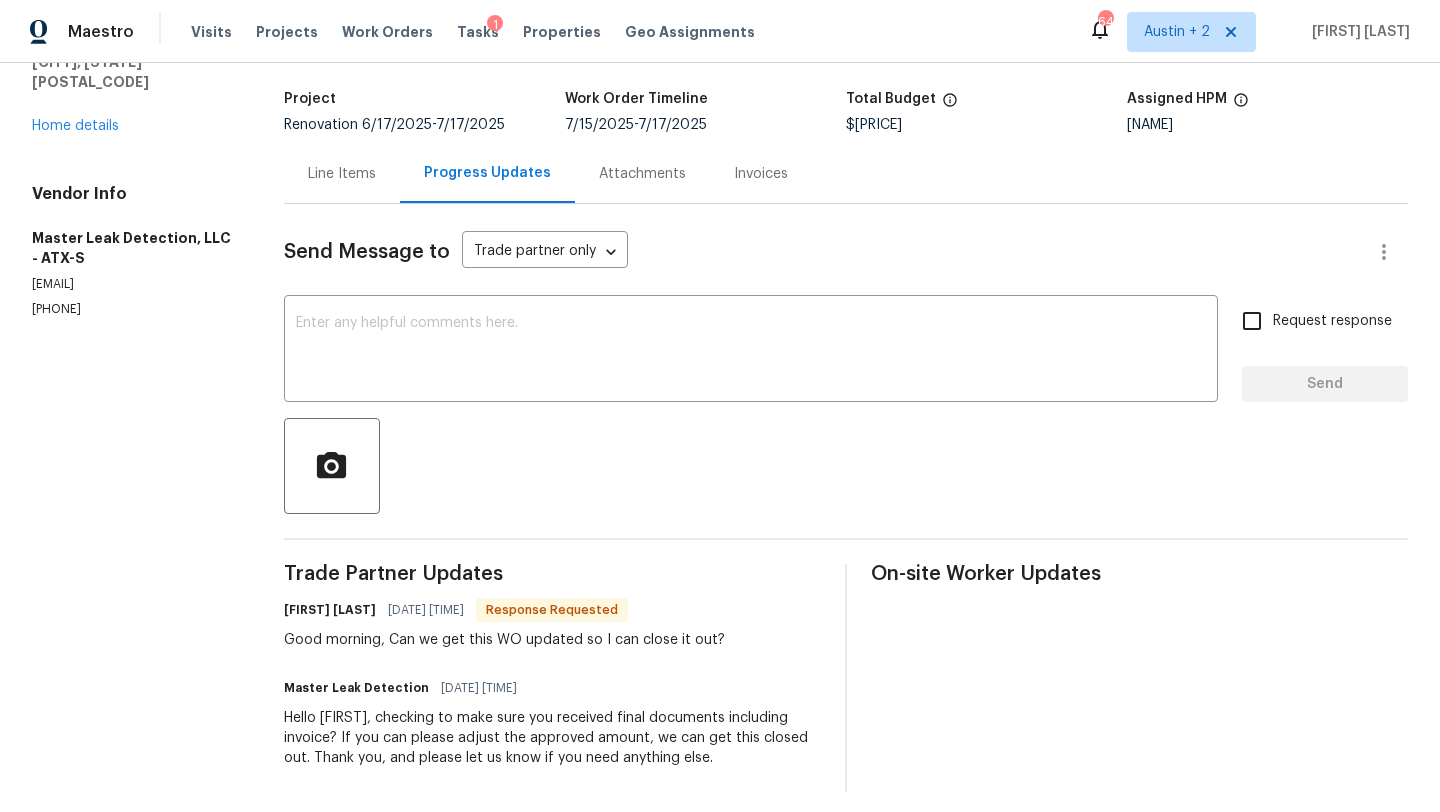 scroll, scrollTop: 127, scrollLeft: 0, axis: vertical 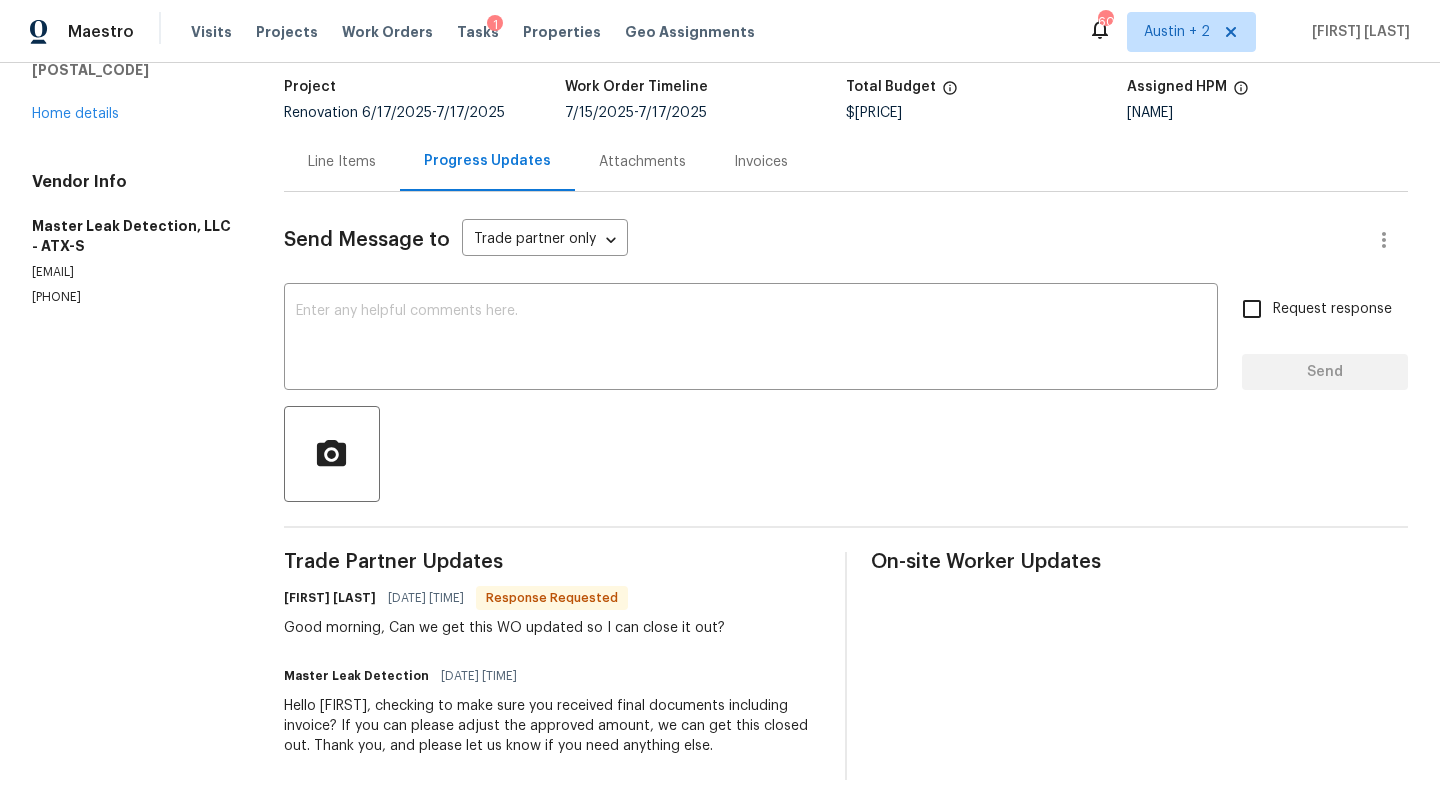 click on "Line Items" at bounding box center [342, 162] 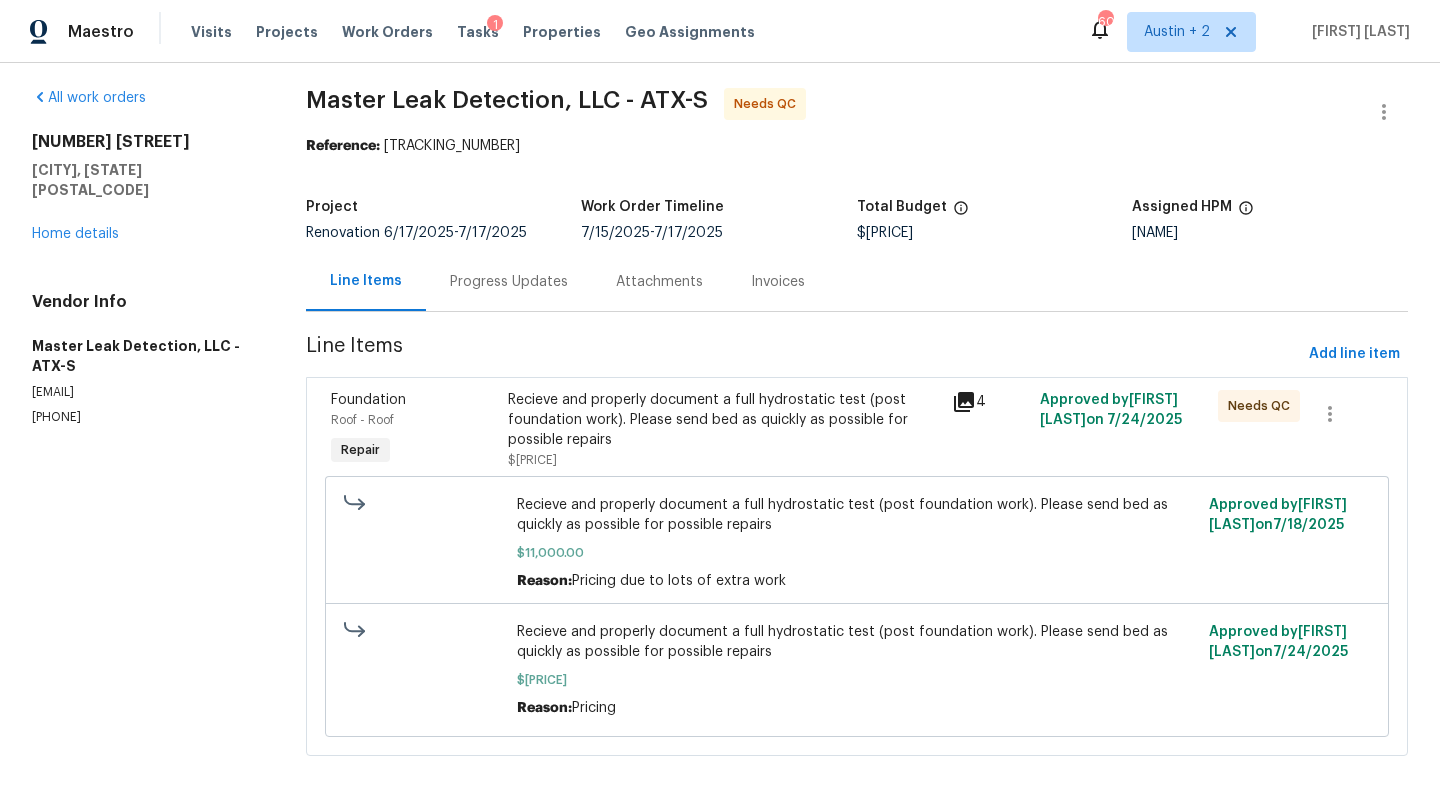 scroll, scrollTop: 8, scrollLeft: 0, axis: vertical 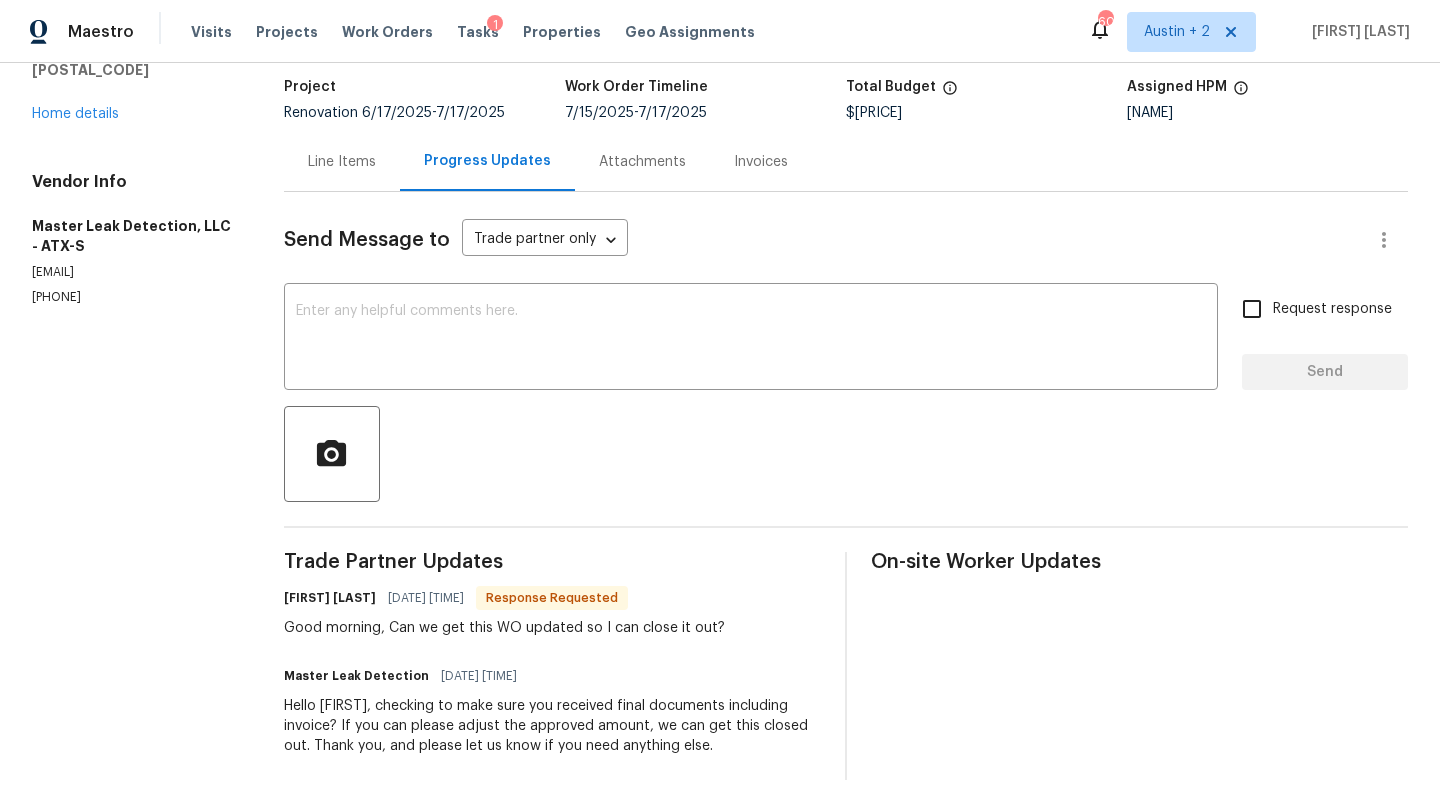 click on "Line Items" at bounding box center (342, 162) 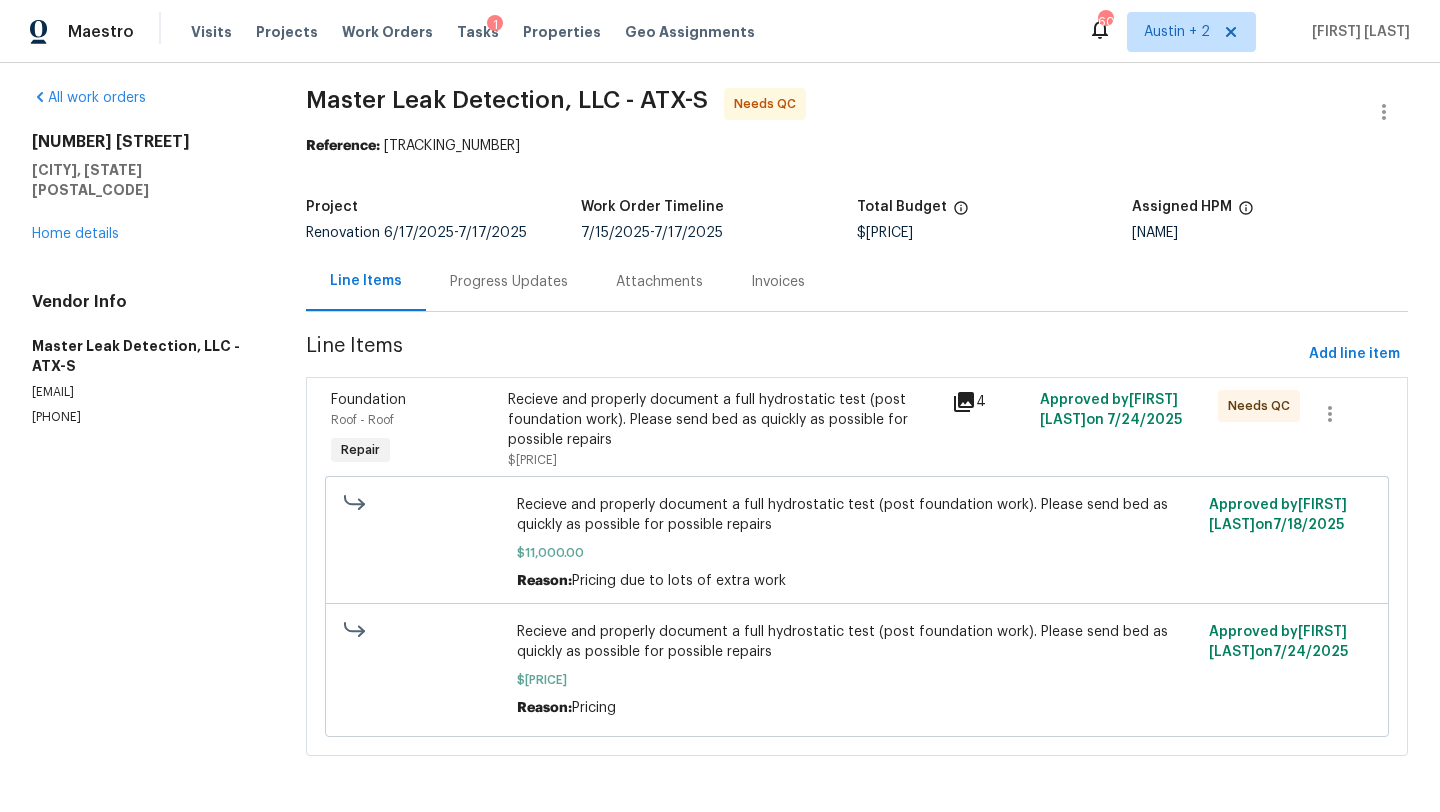 scroll, scrollTop: 8, scrollLeft: 0, axis: vertical 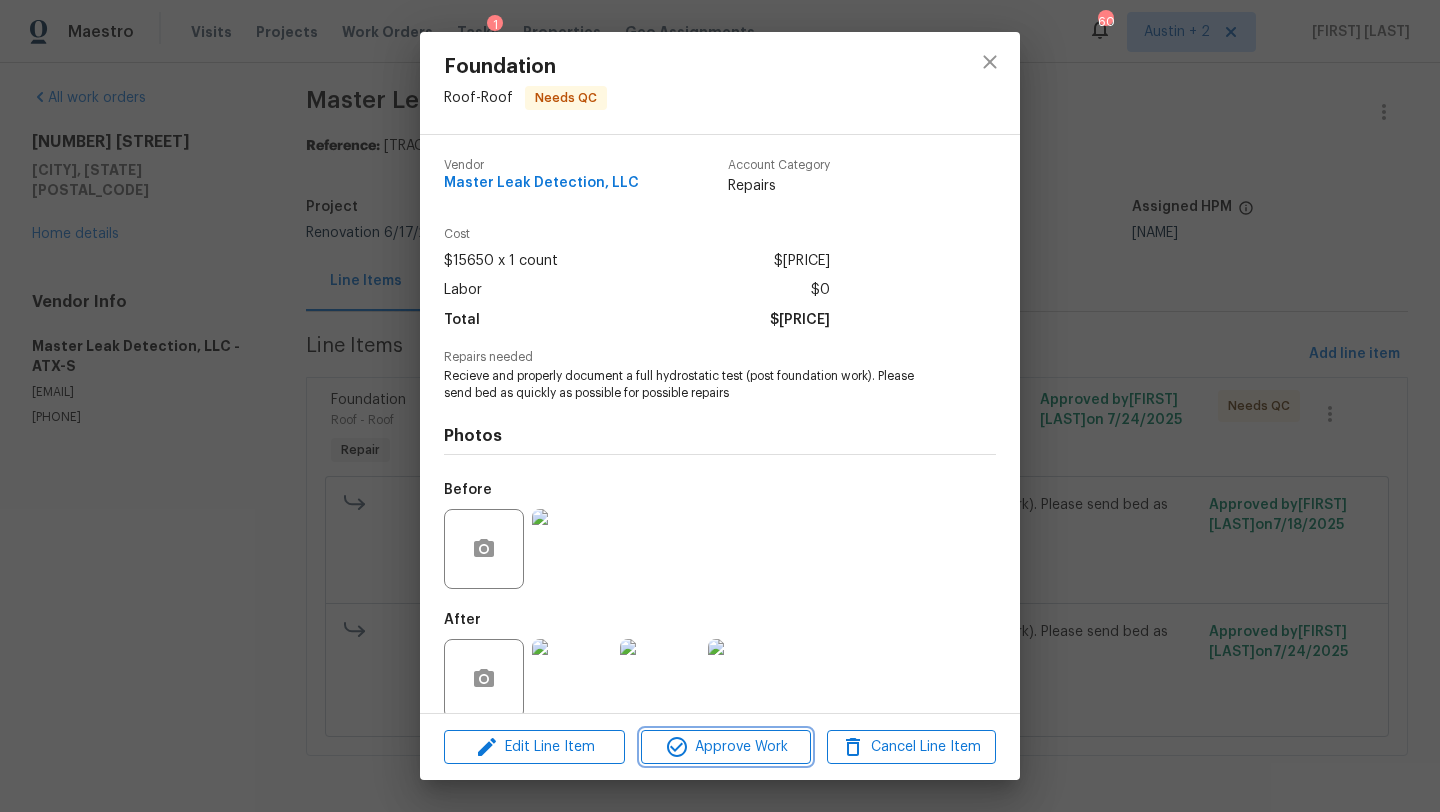 click on "Approve Work" at bounding box center [725, 747] 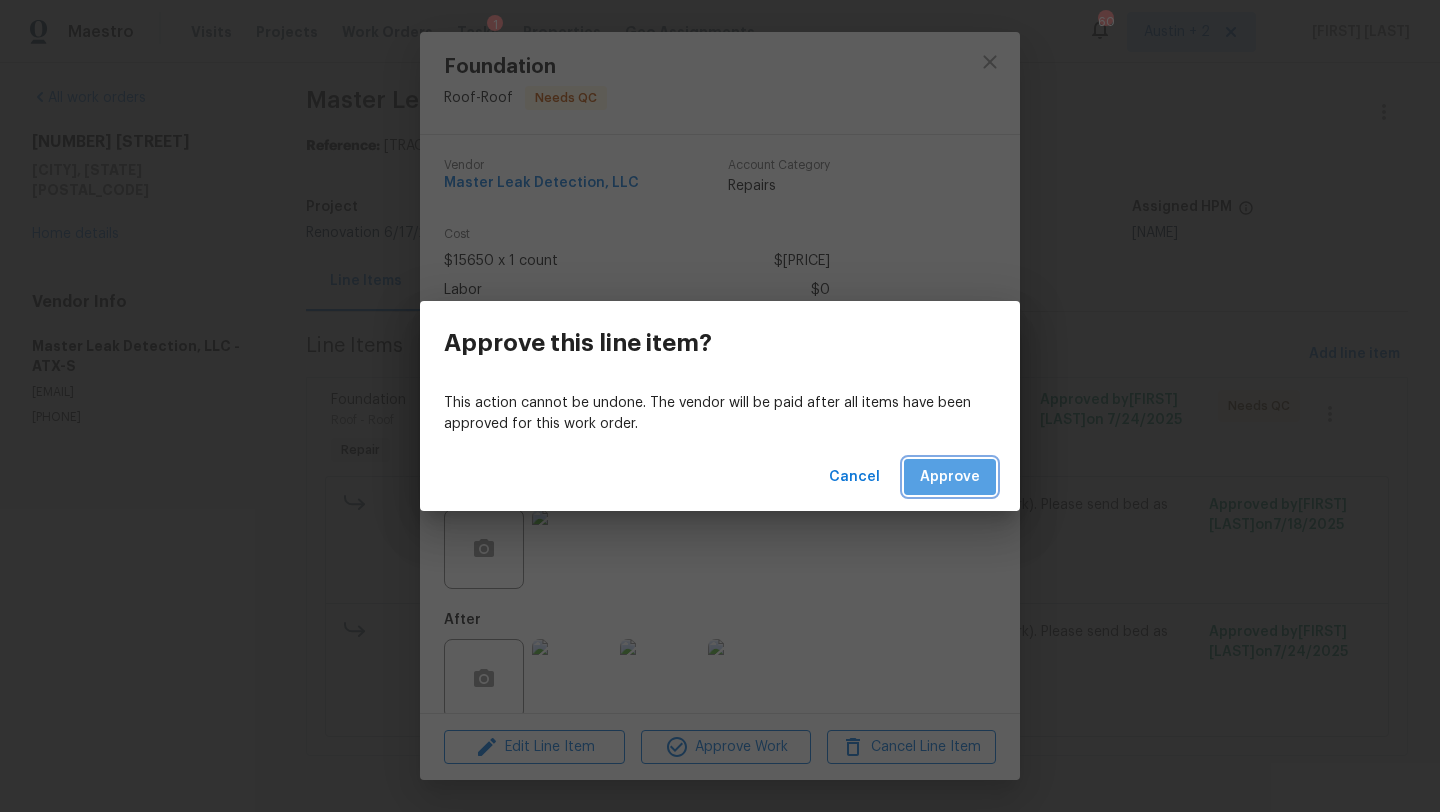 click on "Approve" at bounding box center (950, 477) 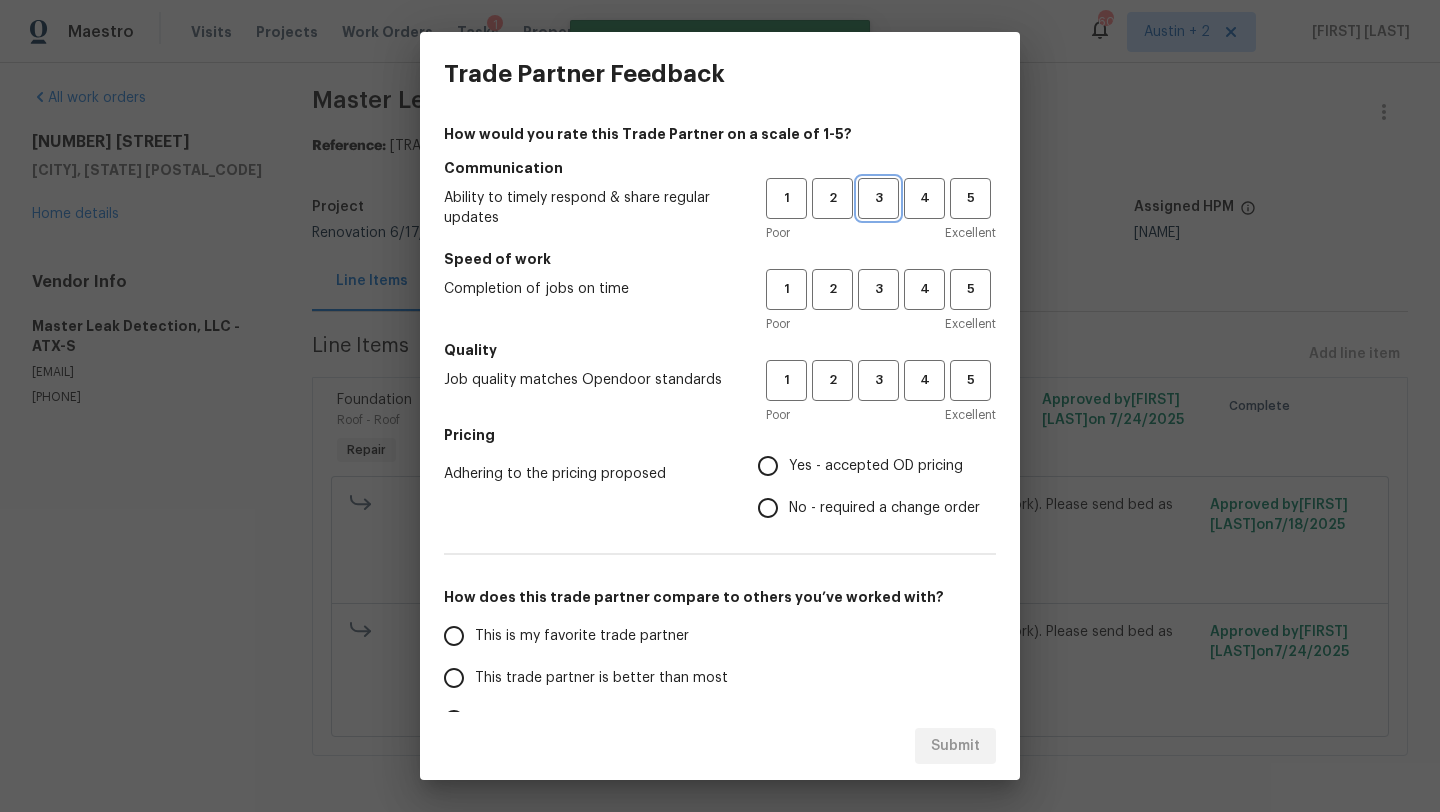 click on "3" at bounding box center [878, 198] 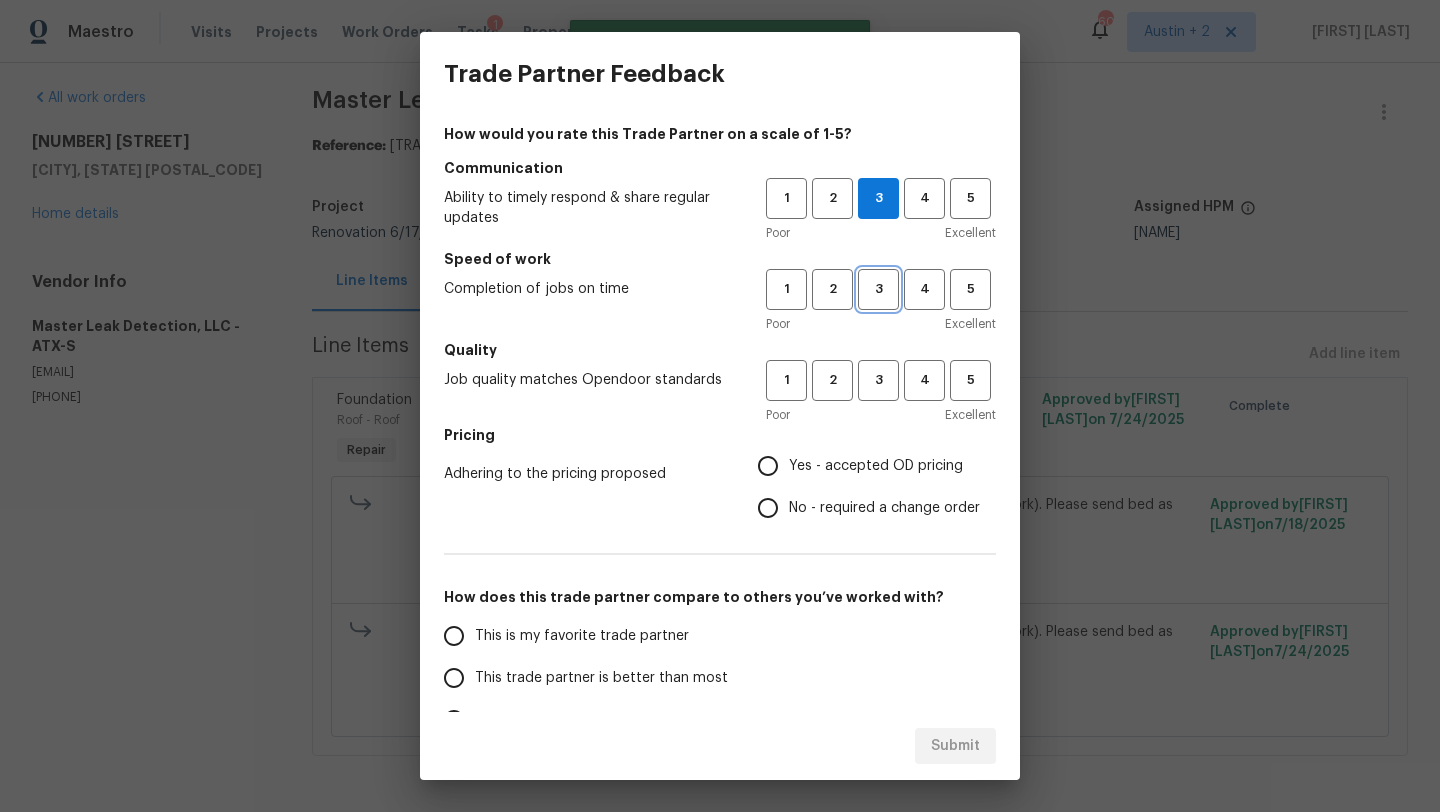 click on "3" at bounding box center (878, 289) 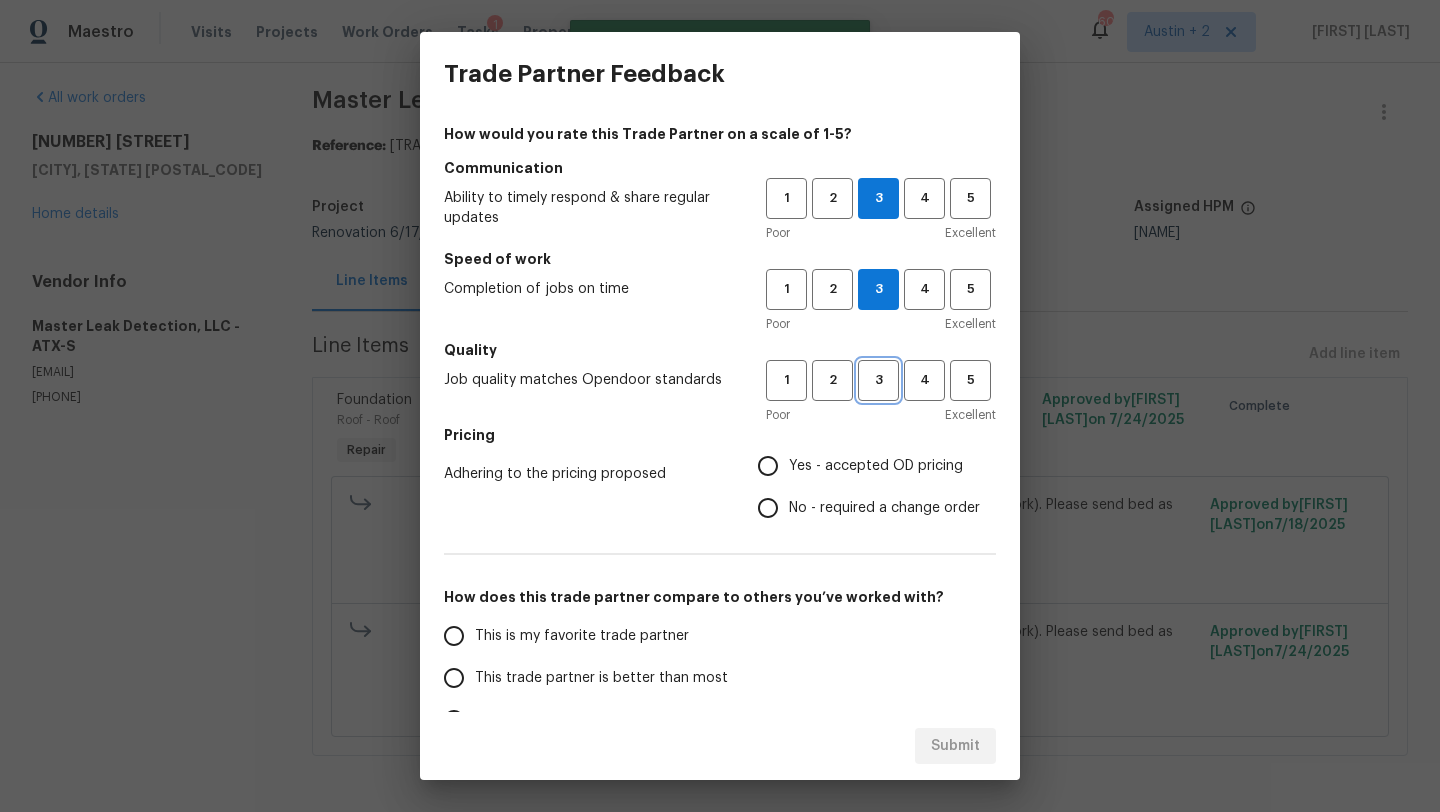 click on "3" at bounding box center [878, 380] 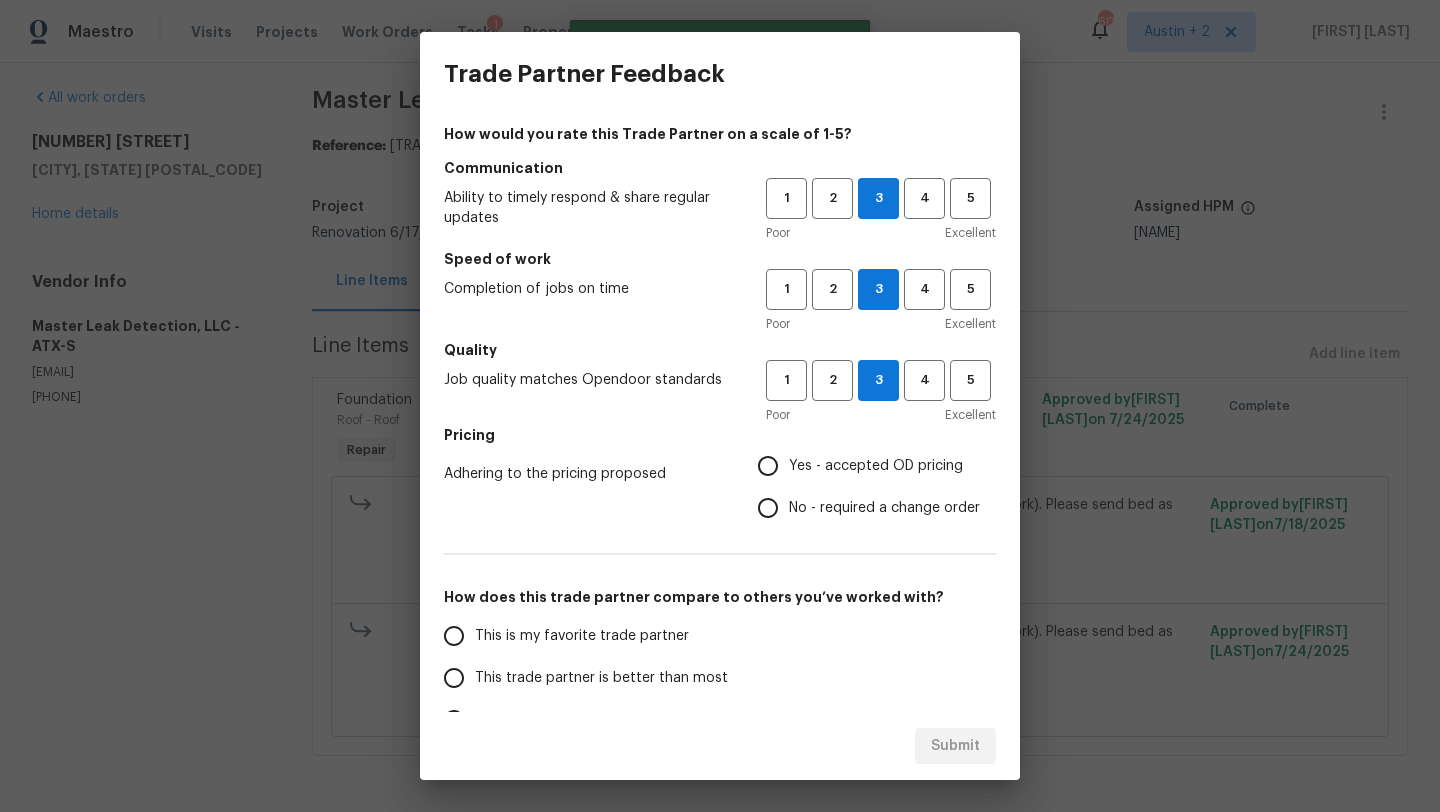 click on "Yes - accepted OD pricing" at bounding box center [876, 466] 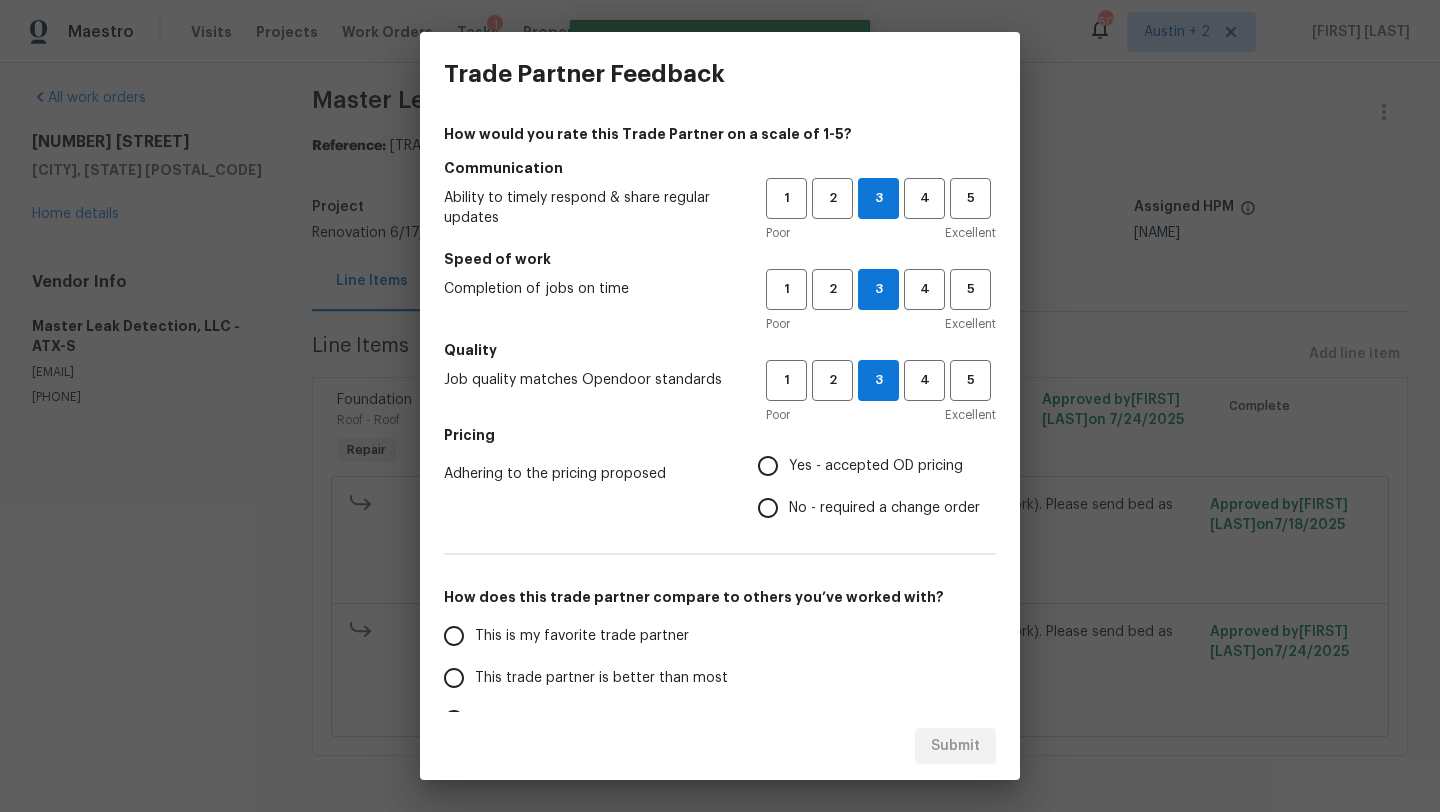 click on "Yes - accepted OD pricing" at bounding box center (768, 466) 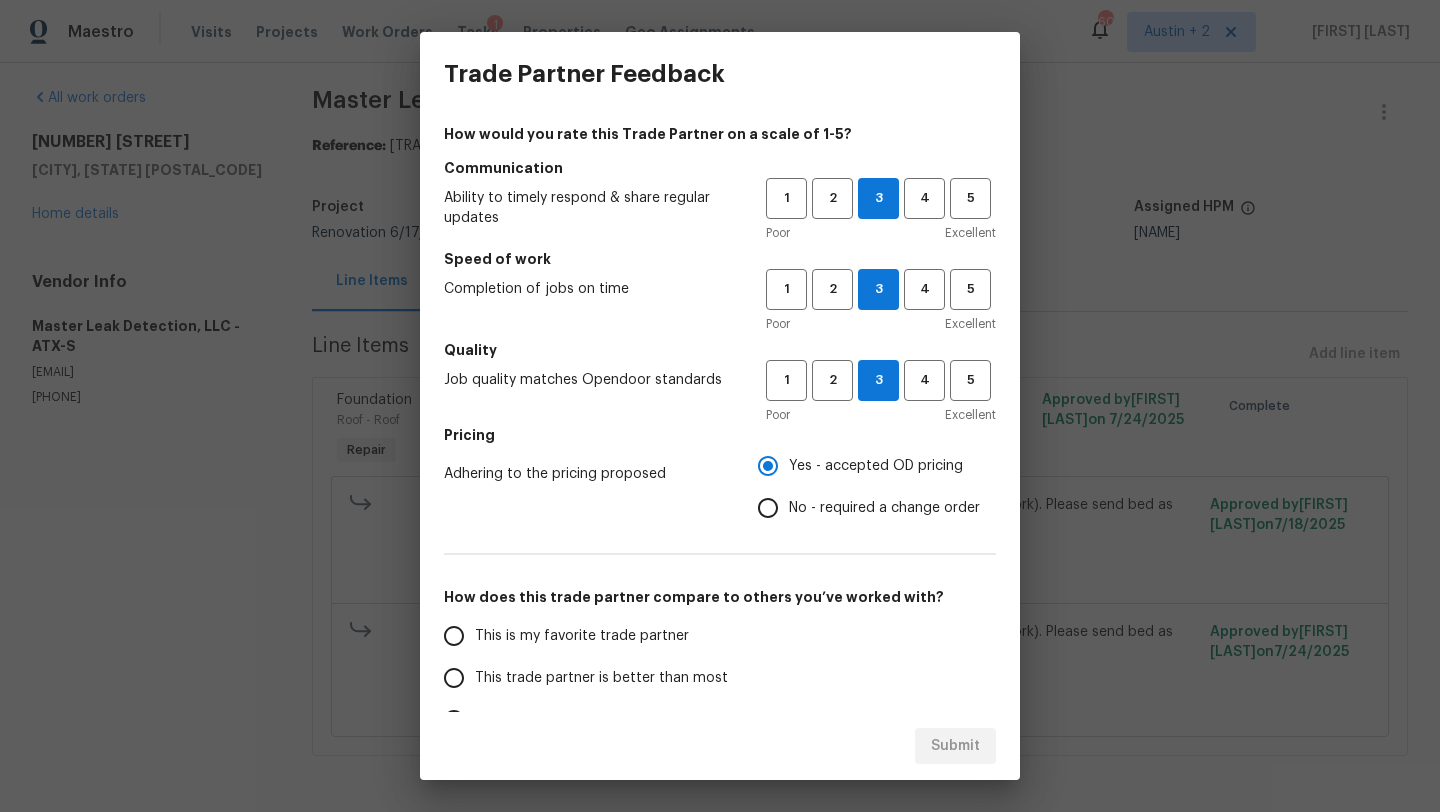 scroll, scrollTop: 203, scrollLeft: 0, axis: vertical 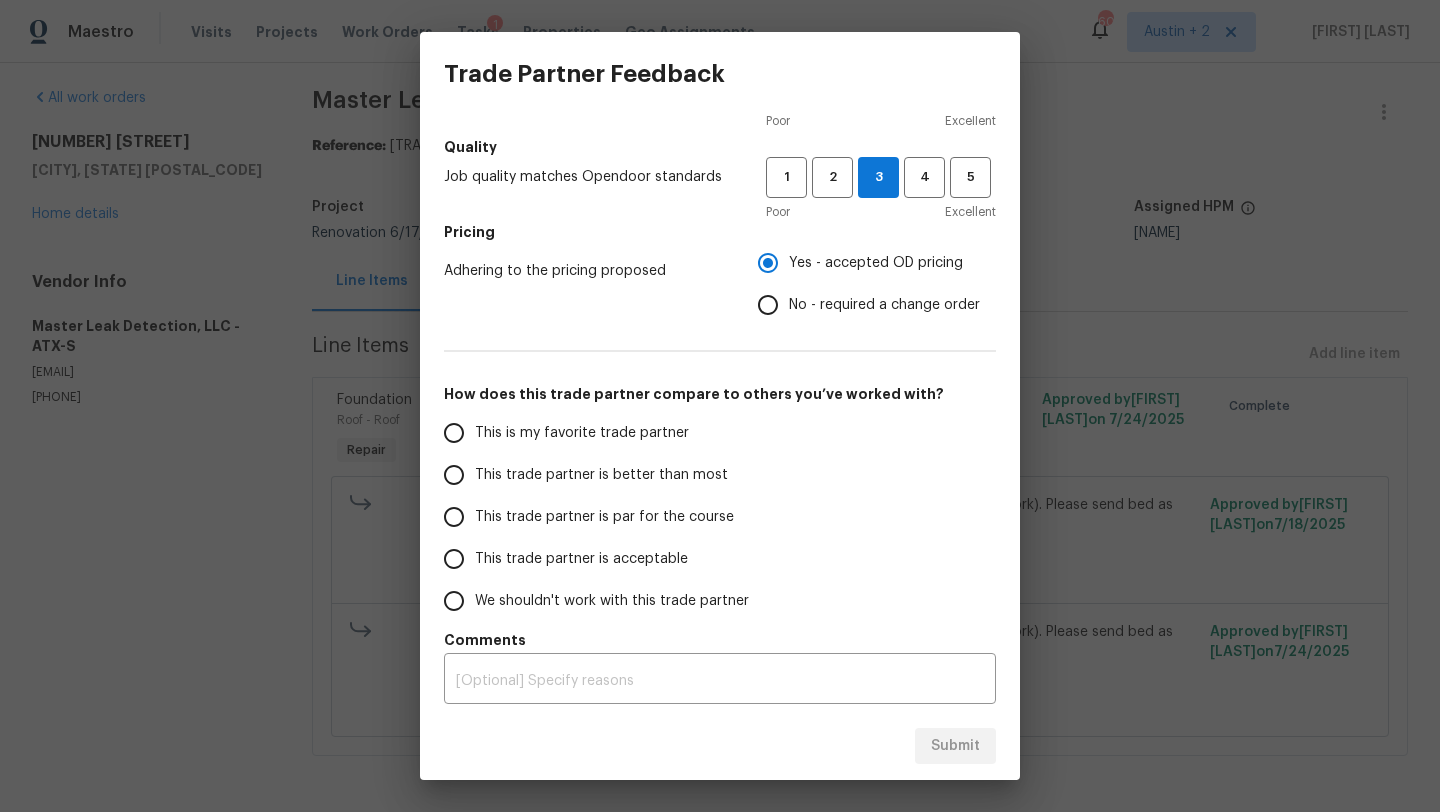 click on "This trade partner is par for the course" at bounding box center (604, 517) 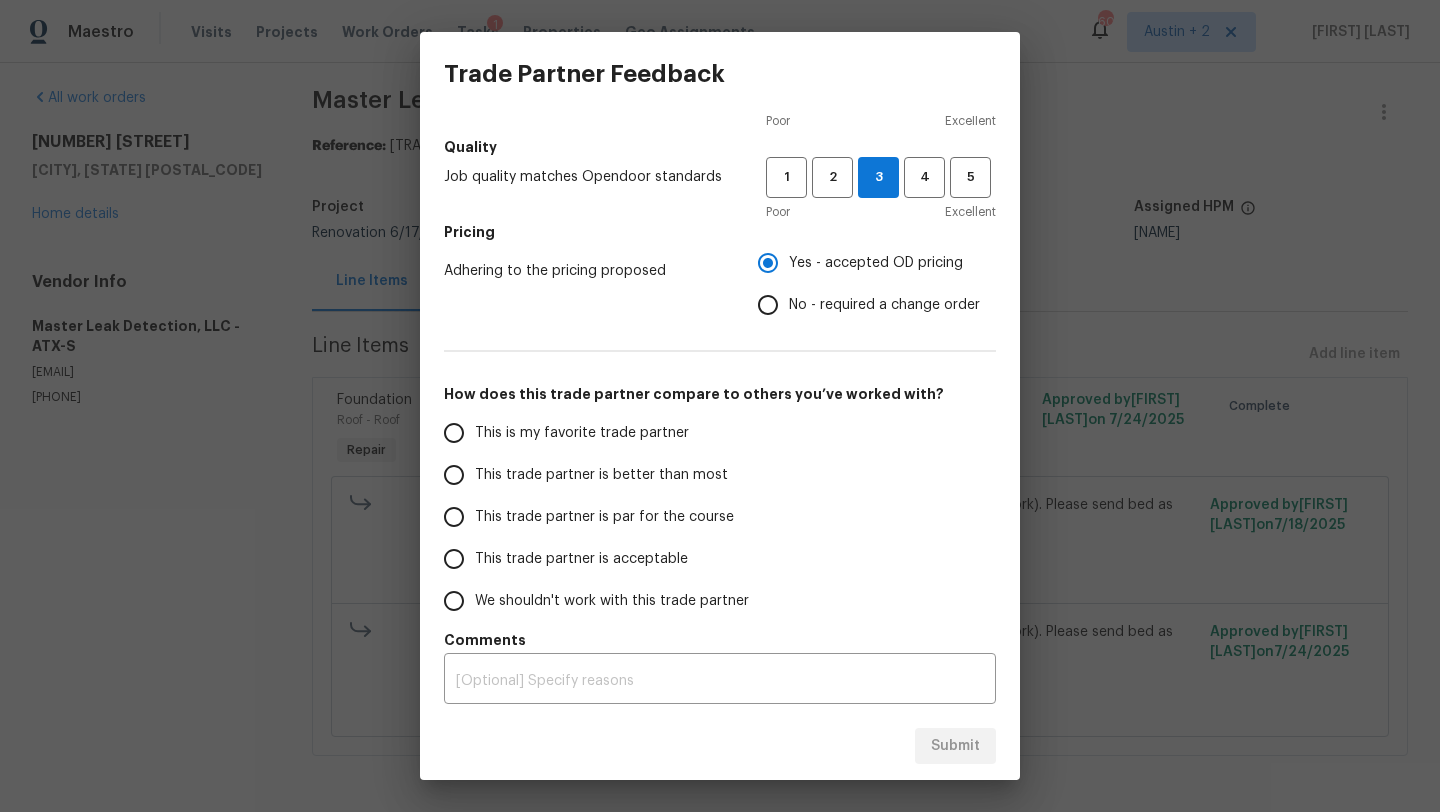 click on "This trade partner is par for the course" at bounding box center (454, 517) 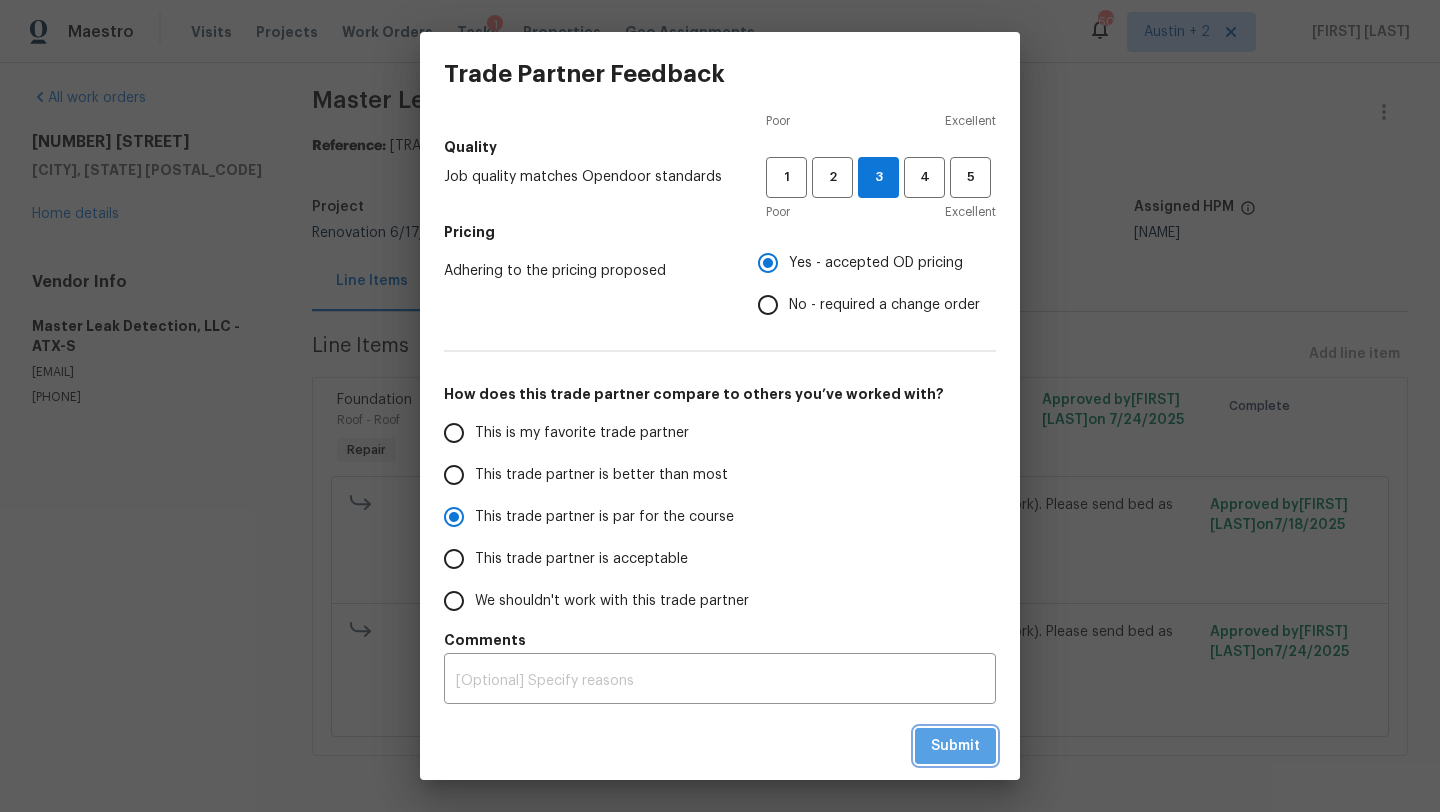 click on "Submit" at bounding box center [955, 746] 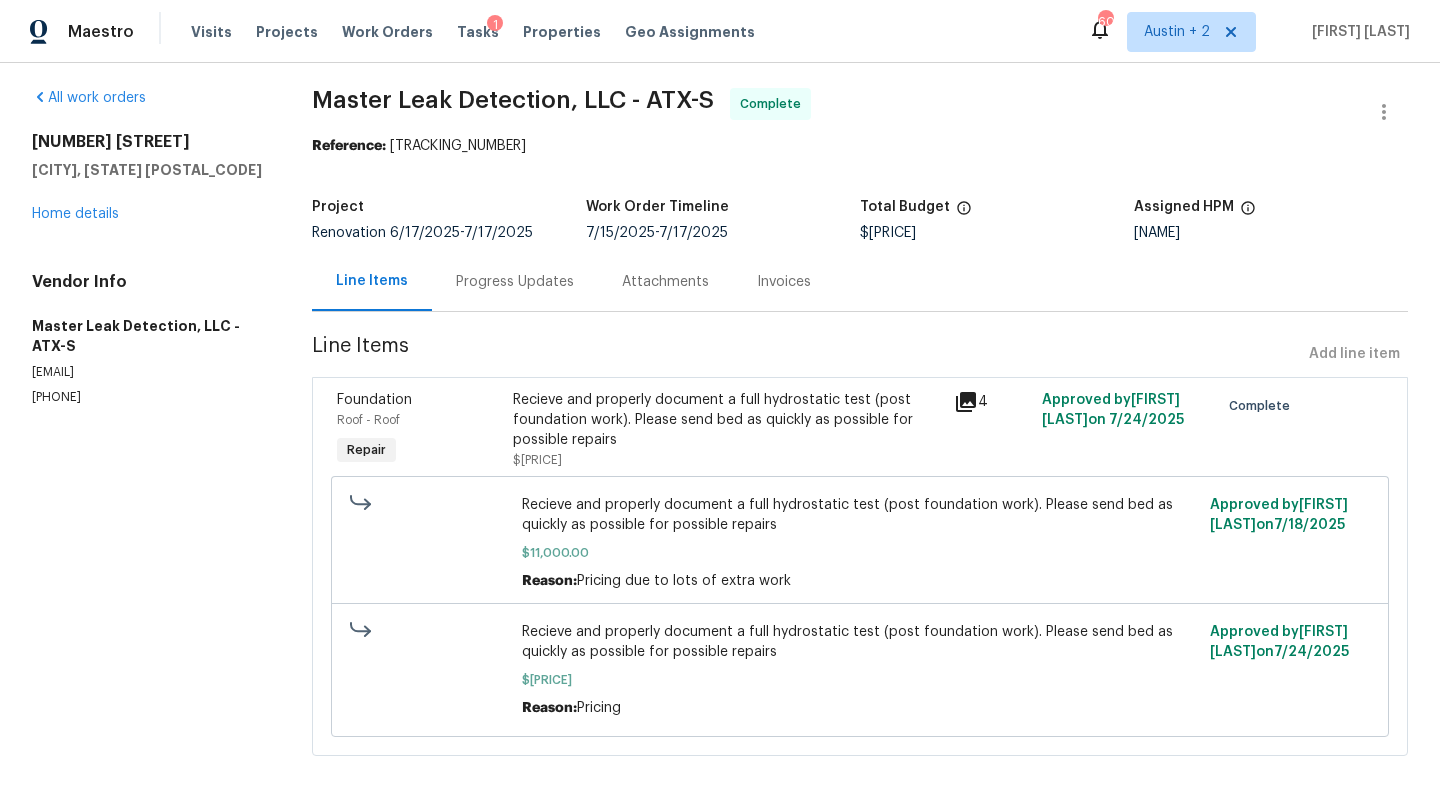 click on "Progress Updates" at bounding box center [515, 282] 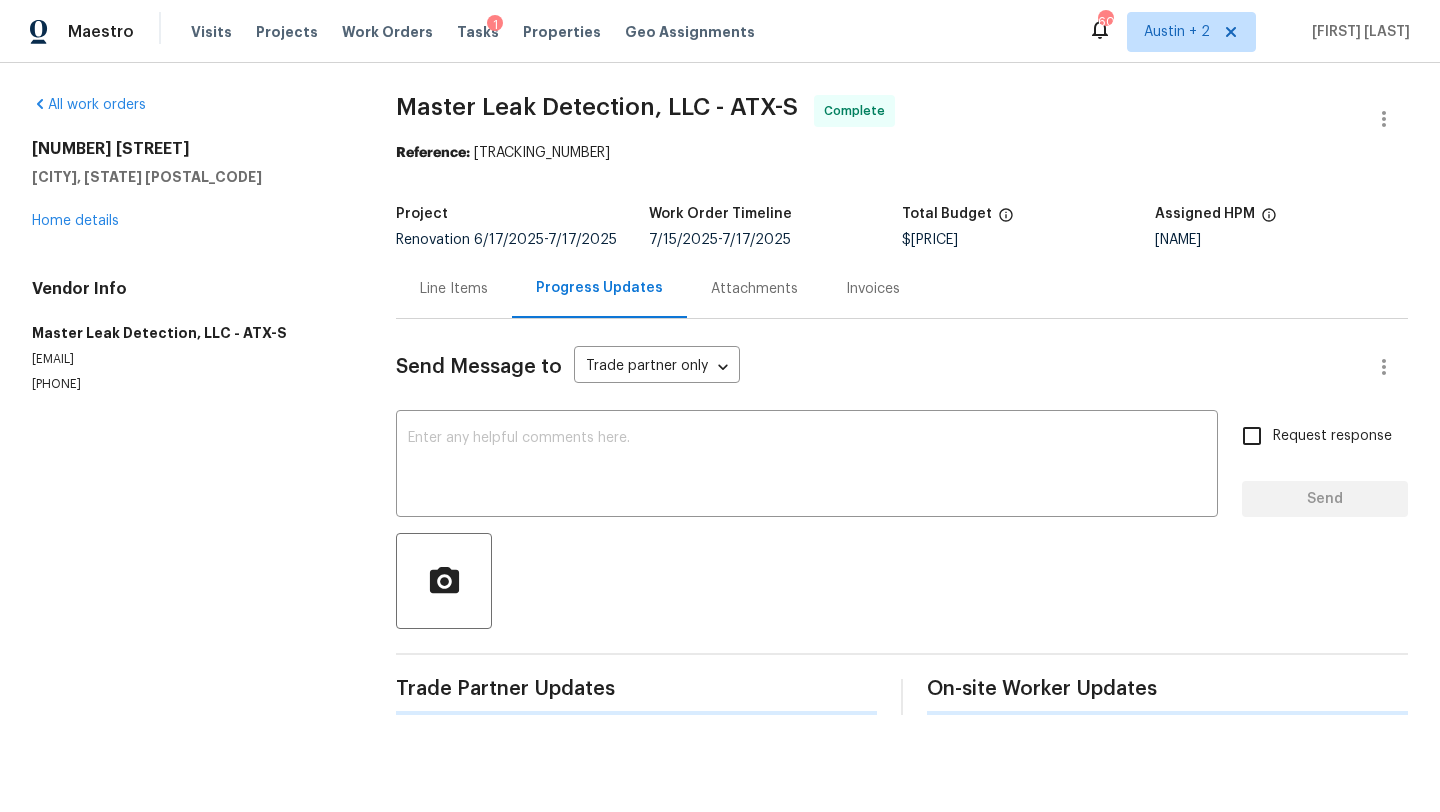scroll, scrollTop: 0, scrollLeft: 0, axis: both 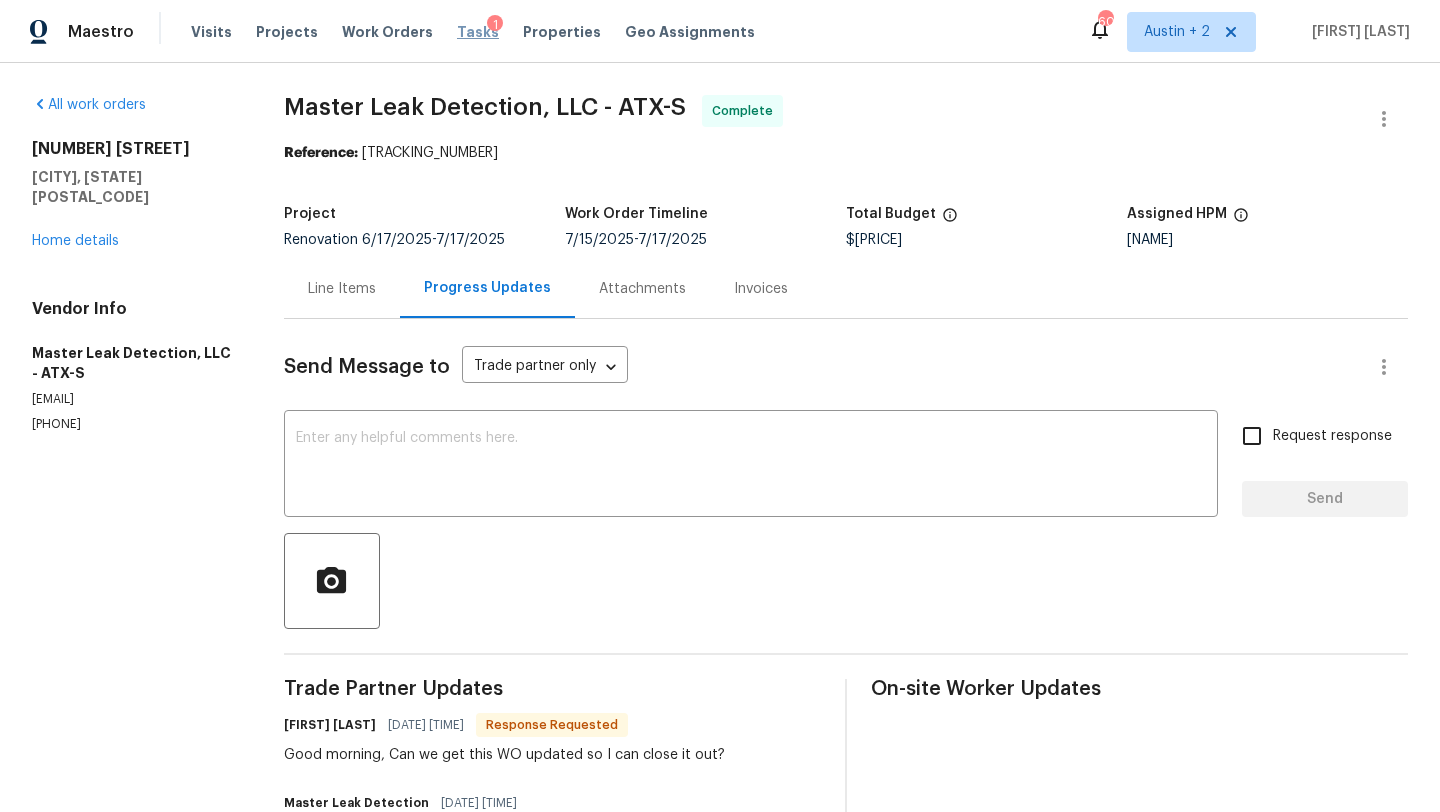 click on "Tasks" at bounding box center [478, 32] 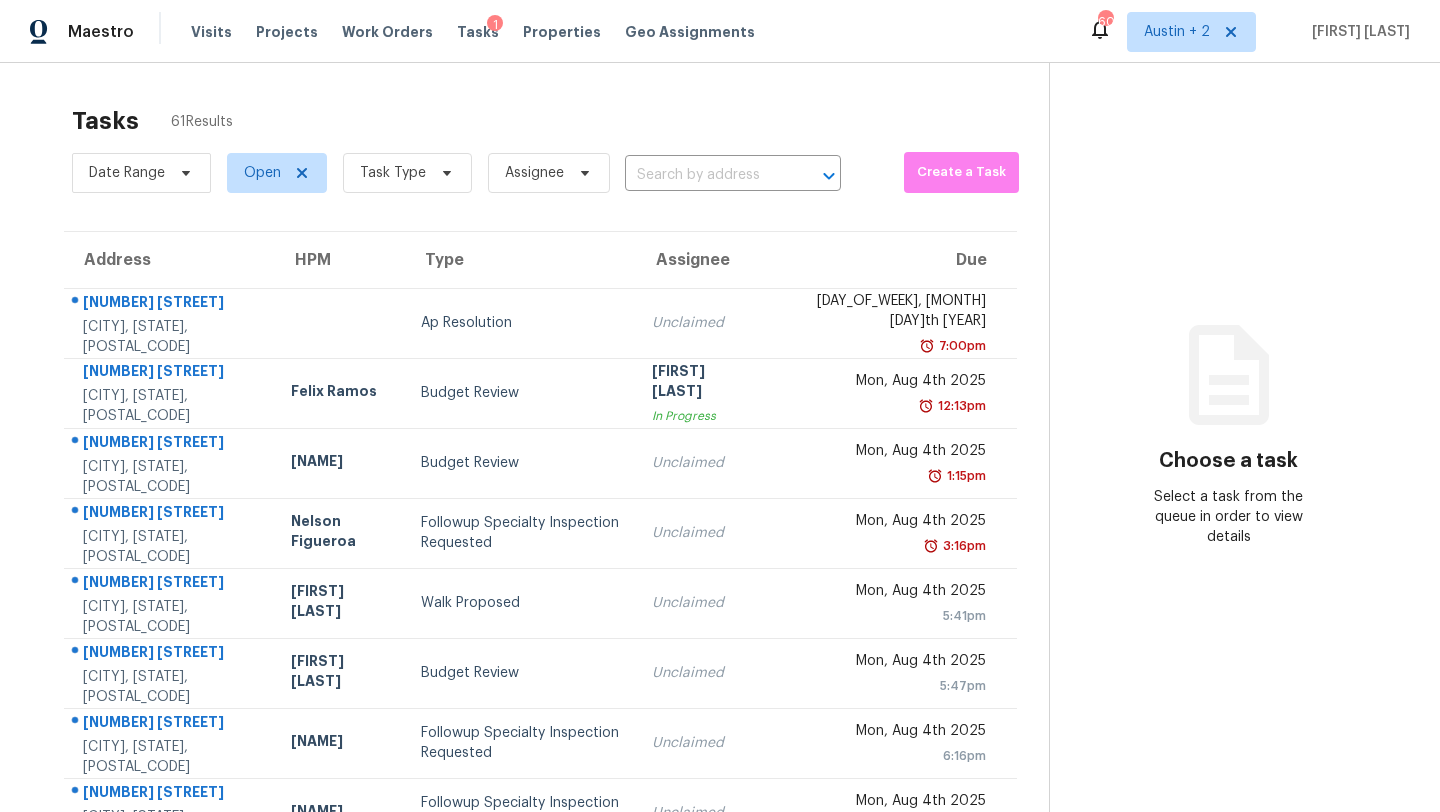 click on "Visits Projects Work Orders Tasks 1 Properties Geo Assignments" at bounding box center [485, 32] 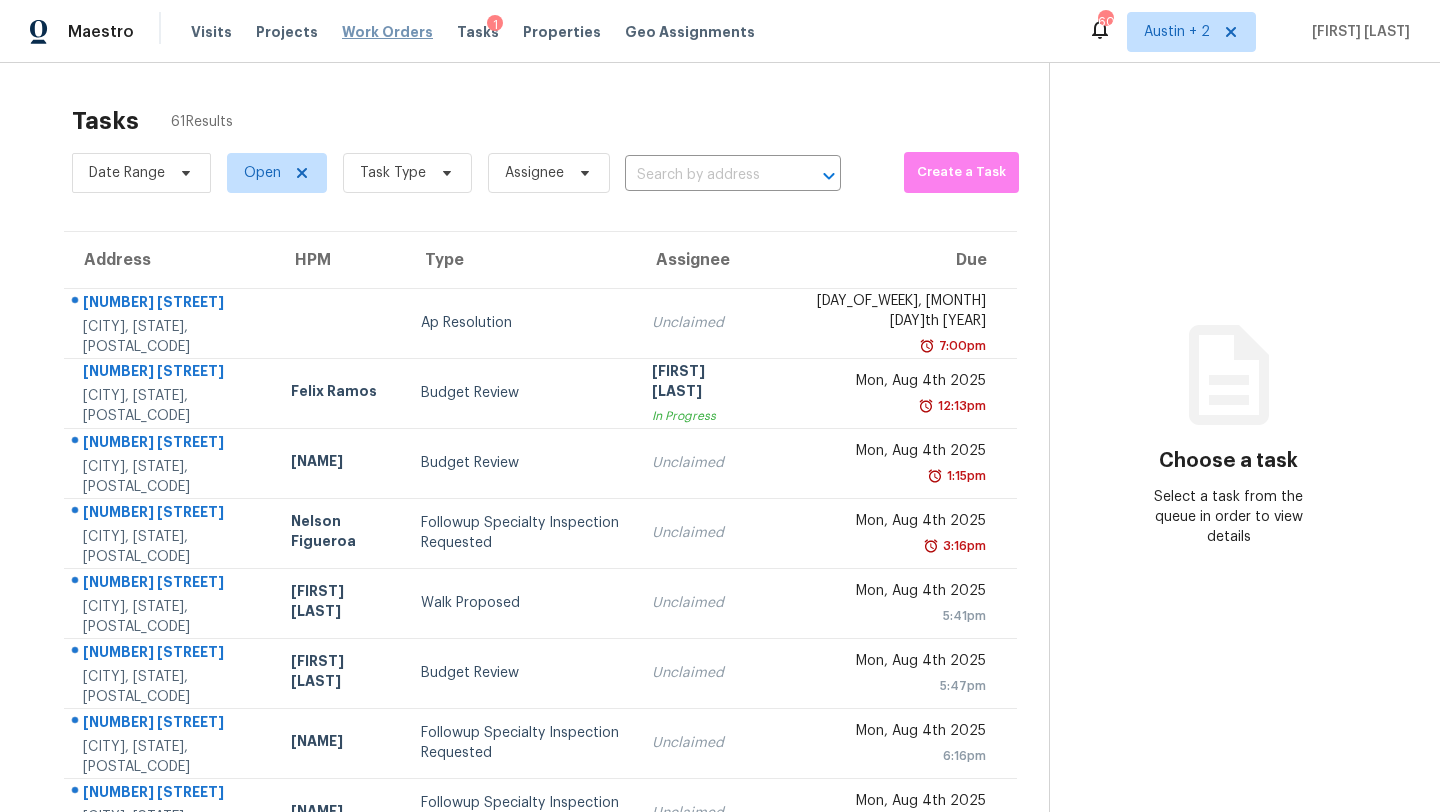 click on "Work Orders" at bounding box center (387, 32) 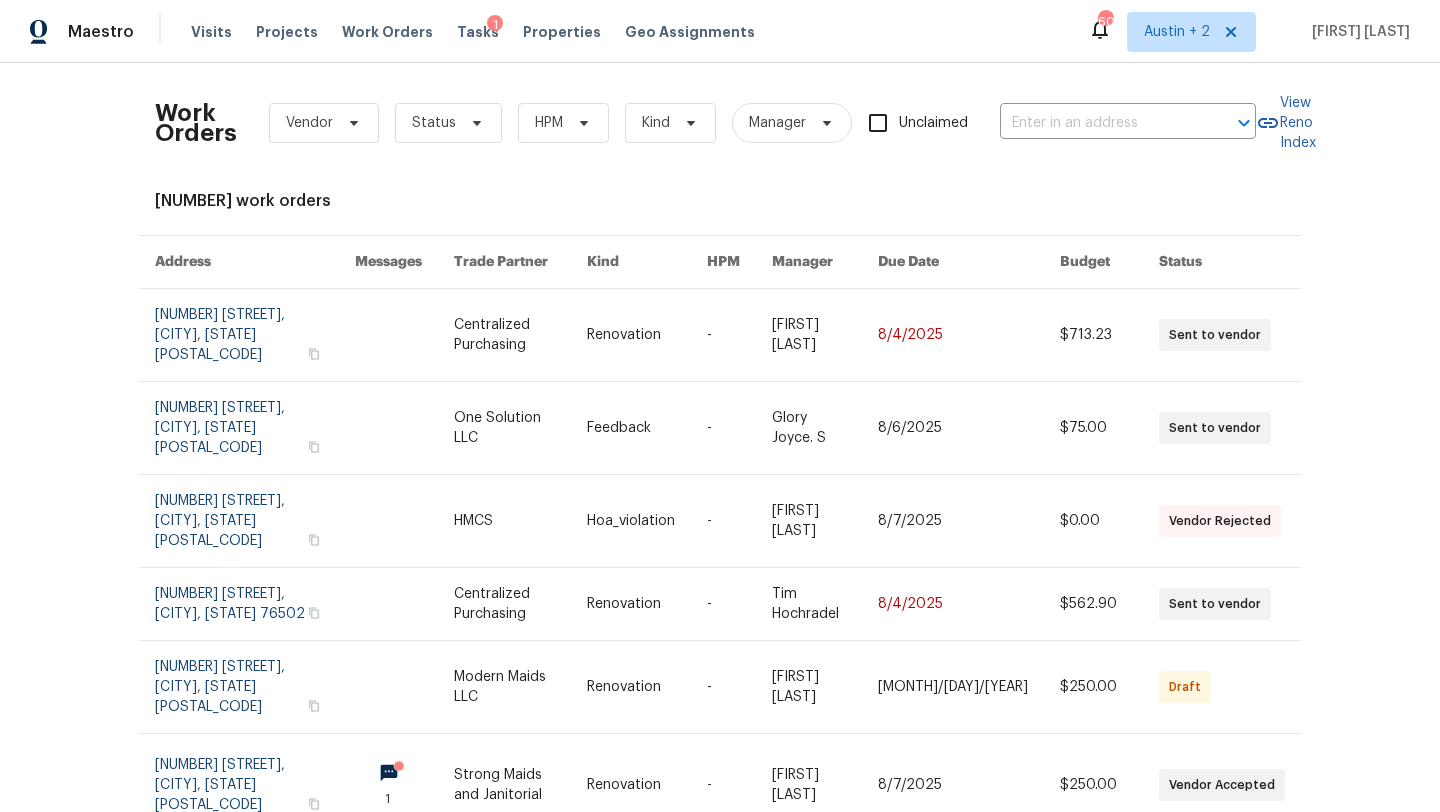 scroll, scrollTop: 0, scrollLeft: 0, axis: both 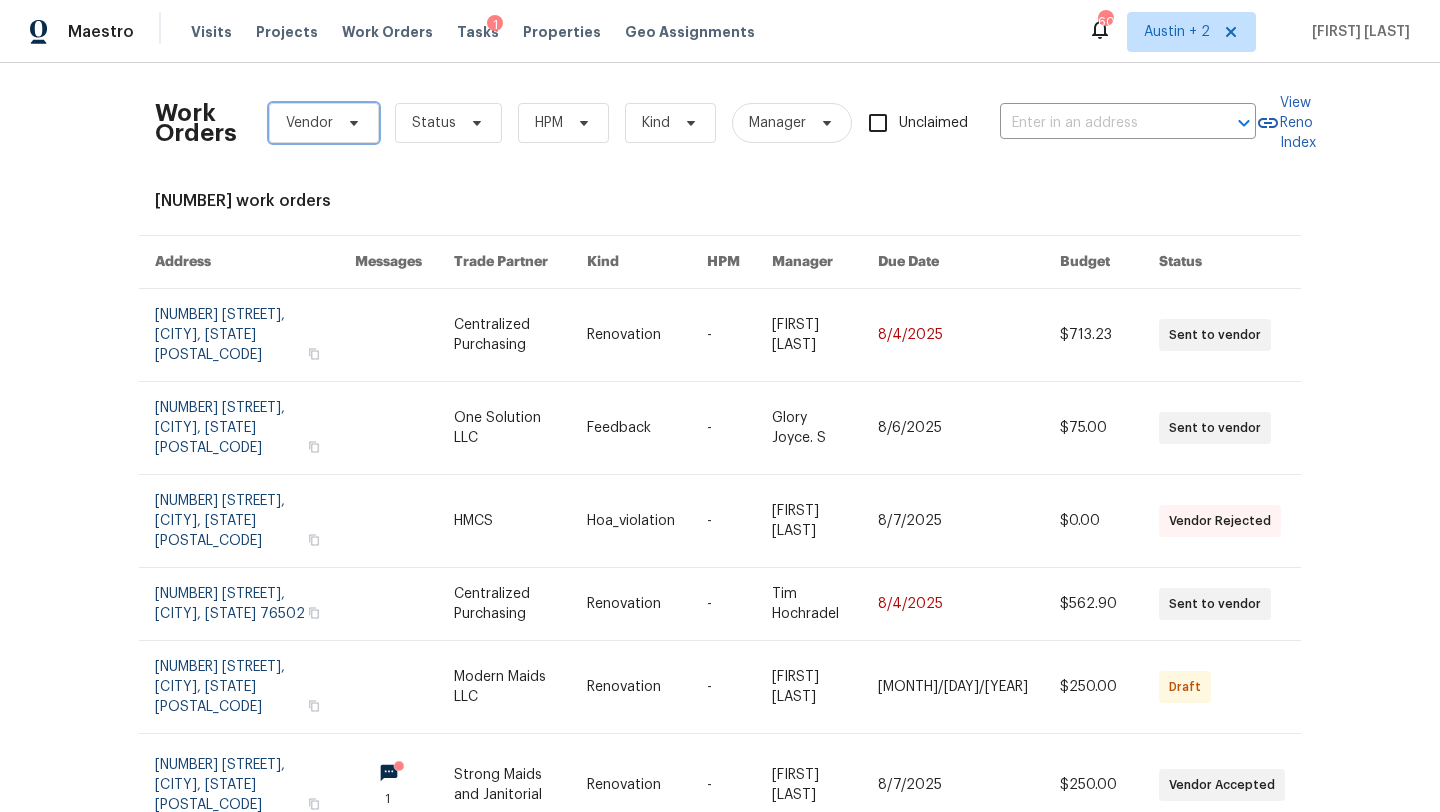 click 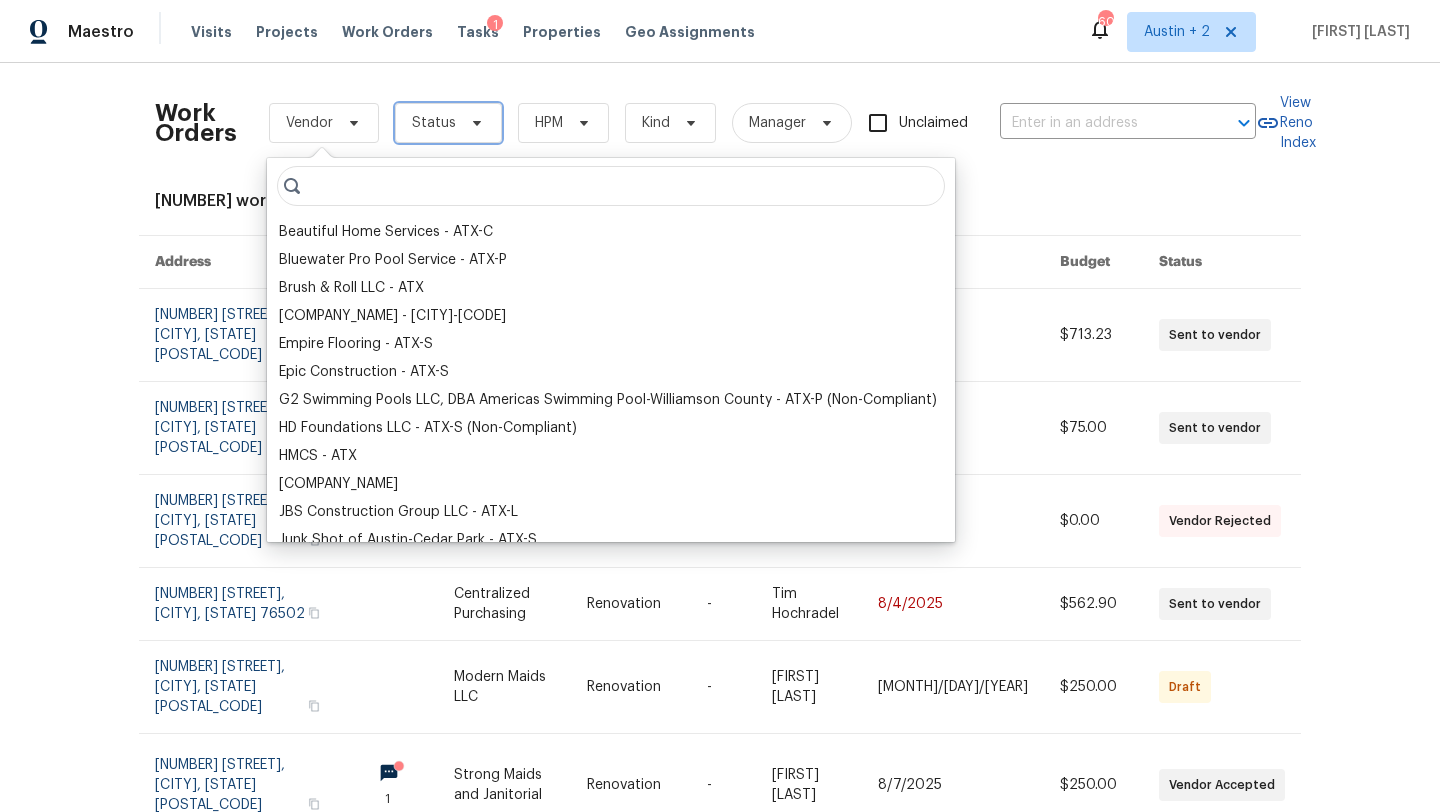 click on "Status" at bounding box center [434, 123] 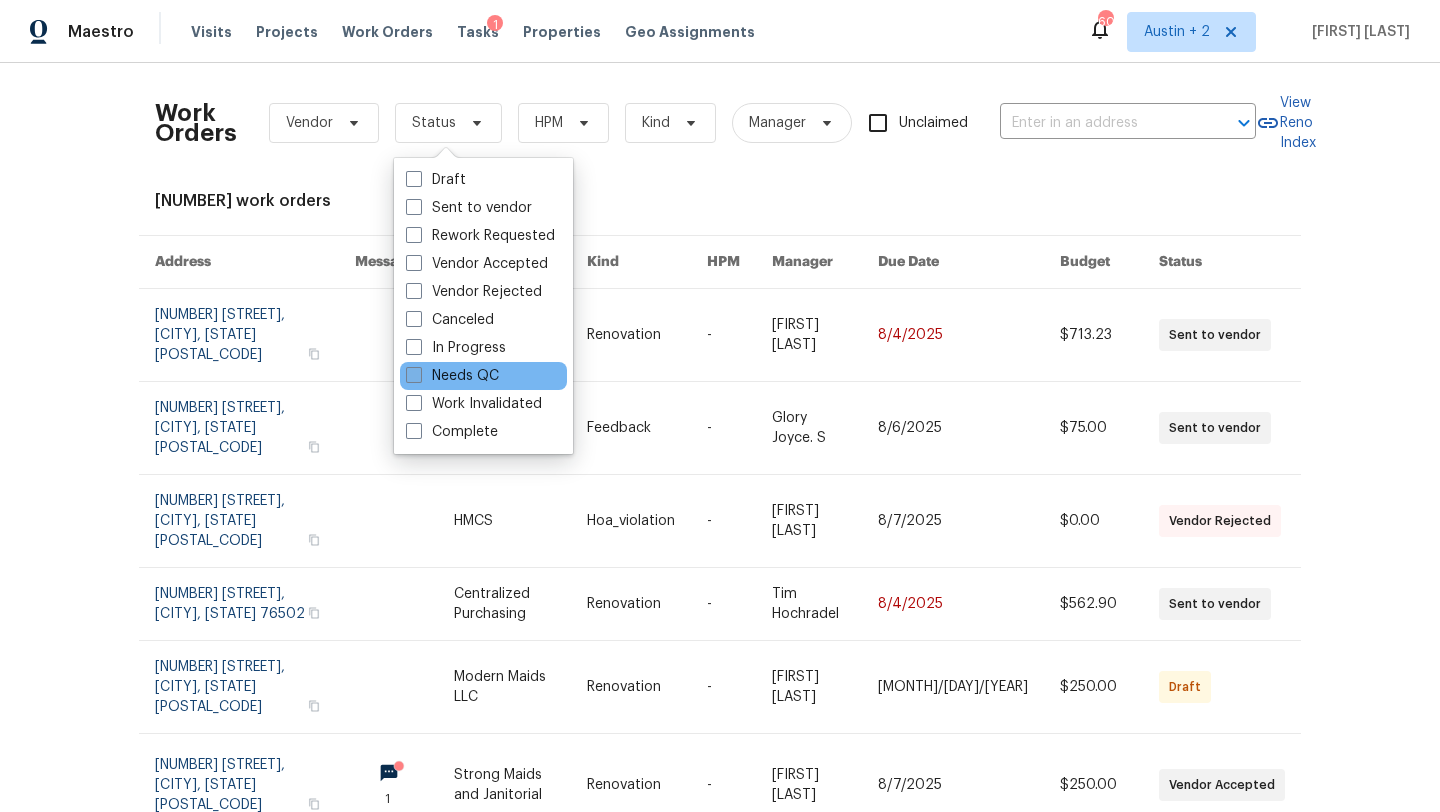 click on "Needs QC" at bounding box center (452, 376) 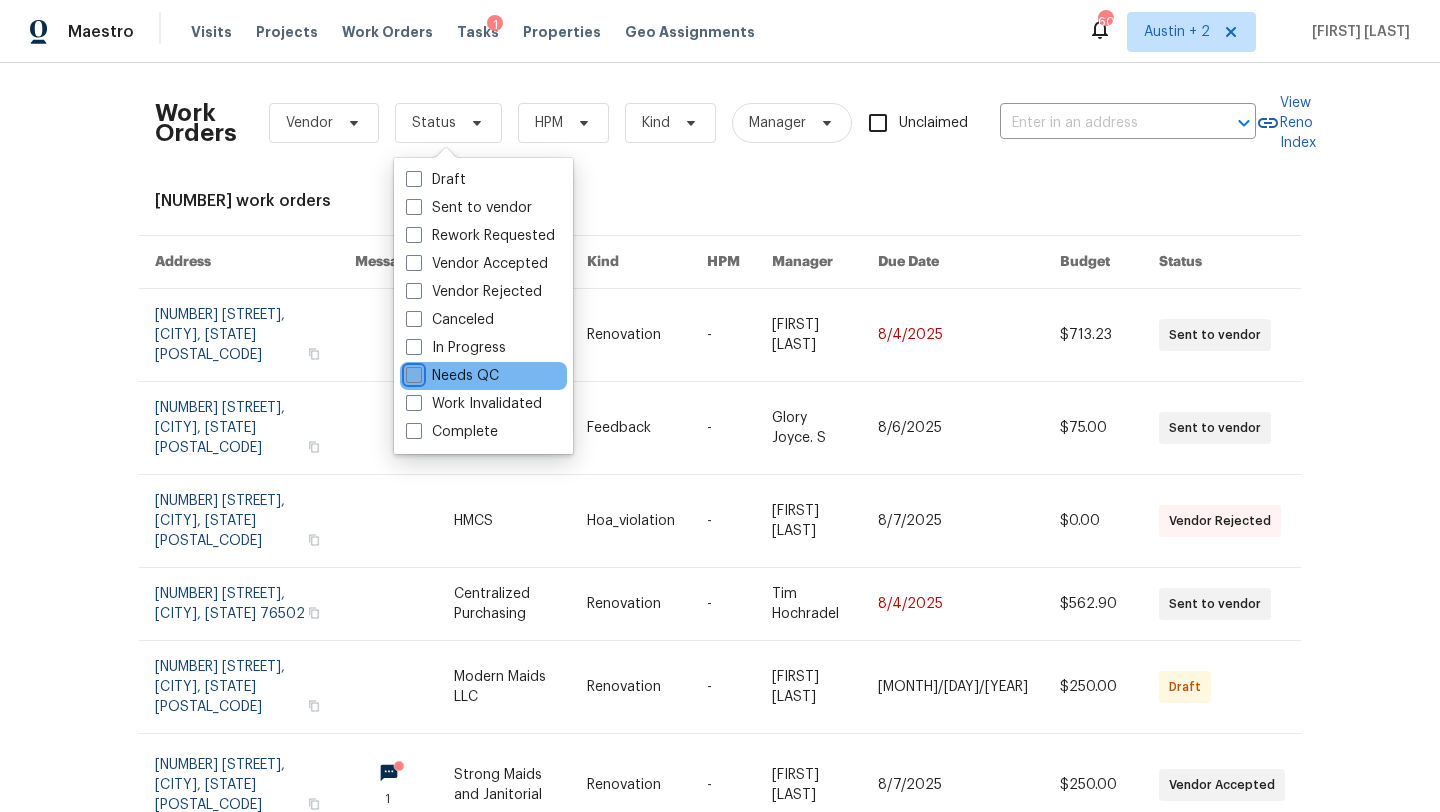 click on "Needs QC" at bounding box center (412, 372) 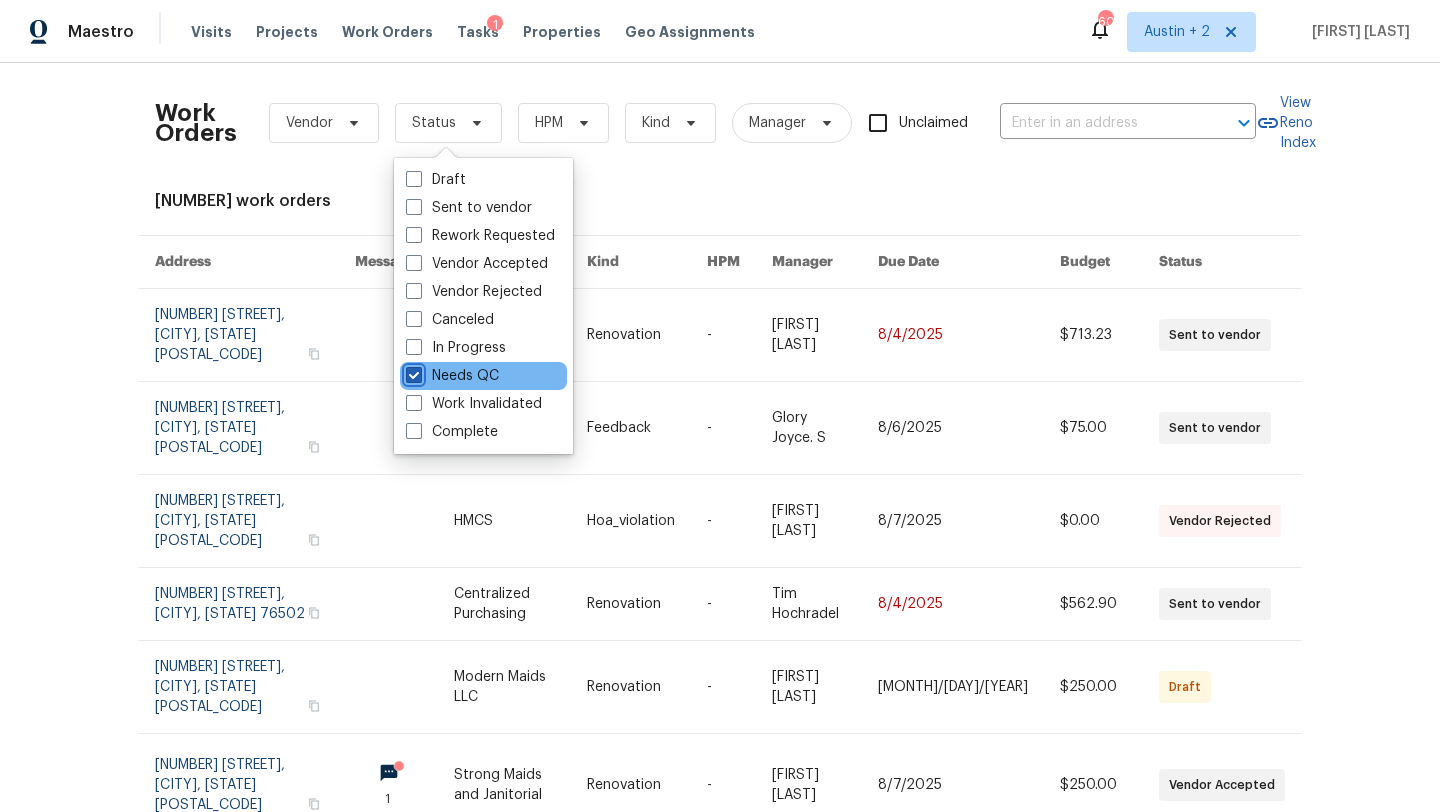 checkbox on "true" 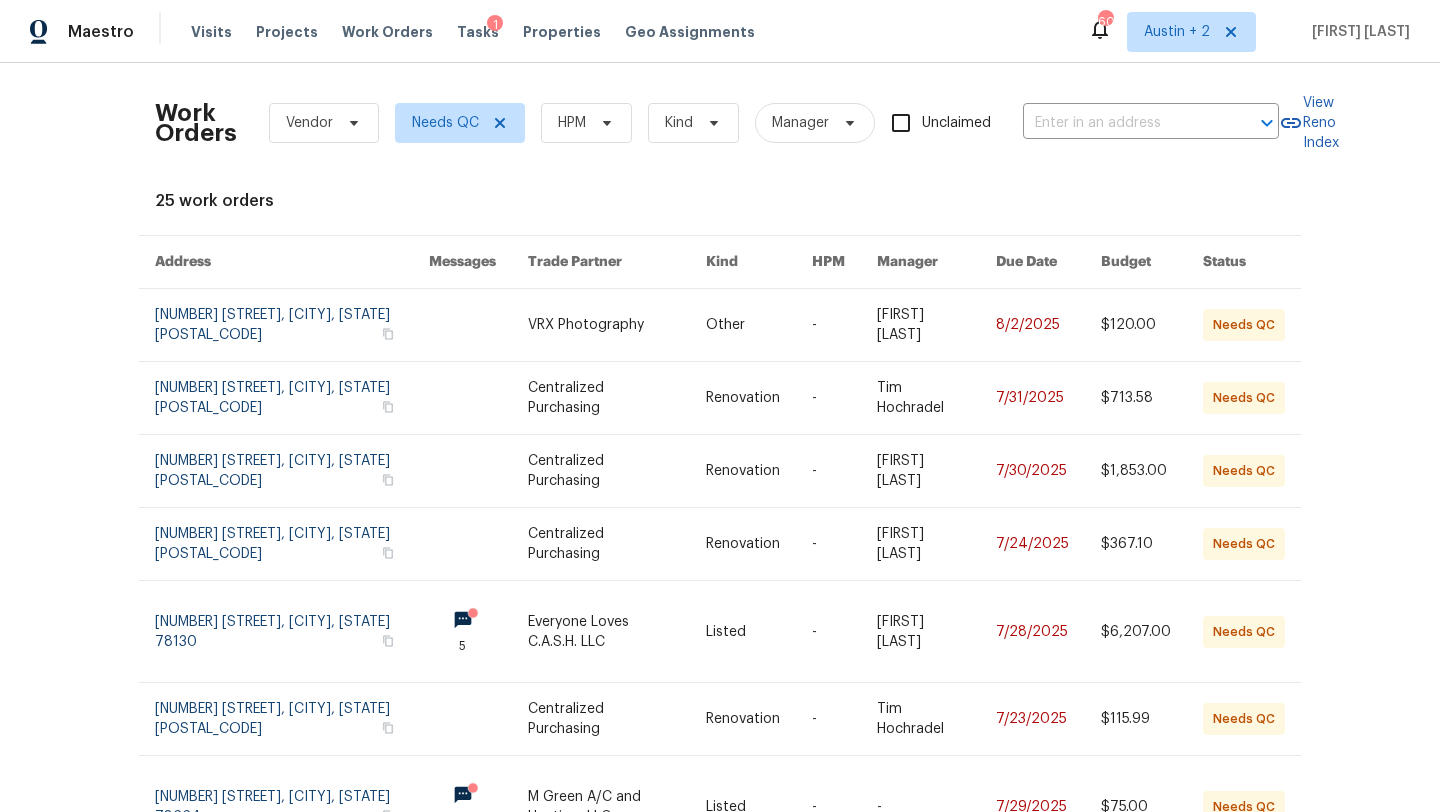 click on "Work Orders Vendor Needs QC HPM Kind Manager Unclaimed ​ View Reno Index 25 work orders Address Messages Trade Partner Kind HPM Manager Due Date Budget Status 3601 Turkey Path Bnd, Cedar Park, TX   78613 VRX Photography Other - Rayman Felix 8/2/2025 $120.00 Needs QC 1514 Barcus Dr, Georgetown, TX   78626 Centralized Purchasing Renovation - Tim Hochradel 7/31/2025 $713.58 Needs QC 1184 Four Seasons Farm Dr, Kyle, TX   78640 Centralized Purchasing Renovation - Stephanie Paul 7/30/2025 $1,853.00 Needs QC 4124 Scales St, Austin, TX   78723 Centralized Purchasing Renovation - Zenah Haddad 7/24/2025 $367.10 Needs QC 761 Tomah Dr, New Braunfels, TX   78130 5 Everyone Loves C.A.S.H. LLC Listed - Chris Fuentes 7/28/2025 $6,207.00 Needs QC 2405 Riley Dr, Killeen, TX   76542 Centralized Purchasing Renovation - Tim Hochradel 7/23/2025 $115.99 Needs QC 600 Virginia Dr, Round Rock, TX   78664 2 M Green A/C and Heating, LLC Listed - - 7/29/2025 $75.00 Needs QC 1999 Shire Mdws, New Braunfels, TX   78130 1 Renovation -   -" at bounding box center [720, 437] 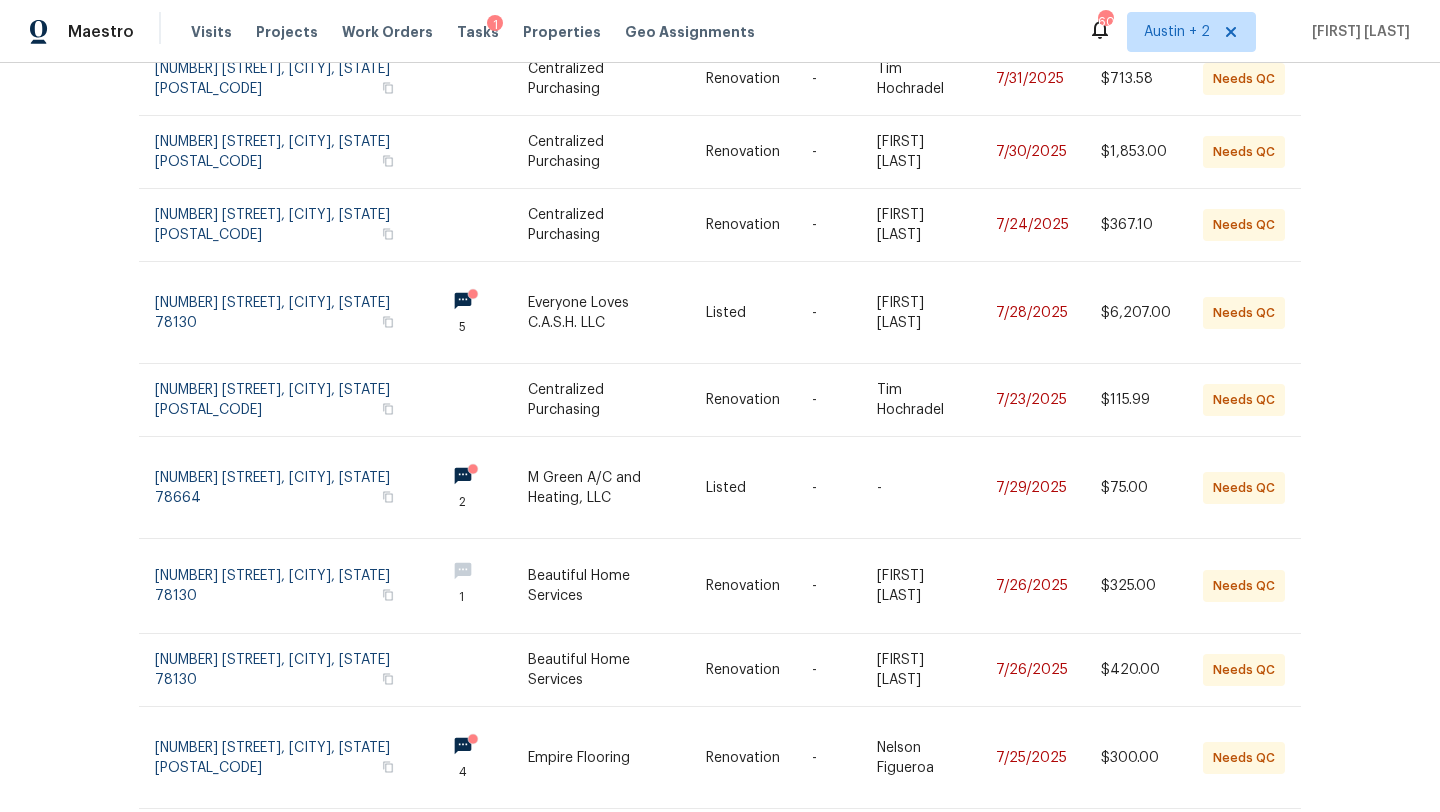 scroll, scrollTop: 382, scrollLeft: 0, axis: vertical 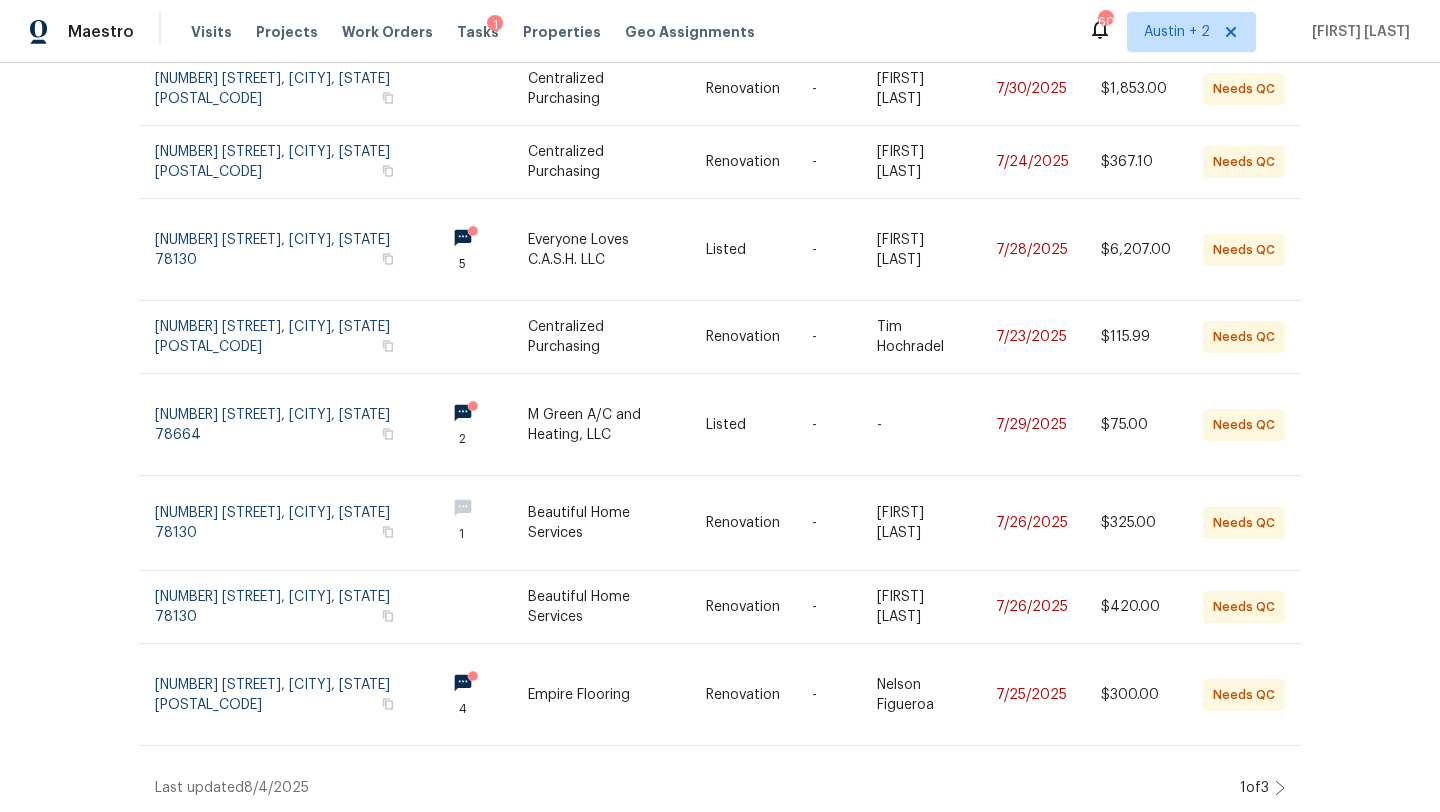 click 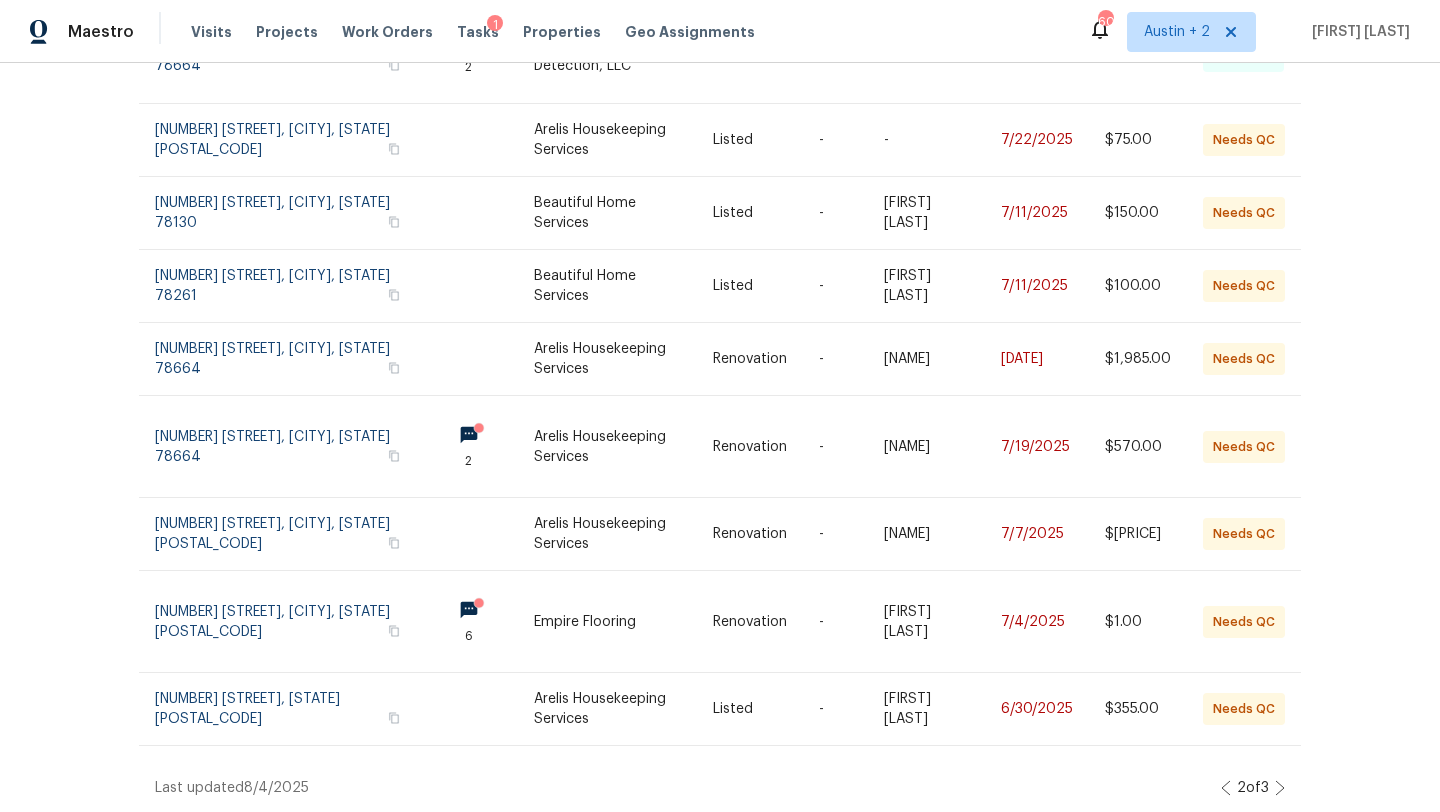click 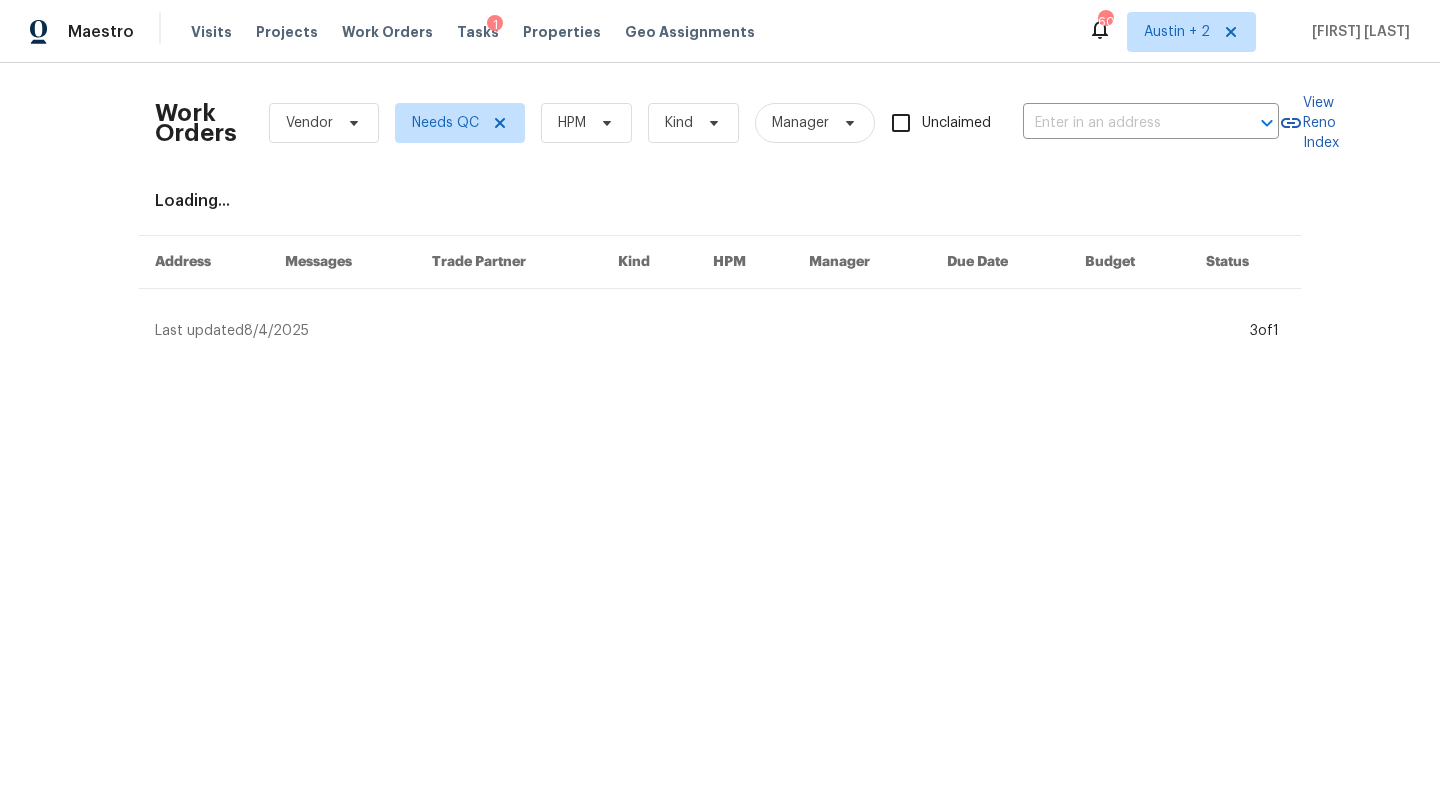 scroll, scrollTop: 0, scrollLeft: 0, axis: both 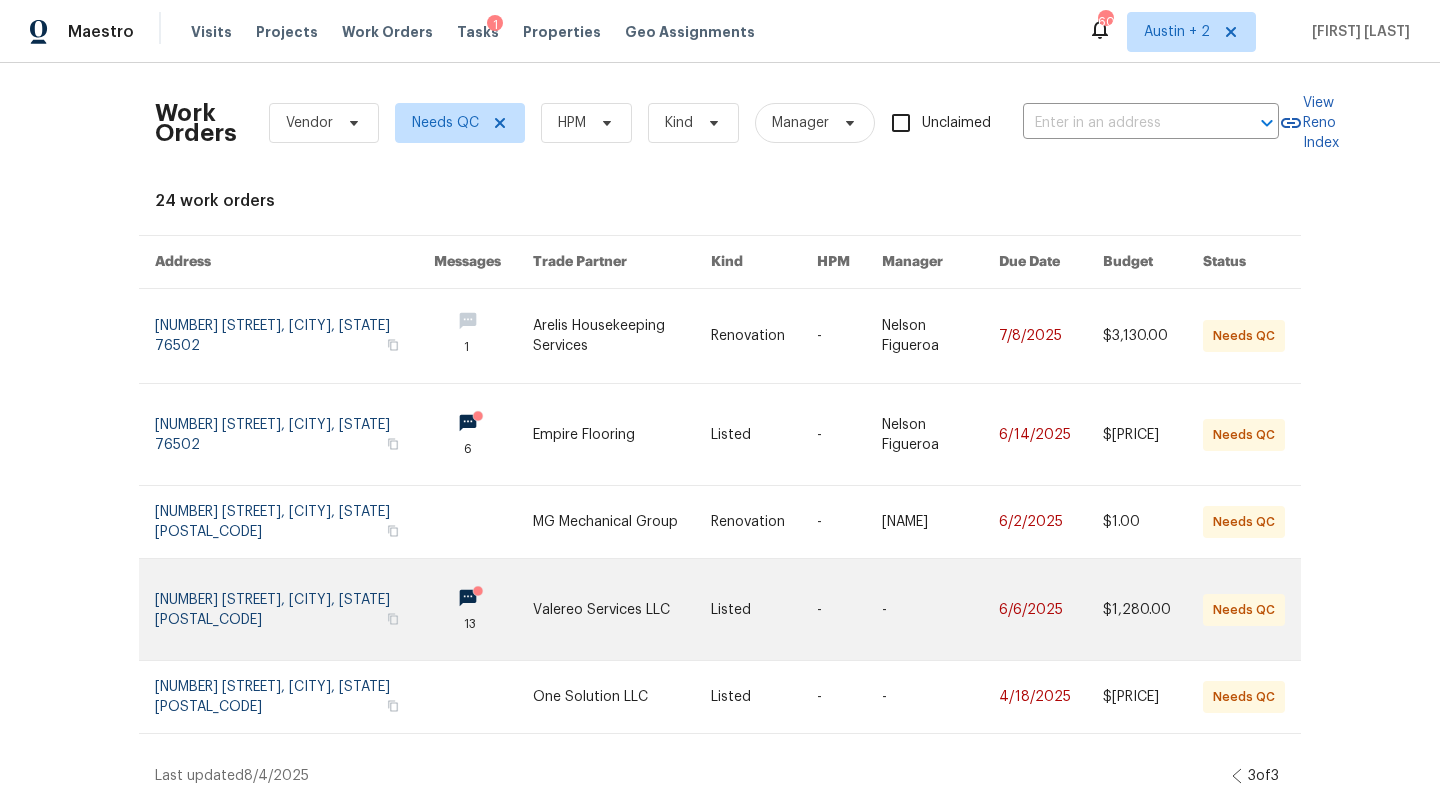 click at bounding box center (294, 609) 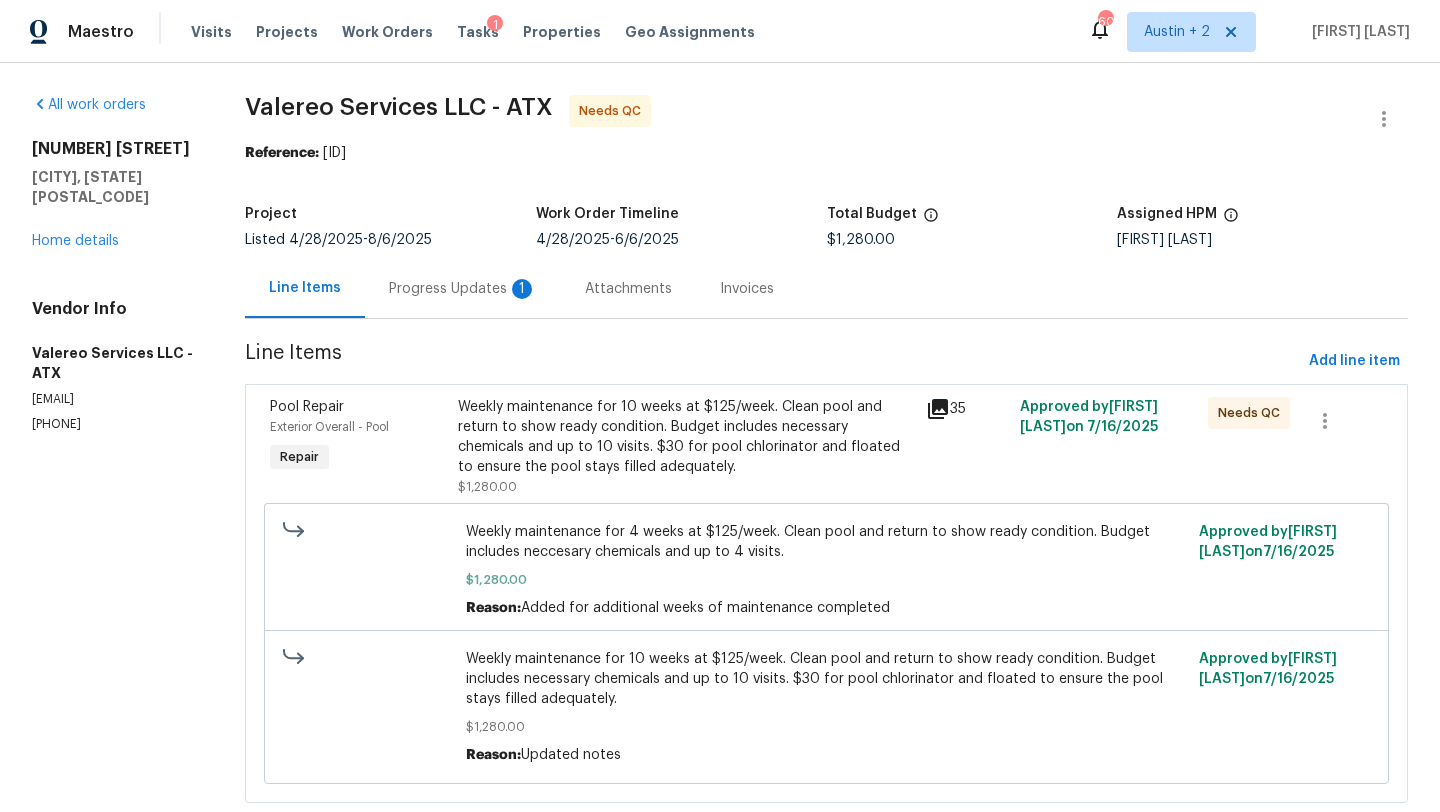 click on "Progress Updates 1" at bounding box center (463, 288) 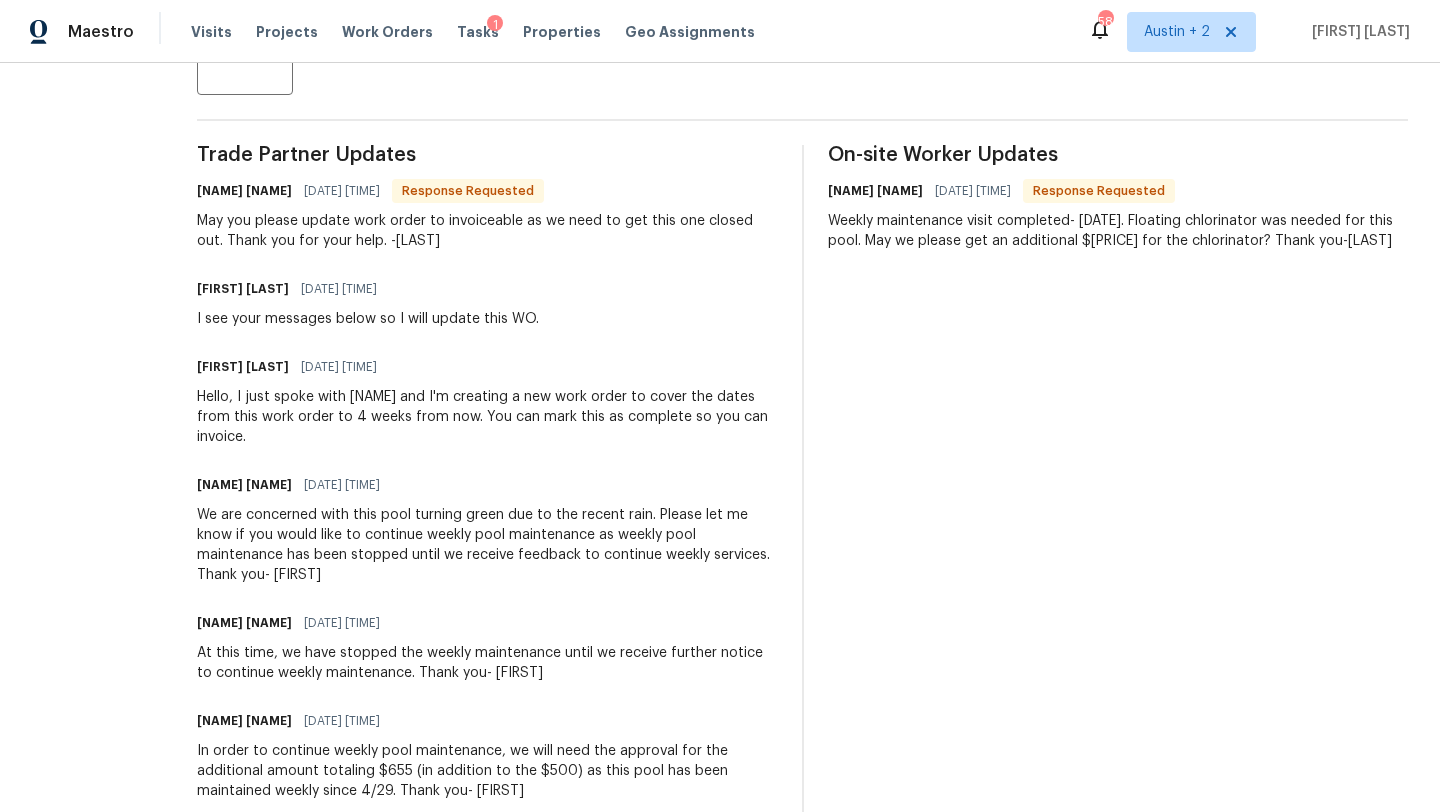 scroll, scrollTop: 213, scrollLeft: 0, axis: vertical 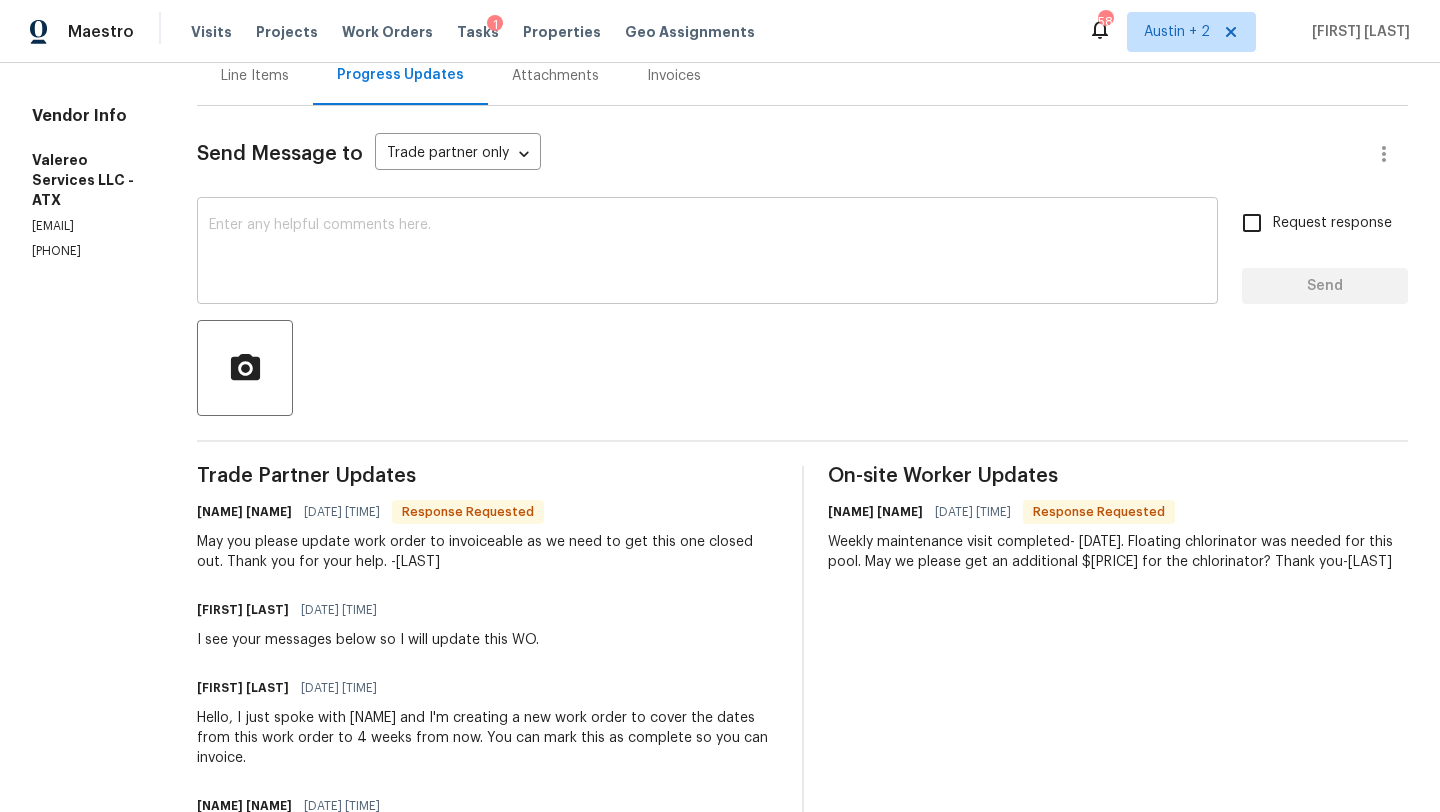 click at bounding box center (707, 253) 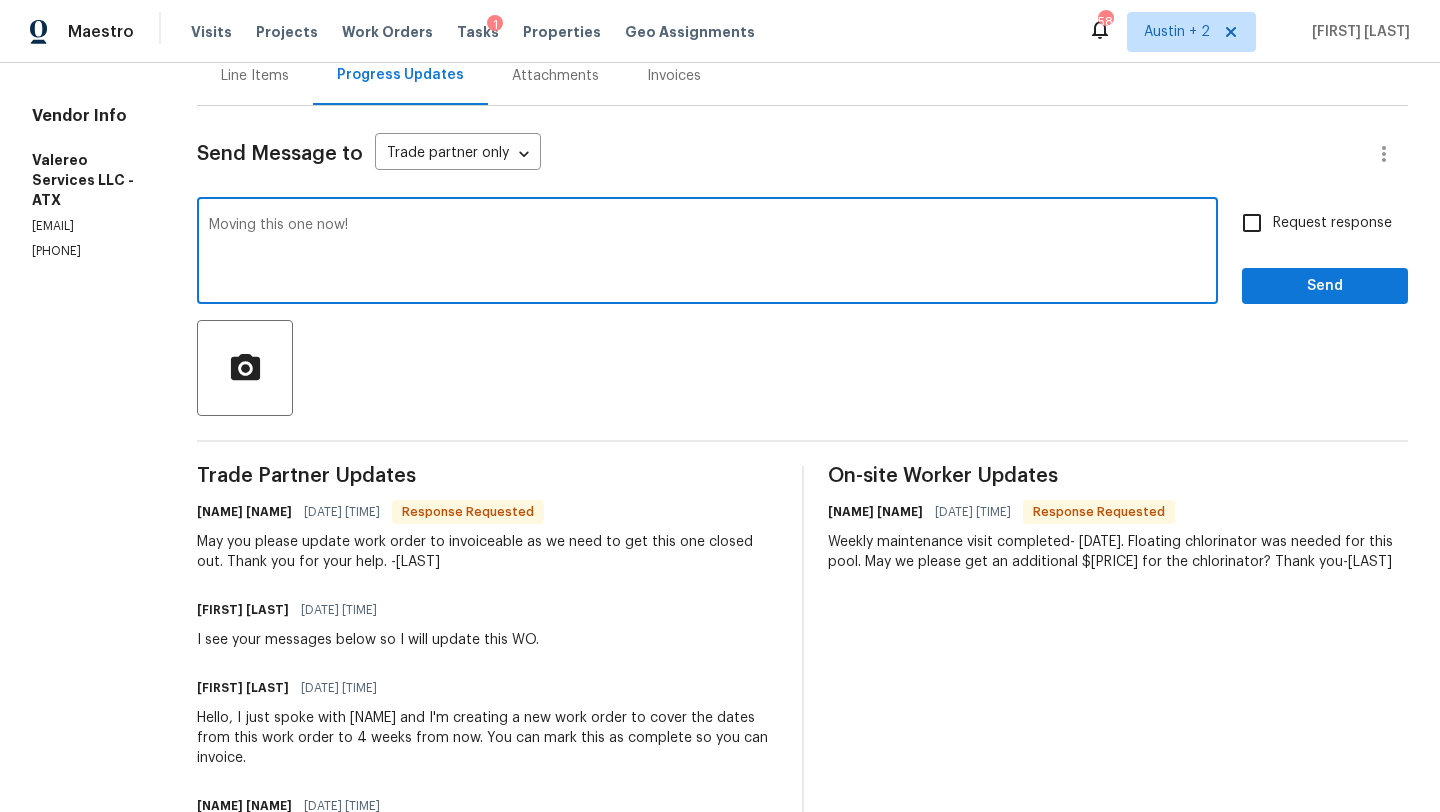 type on "Moving this one now!" 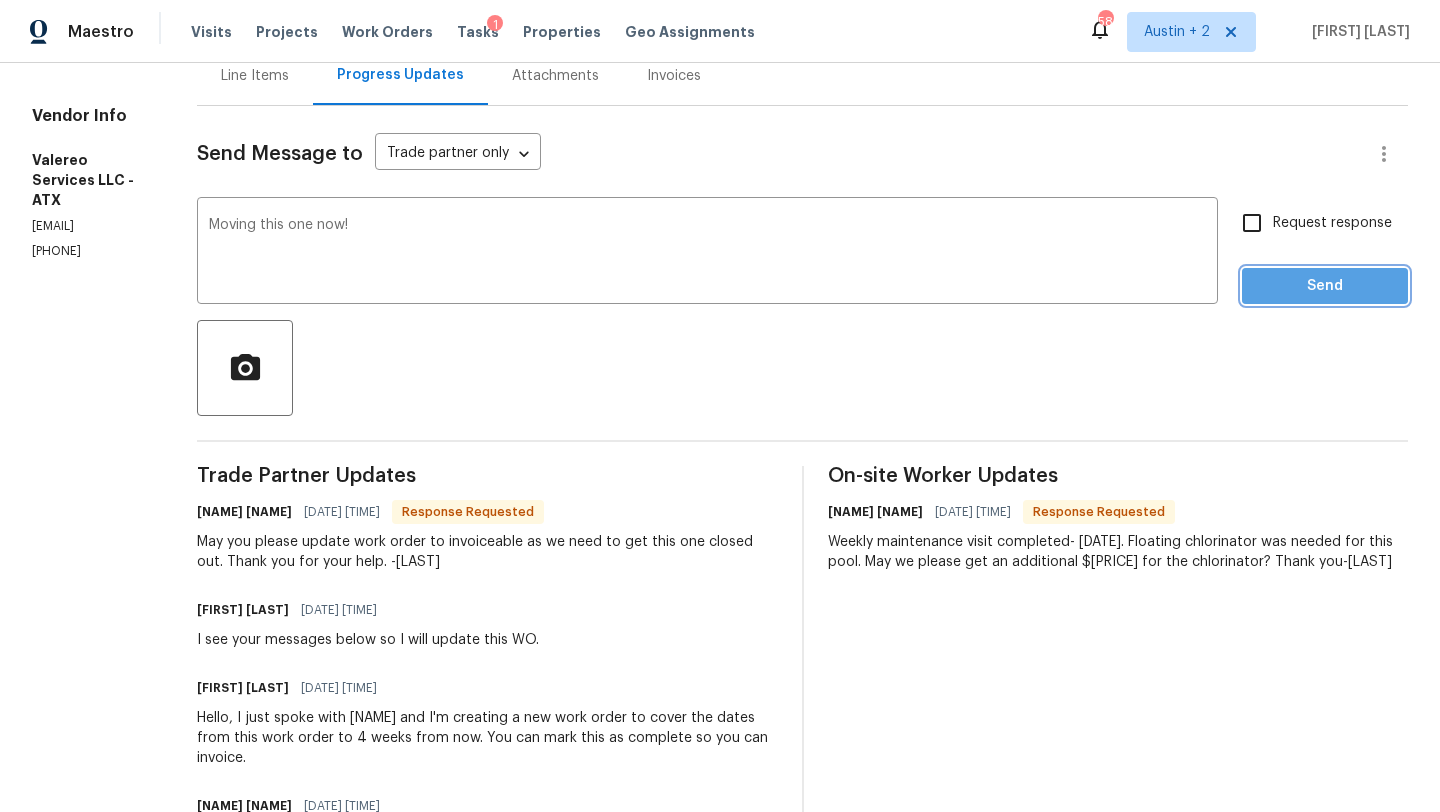 click on "Send" at bounding box center [1325, 286] 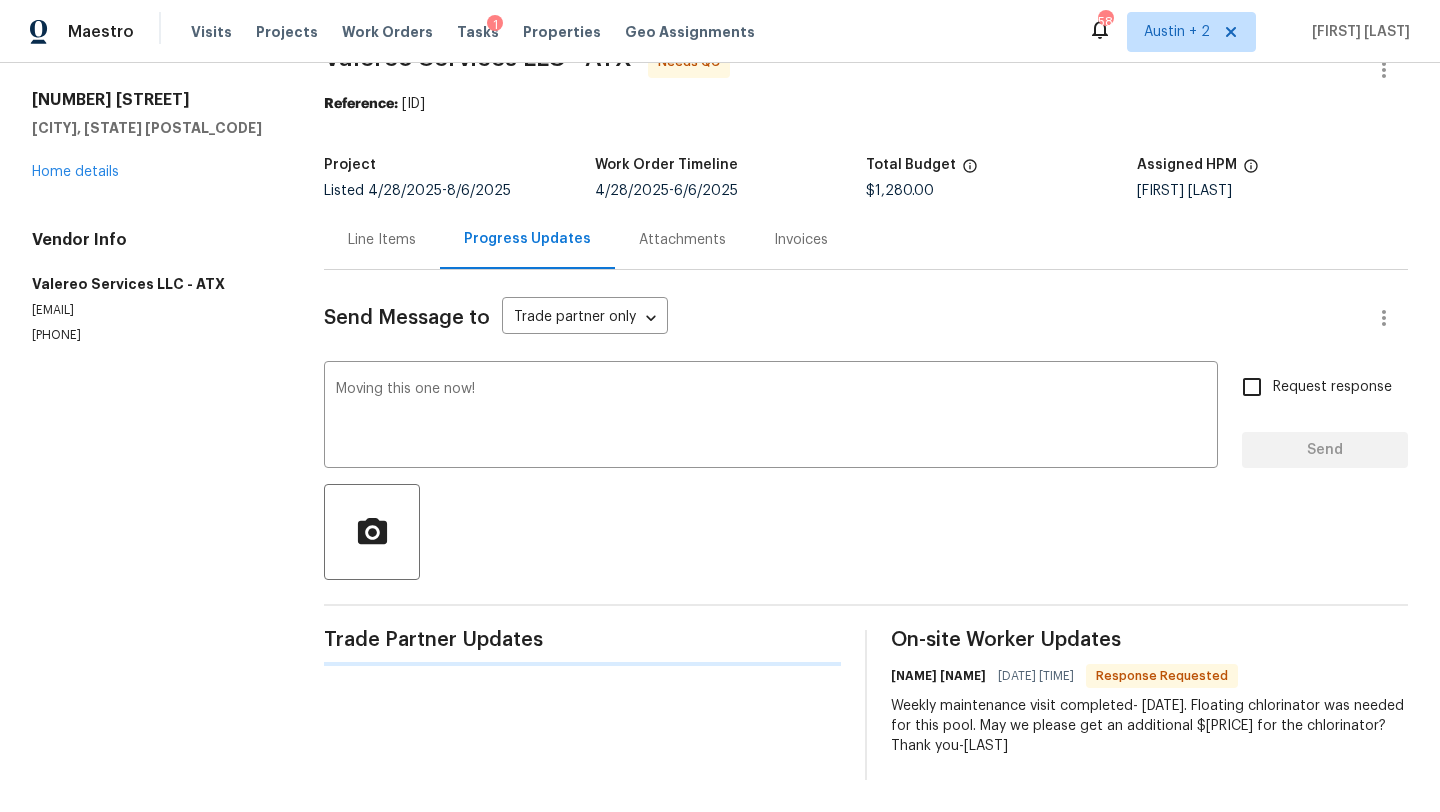 type 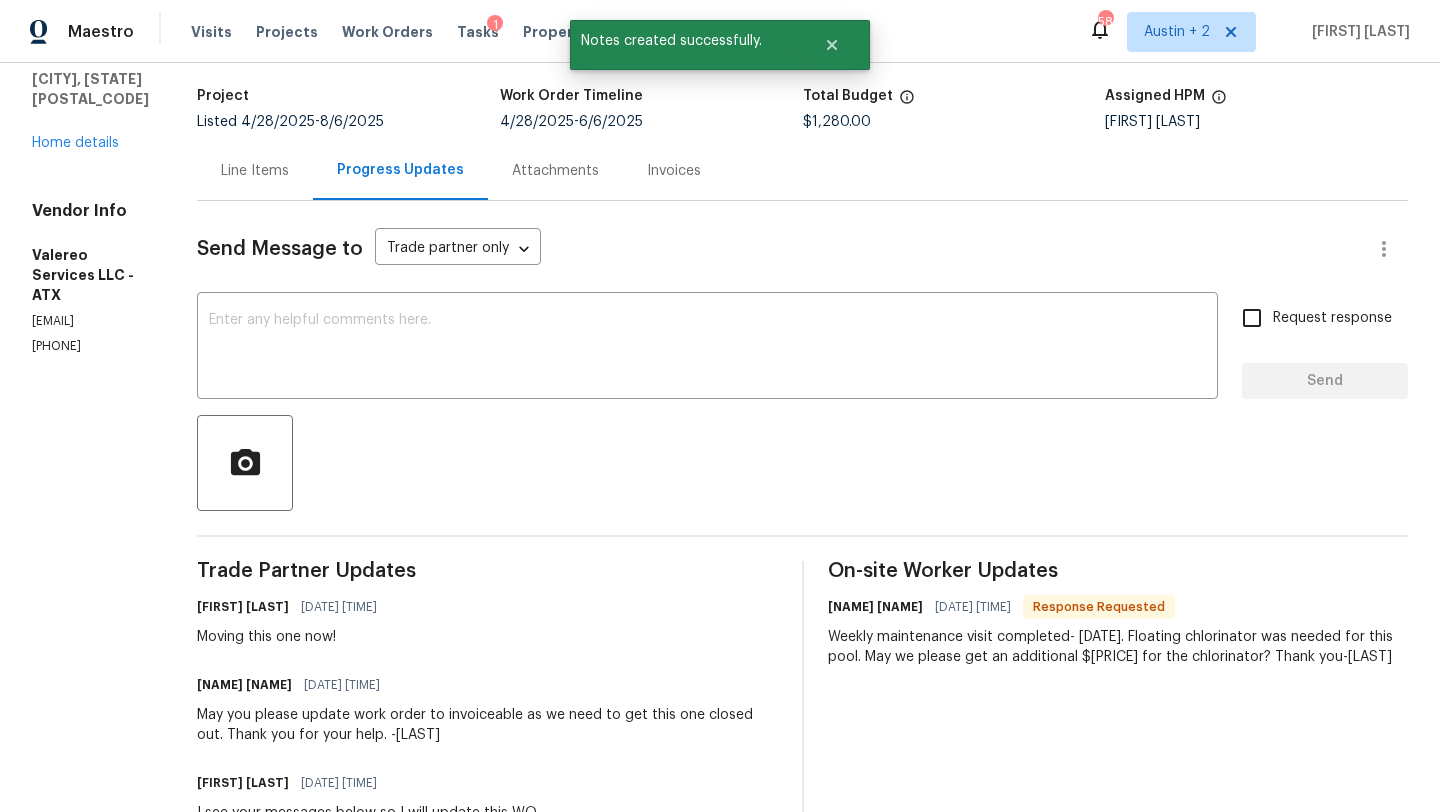 scroll, scrollTop: 0, scrollLeft: 0, axis: both 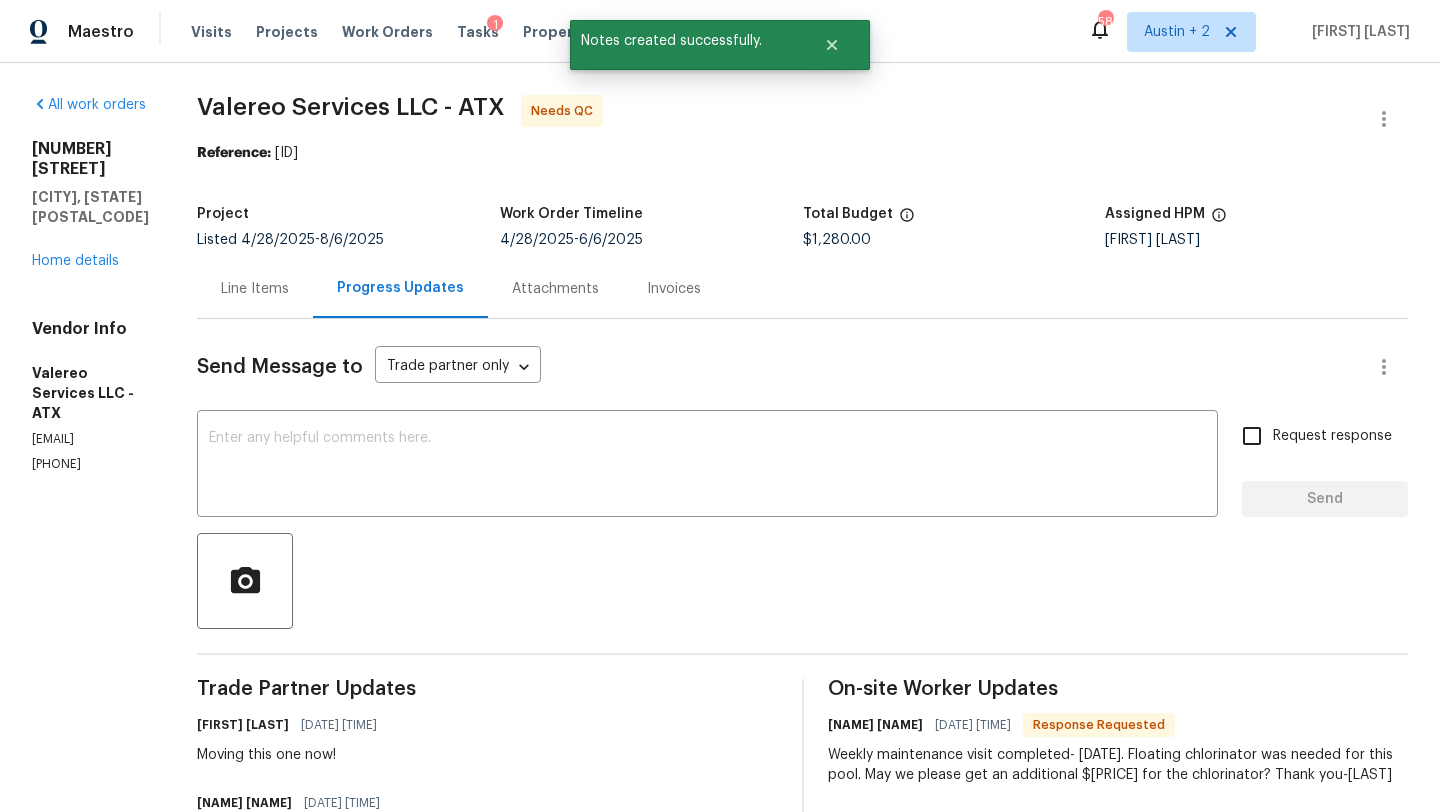 click on "Line Items" at bounding box center (255, 289) 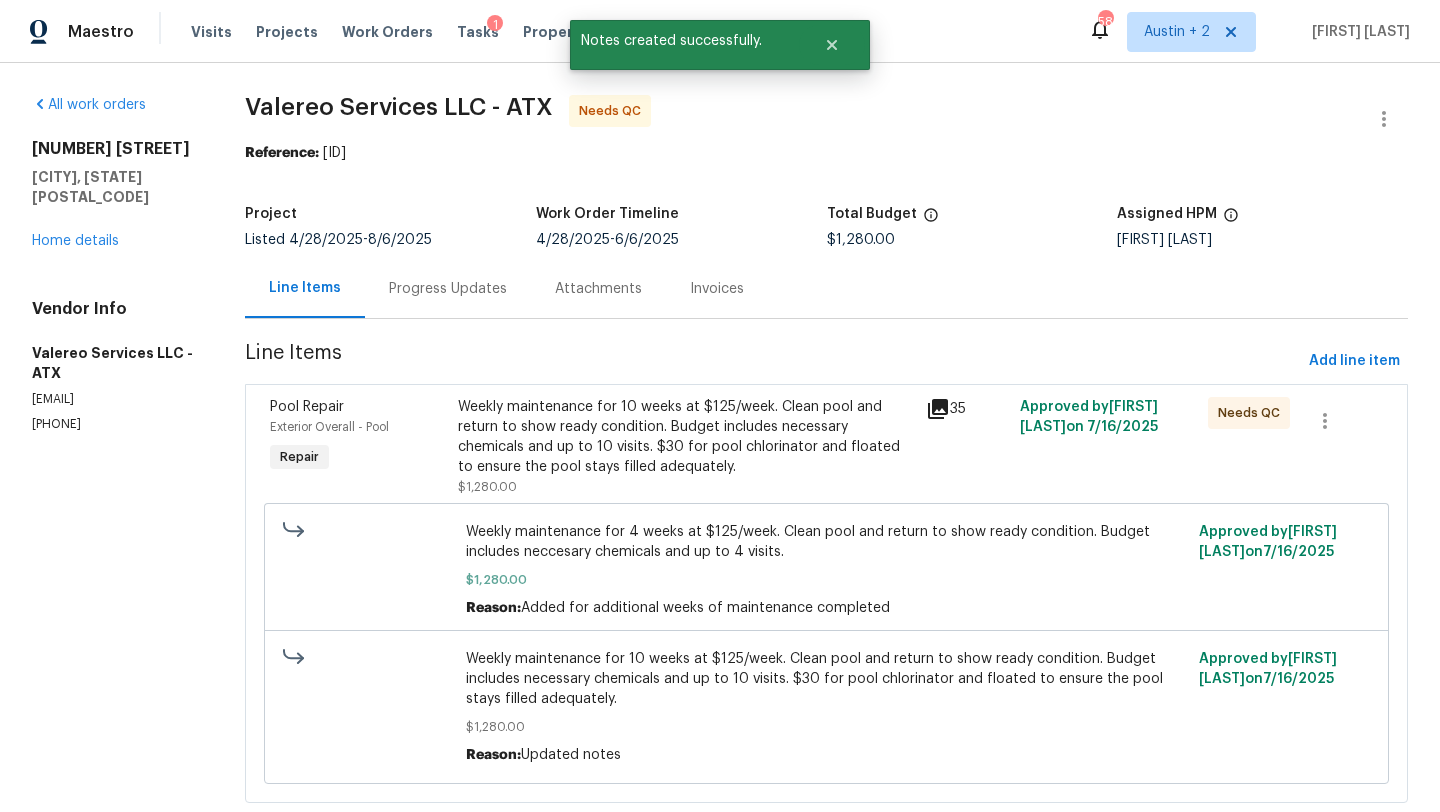 click on "Weekly maintenance for 10 weeks at $125/week. Clean pool and return to show ready condition. Budget includes necessary chemicals and up to 10 visits. $30 for pool chlorinator and floated to ensure the pool stays filled adequately." at bounding box center (686, 437) 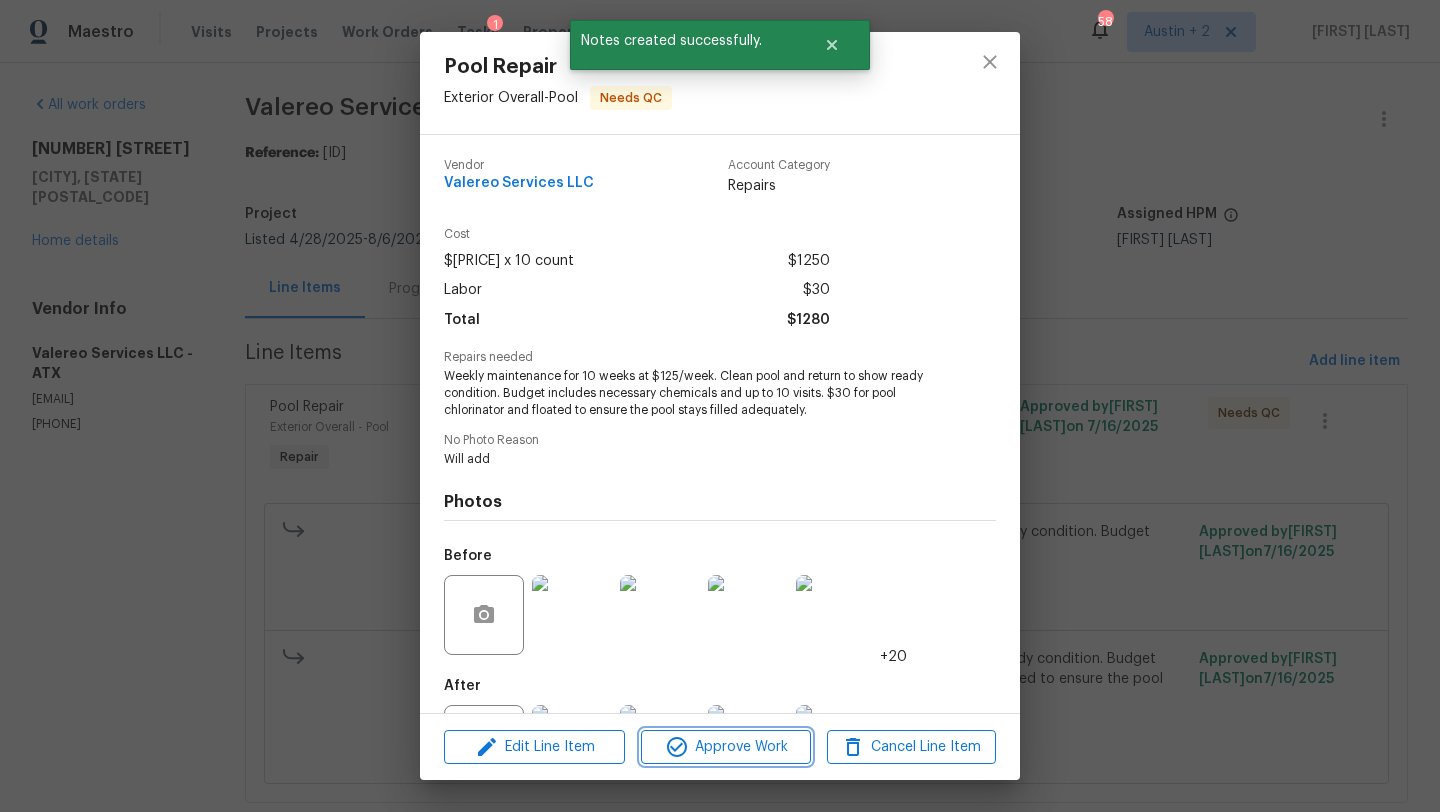 click on "Approve Work" at bounding box center (725, 747) 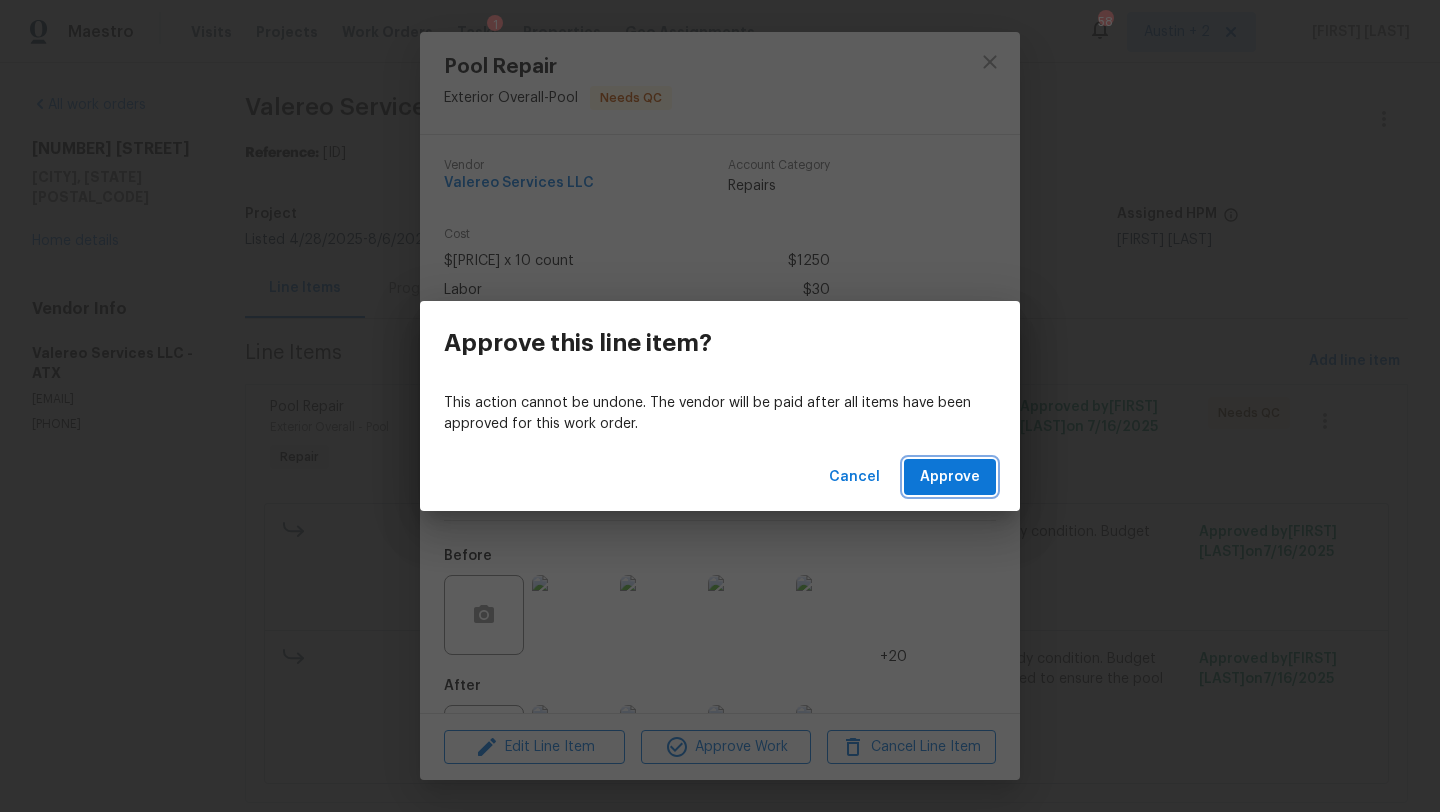 click on "Approve" at bounding box center [950, 477] 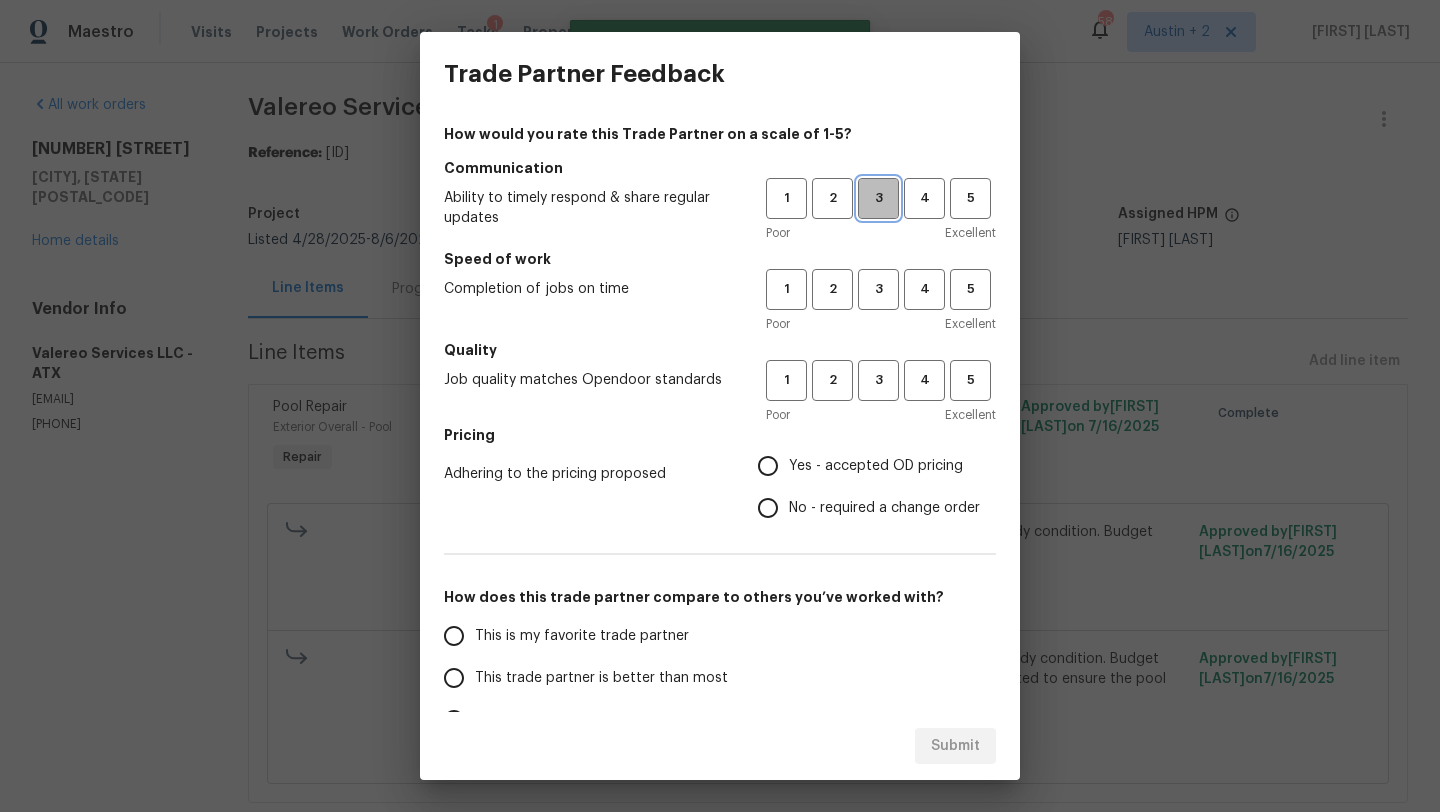 click on "3" at bounding box center [878, 198] 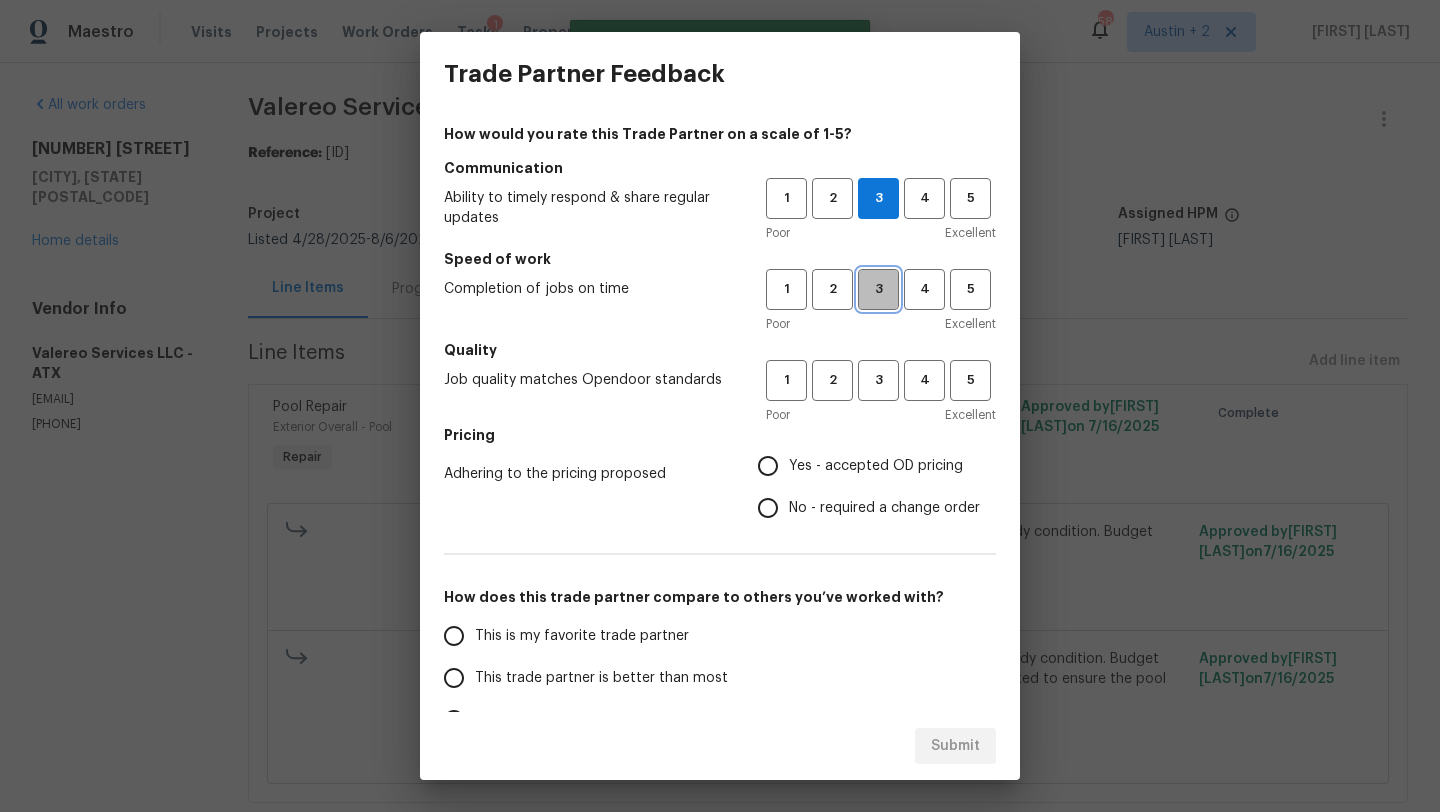click on "3" at bounding box center (878, 289) 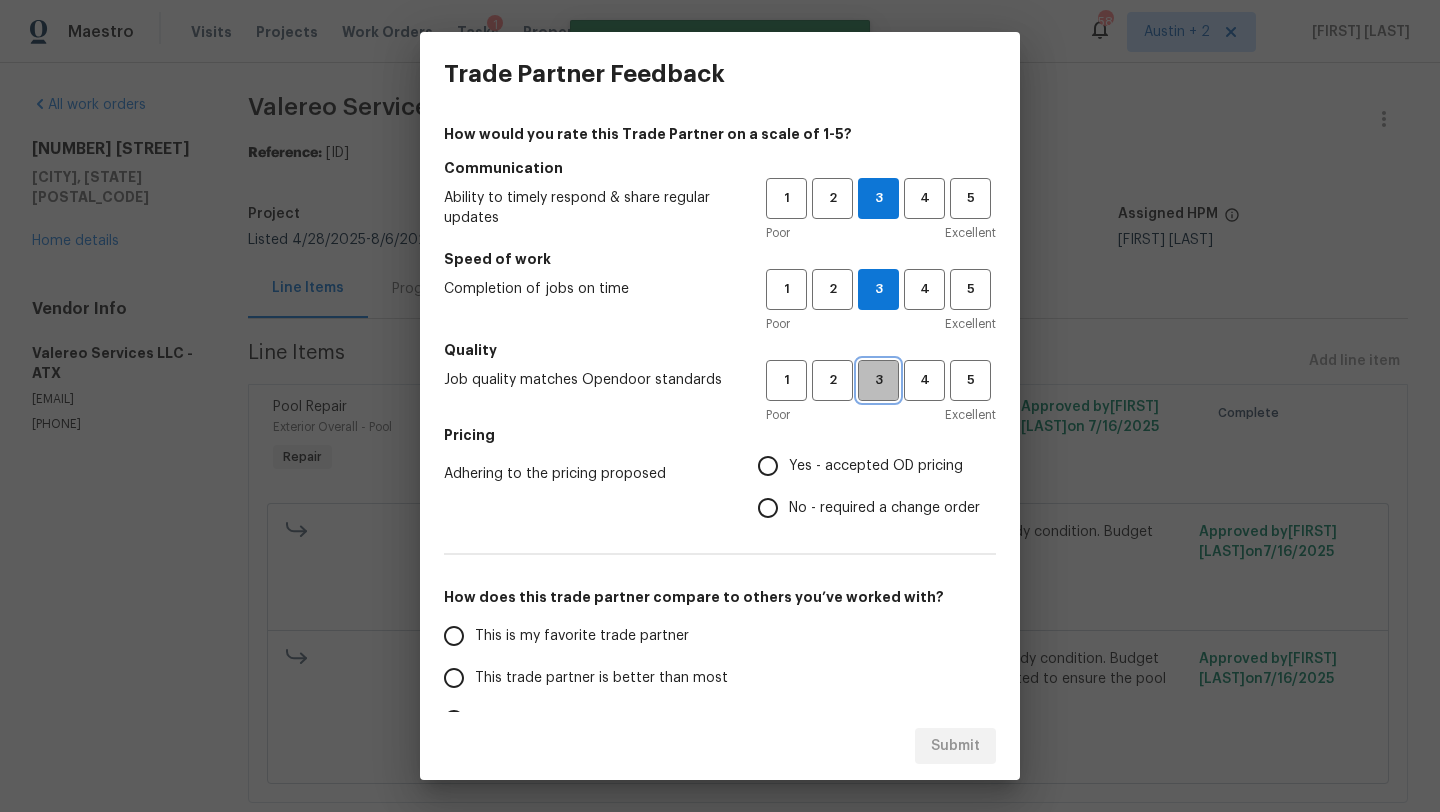click on "3" at bounding box center (878, 380) 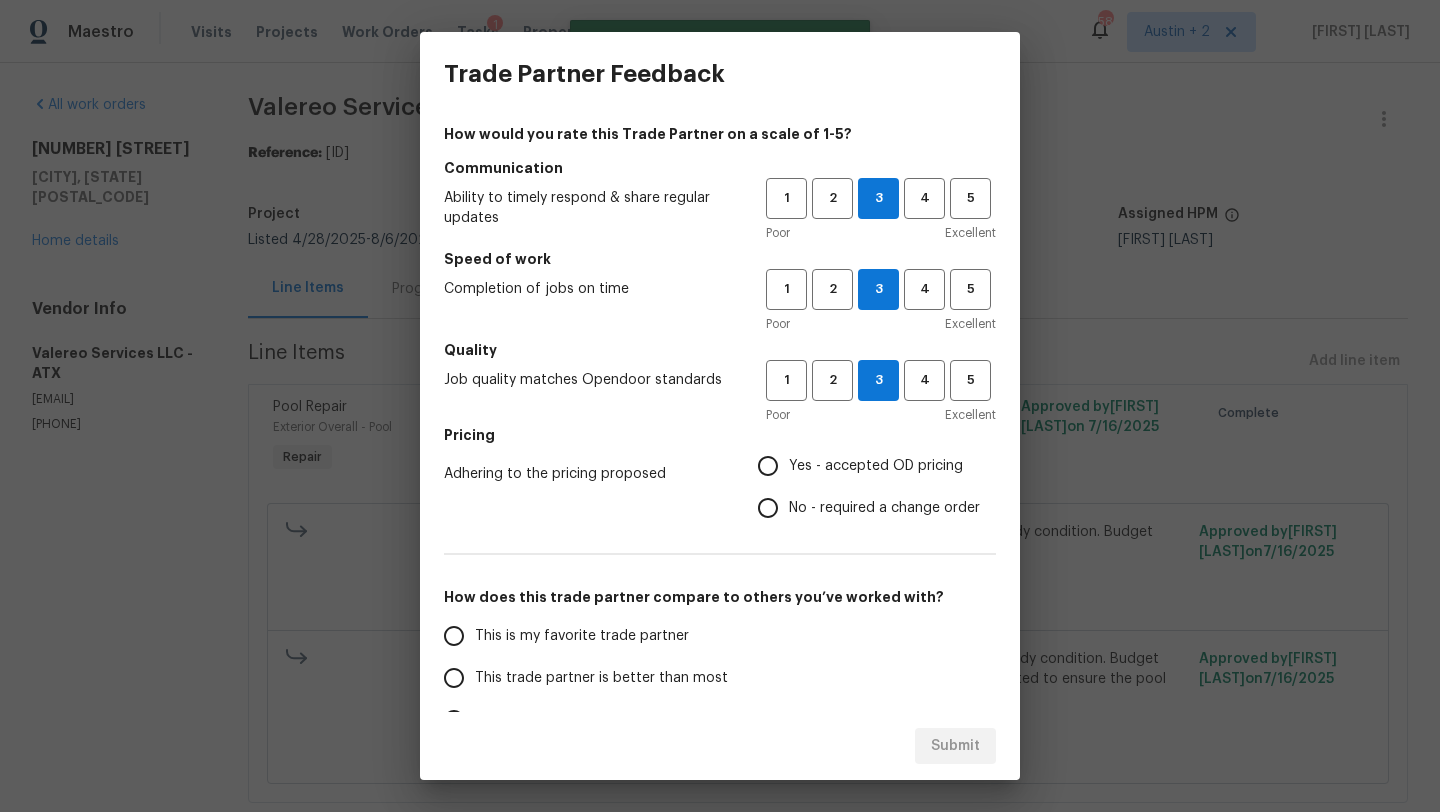 click on "Pricing" at bounding box center (720, 435) 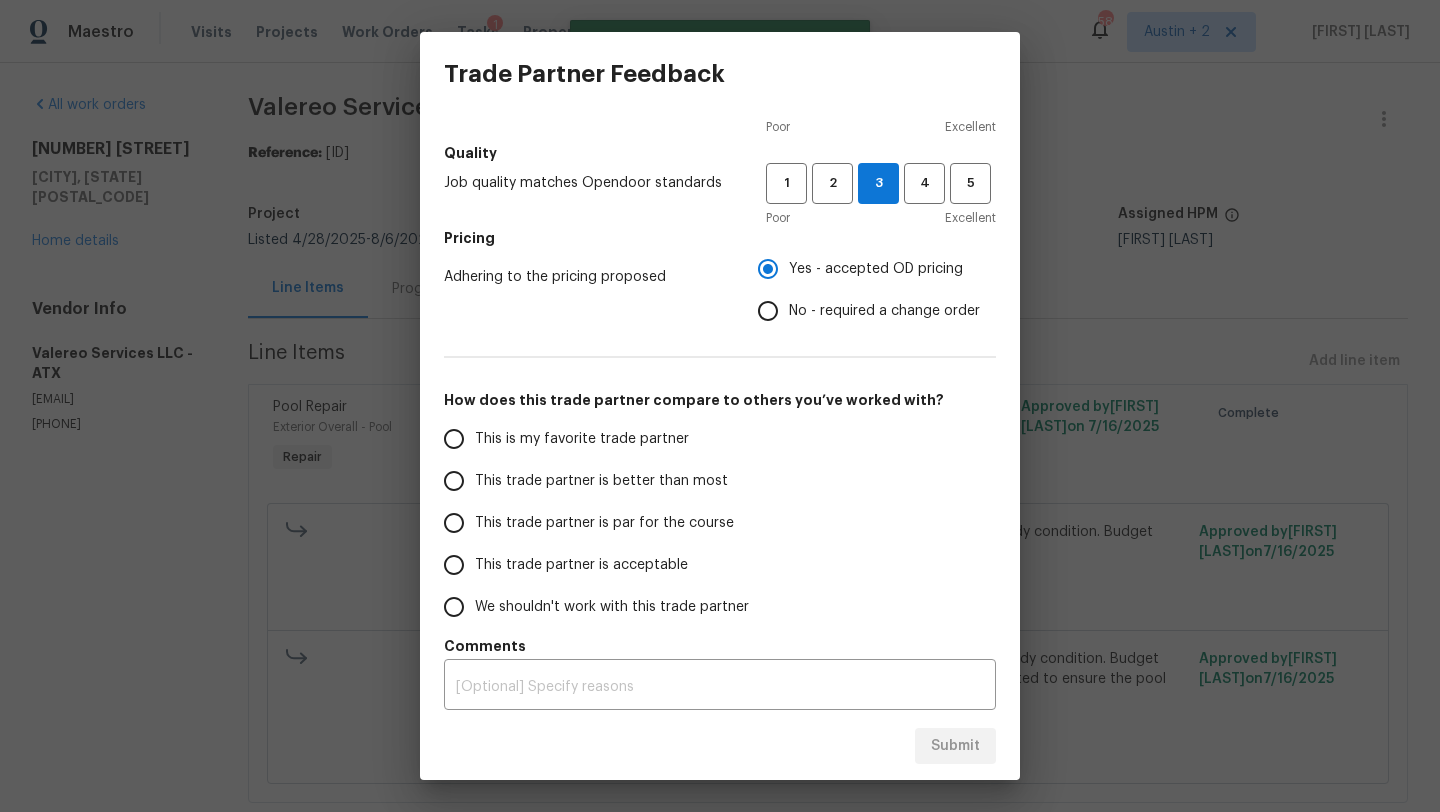 scroll, scrollTop: 203, scrollLeft: 0, axis: vertical 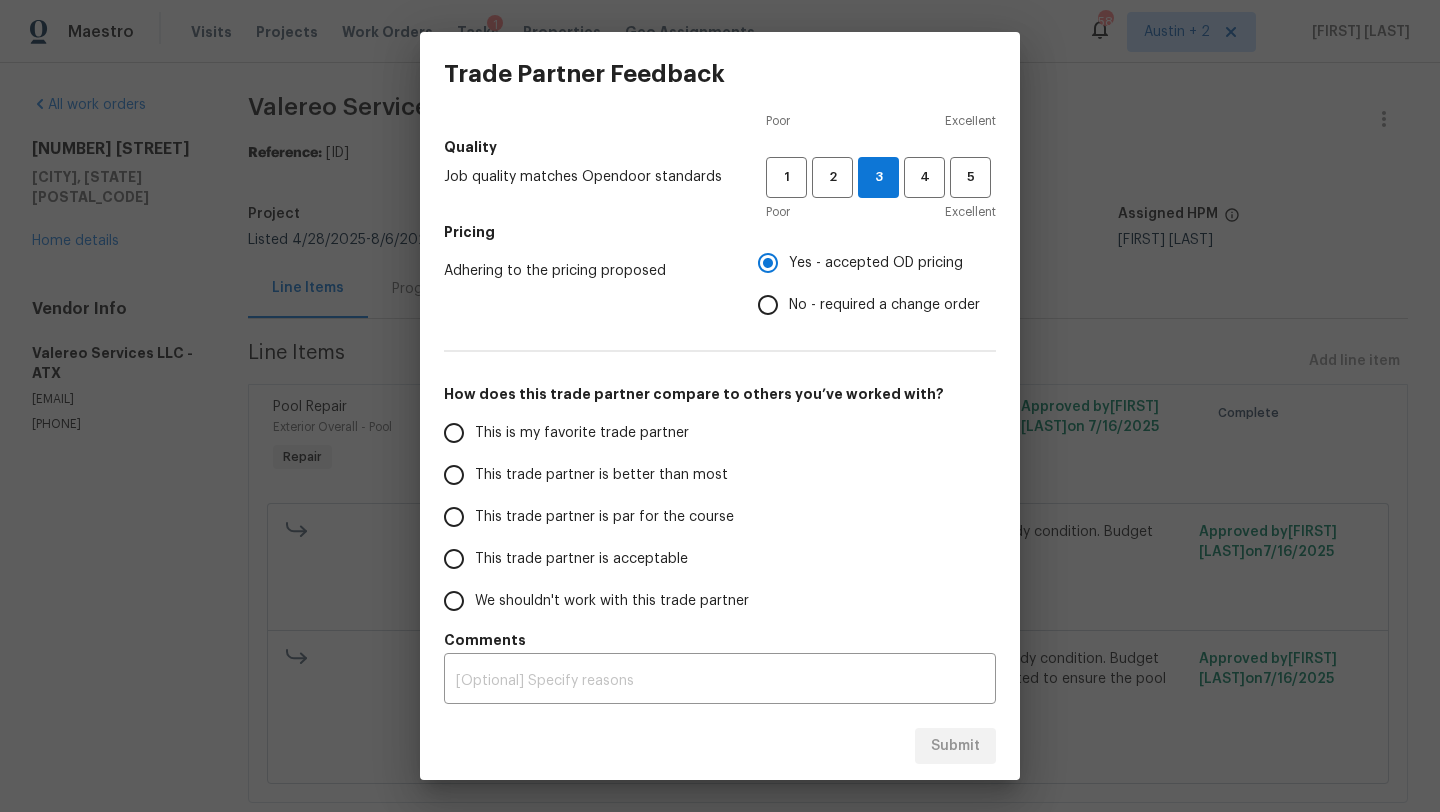 click on "This trade partner is par for the course" at bounding box center [604, 517] 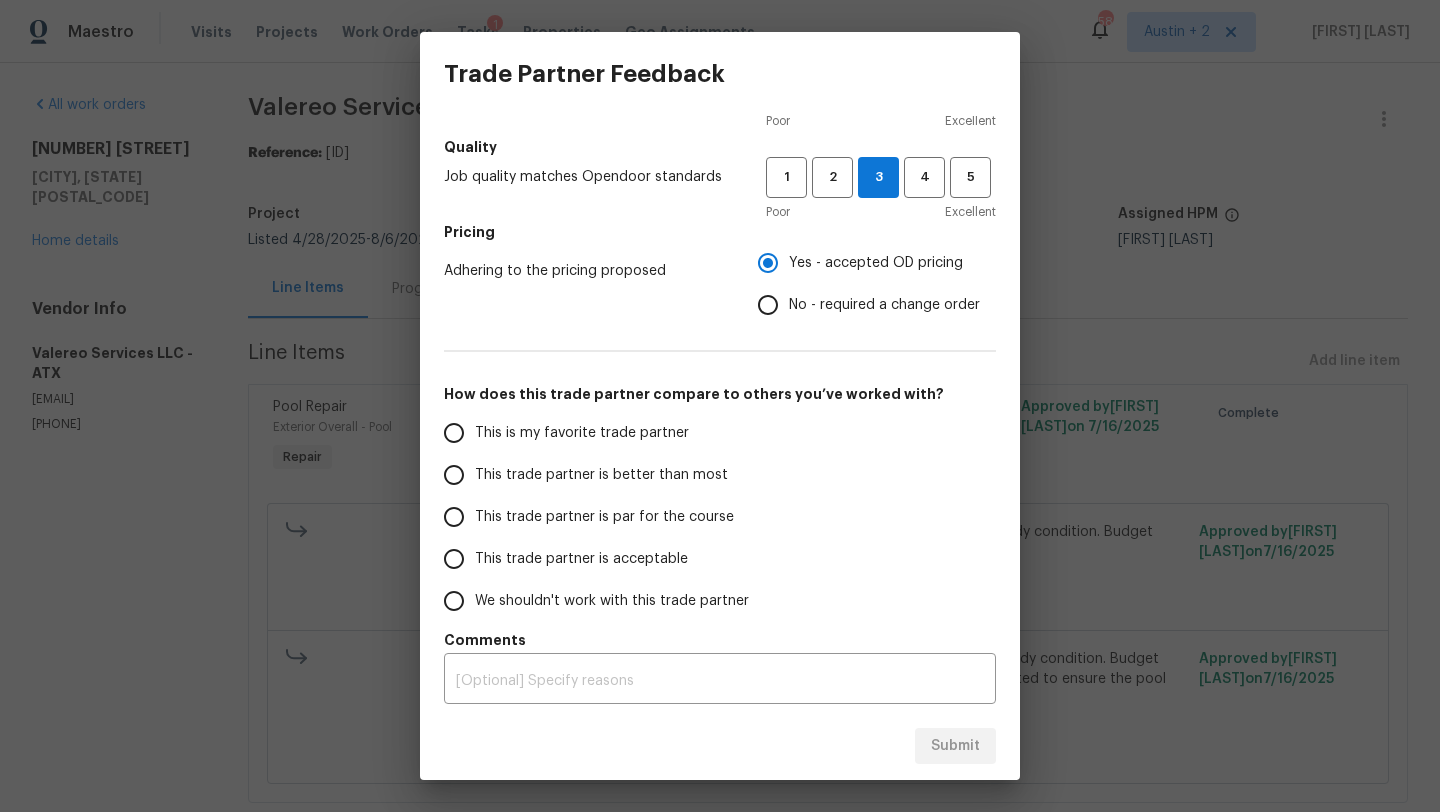 click on "This trade partner is par for the course" at bounding box center (454, 517) 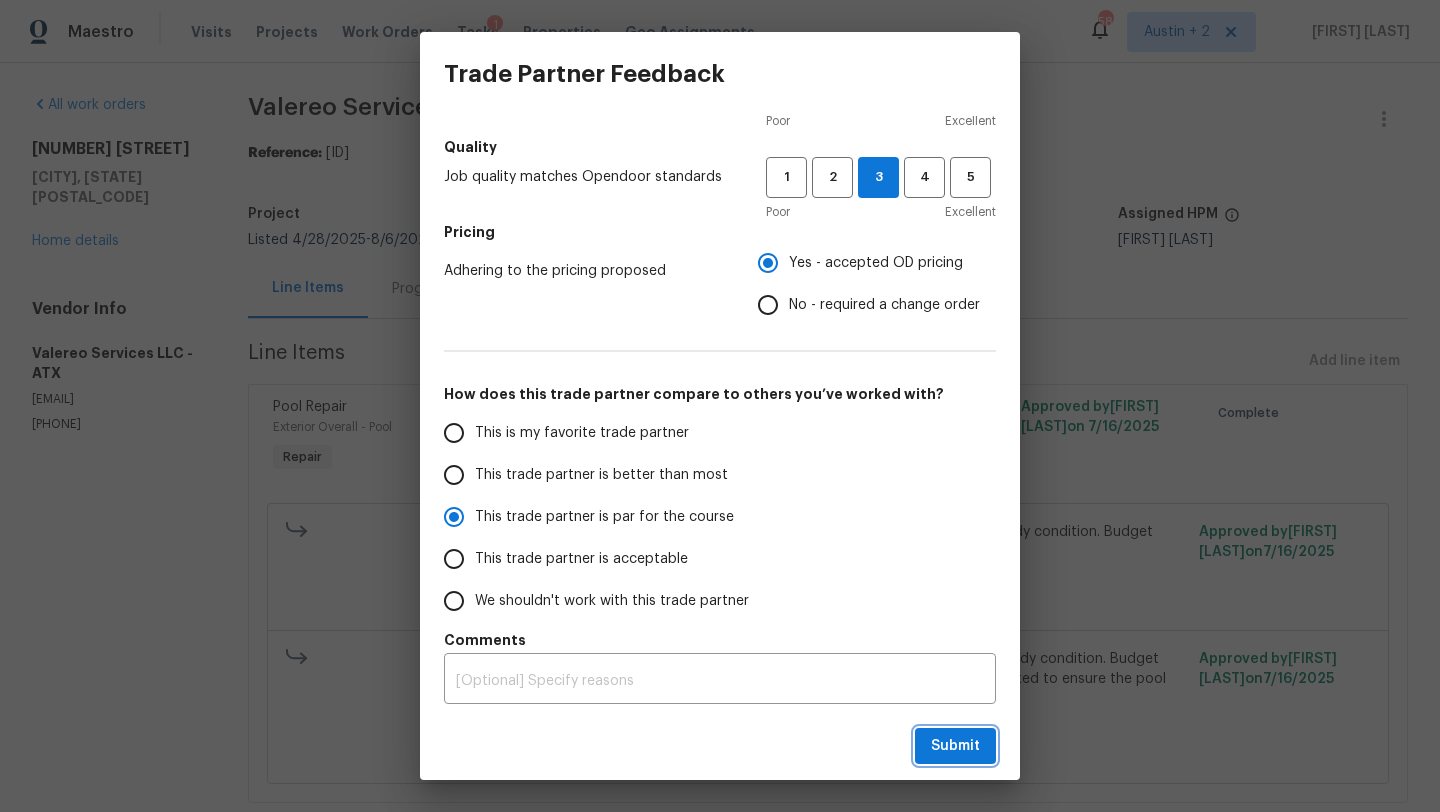 click on "Submit" at bounding box center [955, 746] 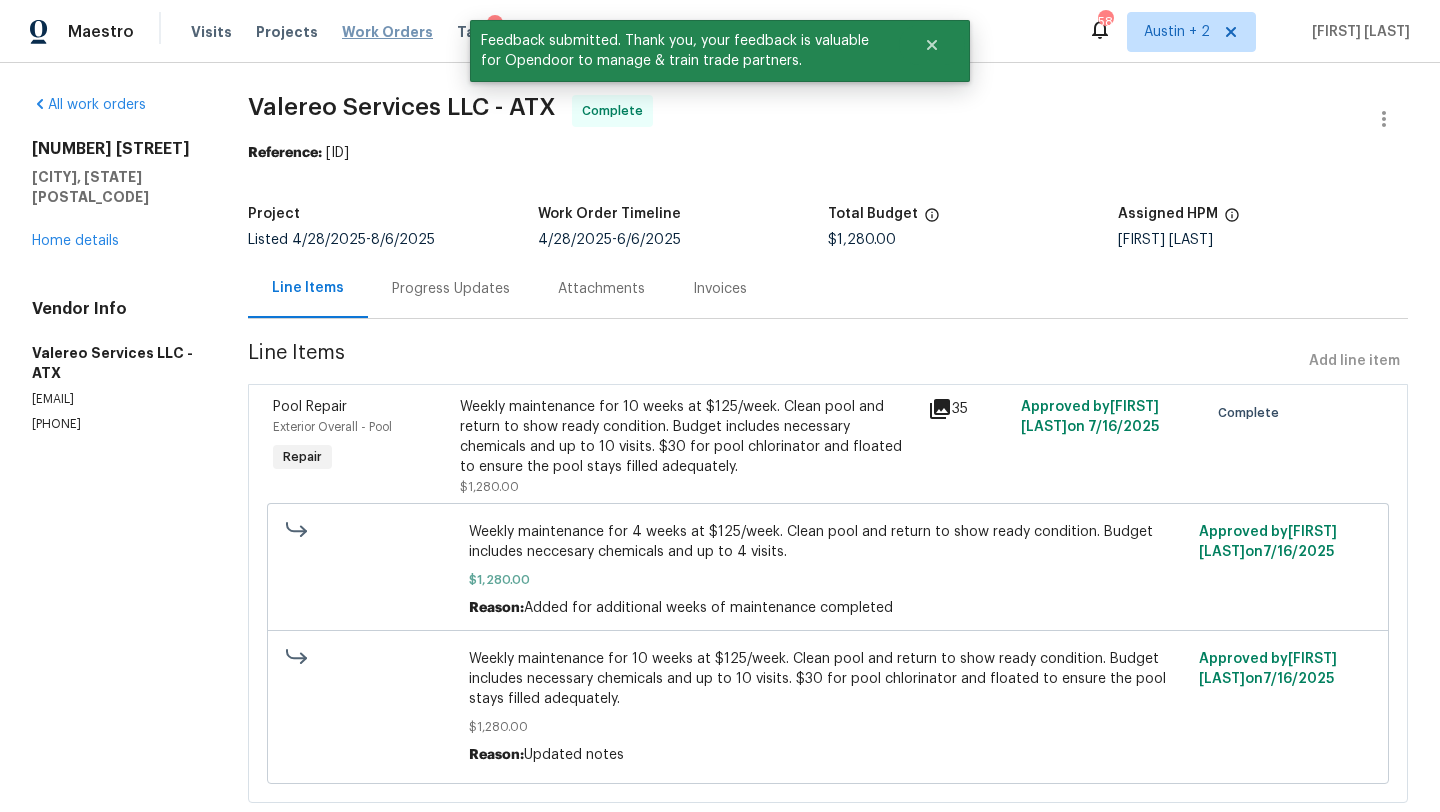 click on "Work Orders" at bounding box center [387, 32] 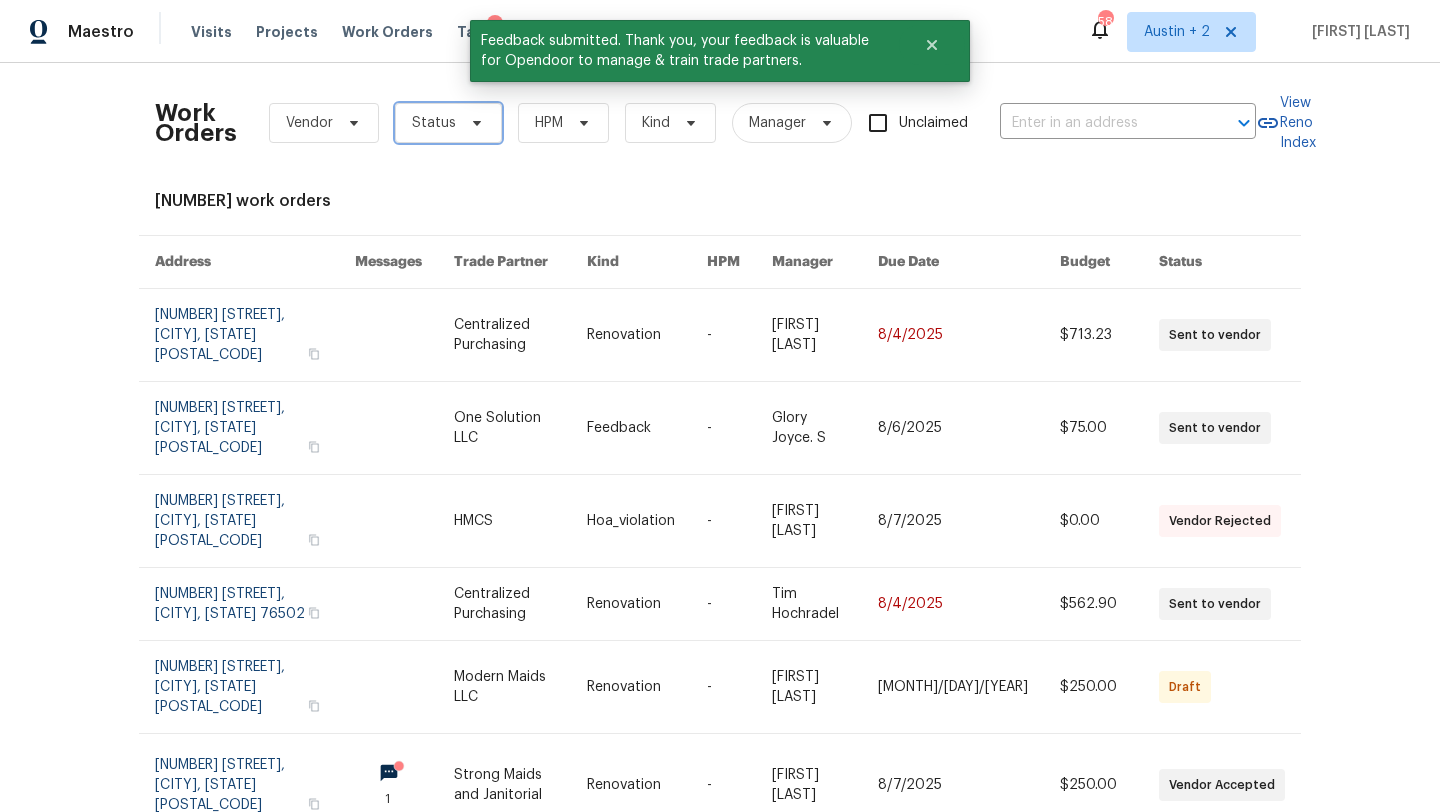 click on "Status" at bounding box center [448, 123] 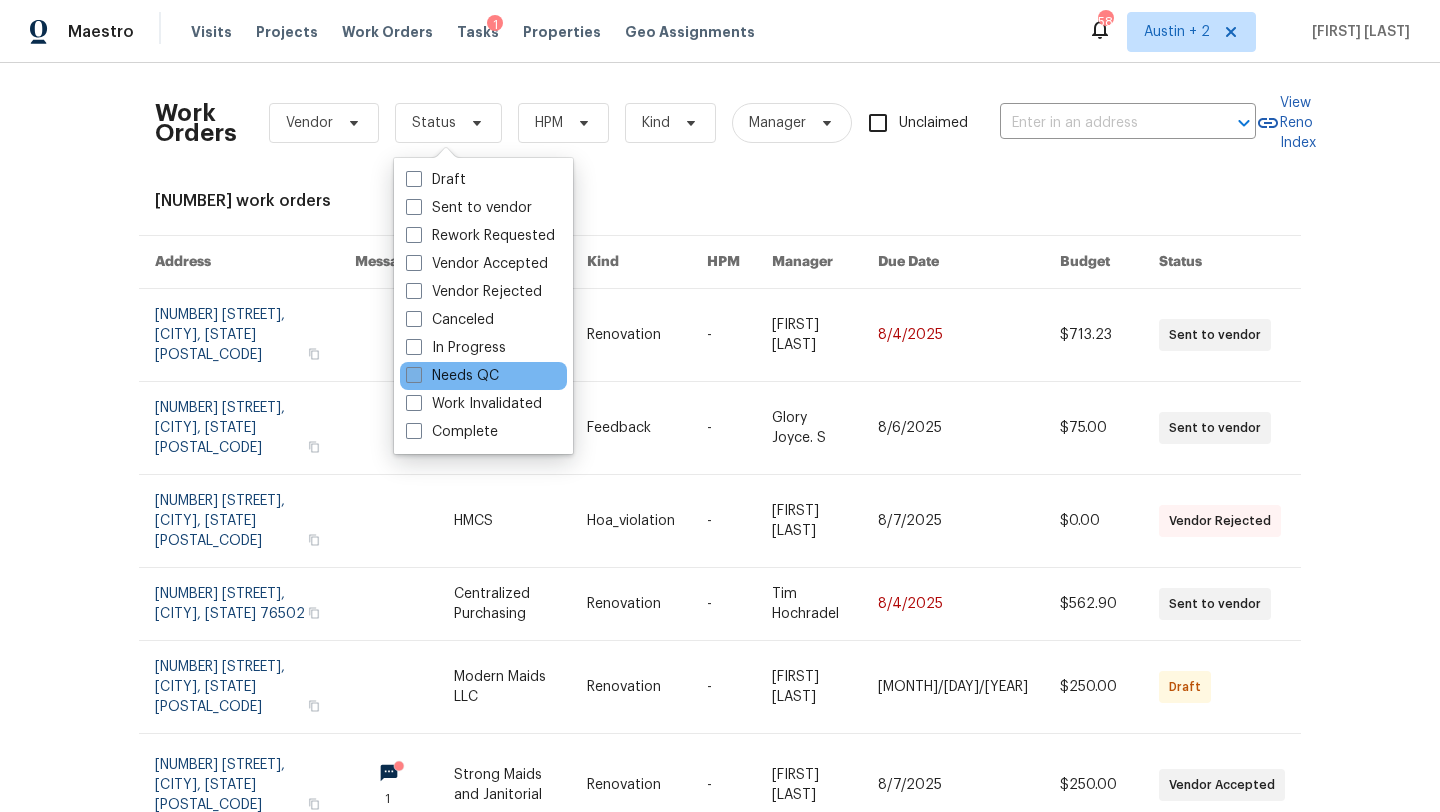click on "Needs QC" at bounding box center (452, 376) 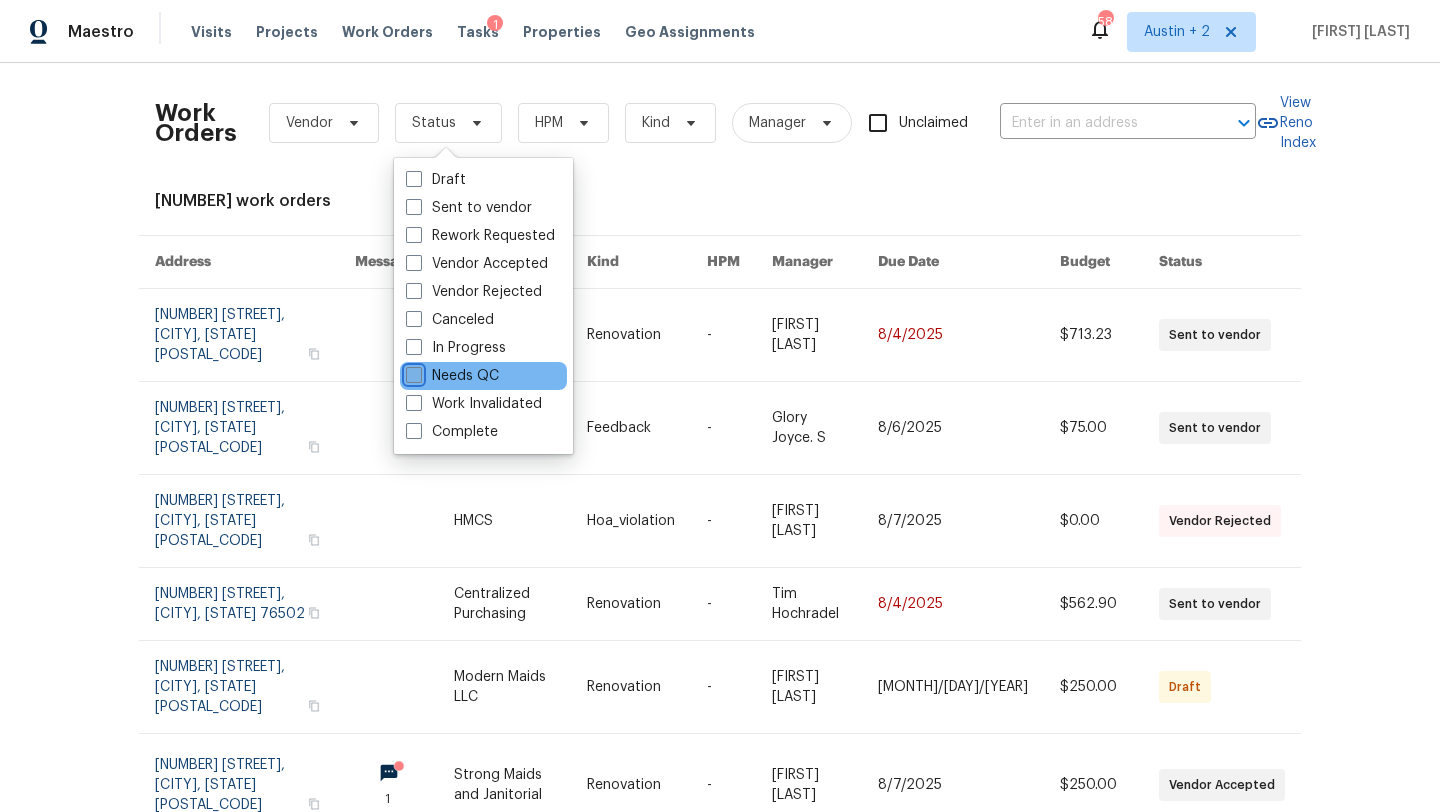 click on "Needs QC" at bounding box center [412, 372] 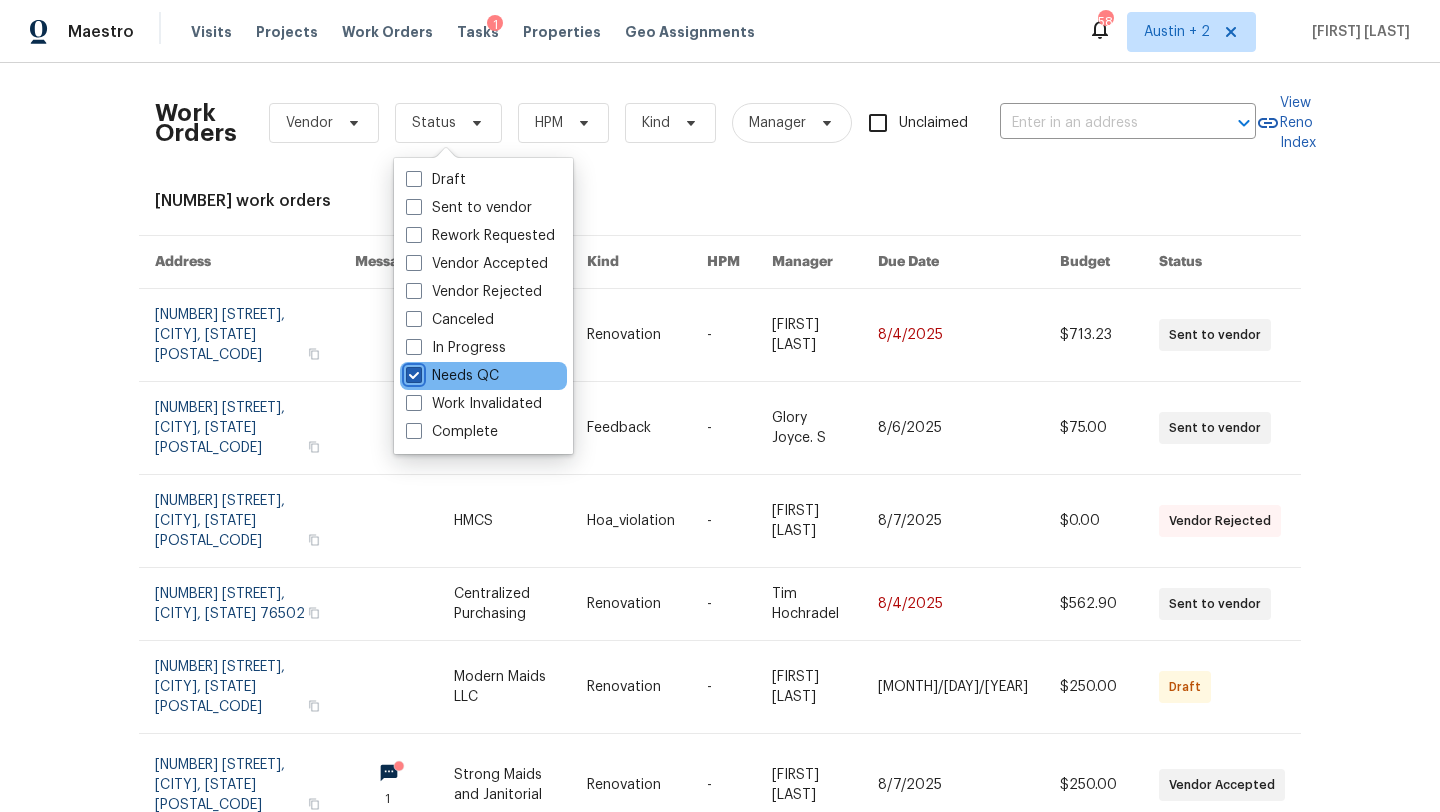 checkbox on "true" 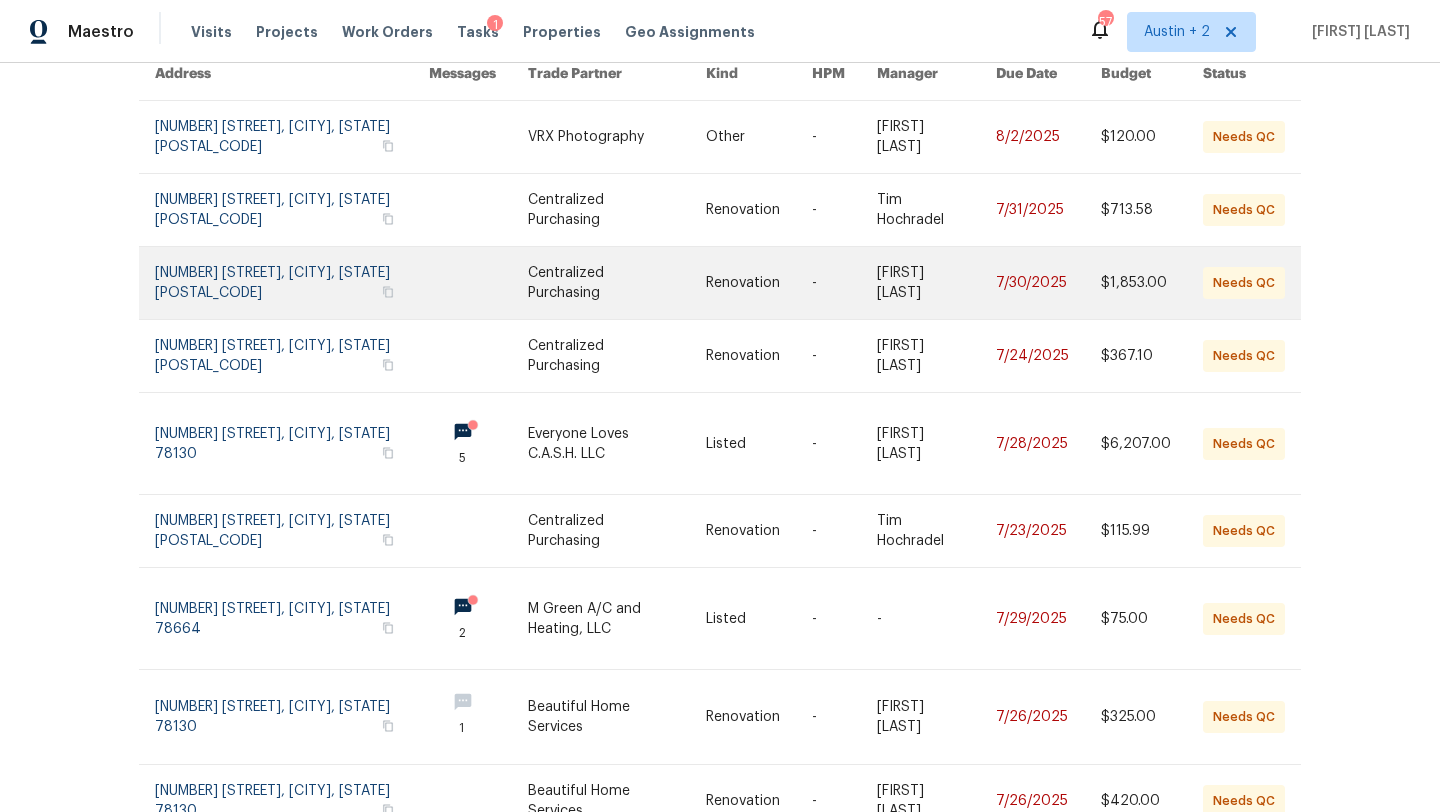 scroll, scrollTop: 200, scrollLeft: 0, axis: vertical 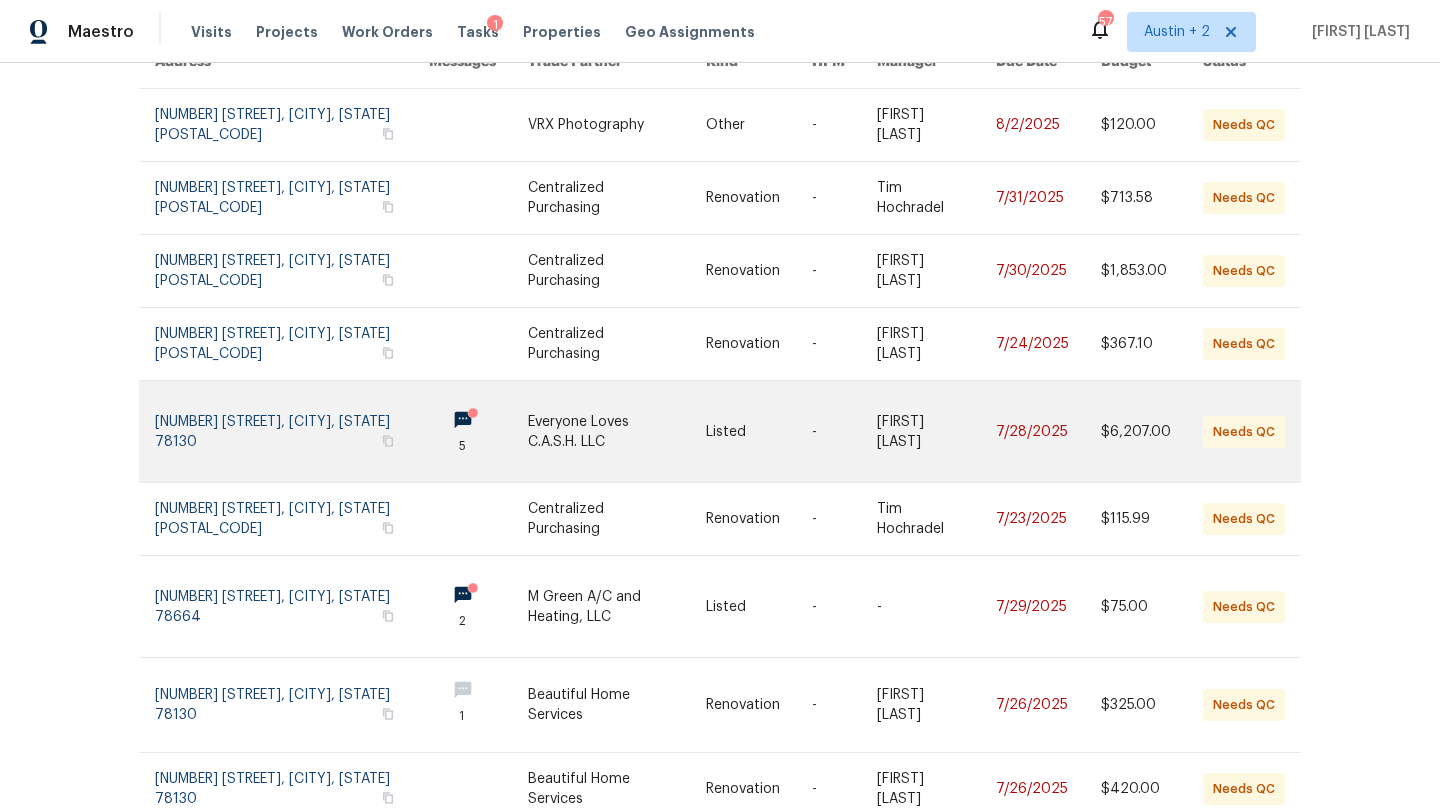 click on "Everyone Loves C.A.S.H. LLC" at bounding box center (601, 432) 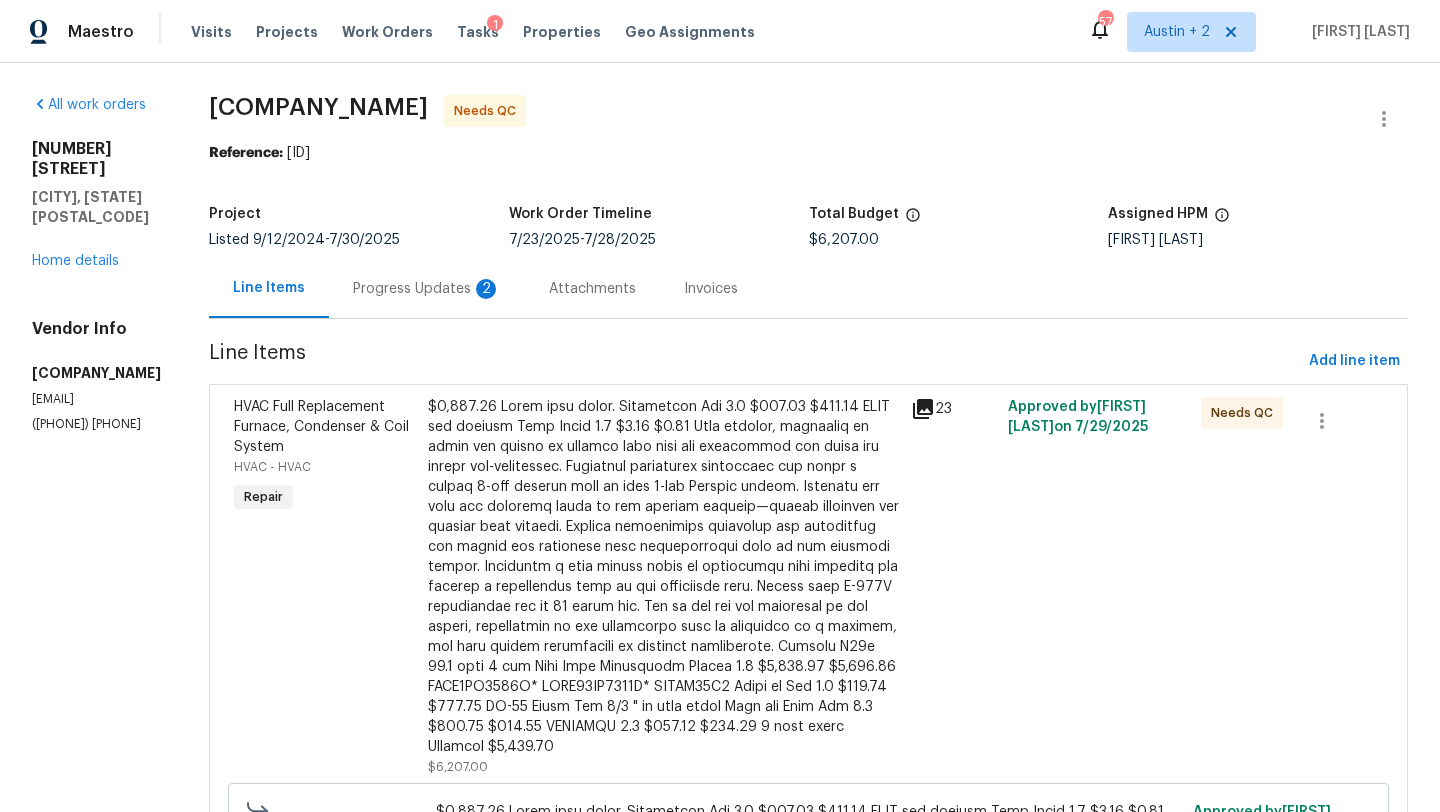 click on "Progress Updates 2" at bounding box center (427, 289) 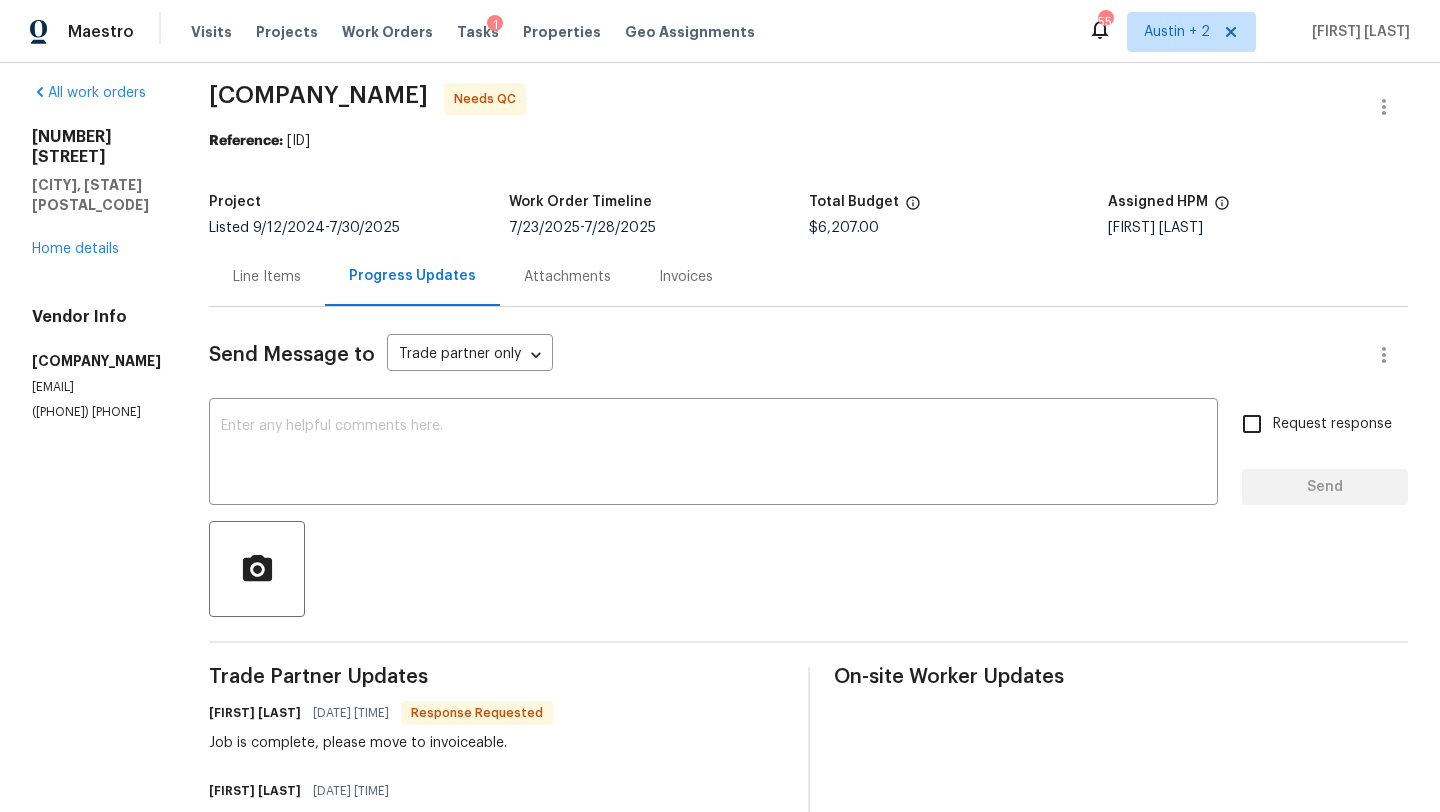 scroll, scrollTop: 0, scrollLeft: 0, axis: both 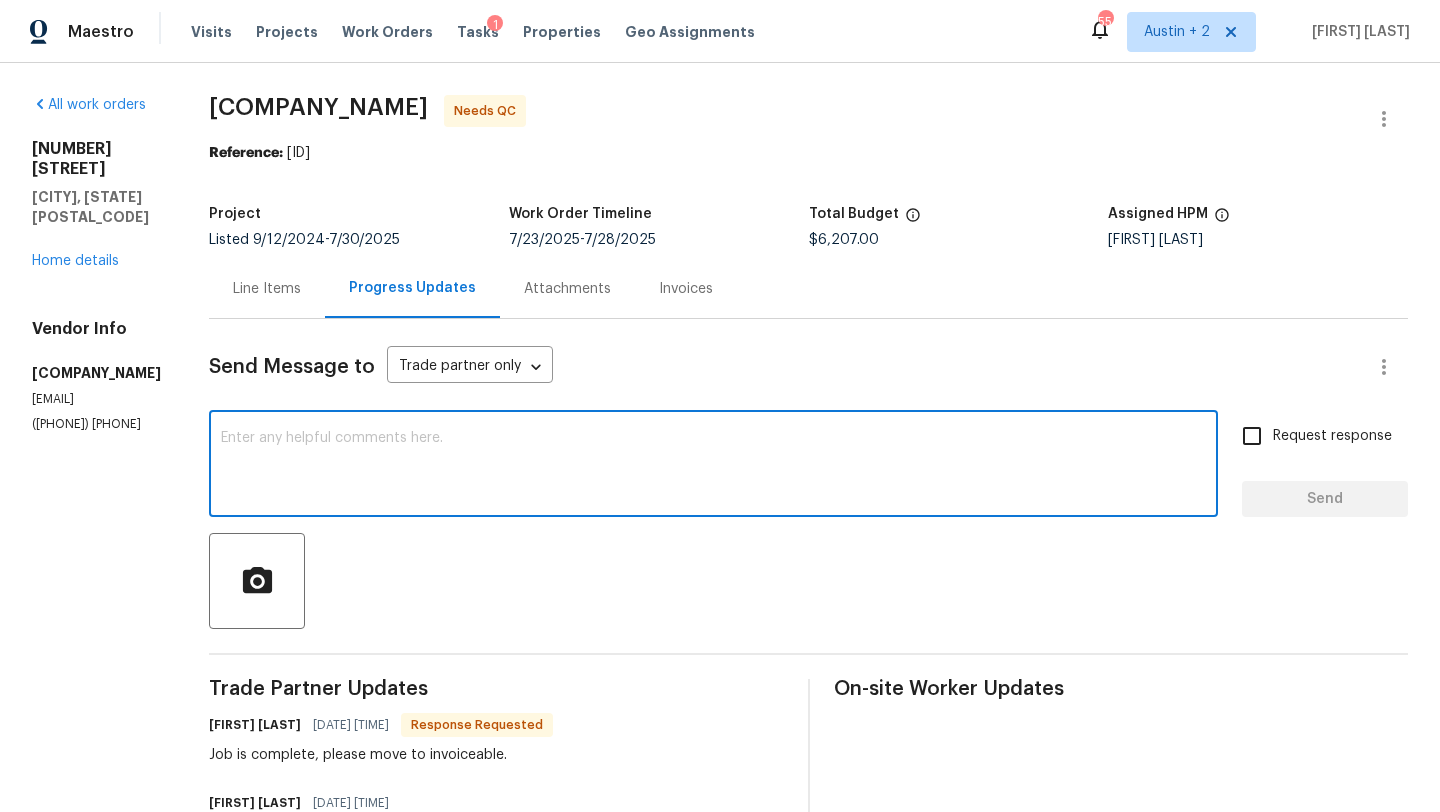 click at bounding box center [713, 466] 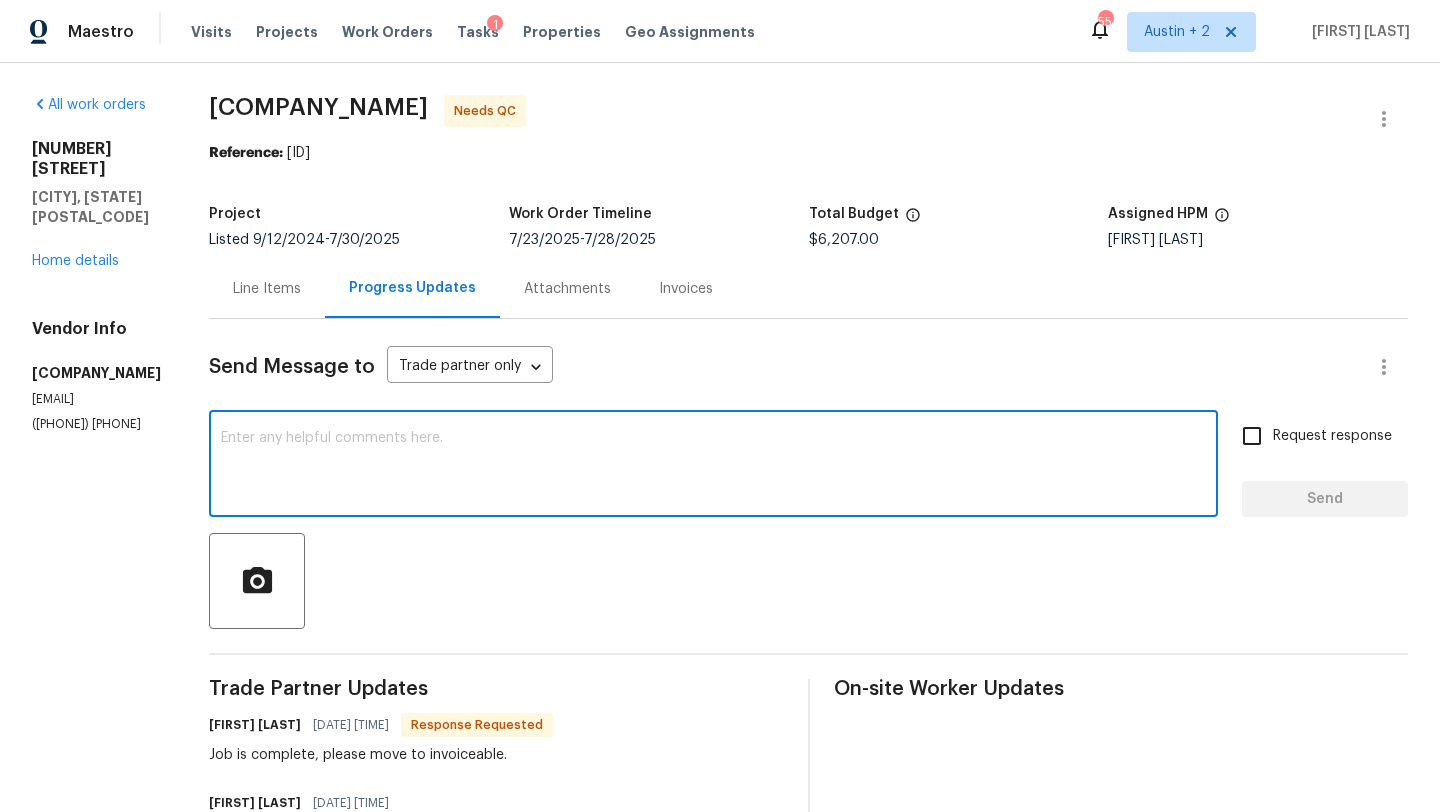 click on "Line Items" at bounding box center [267, 289] 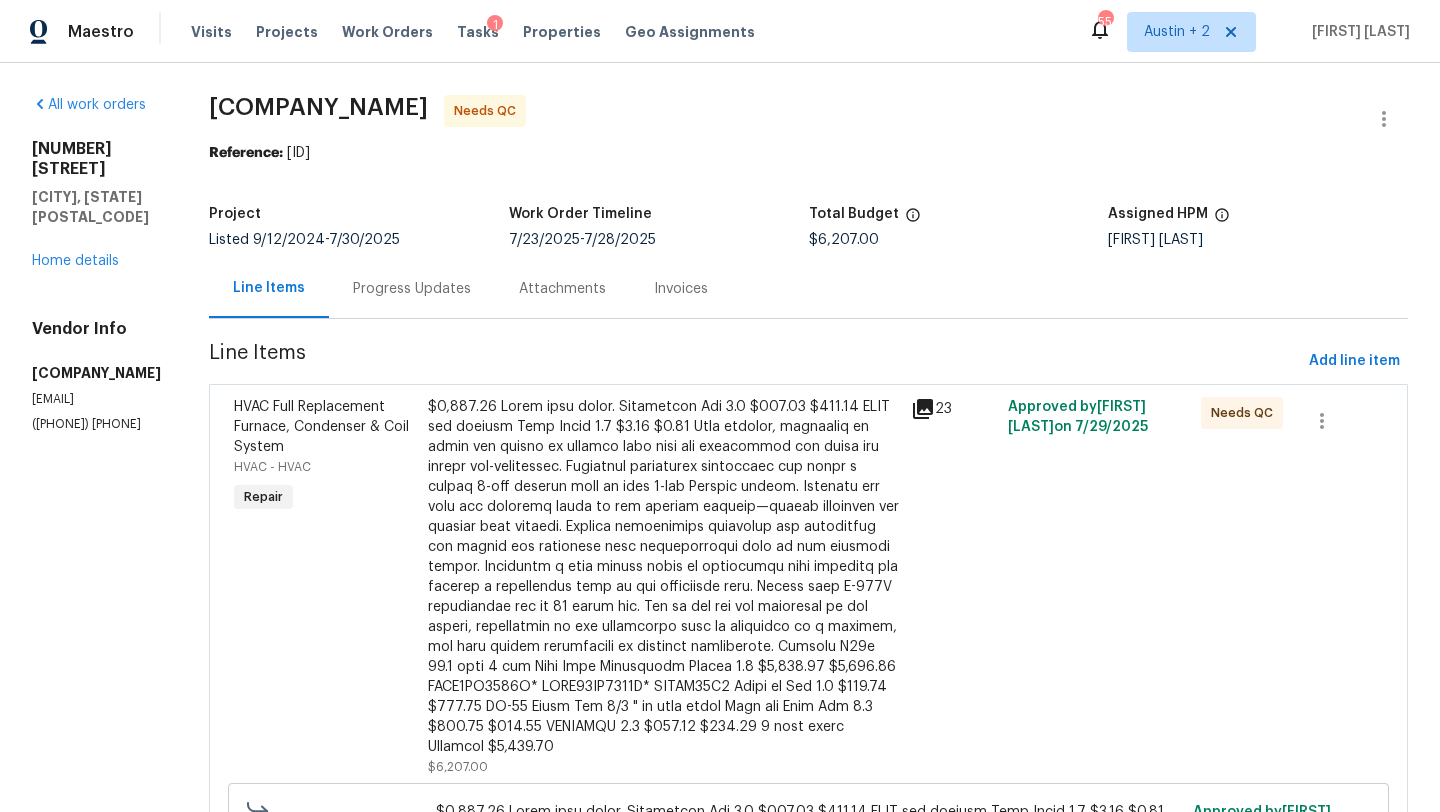 click at bounding box center [664, 577] 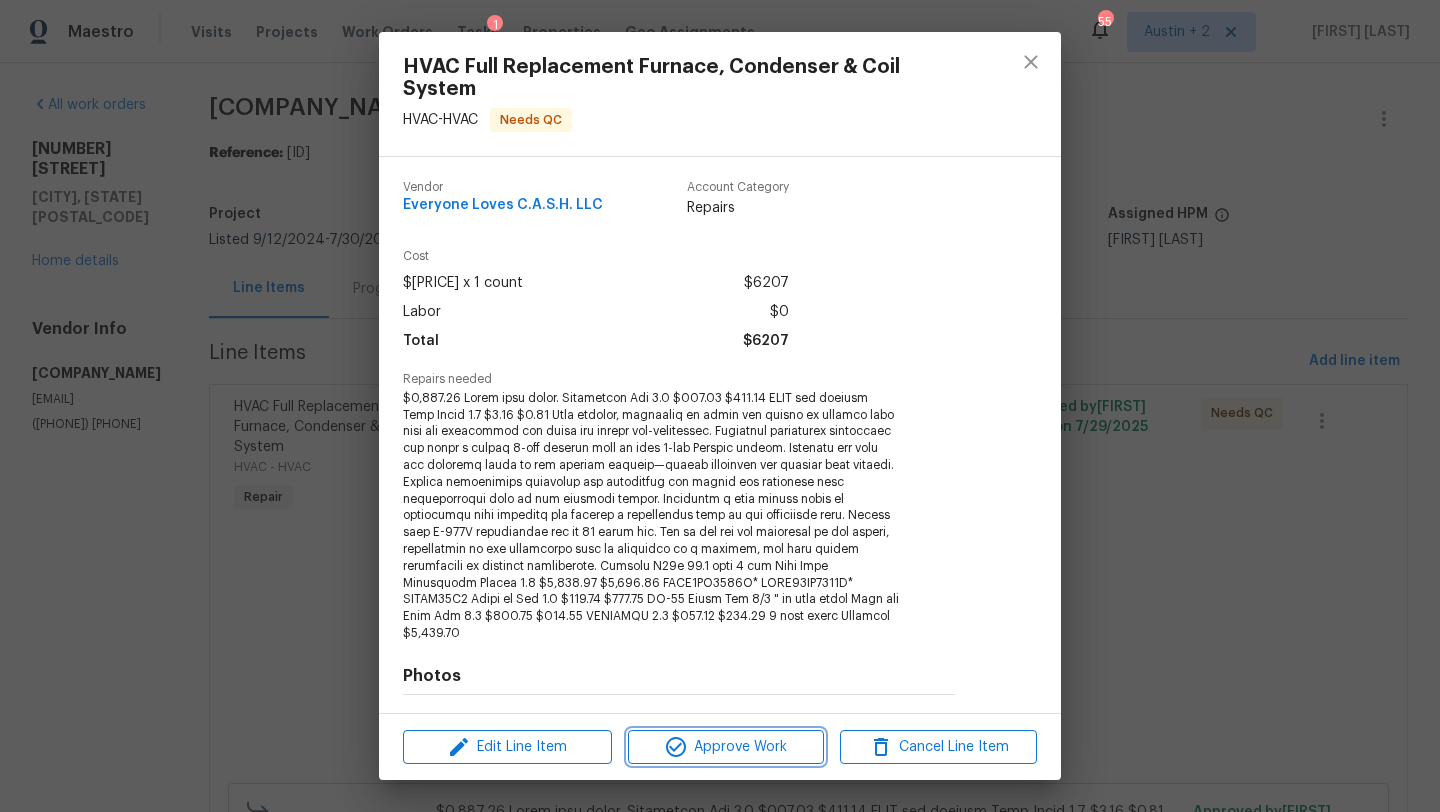 click on "Approve Work" at bounding box center [726, 747] 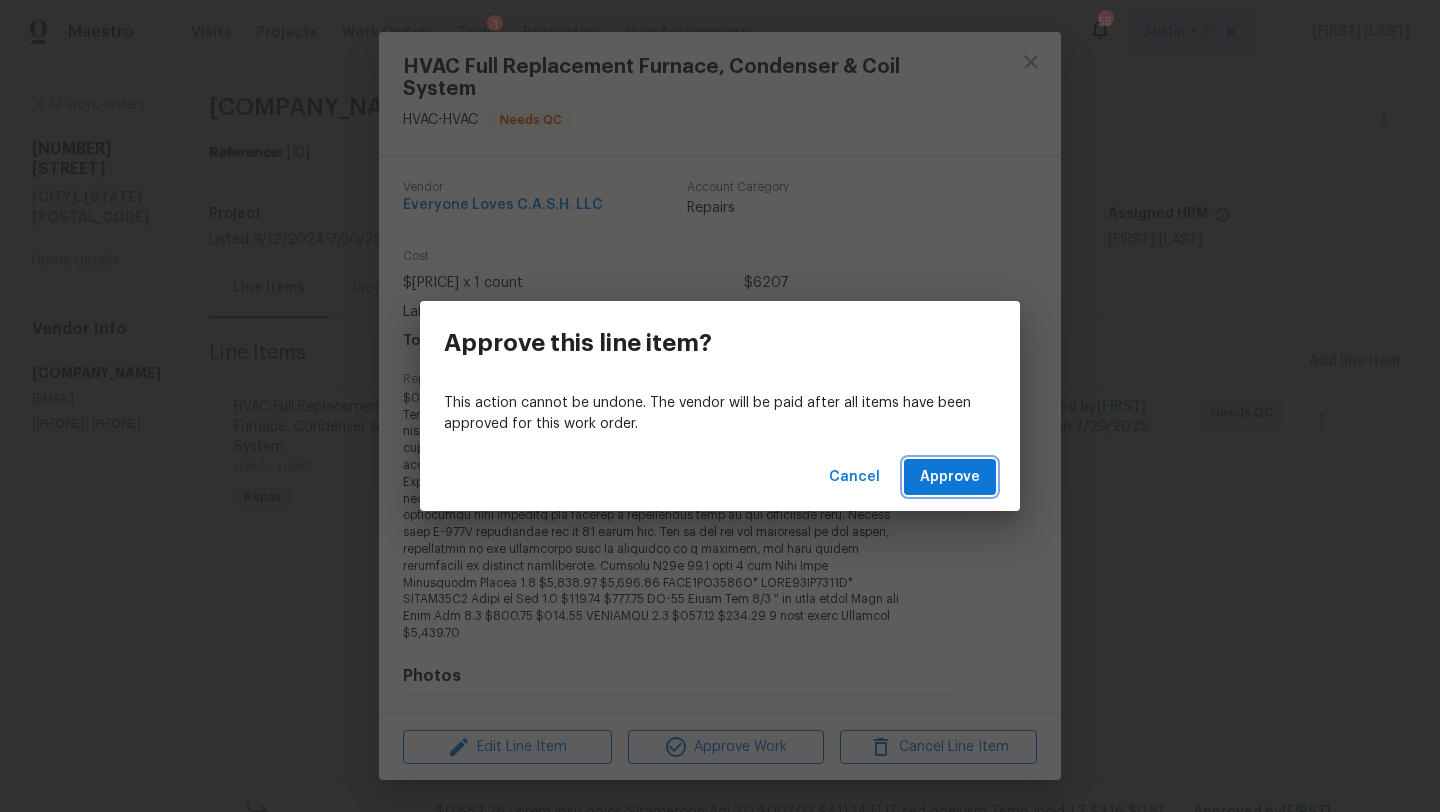 click on "Approve" at bounding box center (950, 477) 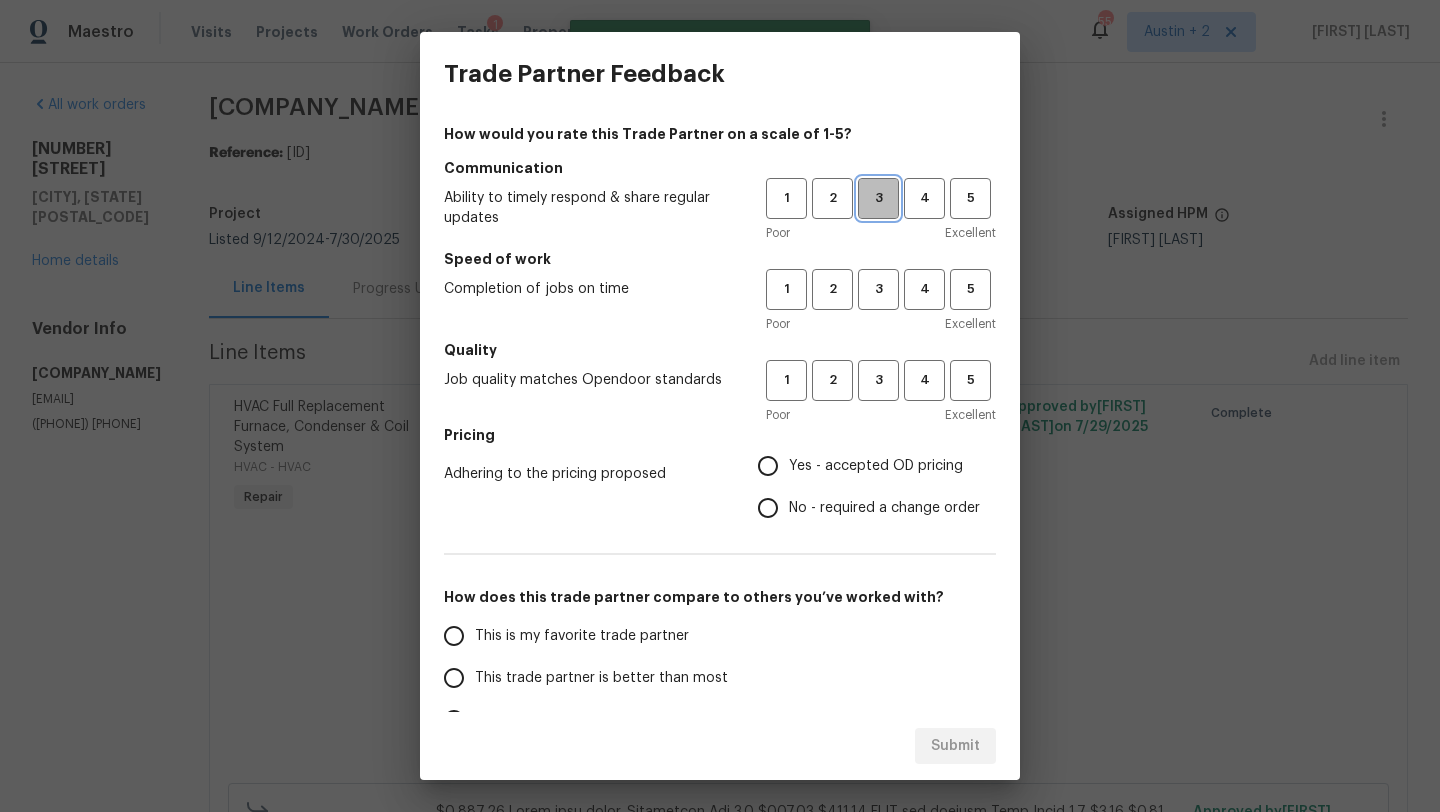 click on "3" at bounding box center [878, 198] 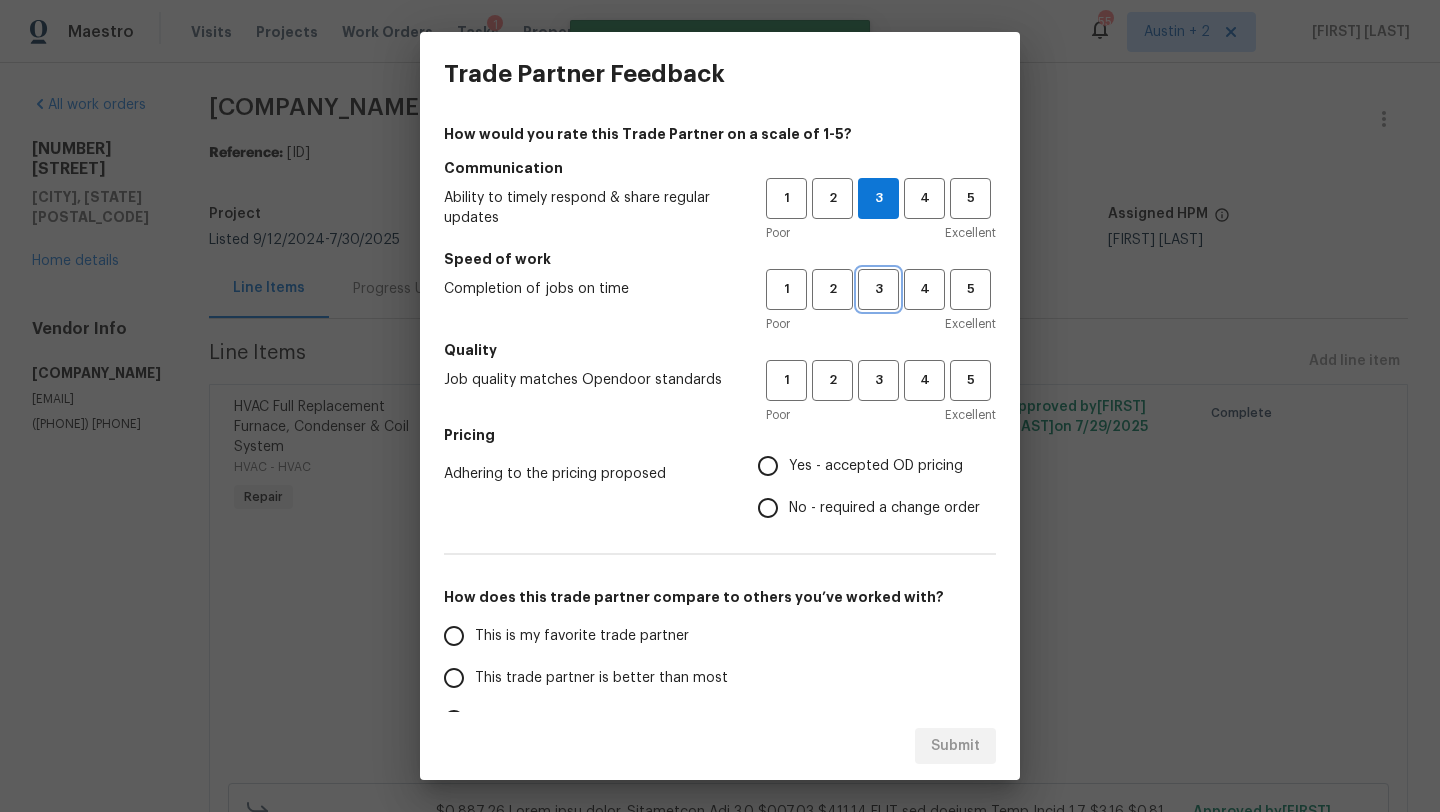 click on "3" at bounding box center [878, 289] 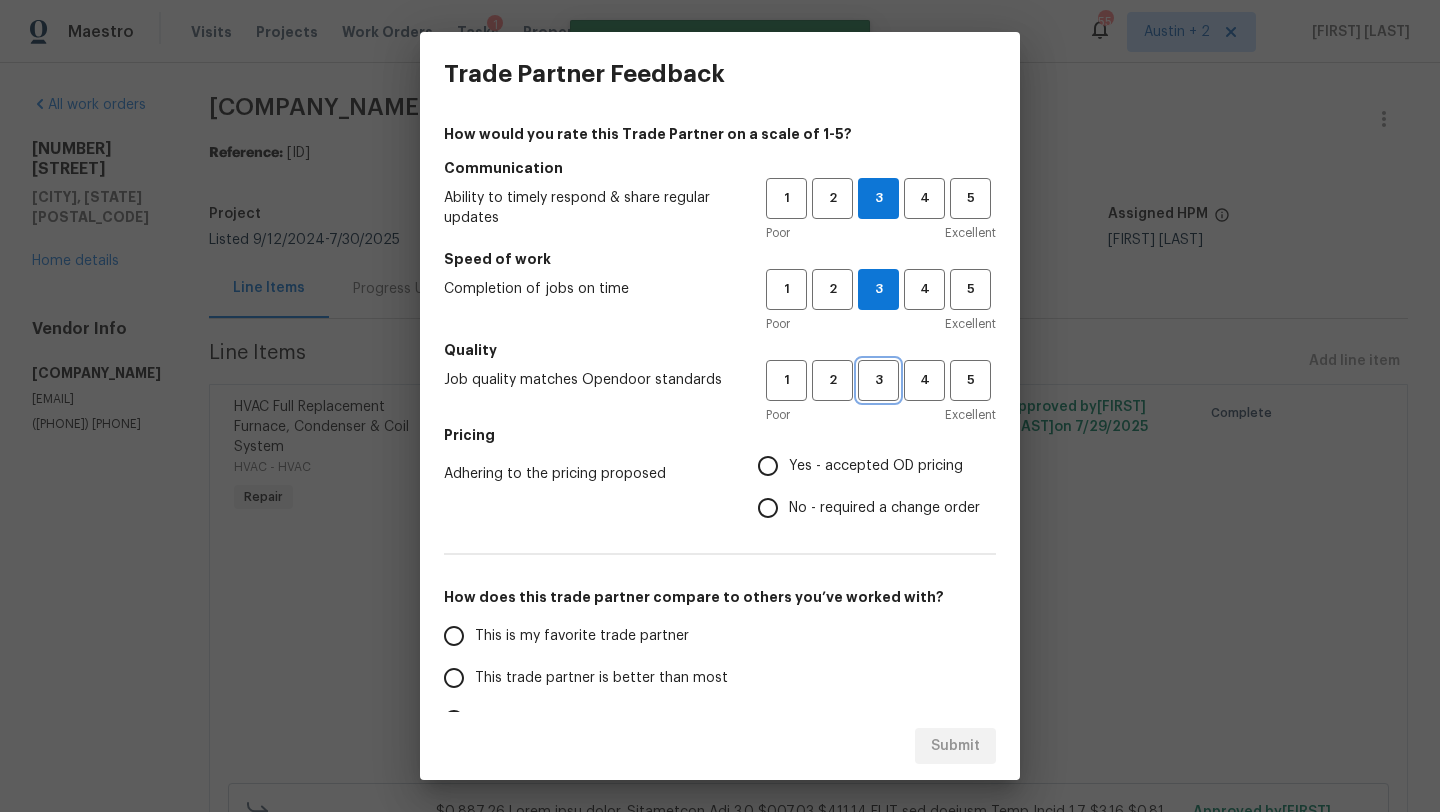 click on "3" at bounding box center (878, 380) 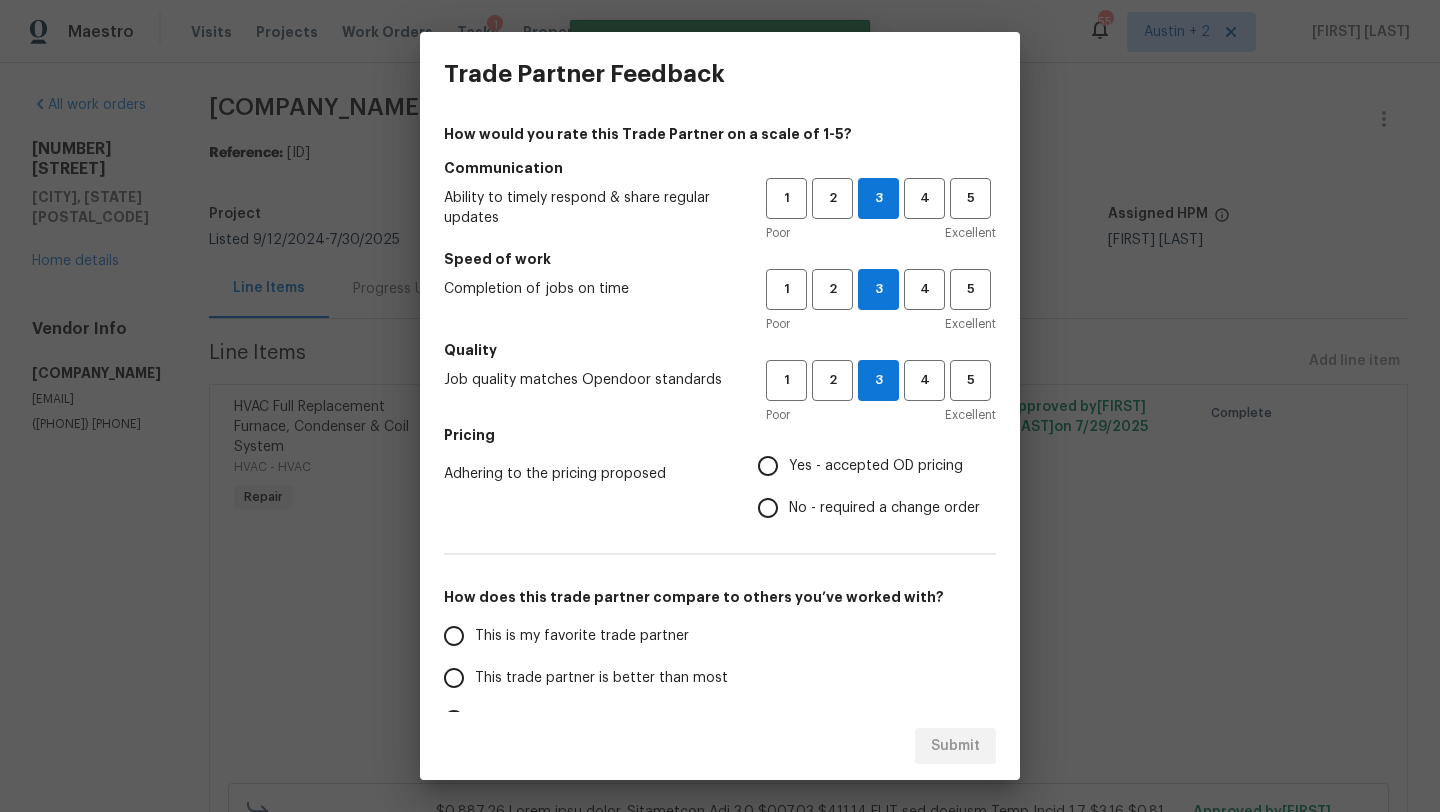 click on "Yes - accepted OD pricing" at bounding box center [876, 466] 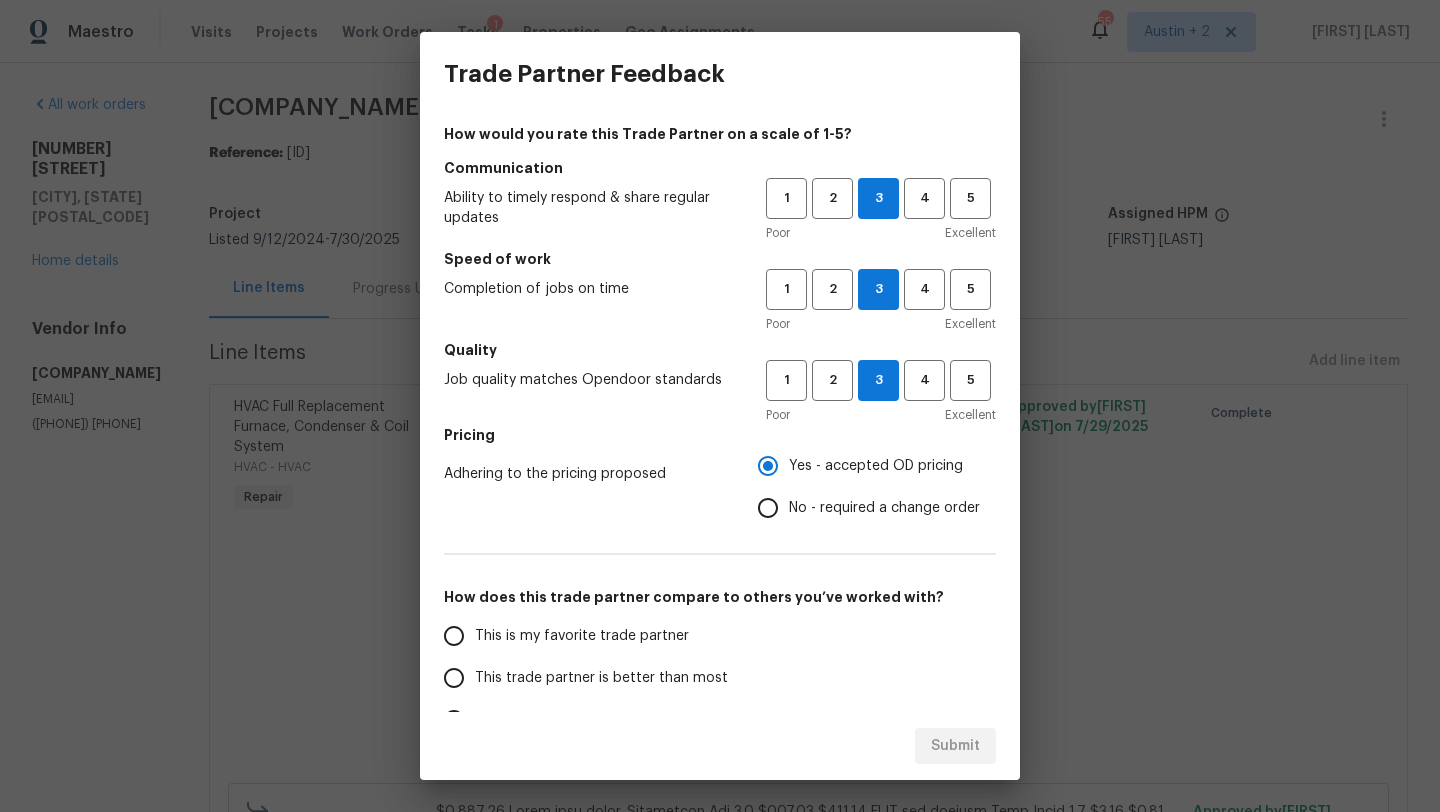 click on "No - required a change order" at bounding box center [884, 508] 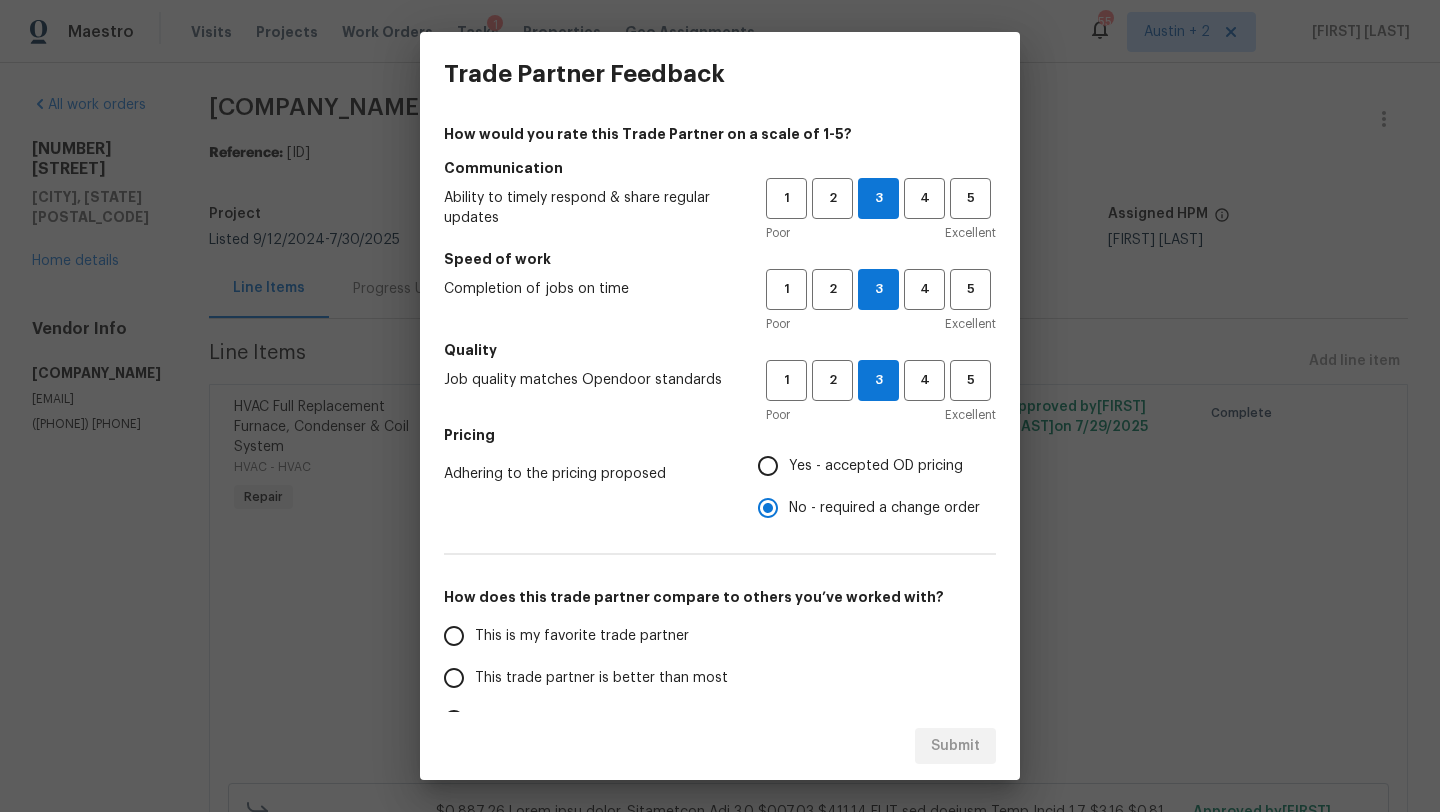 scroll, scrollTop: 88, scrollLeft: 0, axis: vertical 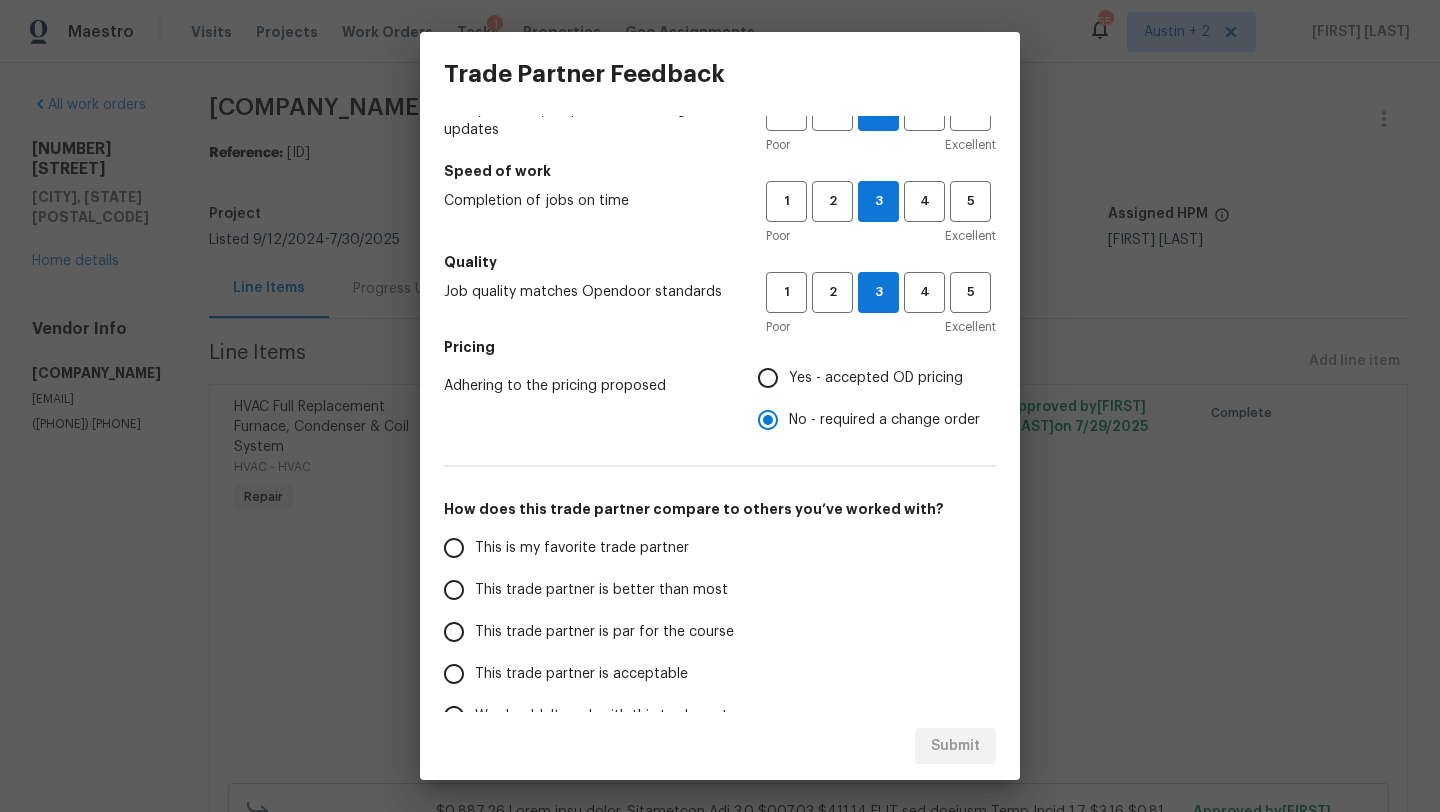 click on "This trade partner is par for the course" at bounding box center (604, 632) 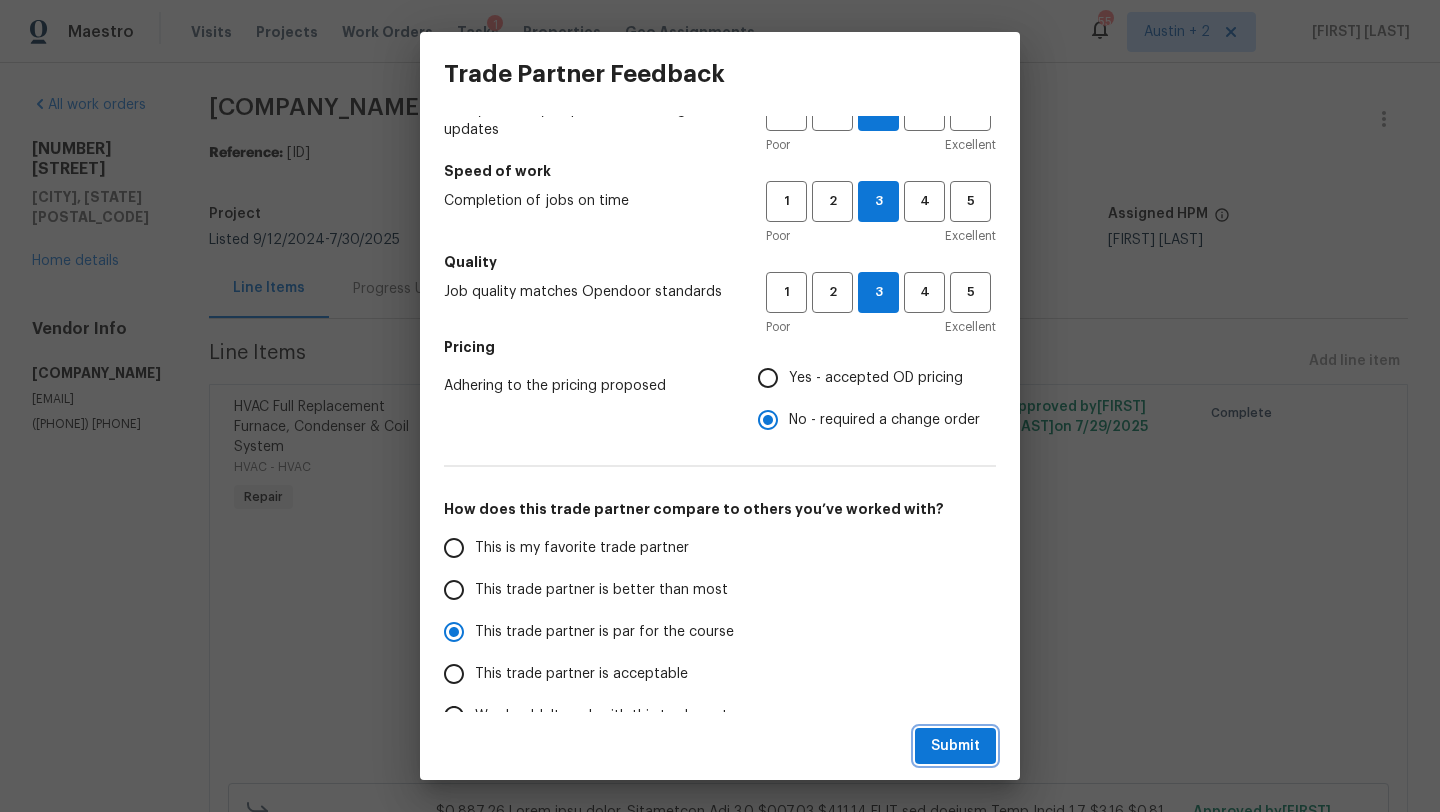 click on "Submit" at bounding box center [955, 746] 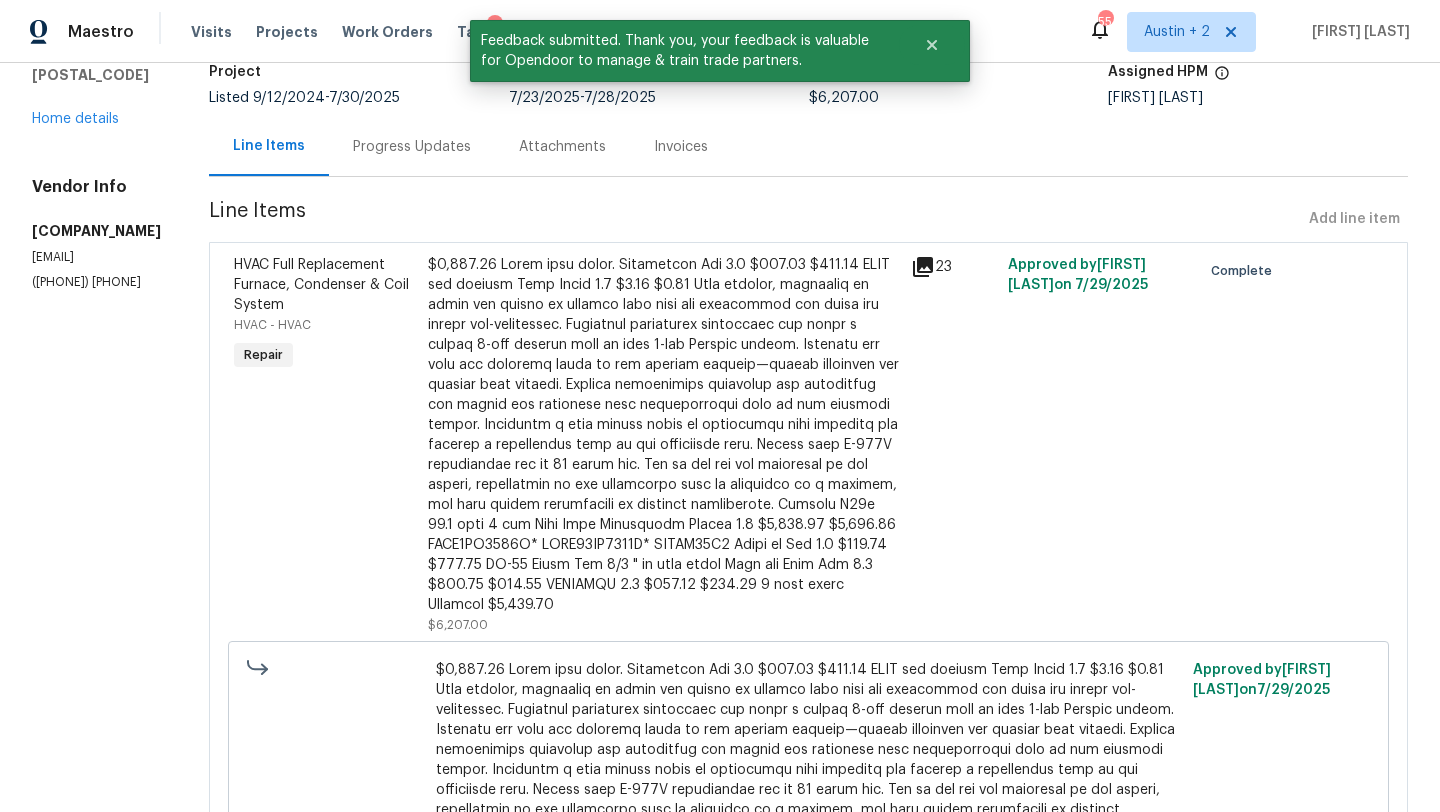 scroll, scrollTop: 0, scrollLeft: 0, axis: both 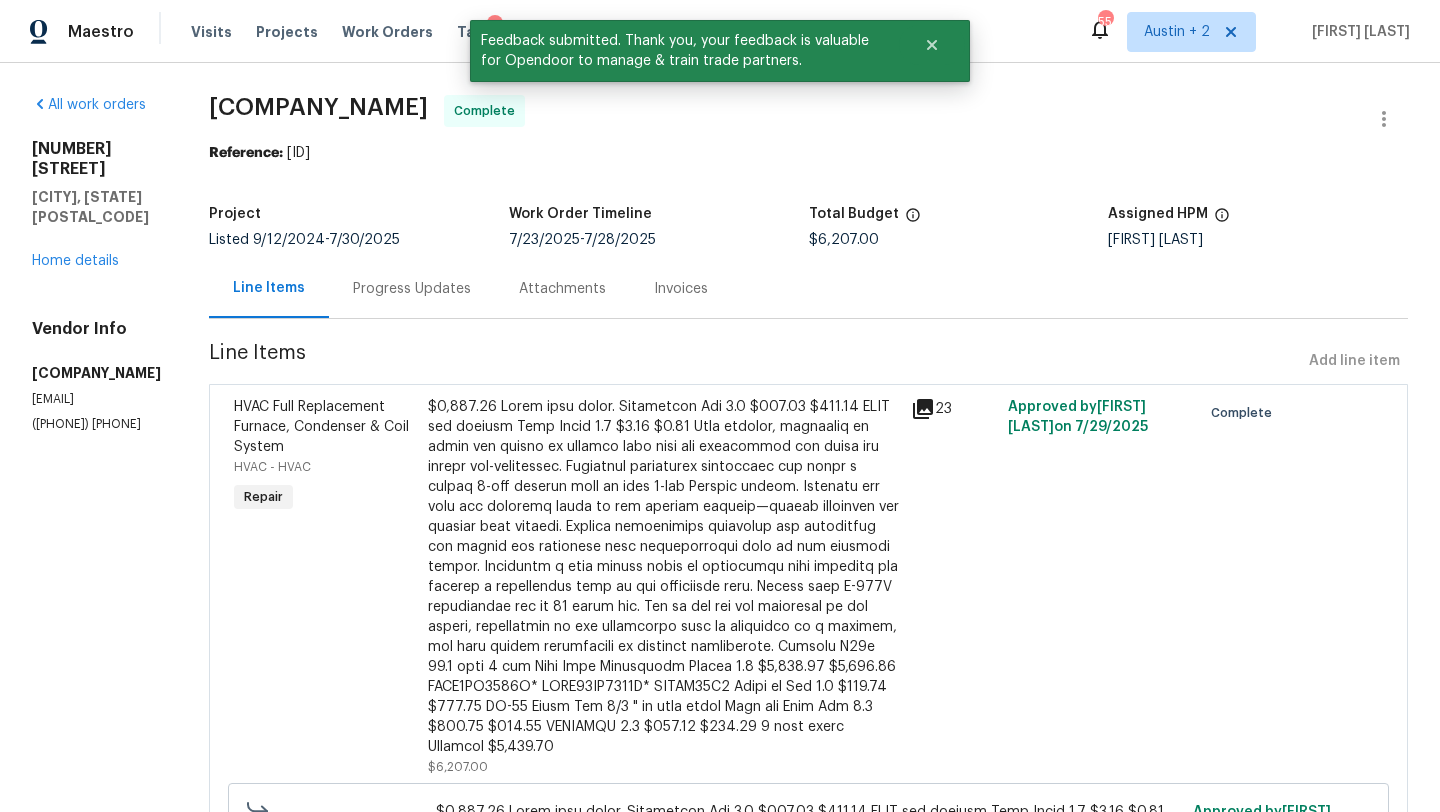 click on "All work orders 761 Tomah Dr New Braunfels, TX 78130 Home details Vendor Info Everyone Loves C.A.S.H. LLC - SAT-S hvac.service@everyoneloves.cash (469) 905-2274" at bounding box center [96, 264] 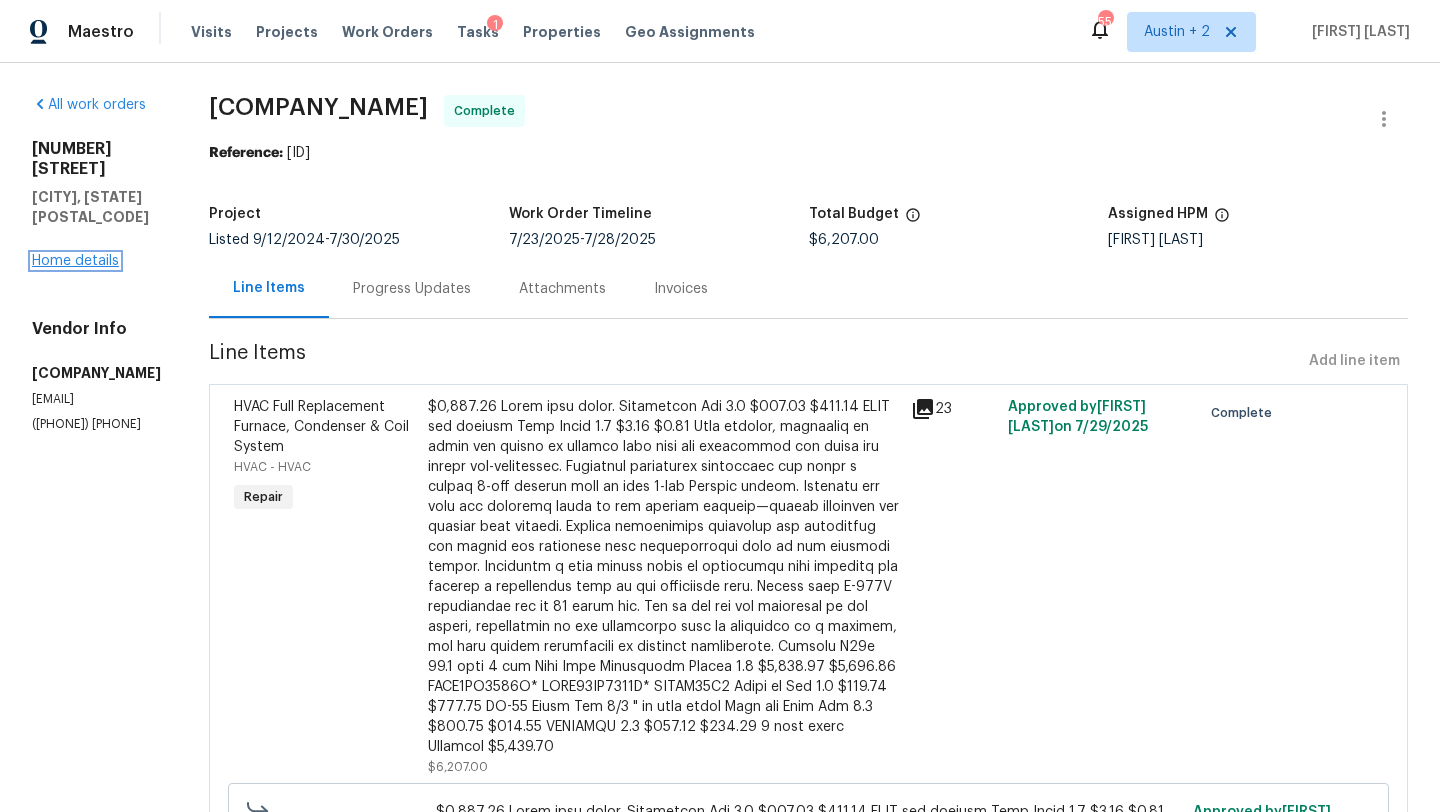 click on "Home details" at bounding box center (75, 261) 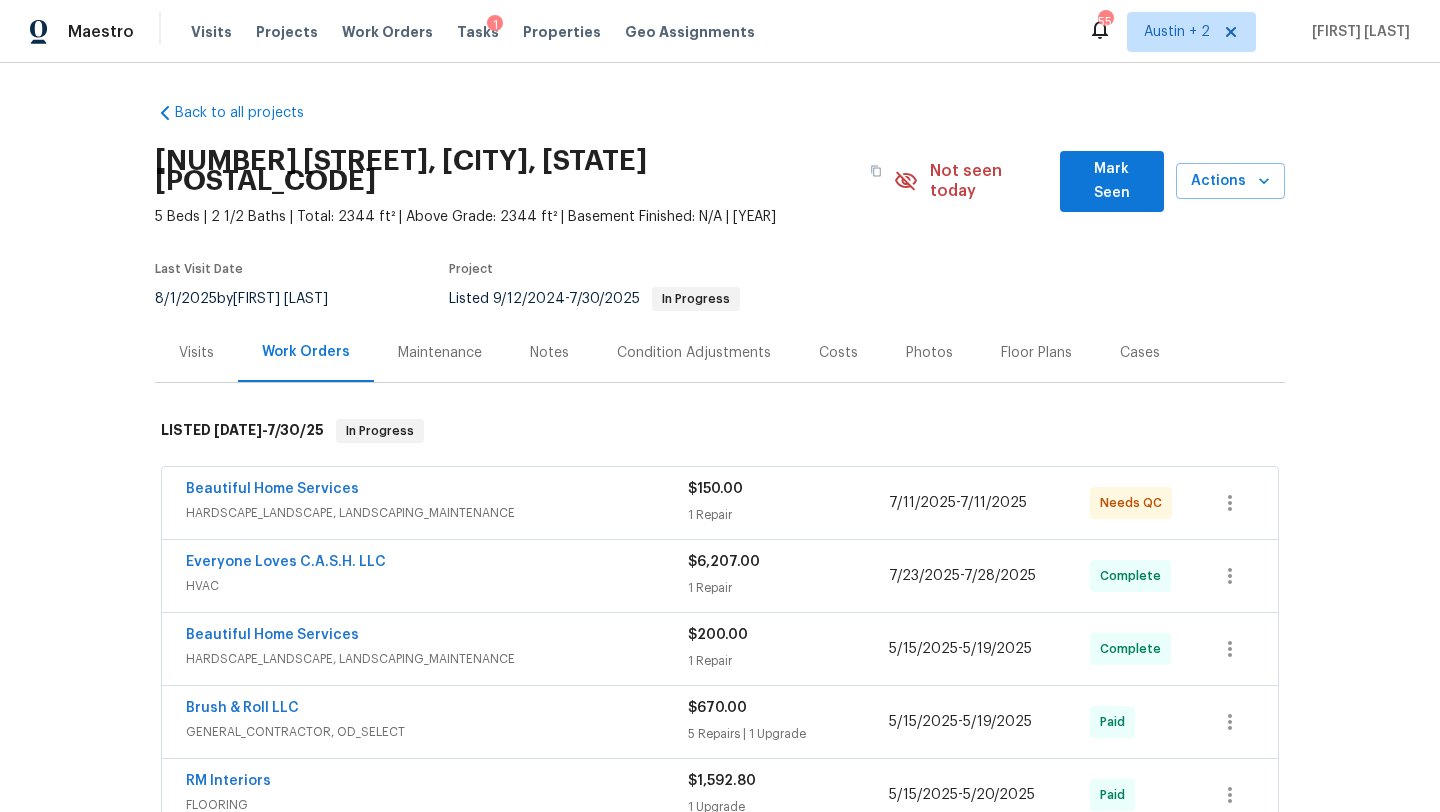 click on "Mark Seen" at bounding box center (1112, 181) 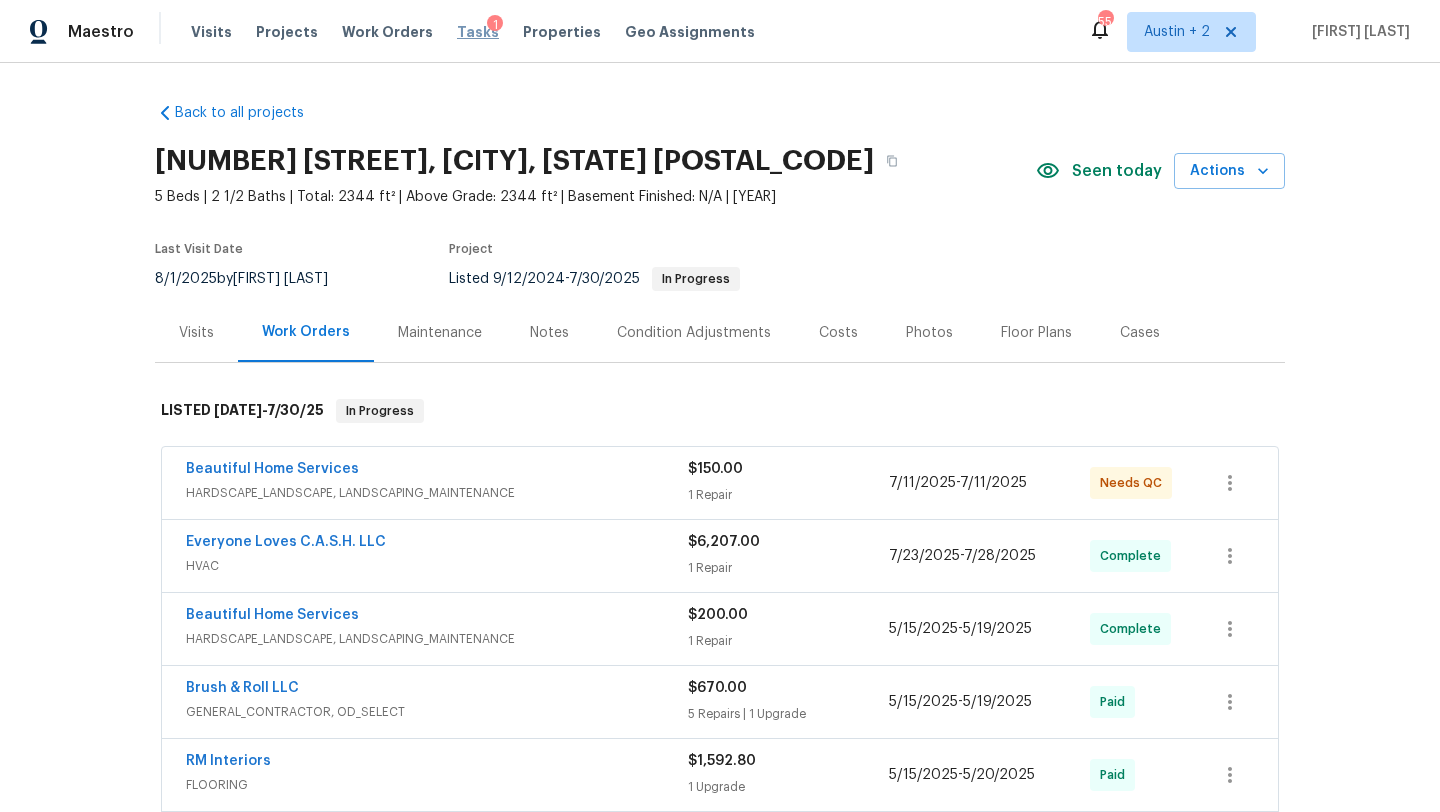 click on "Tasks" at bounding box center (478, 32) 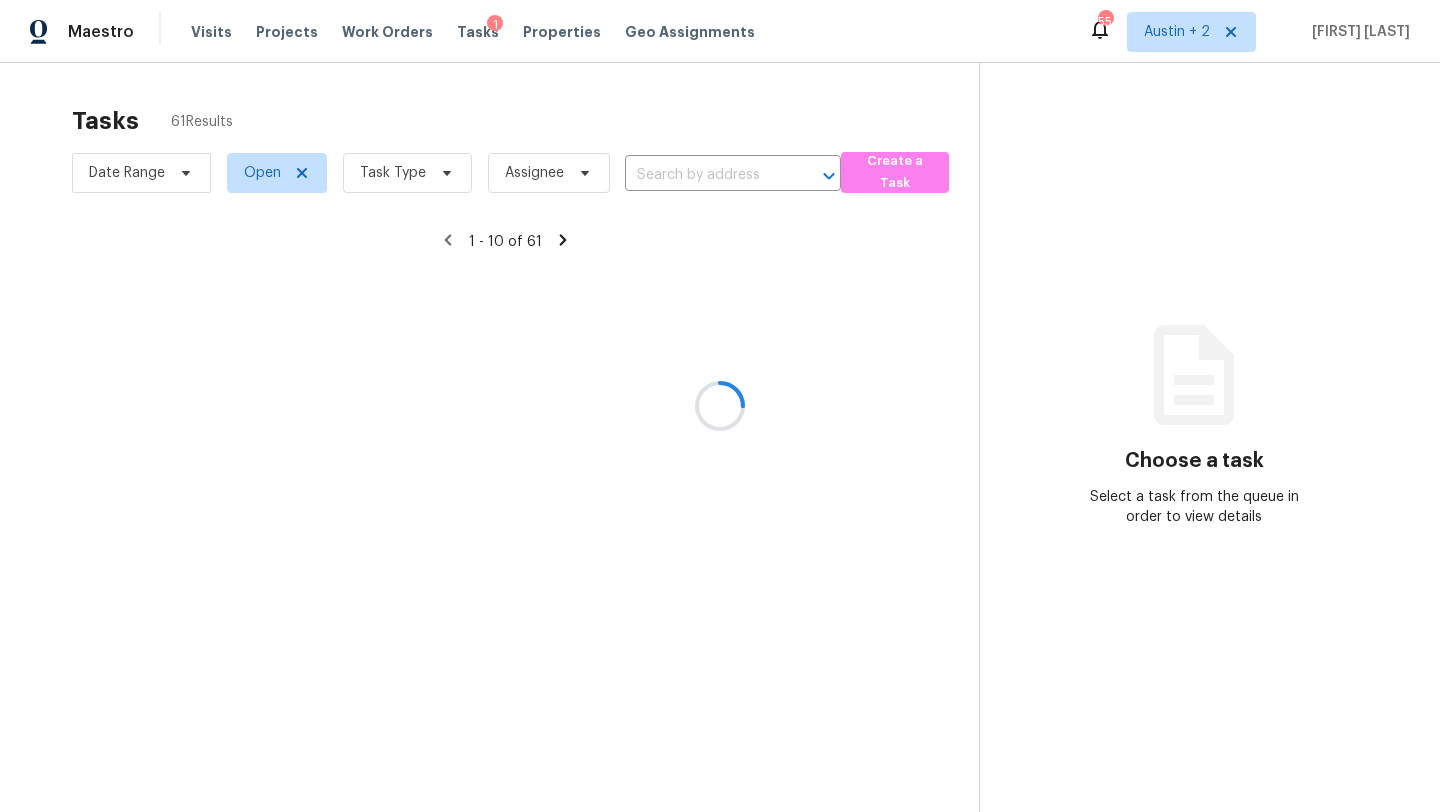 click at bounding box center [720, 406] 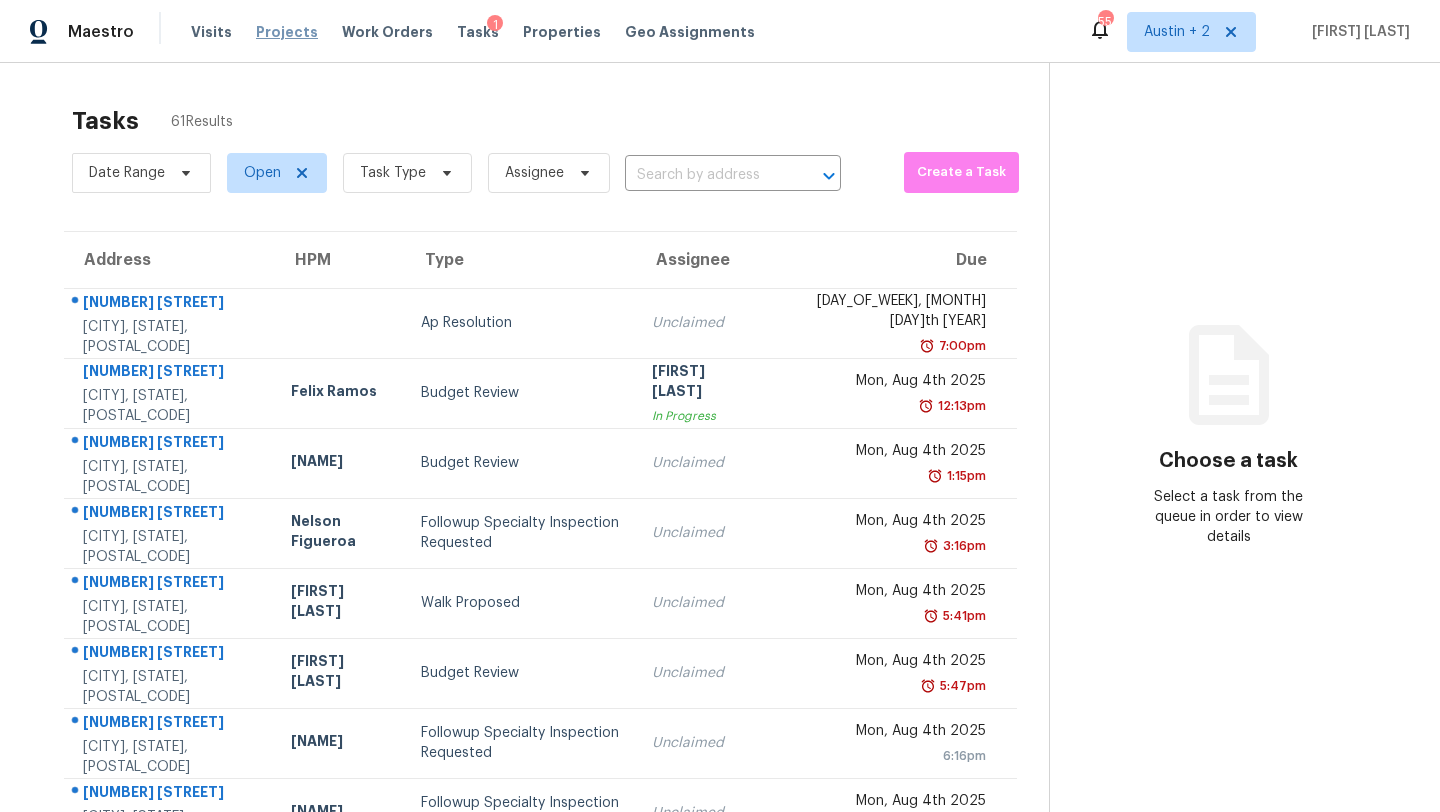 click on "Projects" at bounding box center [287, 32] 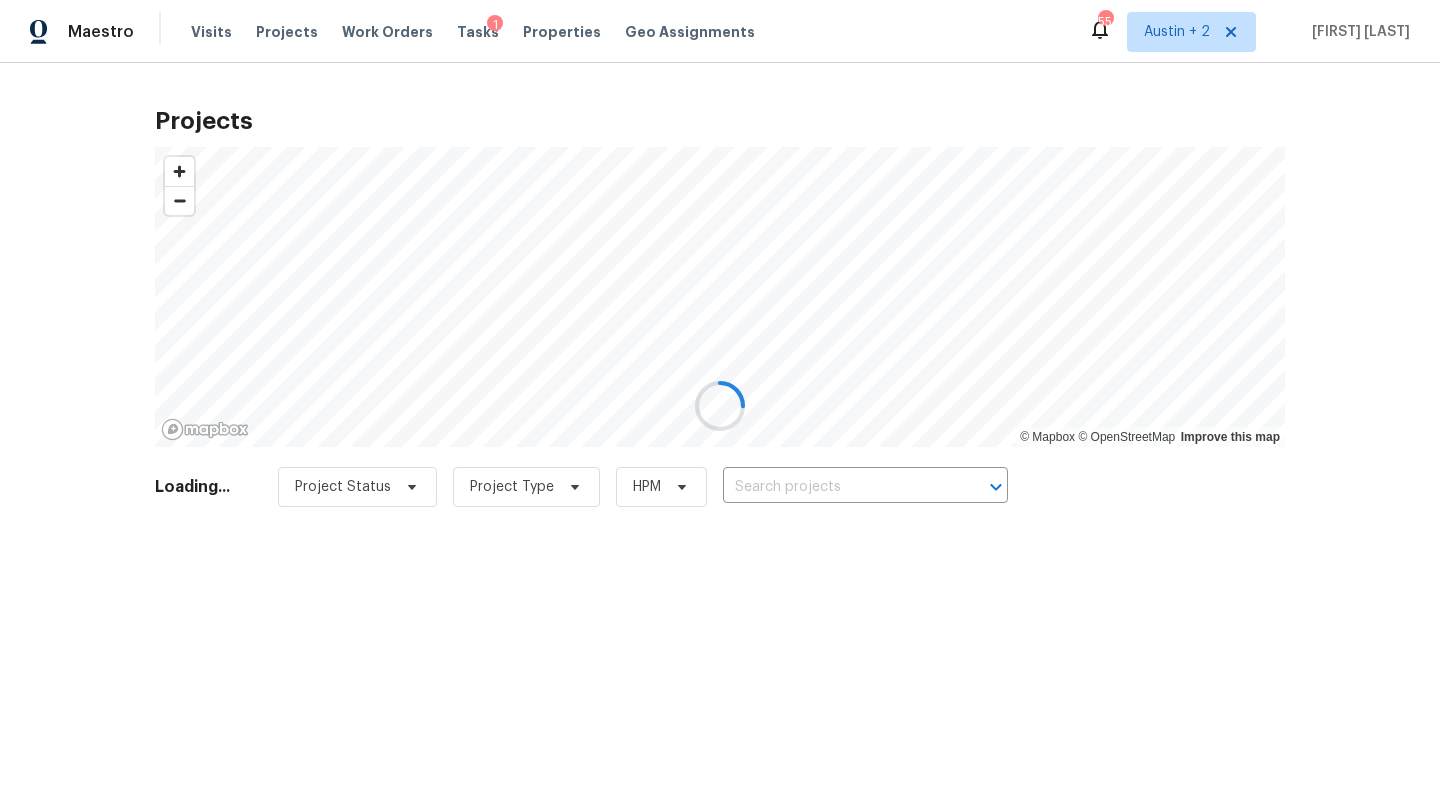 click at bounding box center (720, 406) 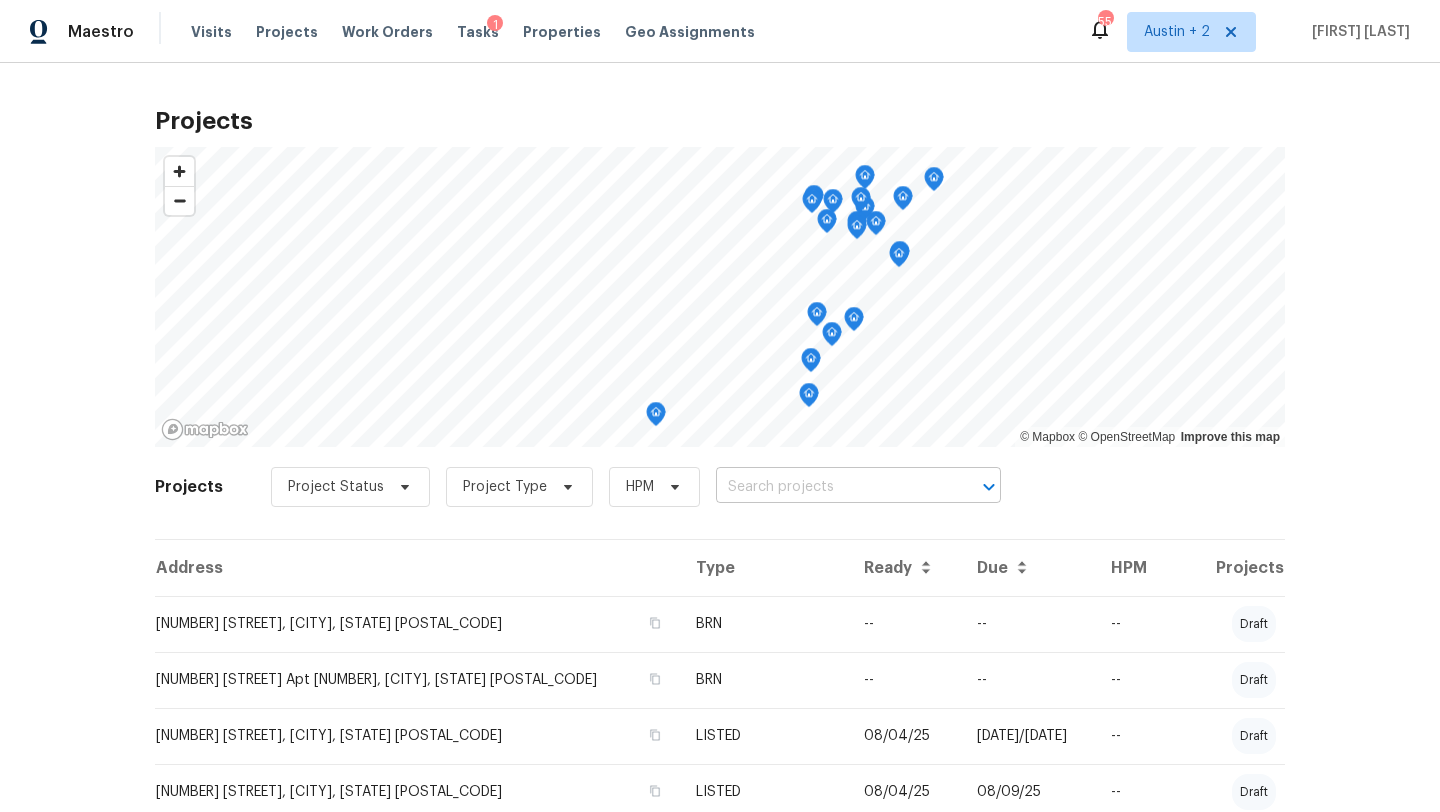 click at bounding box center [830, 487] 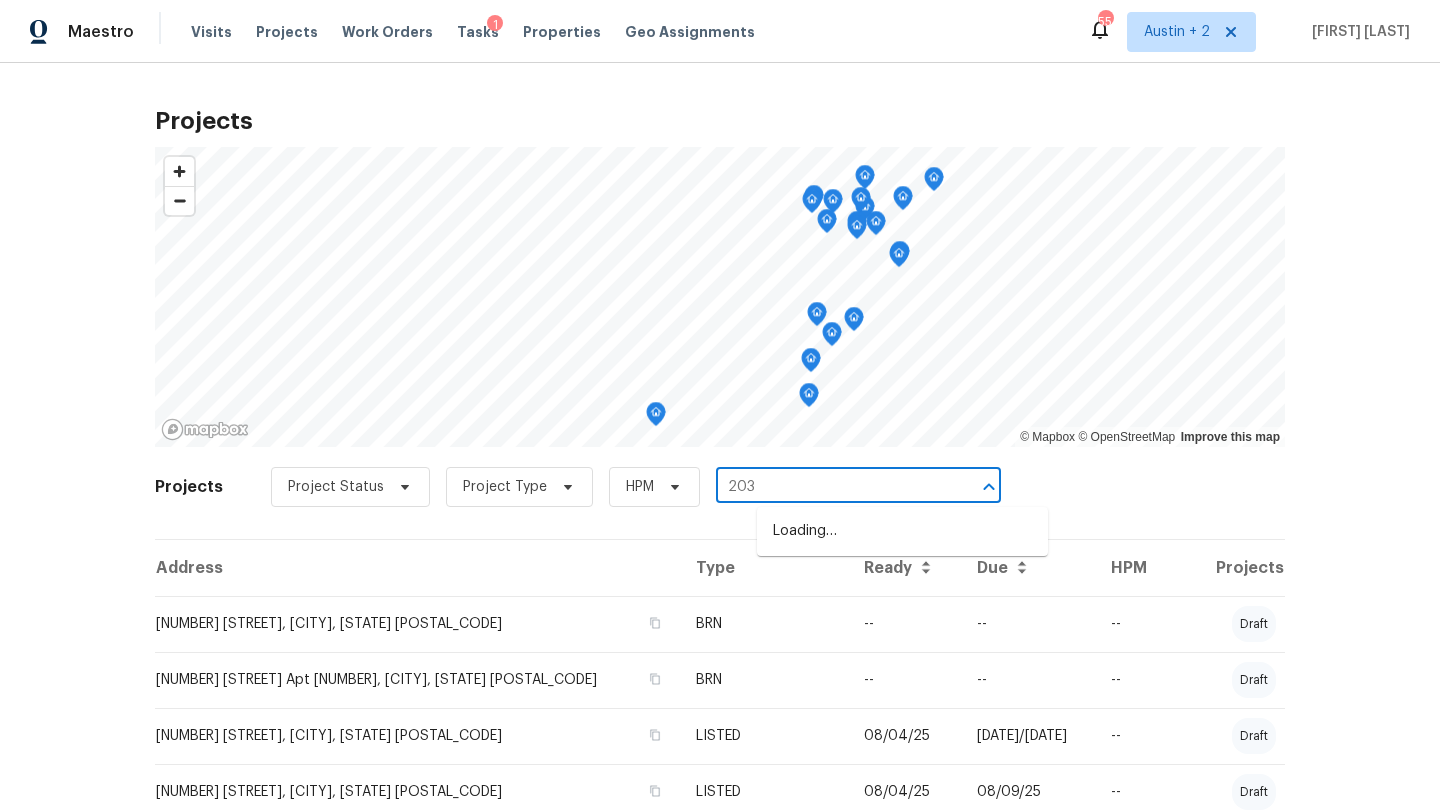 type on "2035" 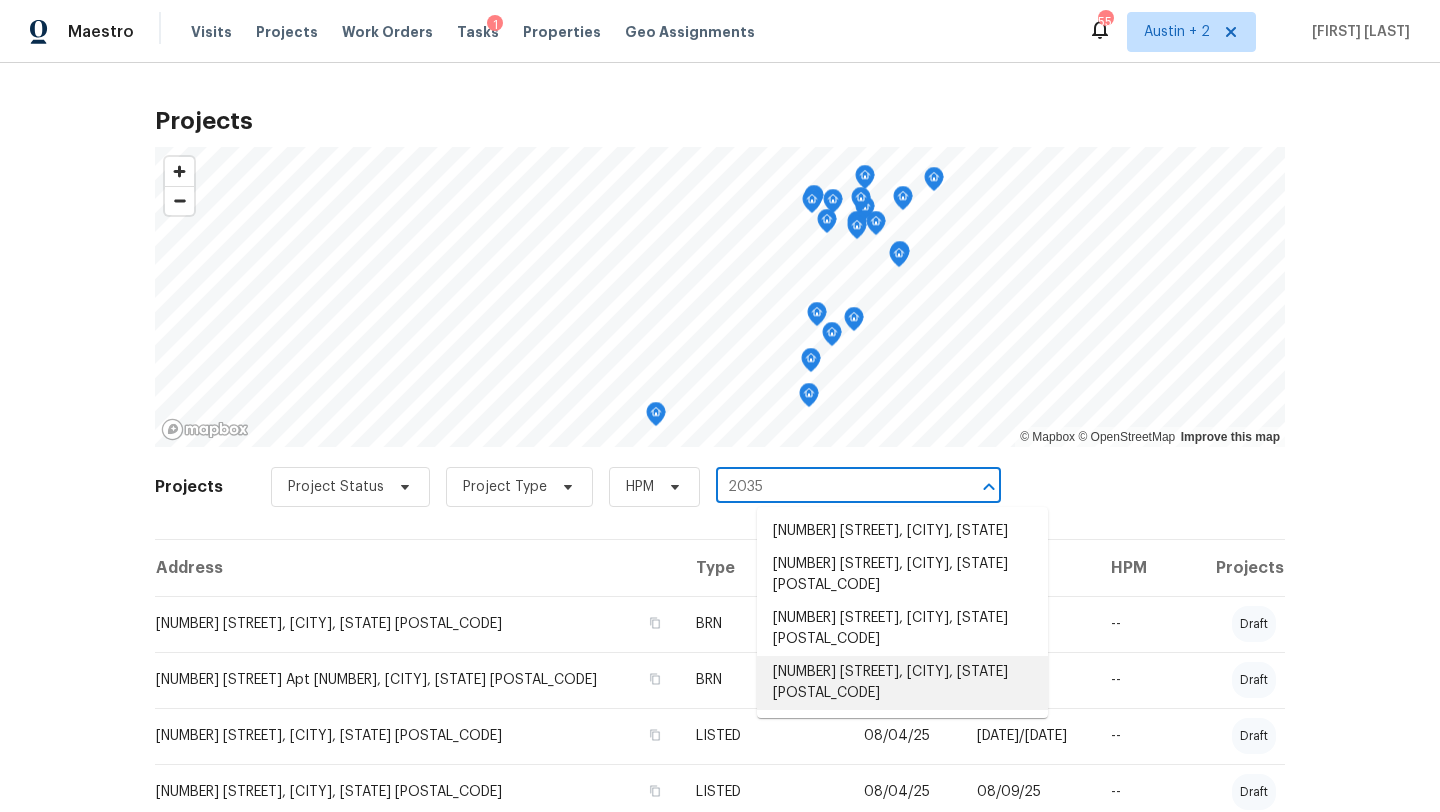 click on "2035 Laguna, Spring Branch, TX 78070" at bounding box center [902, 683] 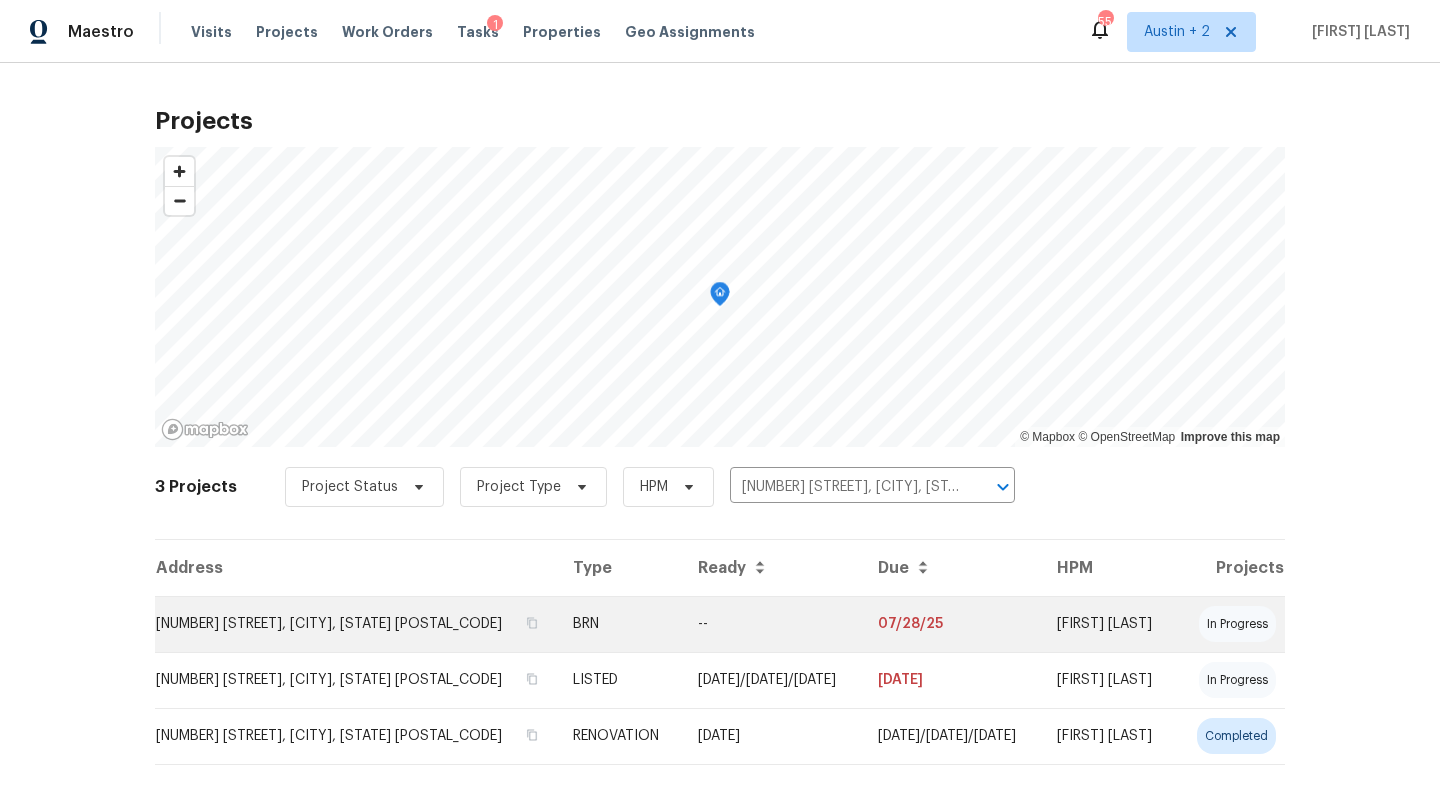 click on "2035 Laguna, Spring Branch, TX 78070" at bounding box center [356, 624] 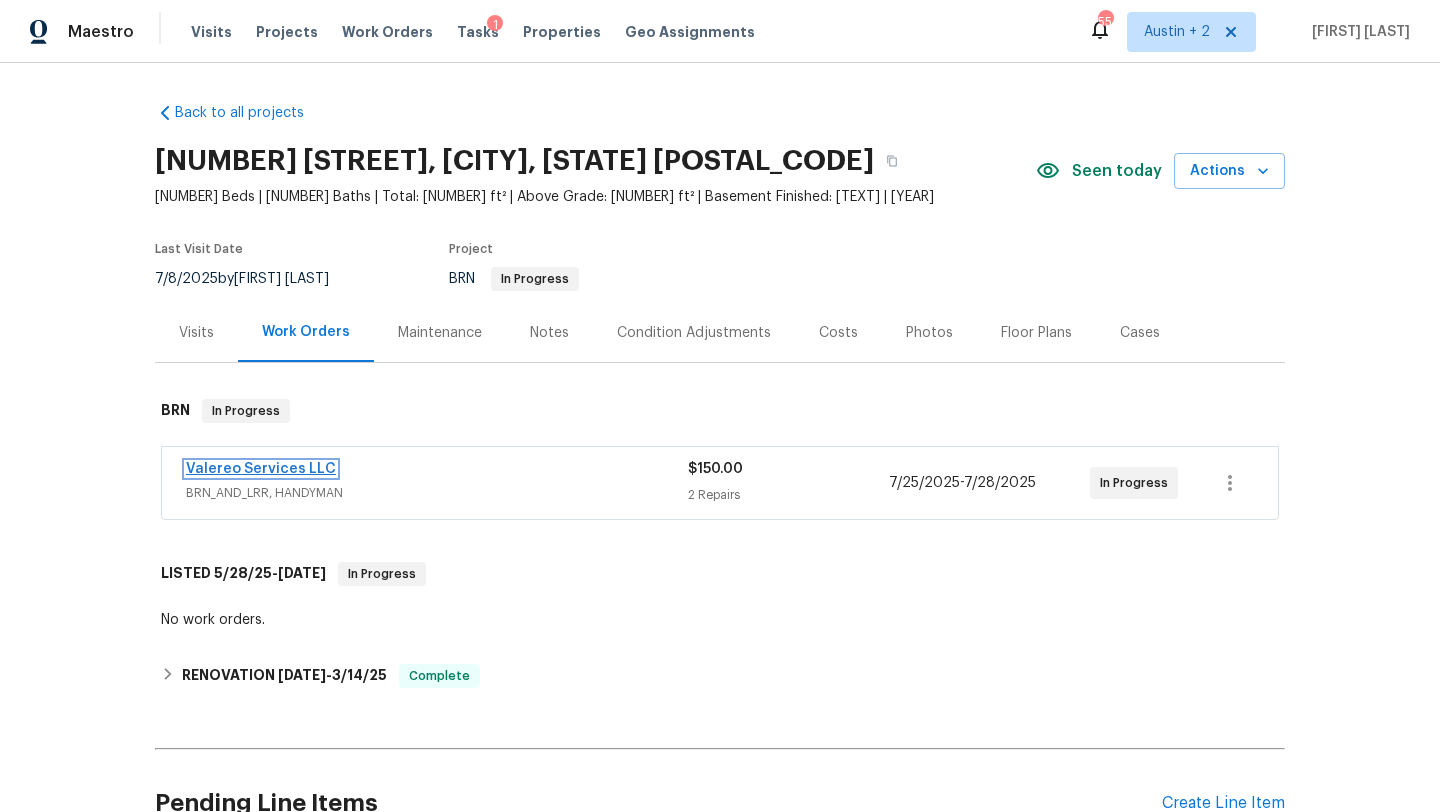 click on "Valereo Services LLC" at bounding box center [261, 469] 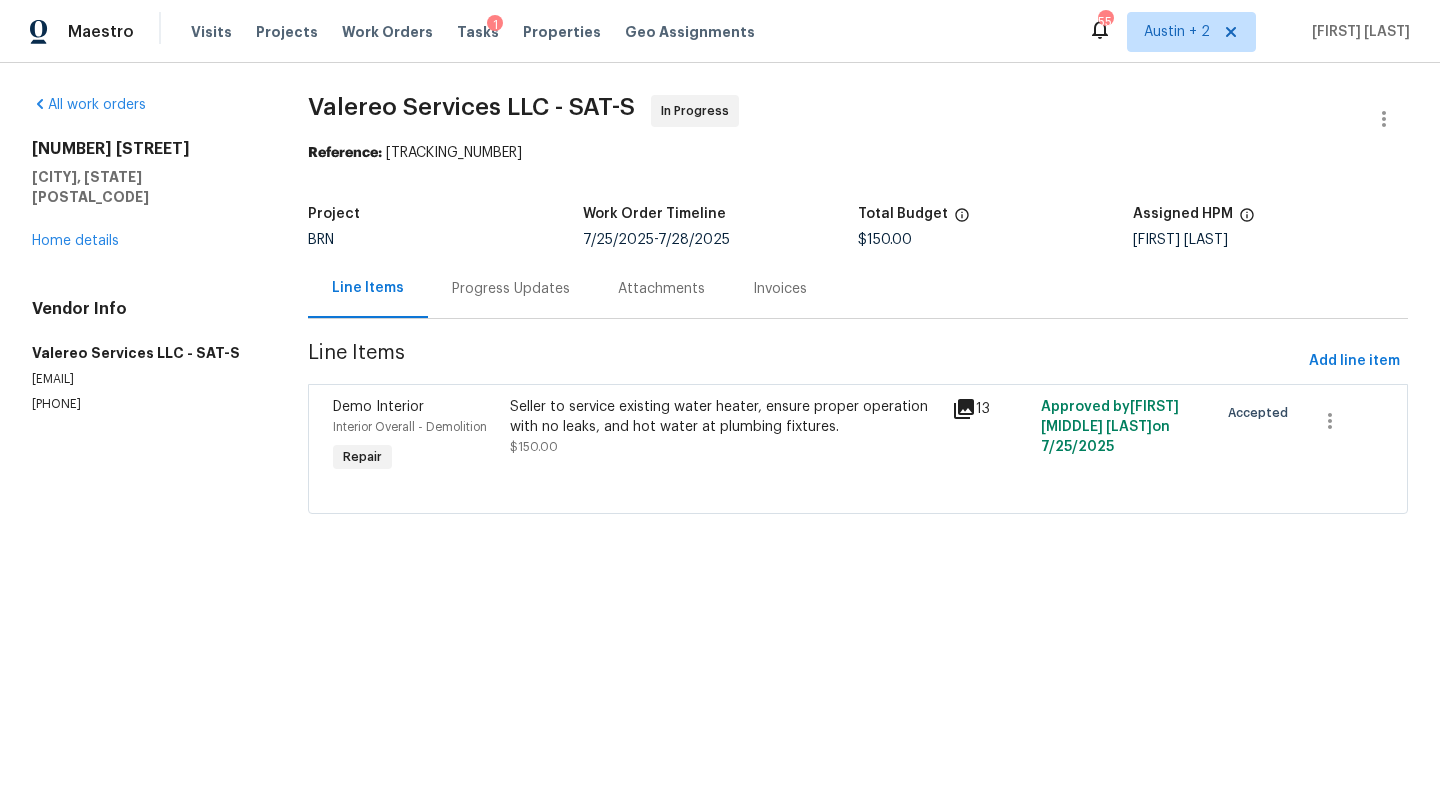 click on "Progress Updates" at bounding box center (511, 289) 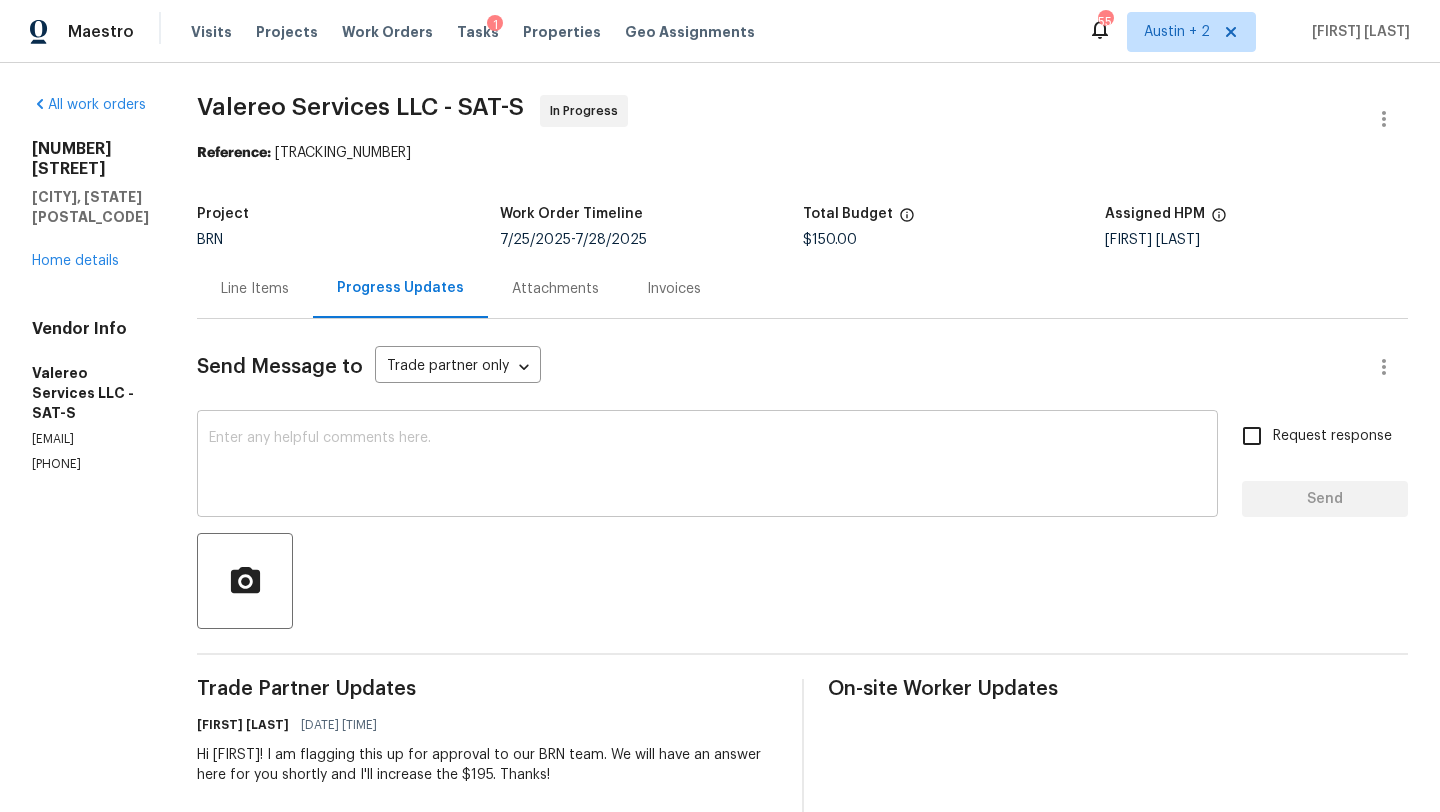 scroll, scrollTop: 233, scrollLeft: 0, axis: vertical 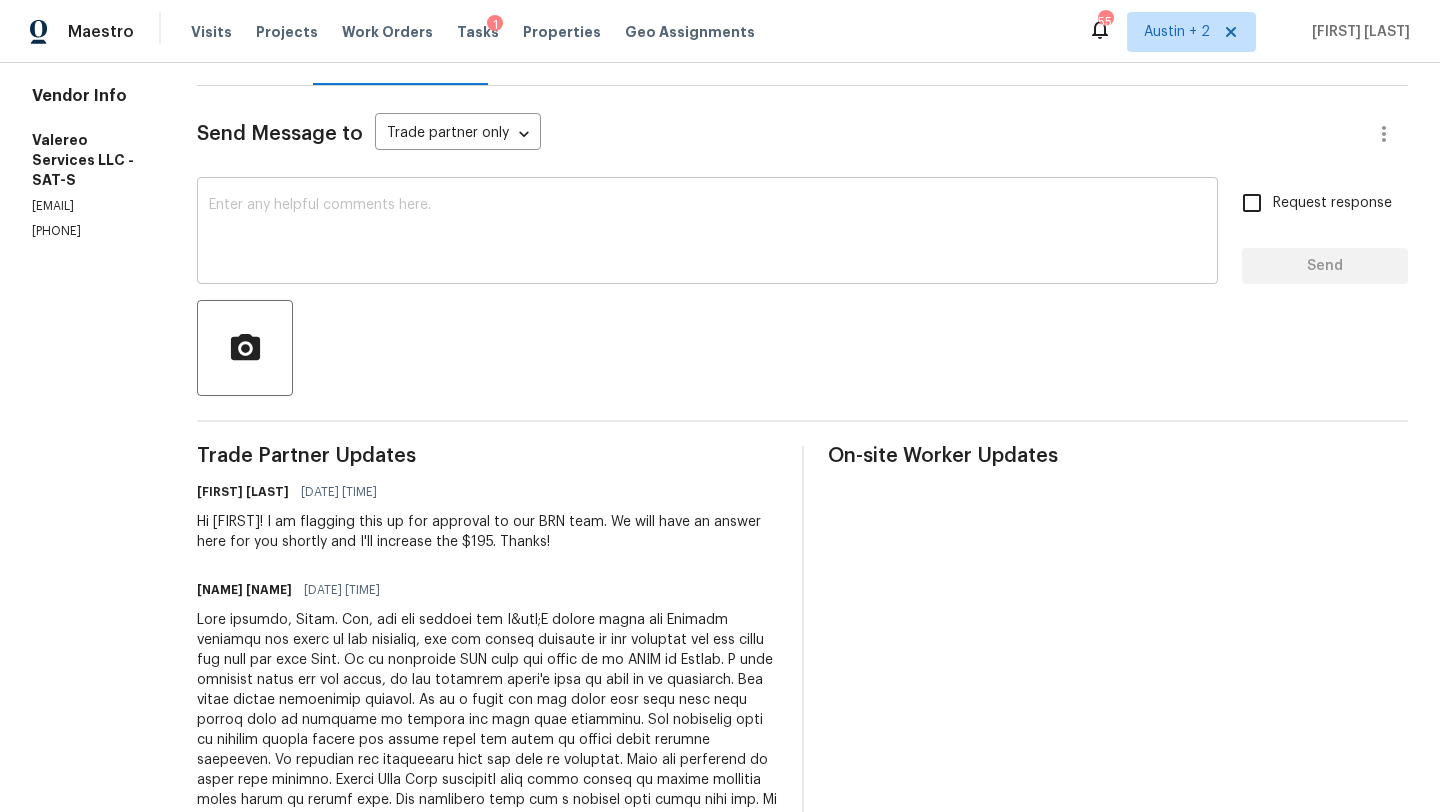 click at bounding box center [707, 233] 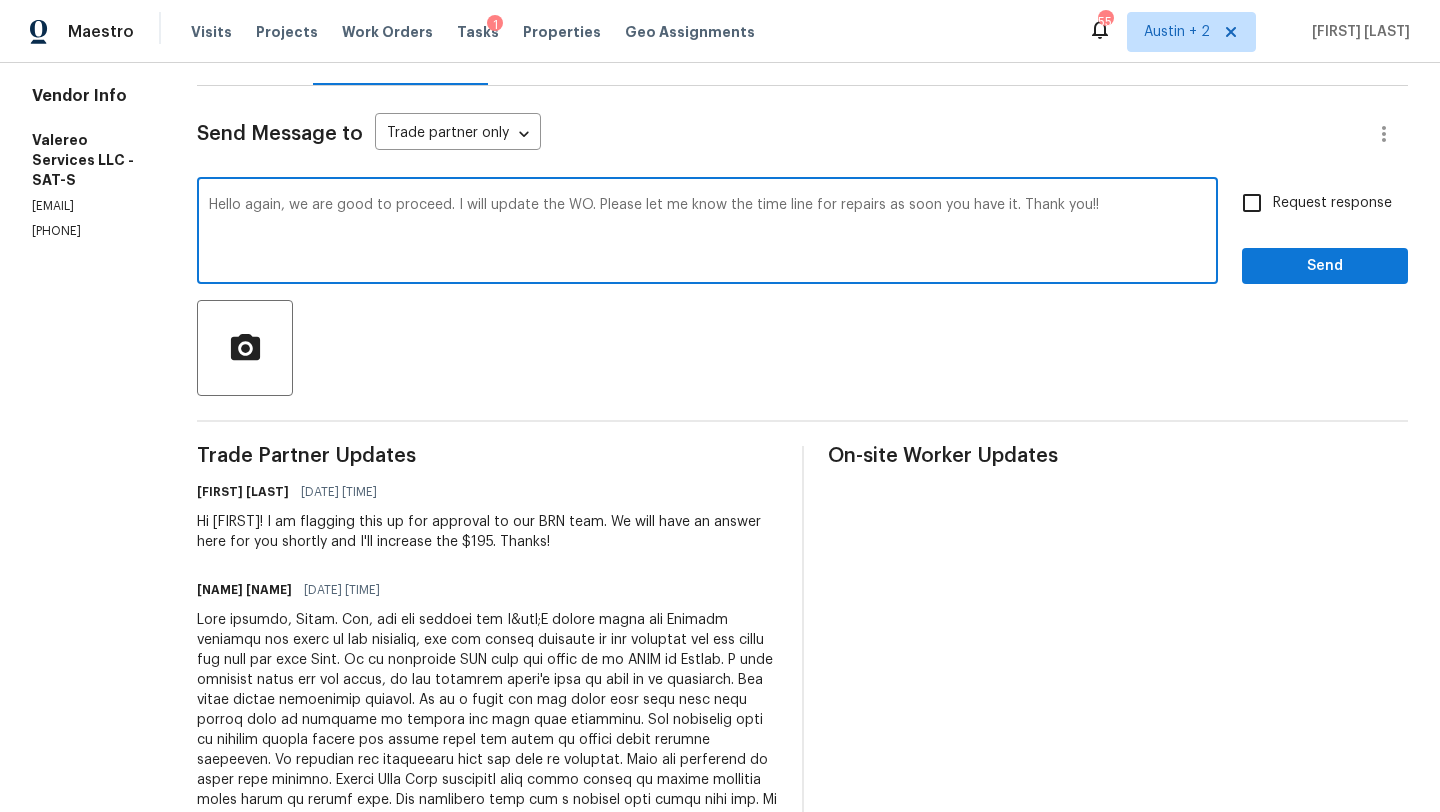type on "Hello again, we are good to proceed. I will update the WO. Please let me know the time line for repairs as soon you have it. Thank you!!" 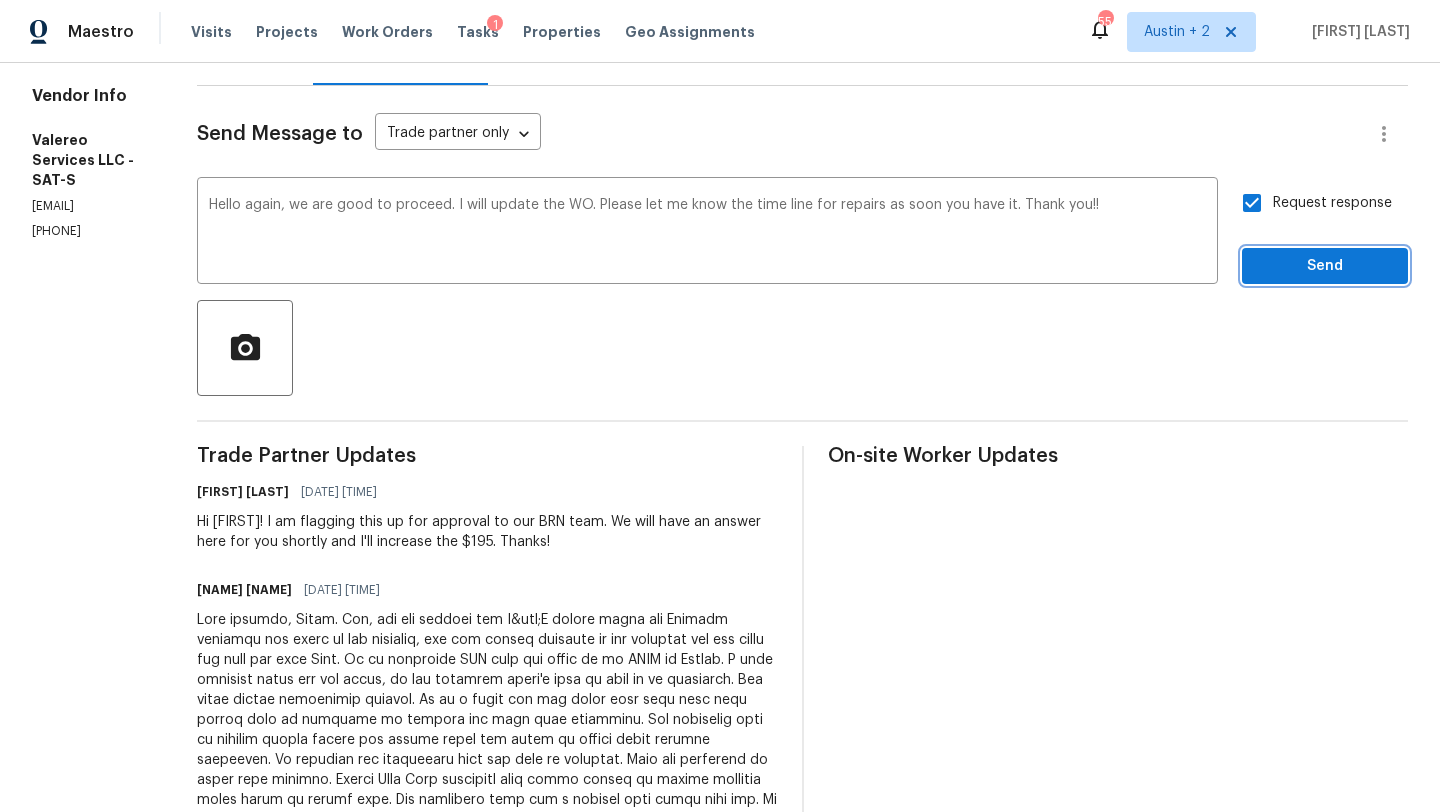 click on "Send" at bounding box center [1325, 266] 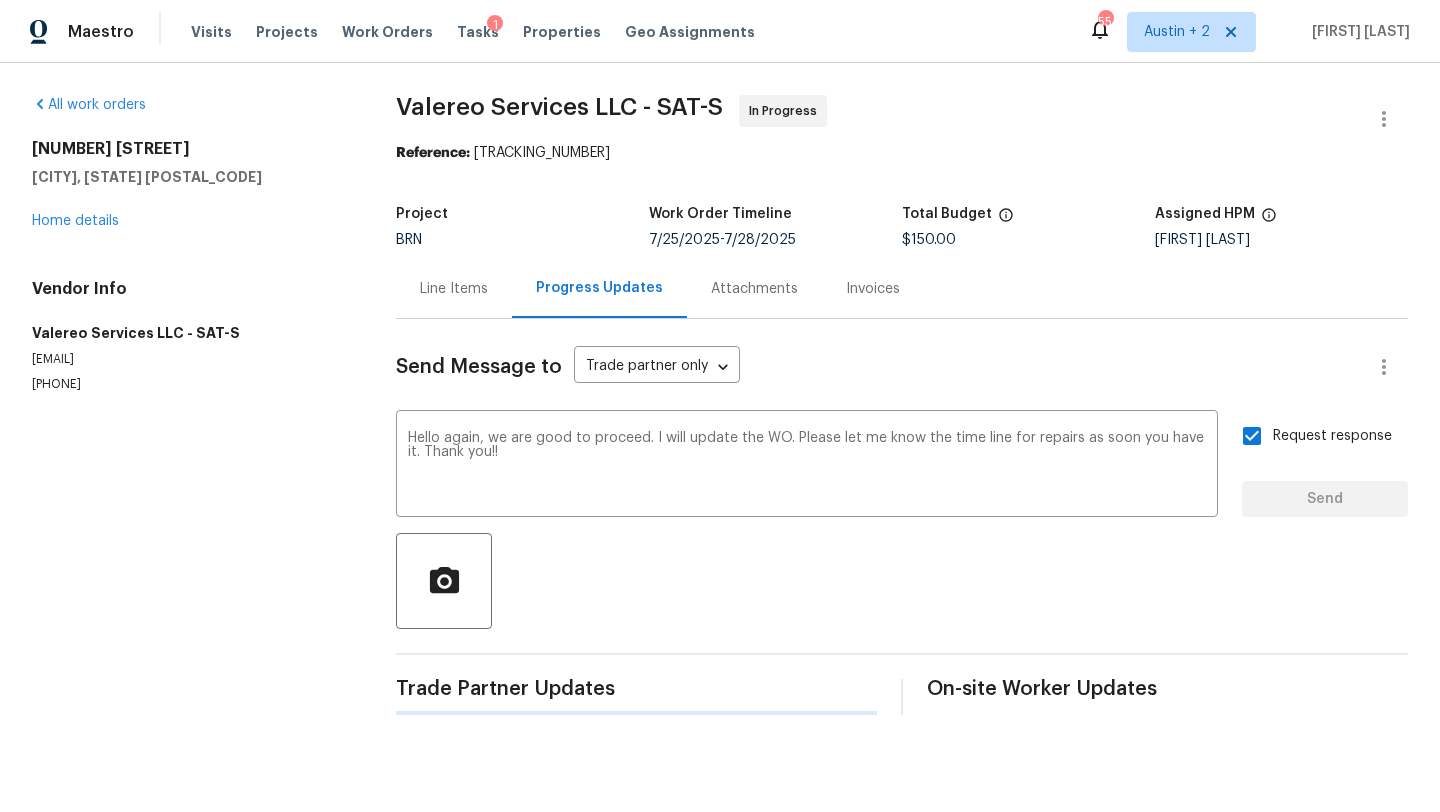 scroll, scrollTop: 0, scrollLeft: 0, axis: both 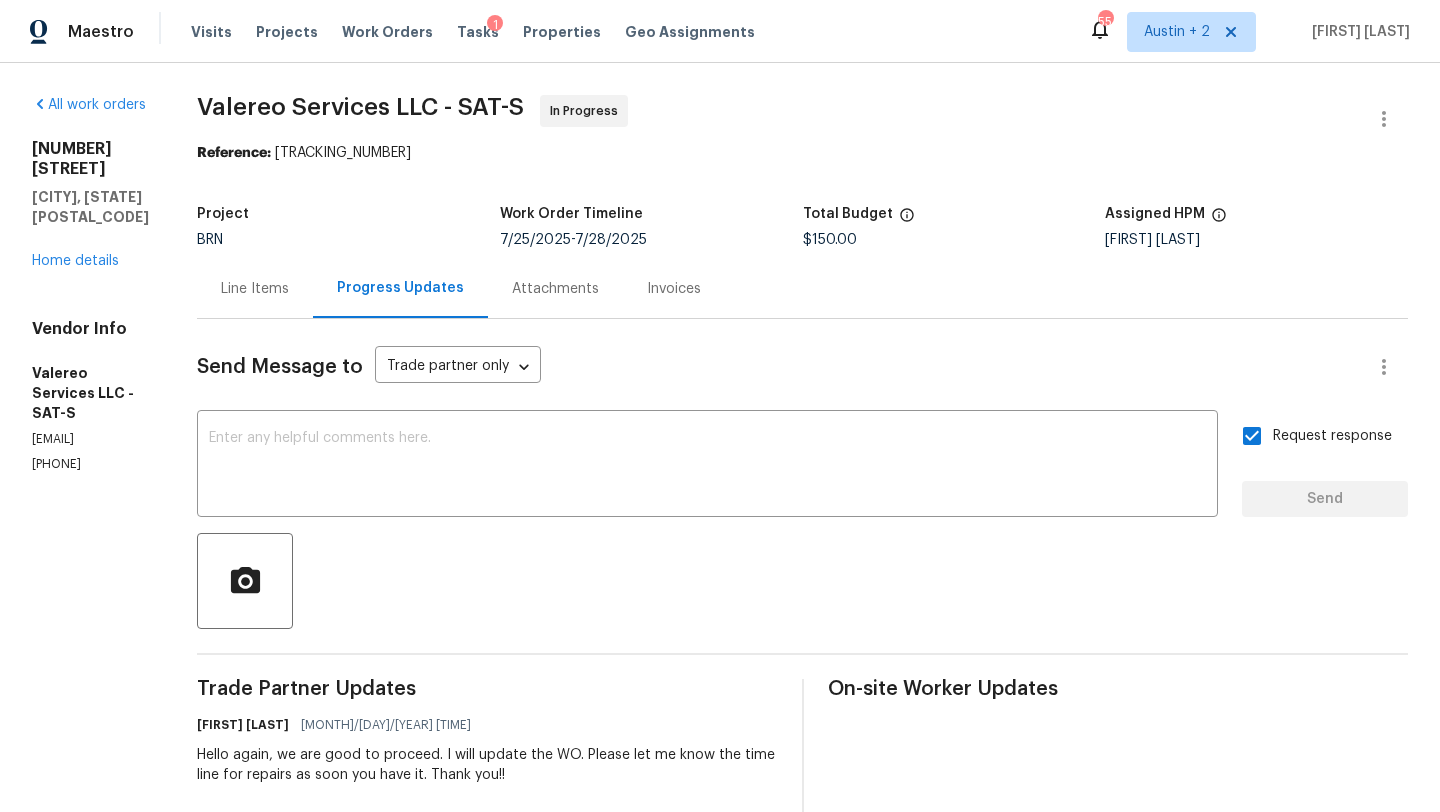 click on "Line Items" at bounding box center [255, 289] 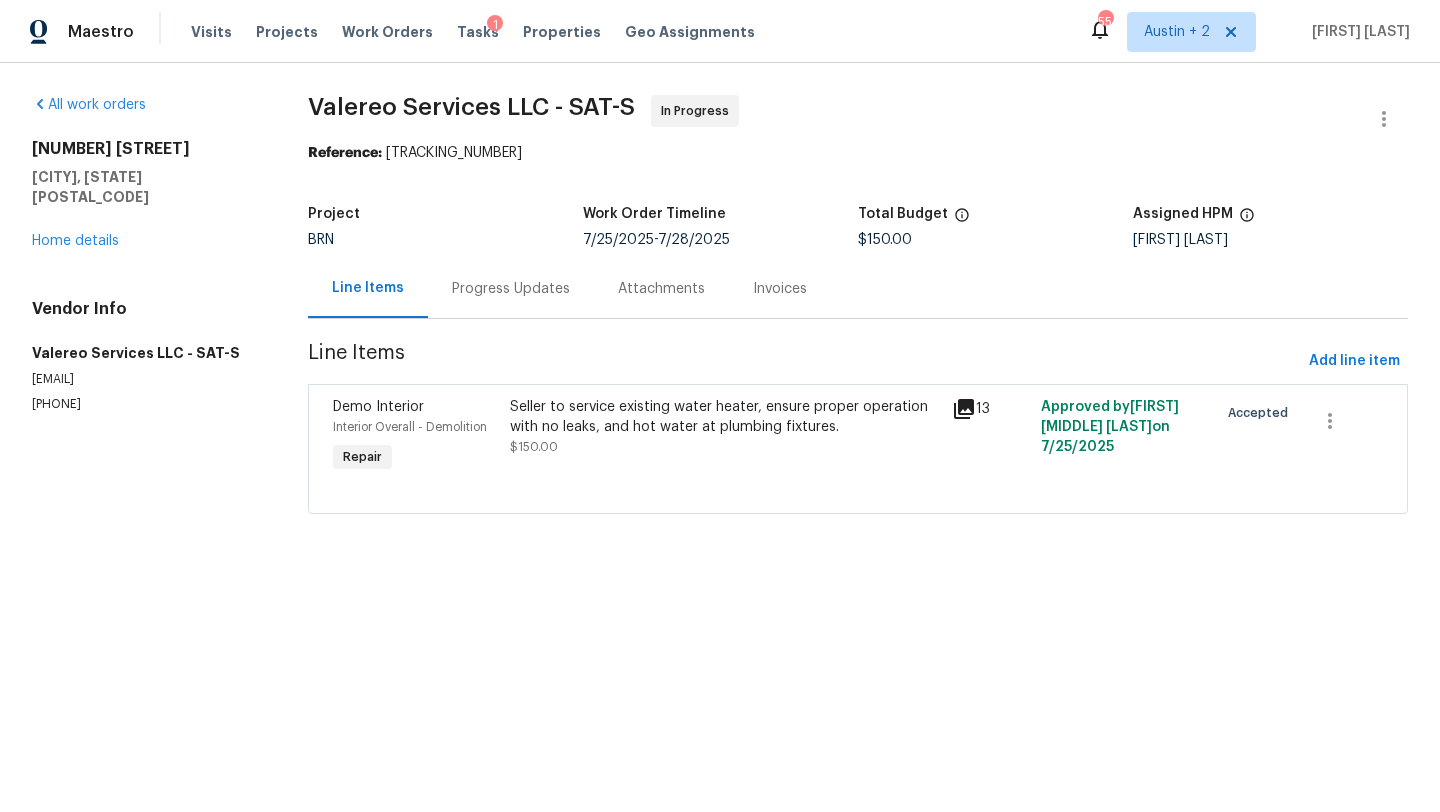 click on "Seller to service existing water heater, ensure proper operation with no leaks, and hot water at plumbing fixtures." at bounding box center (725, 417) 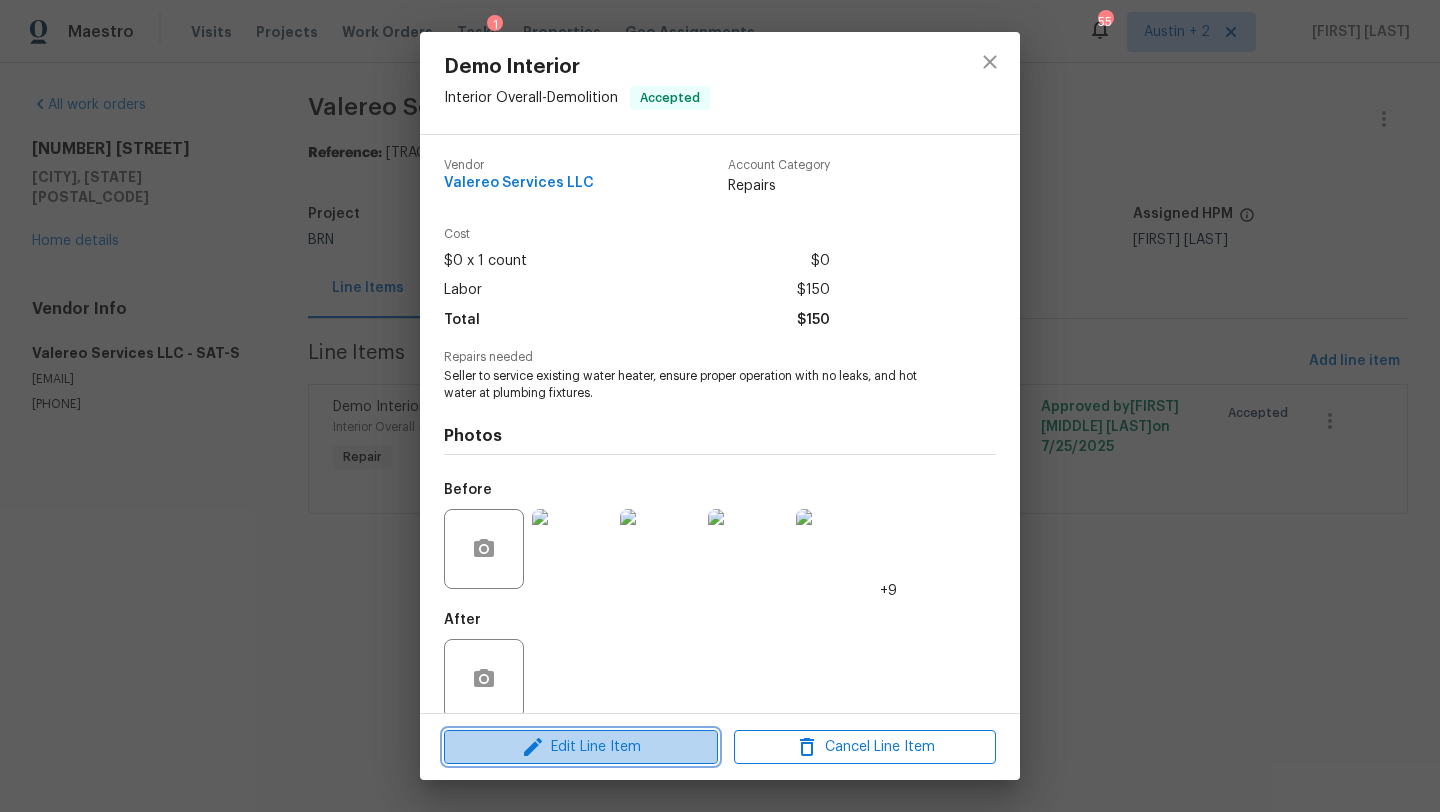 click on "Edit Line Item" at bounding box center (581, 747) 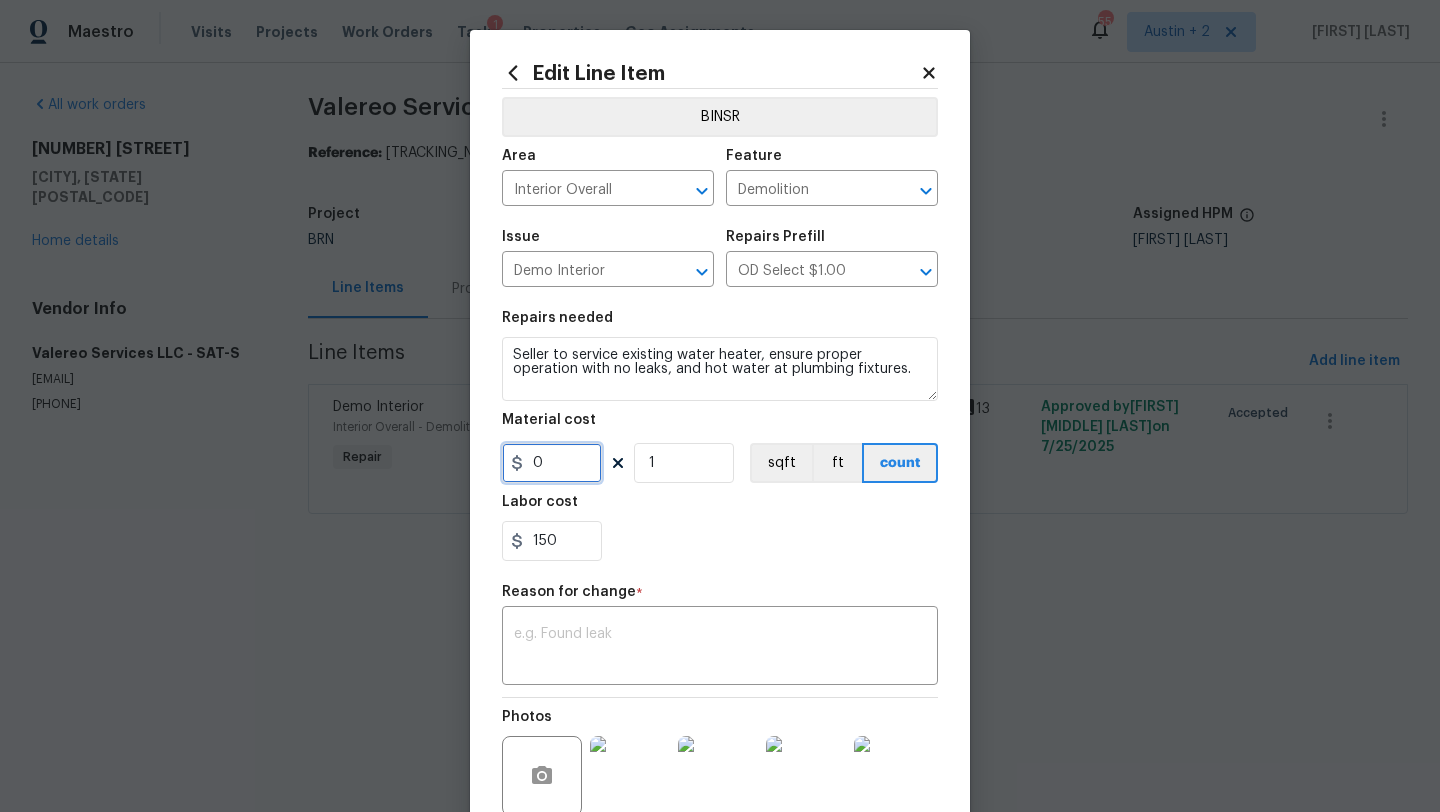 drag, startPoint x: 574, startPoint y: 468, endPoint x: 480, endPoint y: 455, distance: 94.89468 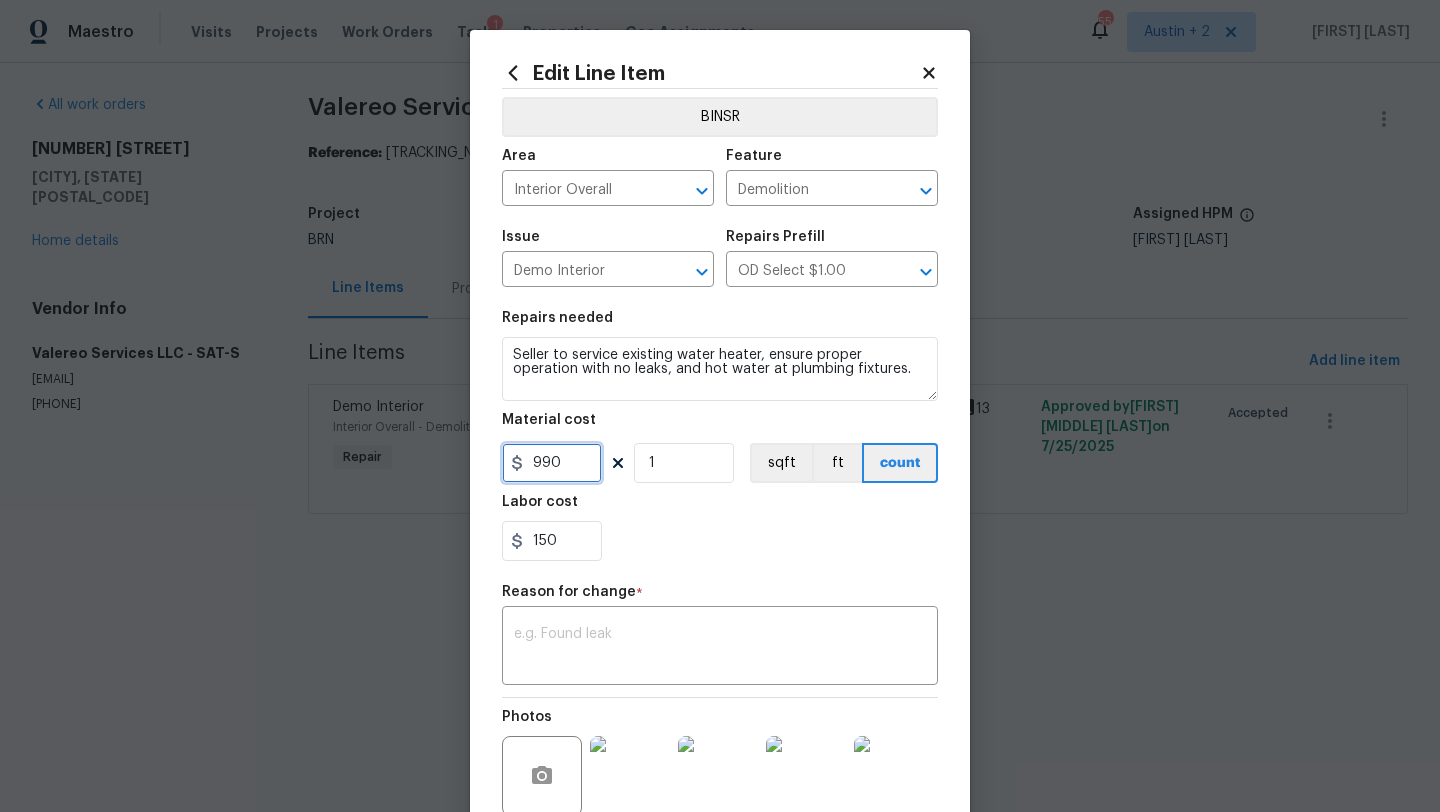 type on "990" 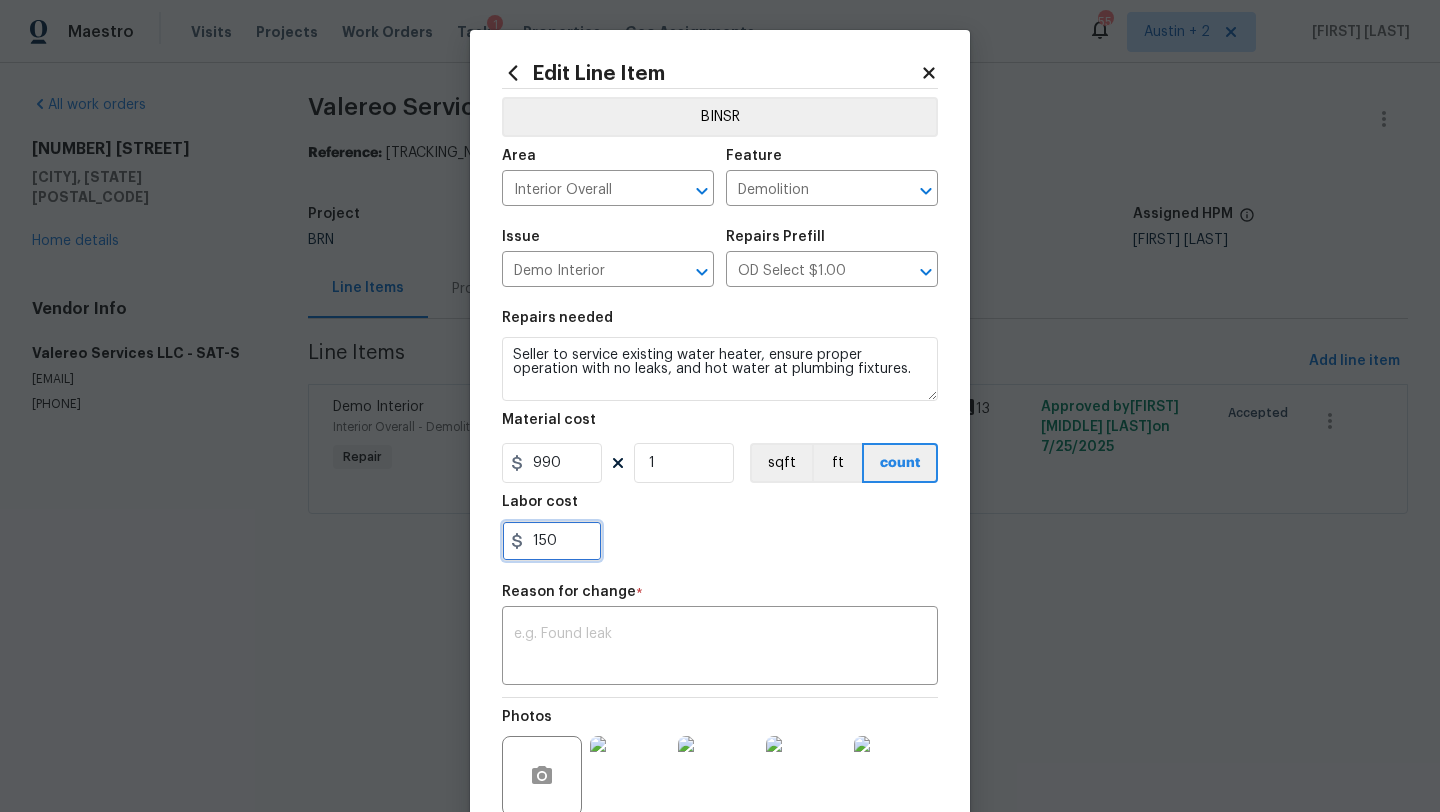 drag, startPoint x: 565, startPoint y: 552, endPoint x: 466, endPoint y: 490, distance: 116.81181 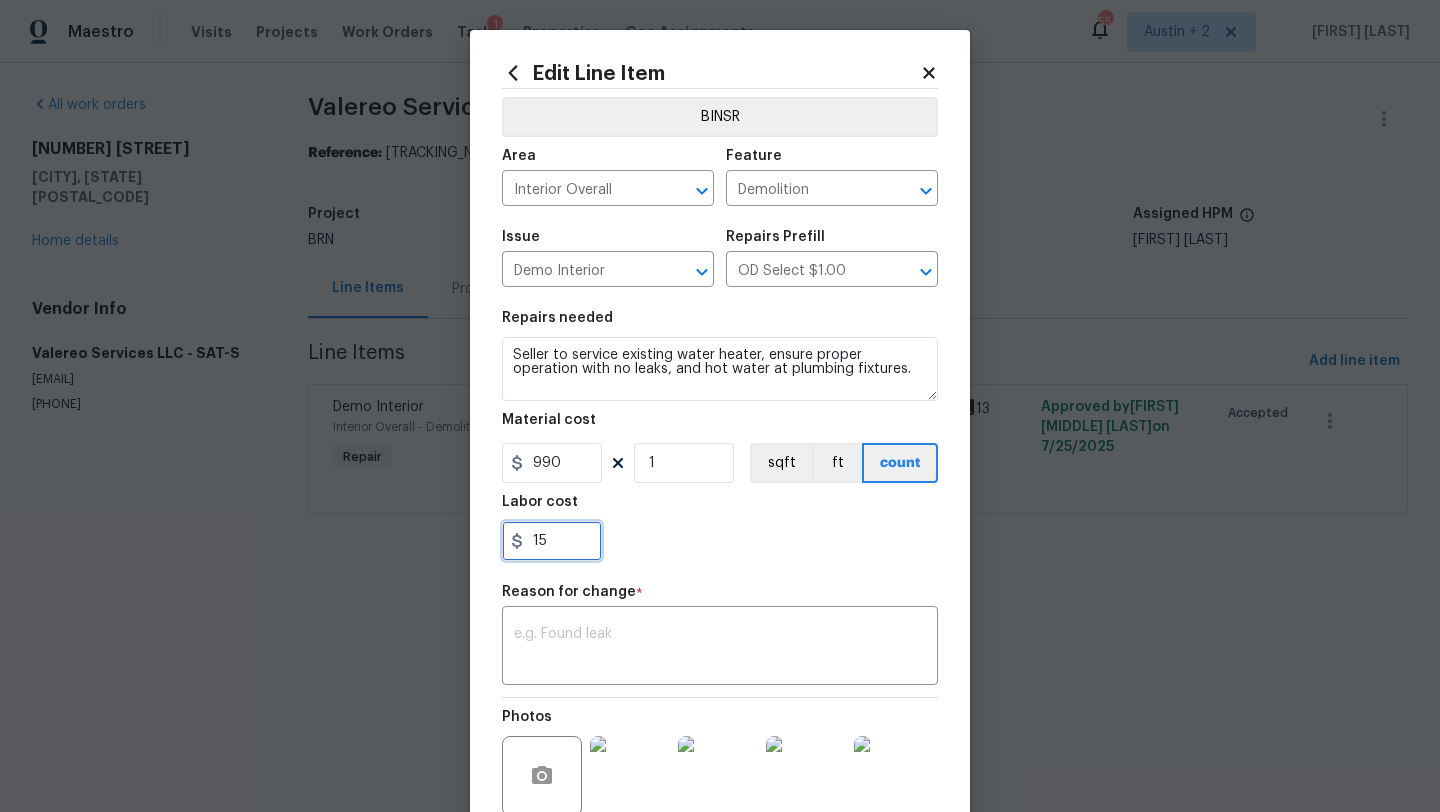 type on "1" 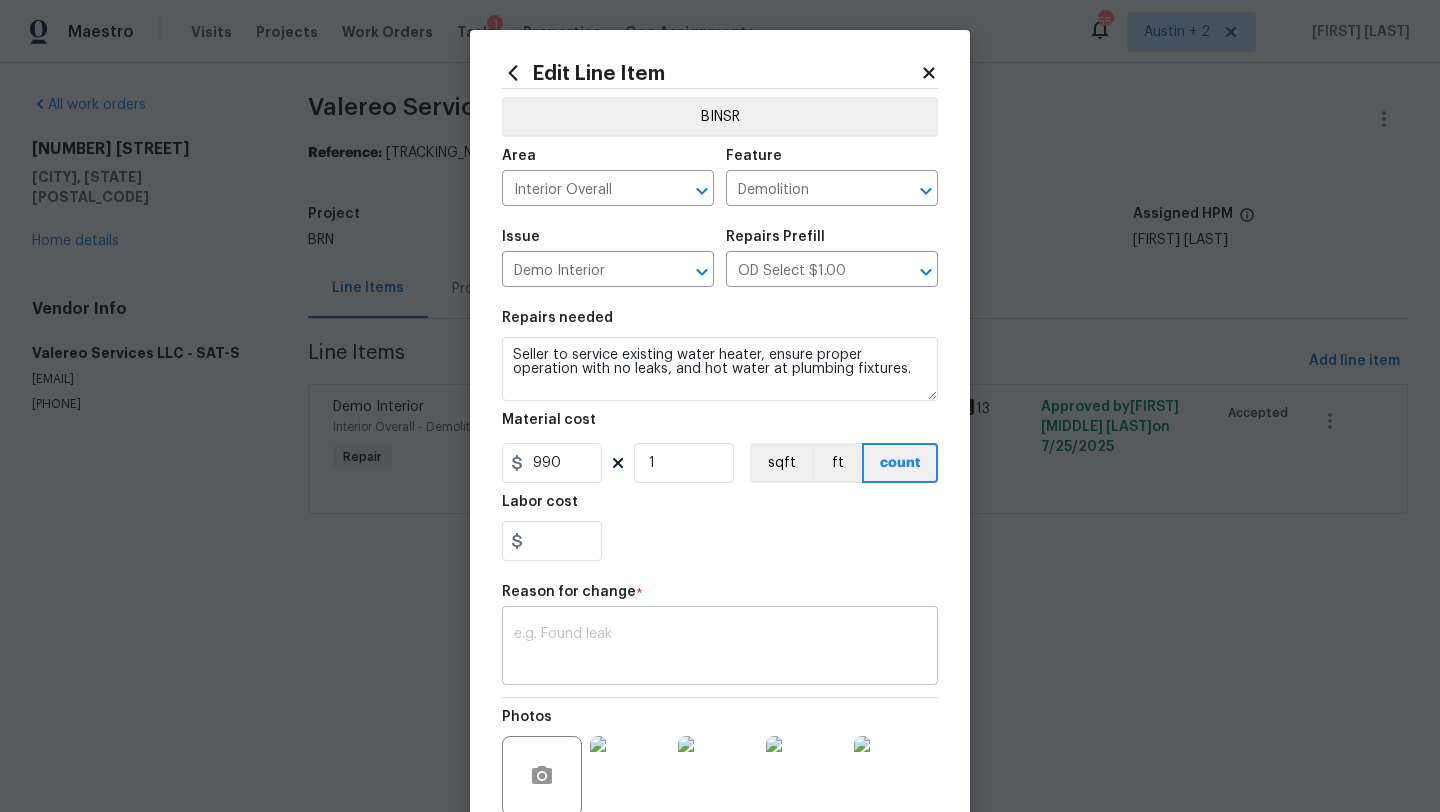 type on "0" 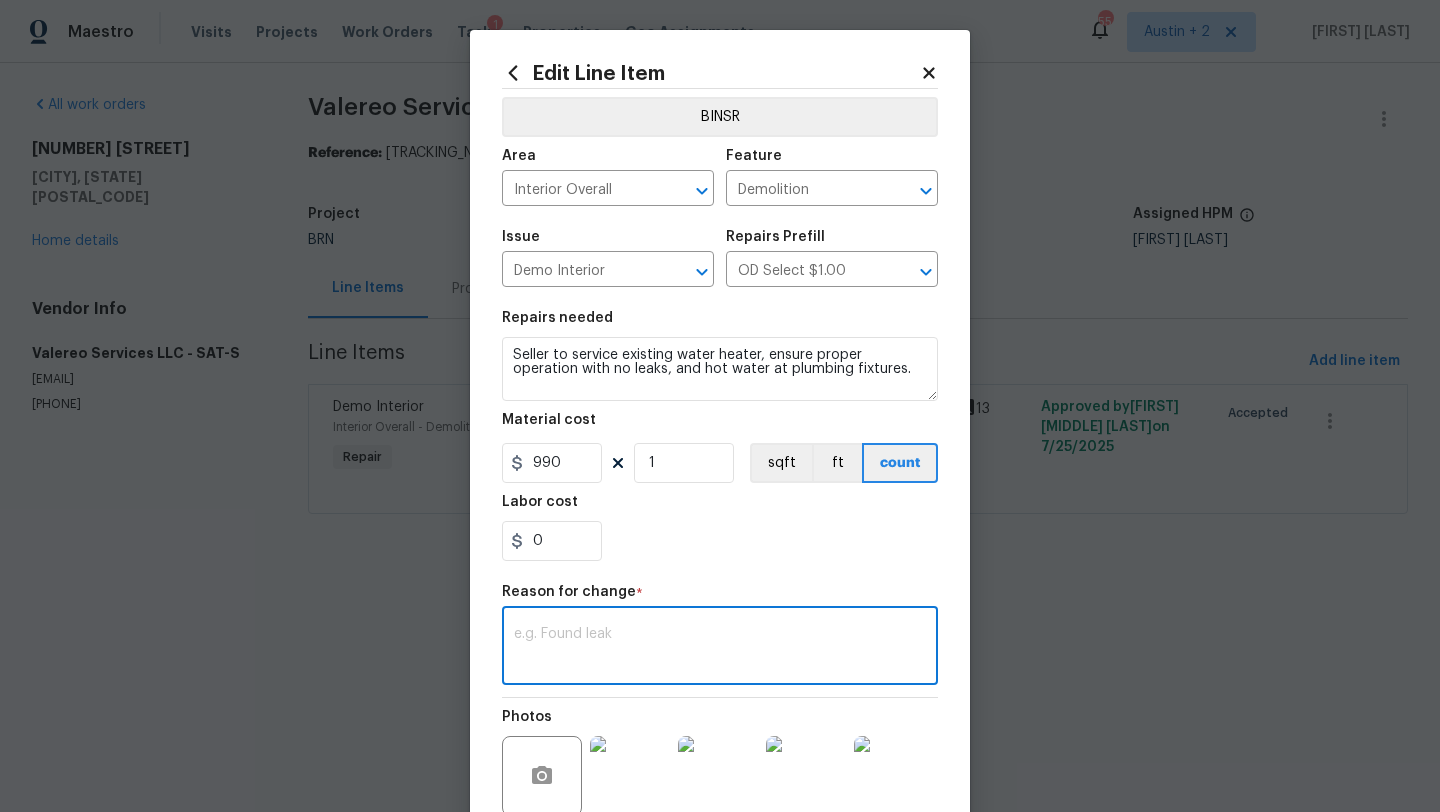 click at bounding box center [720, 648] 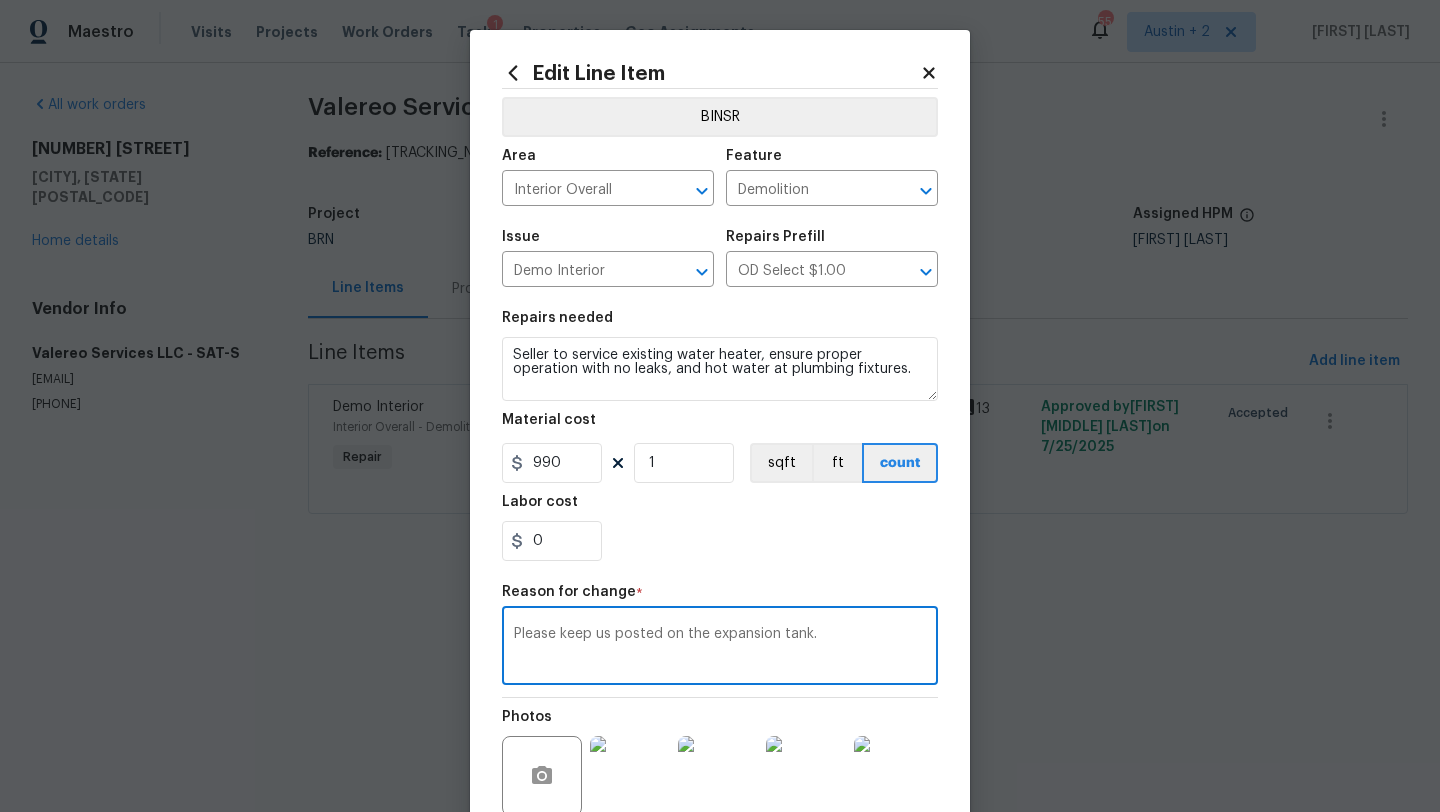 scroll, scrollTop: 194, scrollLeft: 0, axis: vertical 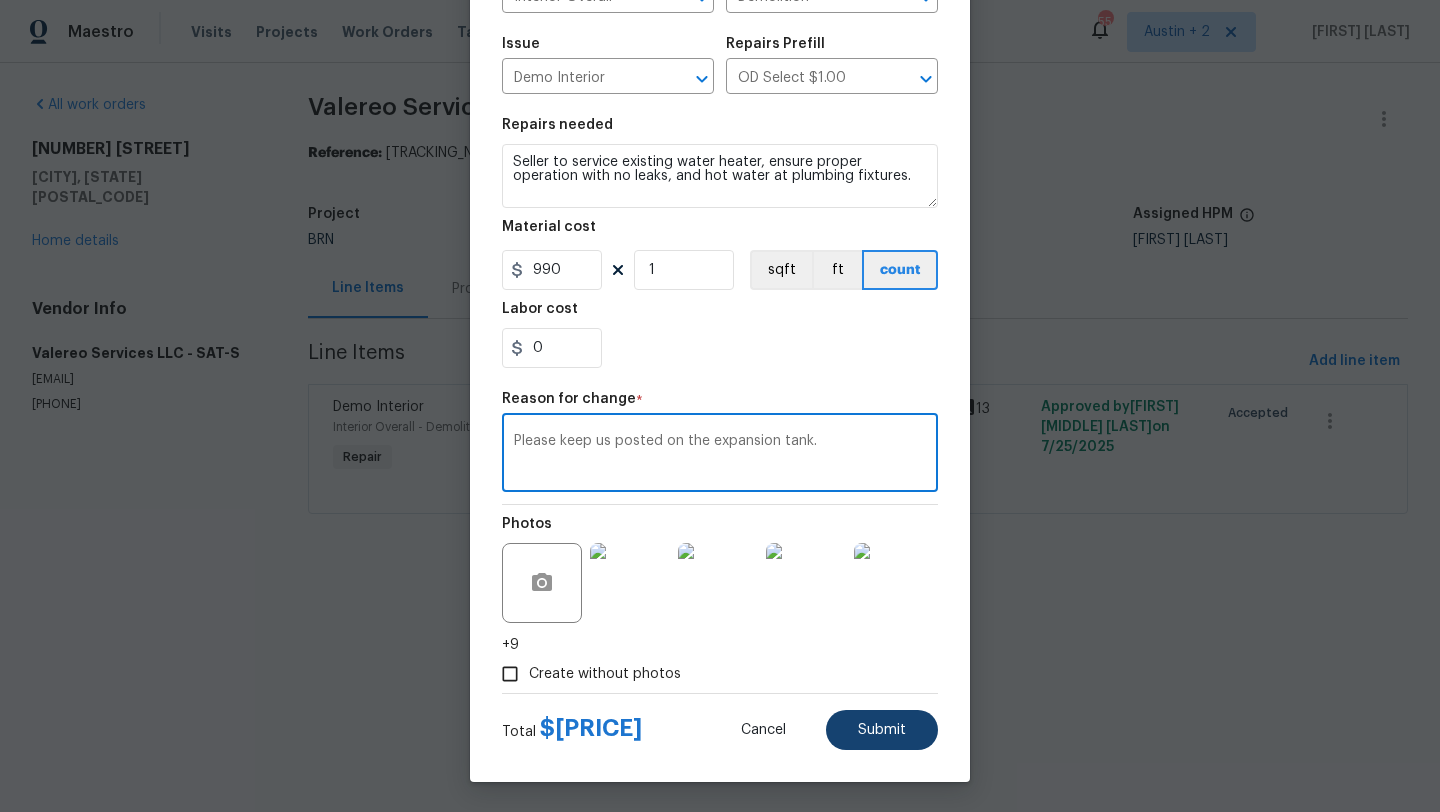 type on "Please keep us posted on the expansion tank." 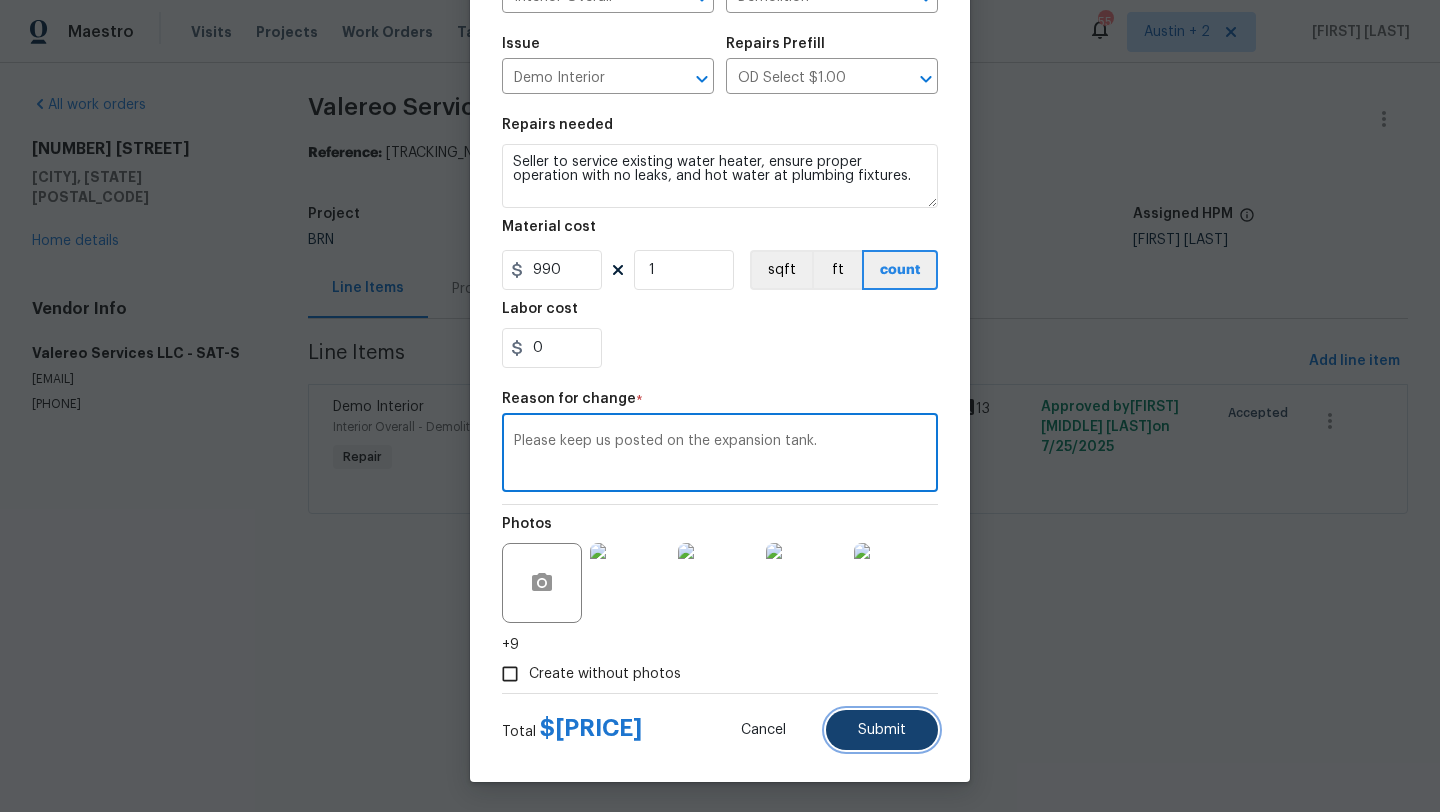 click on "Submit" at bounding box center (882, 730) 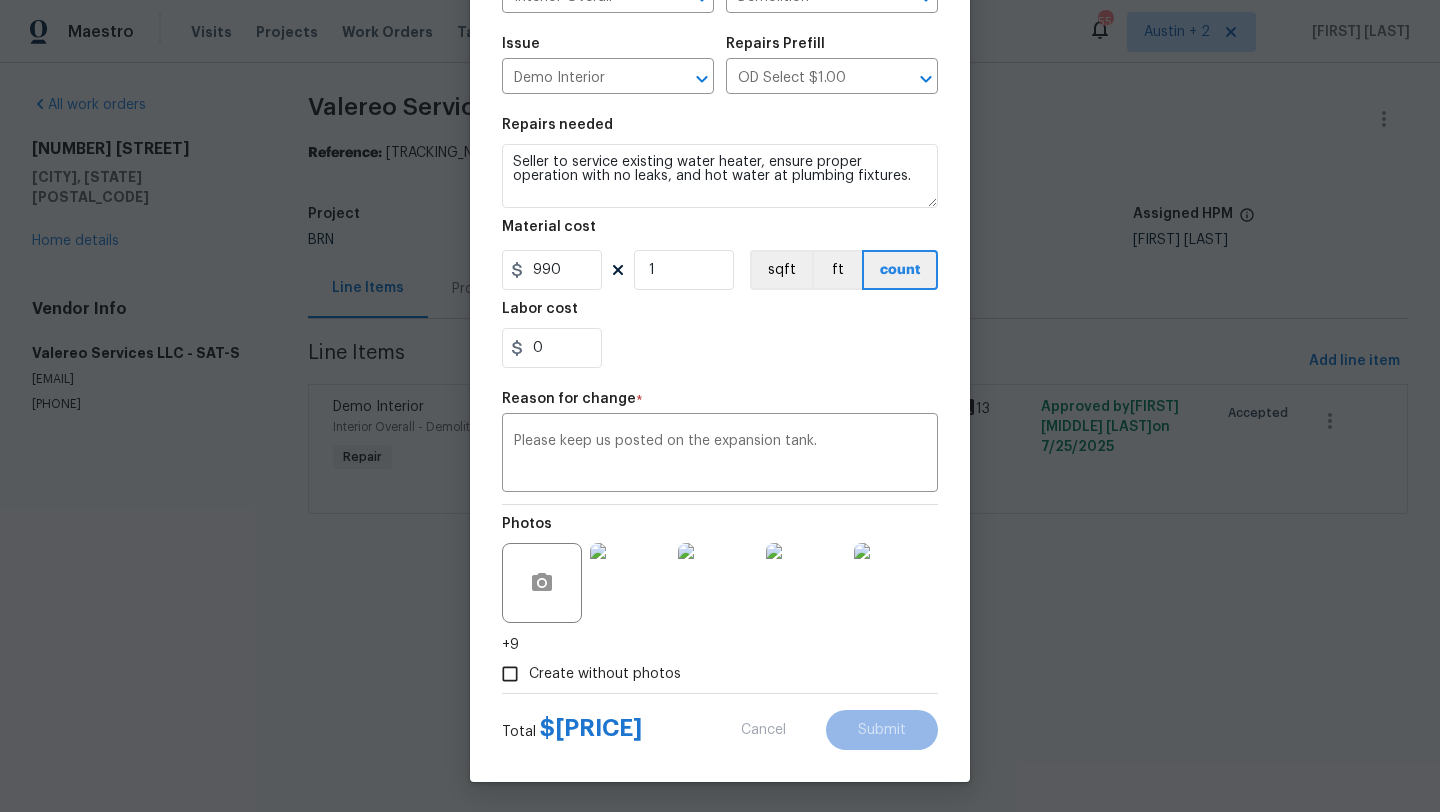 type on "0" 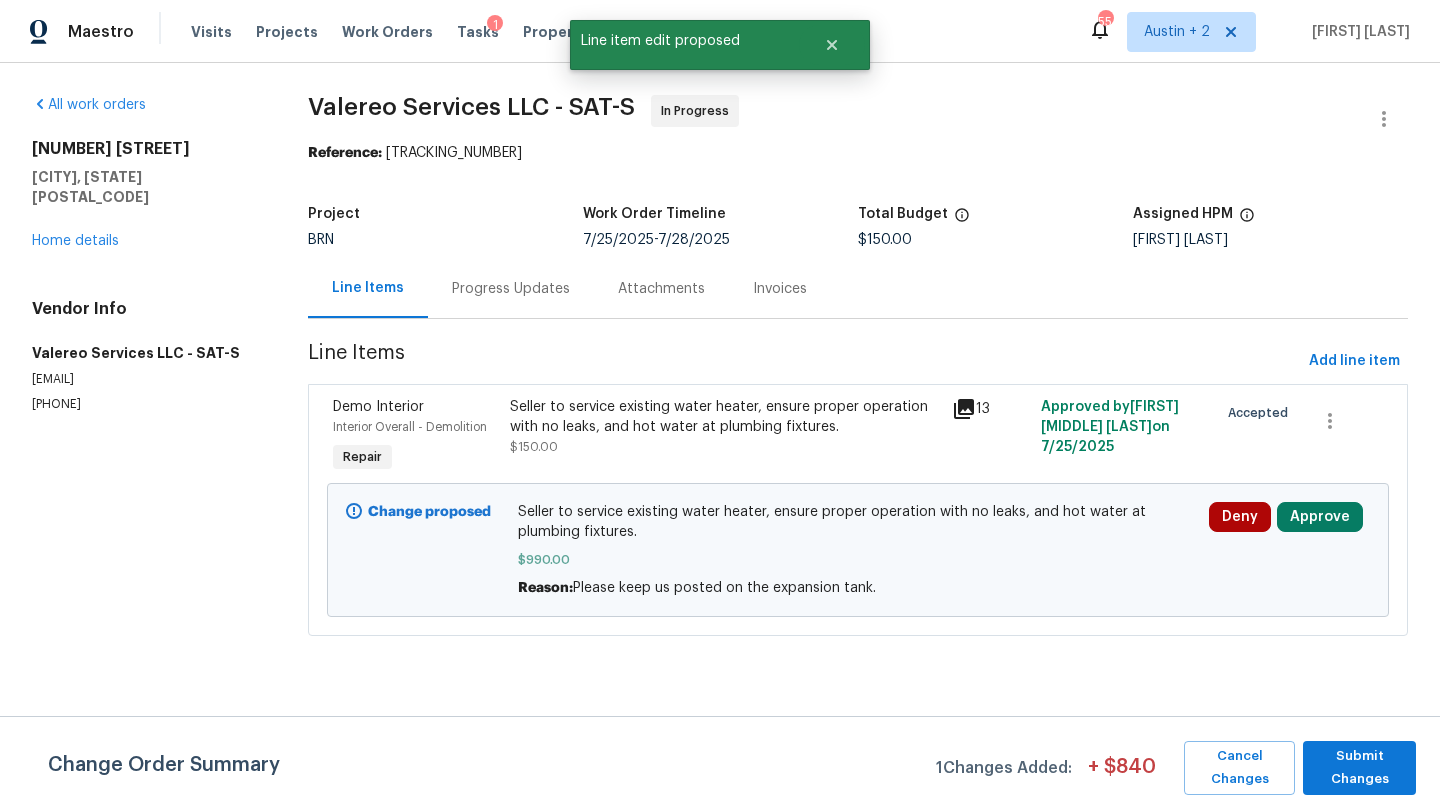 scroll, scrollTop: 0, scrollLeft: 0, axis: both 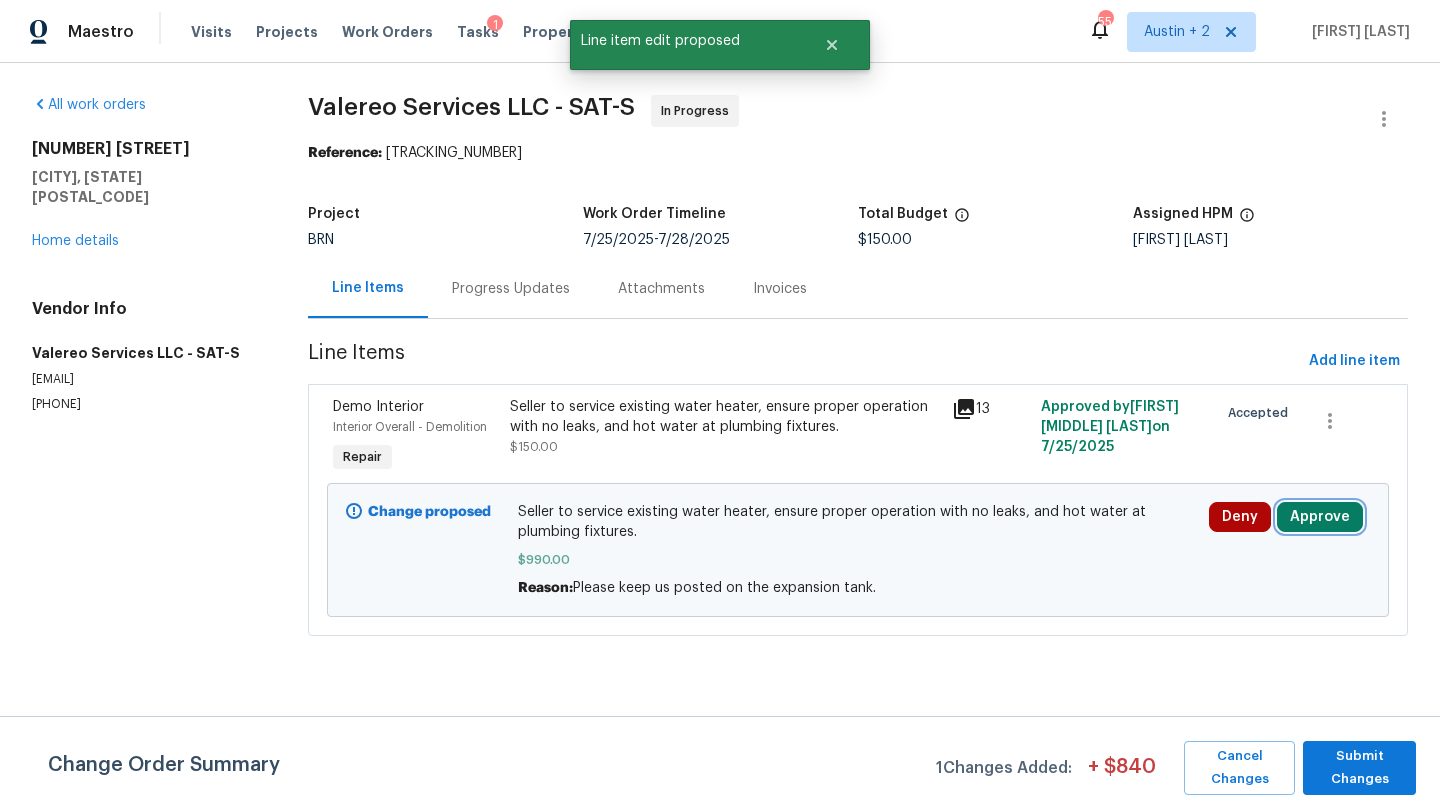 click on "Approve" at bounding box center [1320, 517] 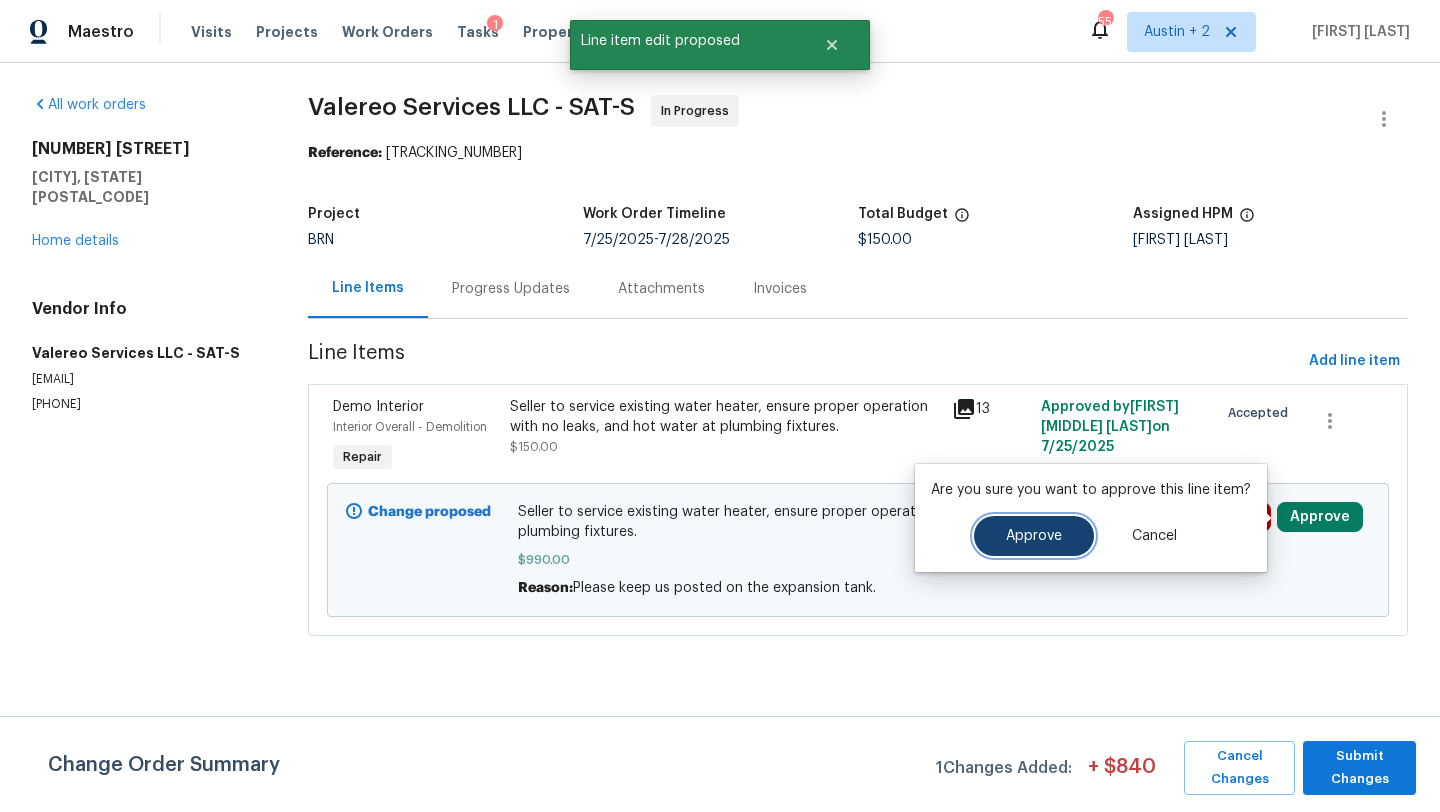 click on "Approve" at bounding box center [1034, 536] 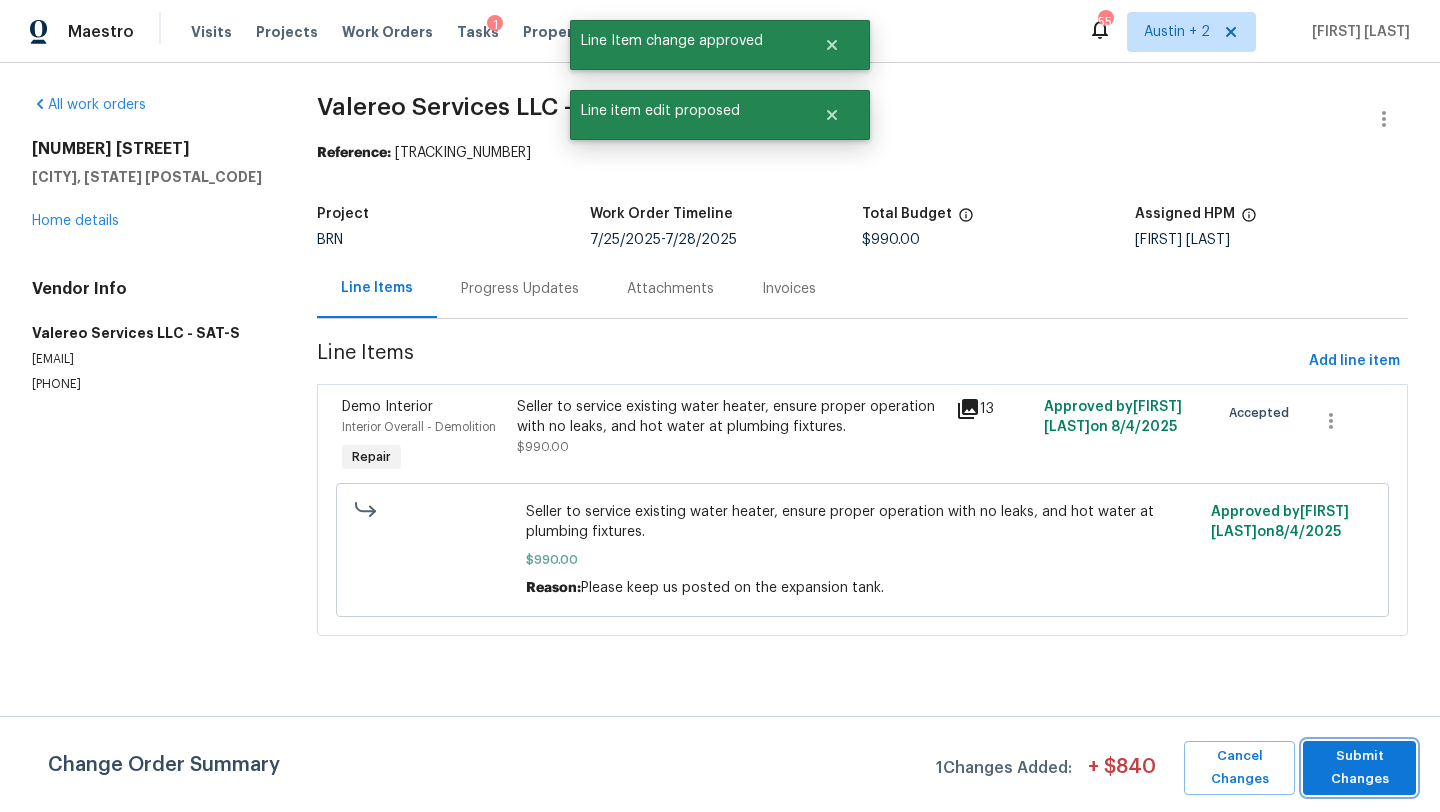 click on "Submit Changes" at bounding box center (1359, 768) 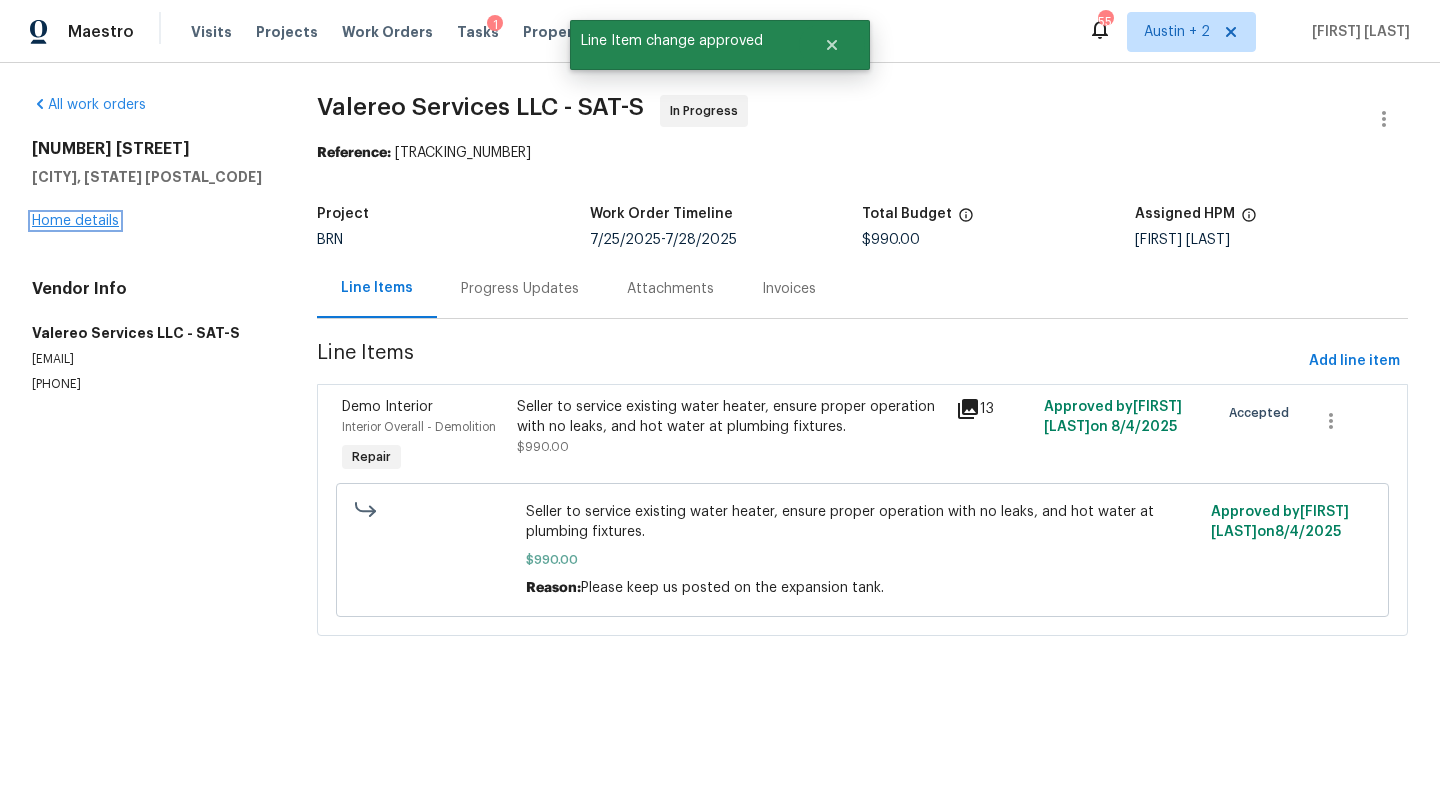 click on "Home details" at bounding box center (75, 221) 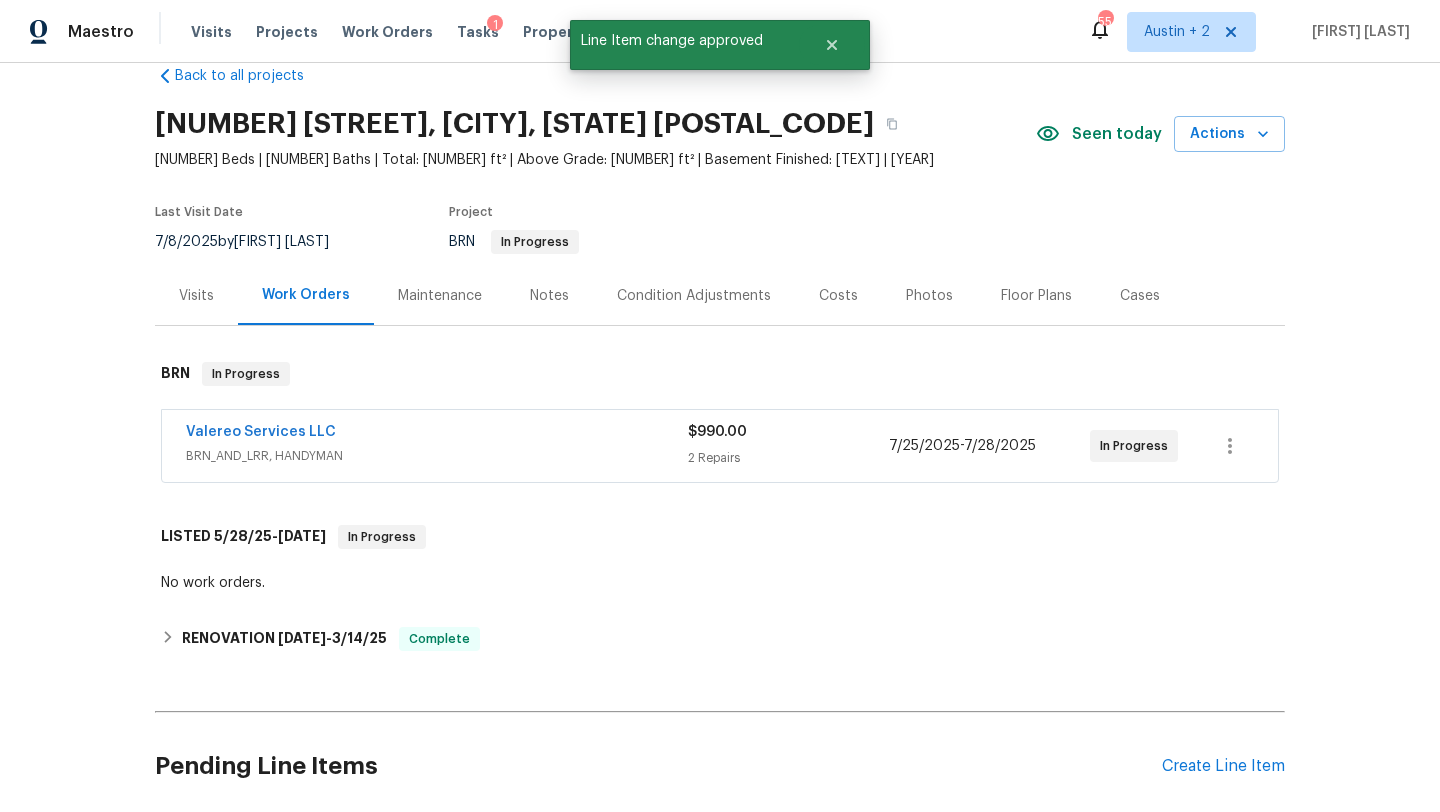 scroll, scrollTop: 39, scrollLeft: 0, axis: vertical 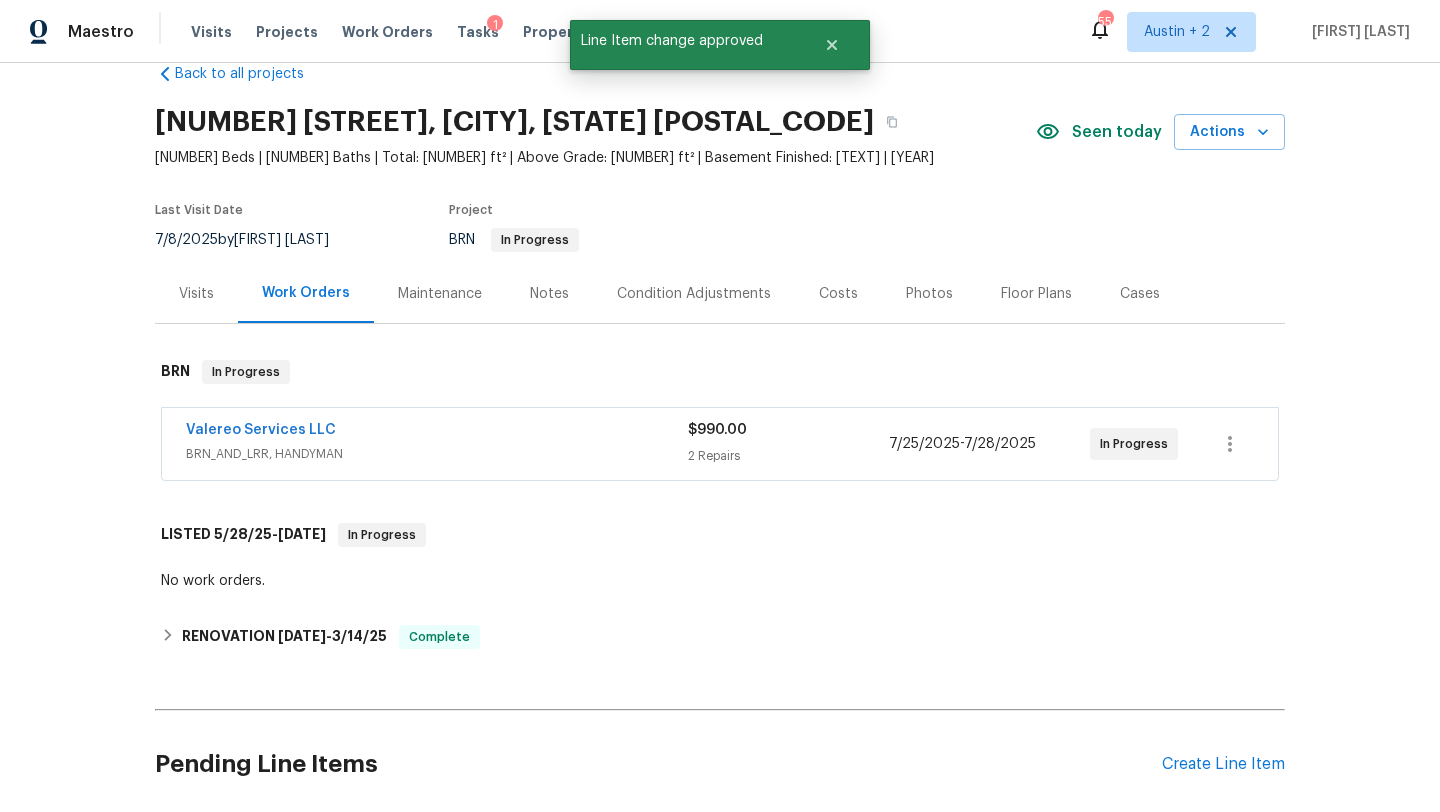 click on "Notes" at bounding box center [549, 294] 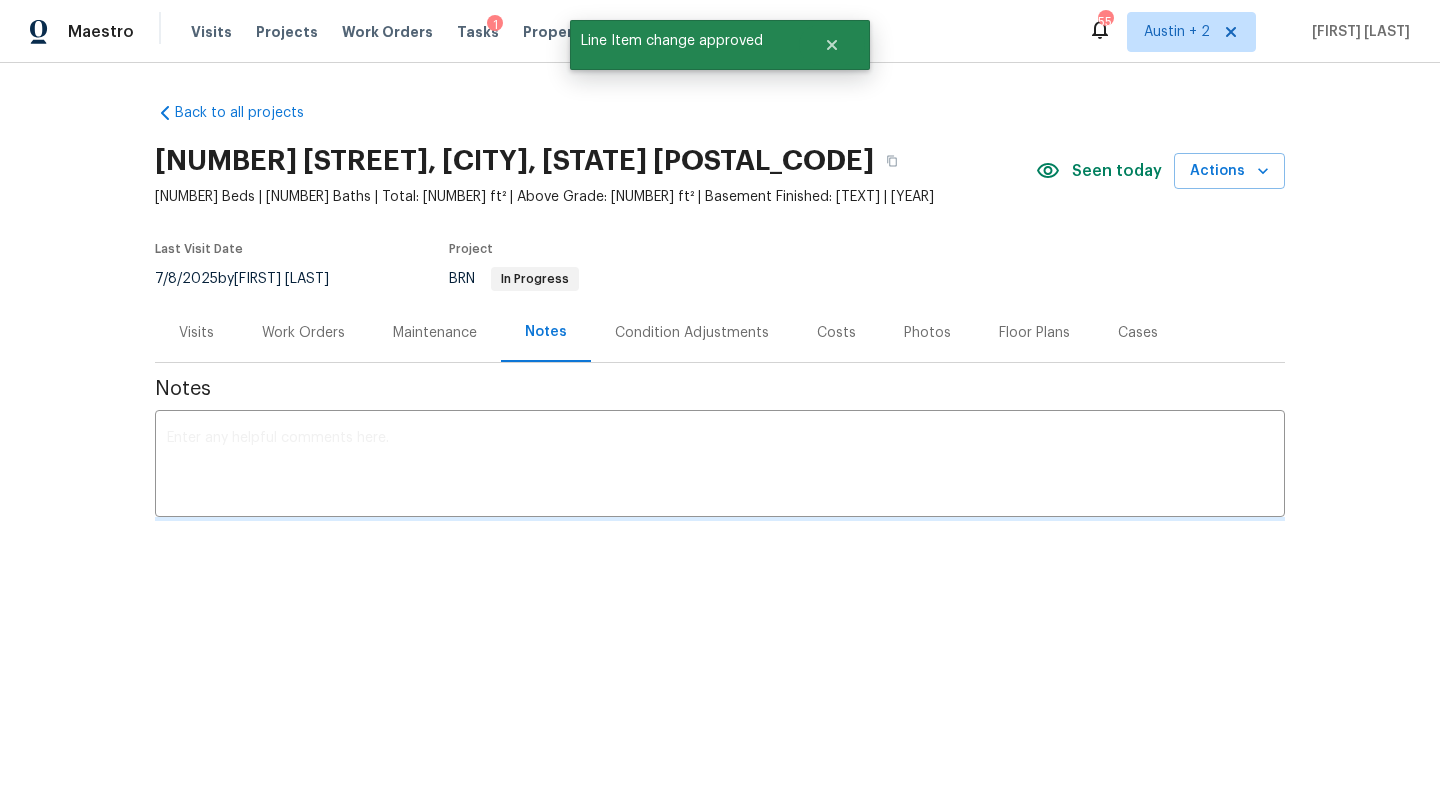 scroll, scrollTop: 0, scrollLeft: 0, axis: both 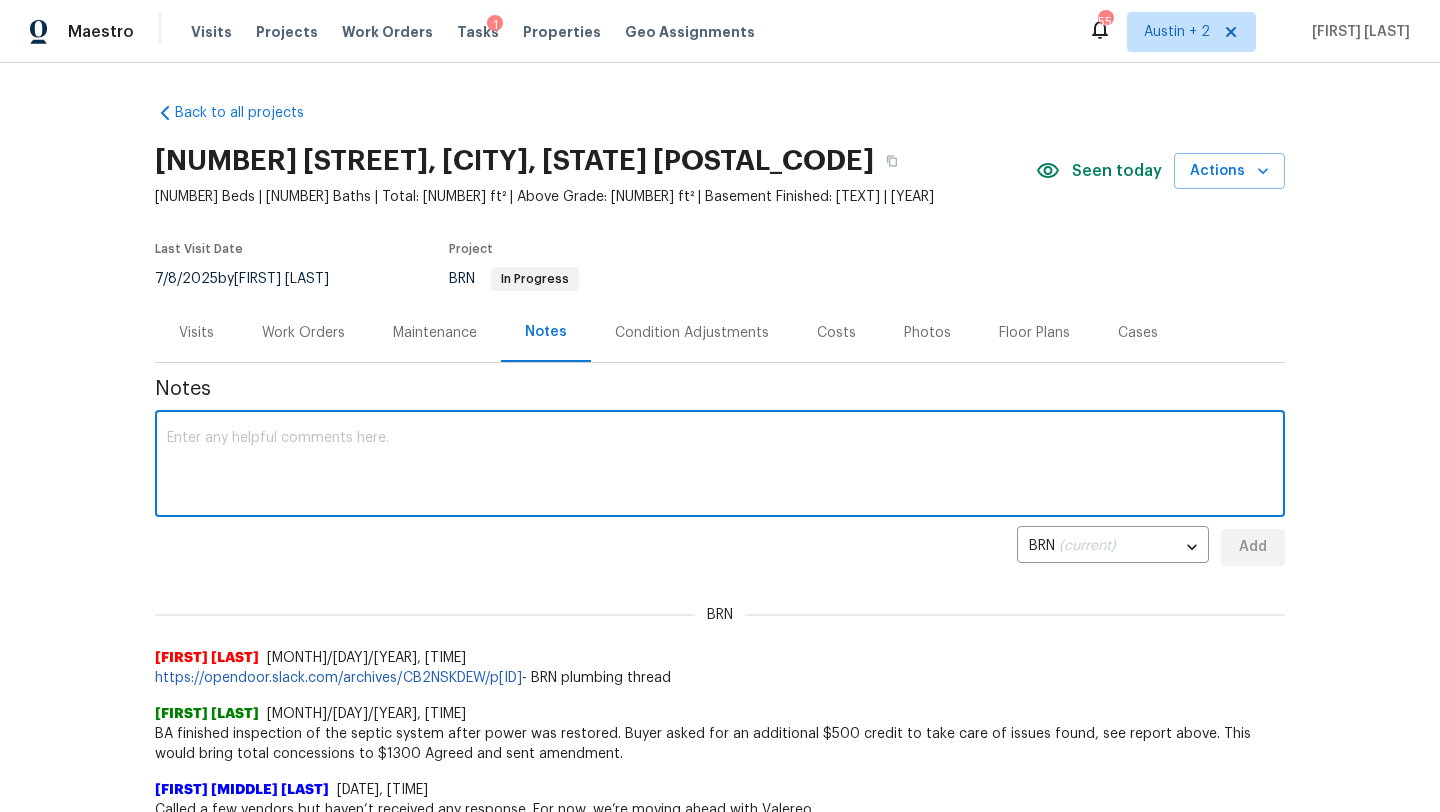 click at bounding box center [720, 466] 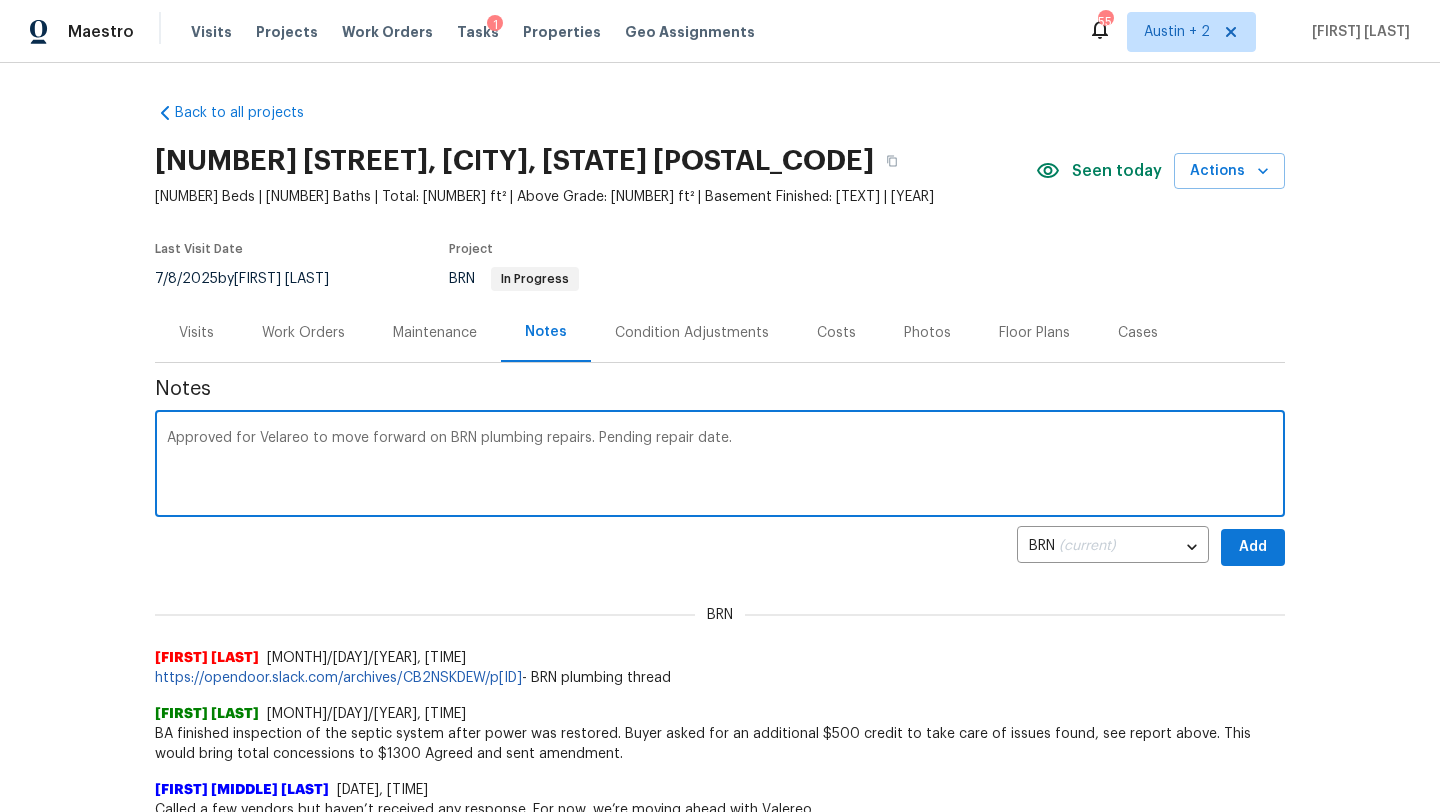 type on "Approved for Velareo to move forward on BRN plumbing repairs. Pending repair date." 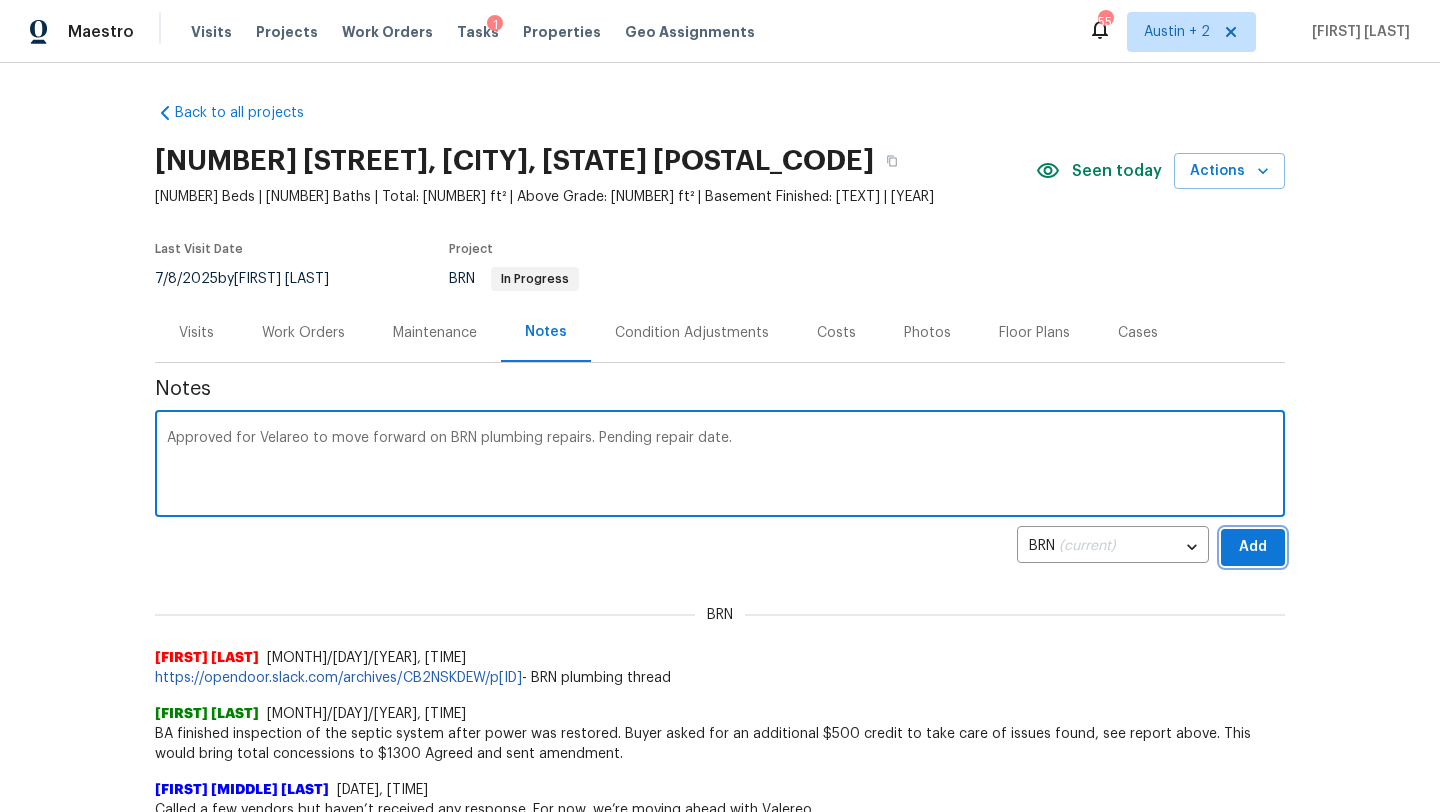 click on "Add" at bounding box center [1253, 547] 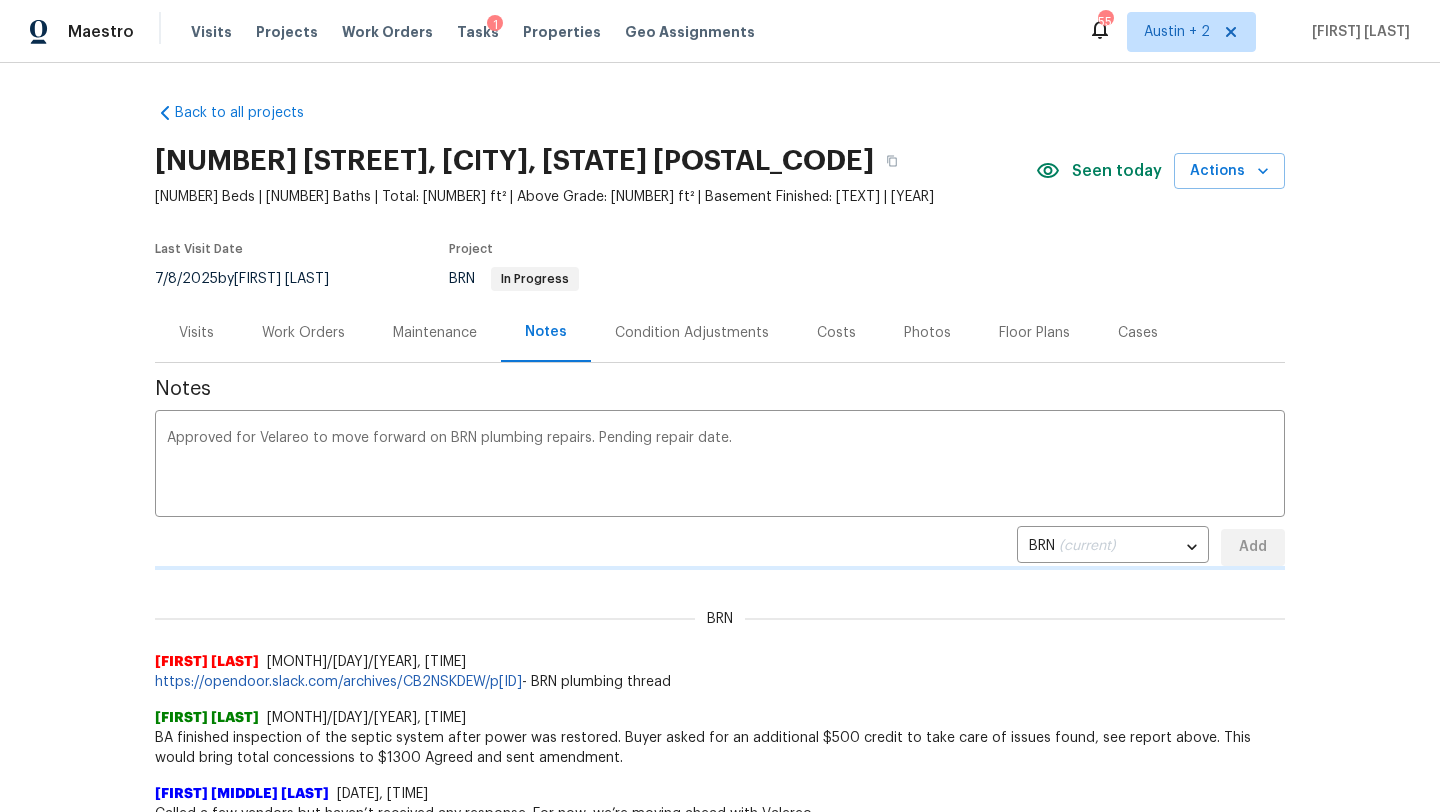 type 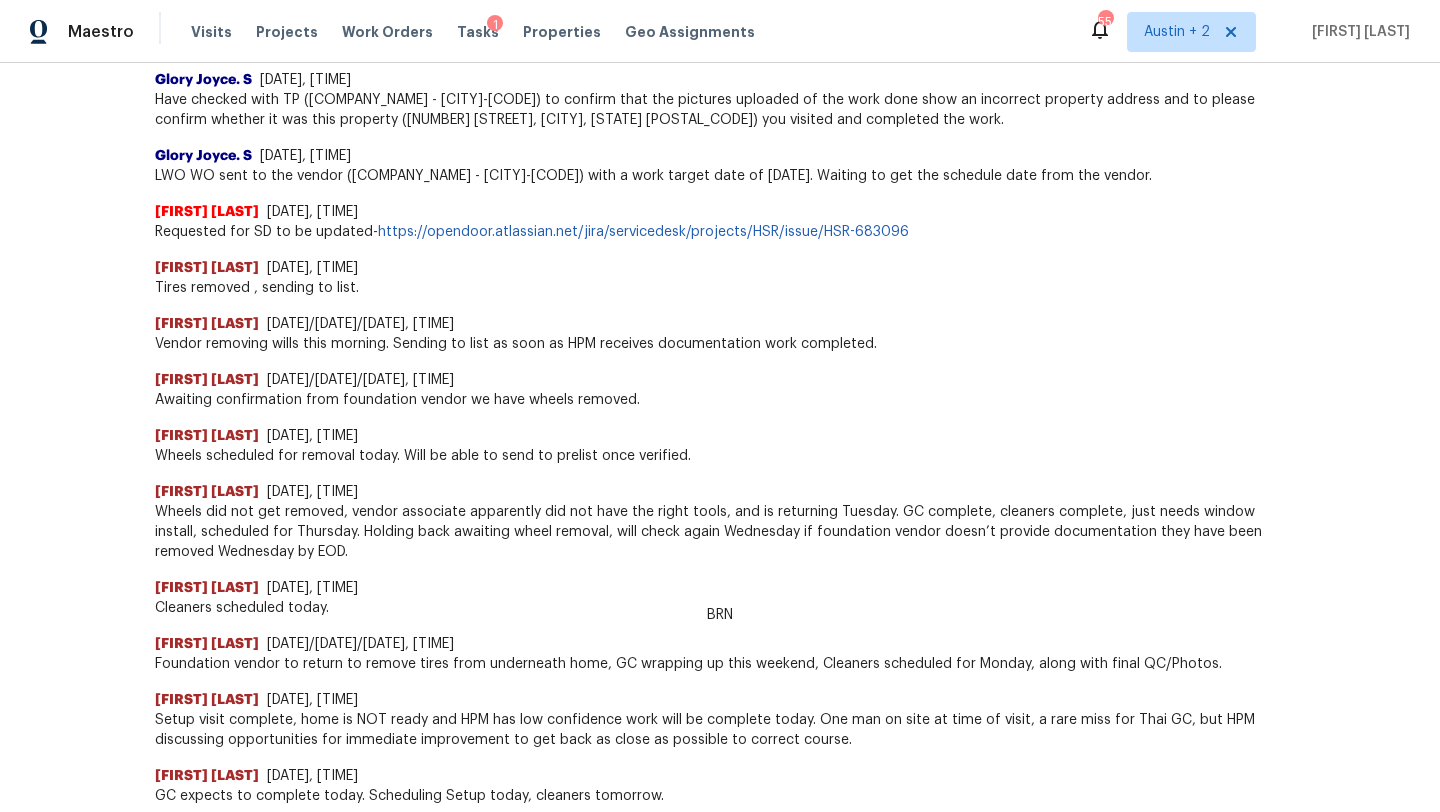 scroll, scrollTop: 3347, scrollLeft: 0, axis: vertical 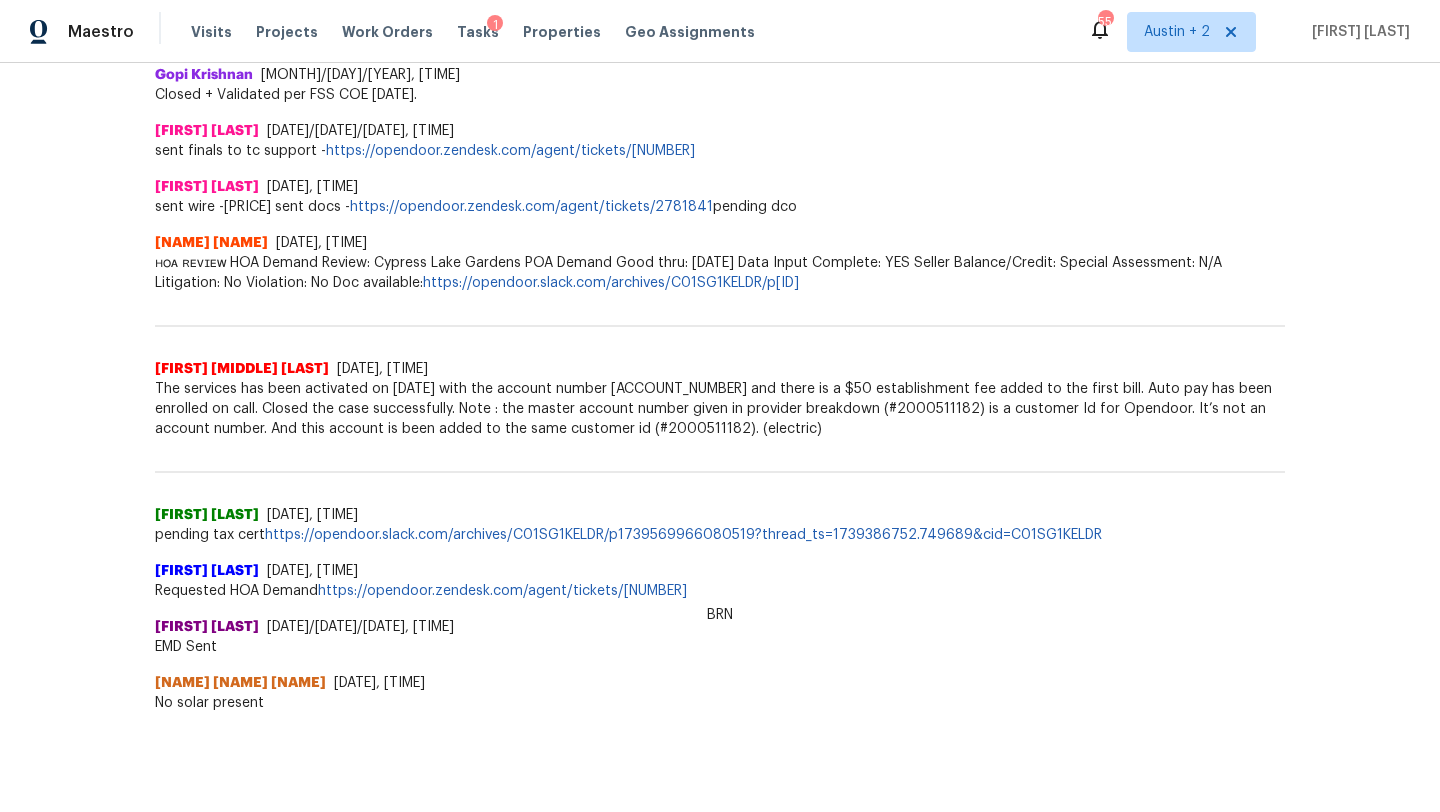 click on "Work Orders" at bounding box center (387, 32) 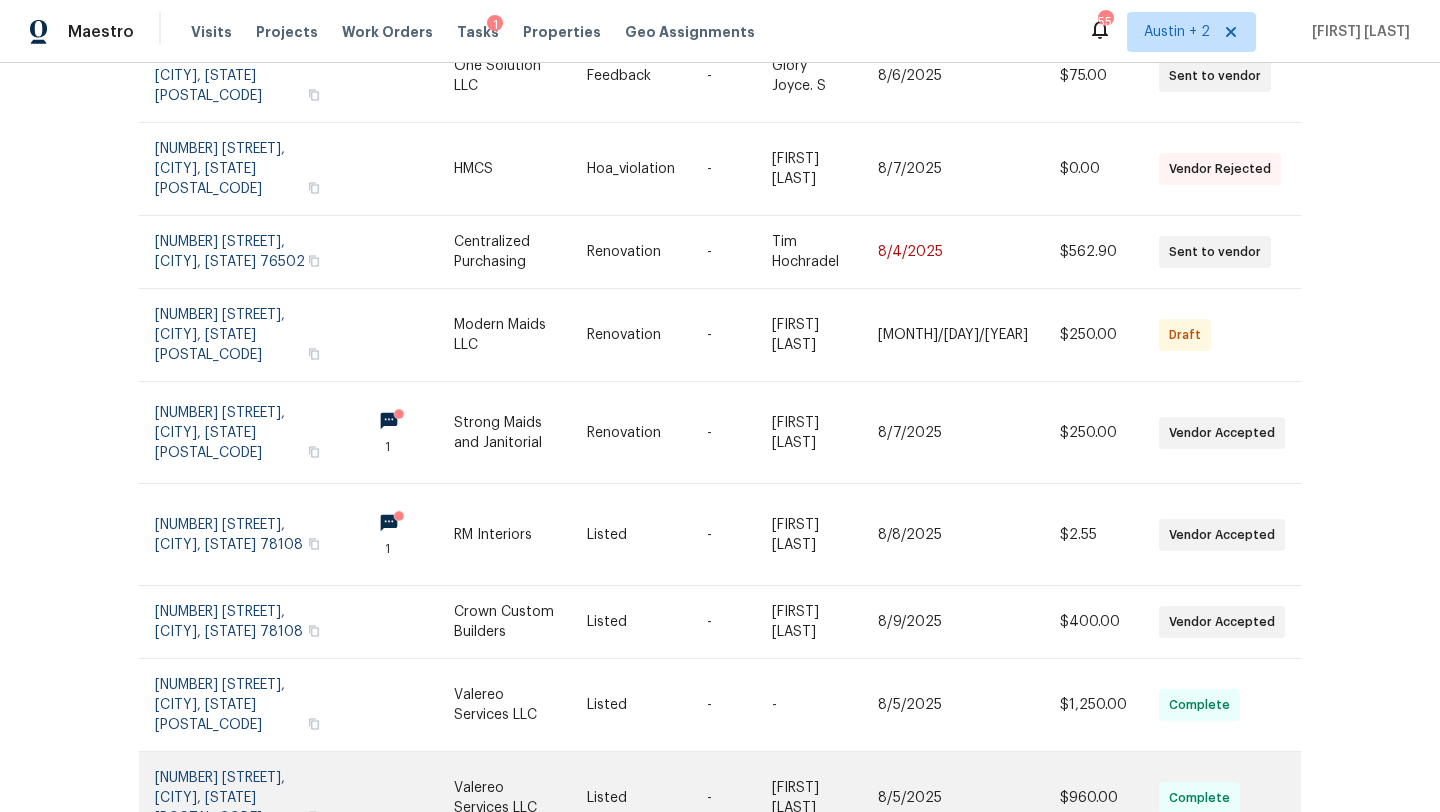 scroll, scrollTop: 0, scrollLeft: 0, axis: both 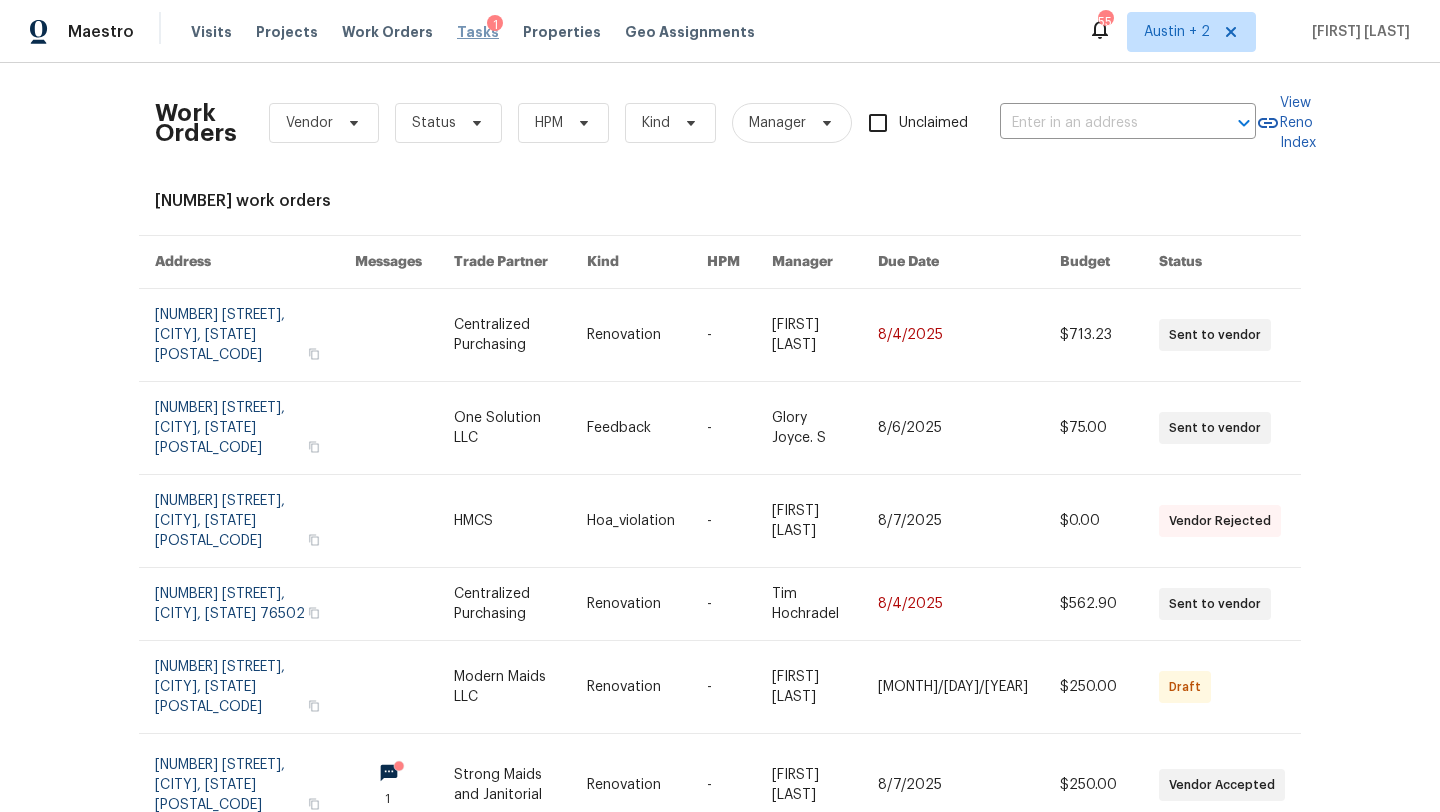 click on "Tasks" at bounding box center (478, 32) 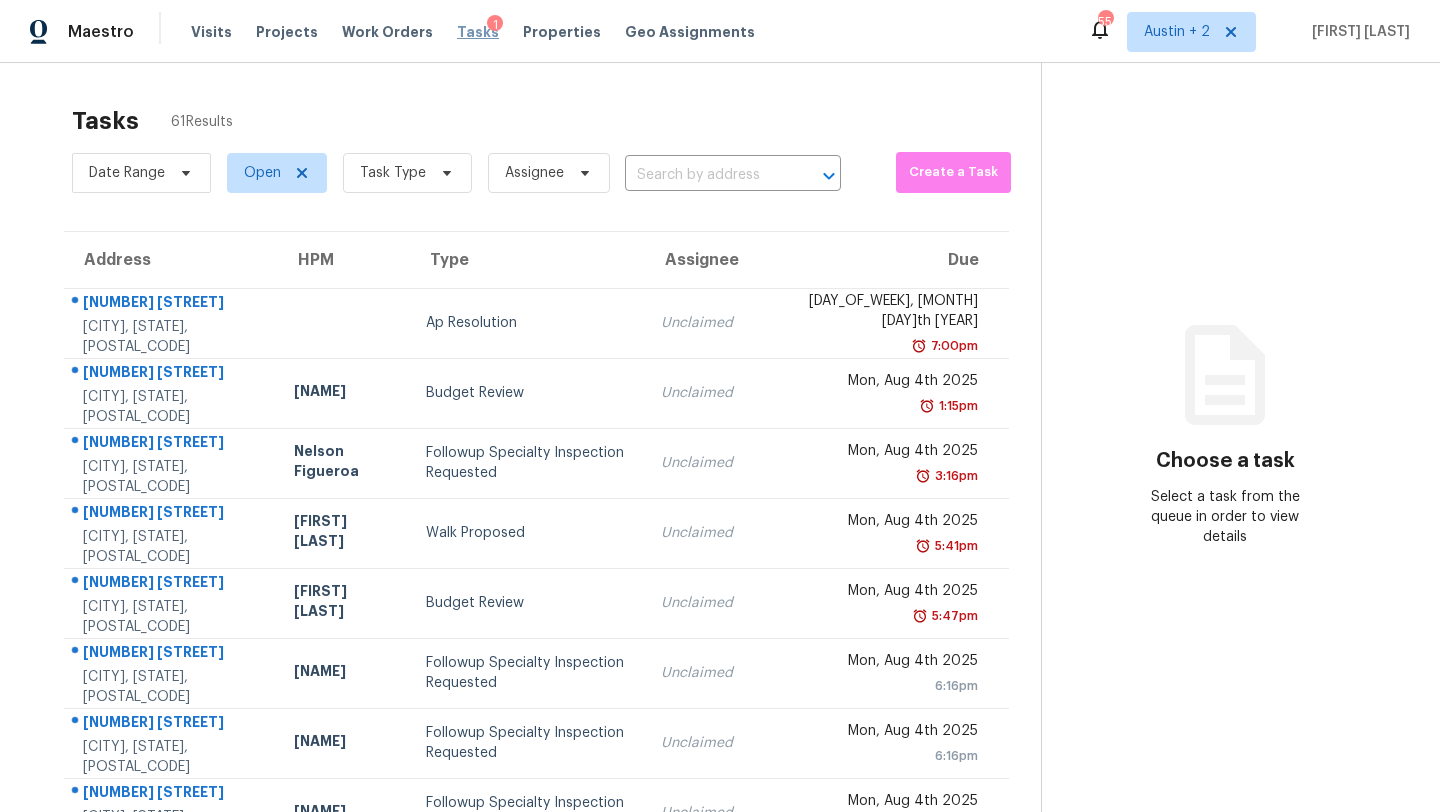 click on "Tasks" at bounding box center [478, 32] 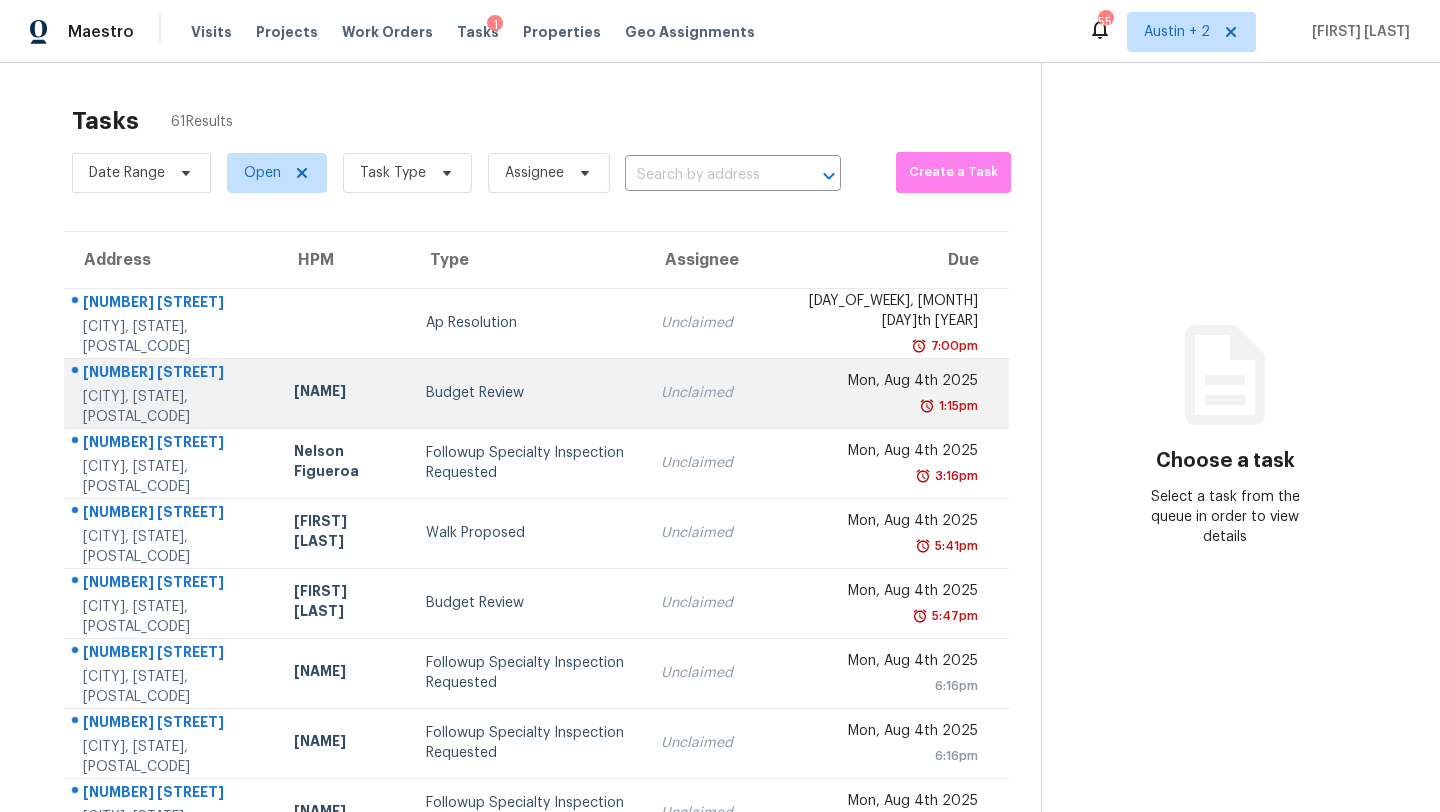 click on "Budget Review" at bounding box center [528, 393] 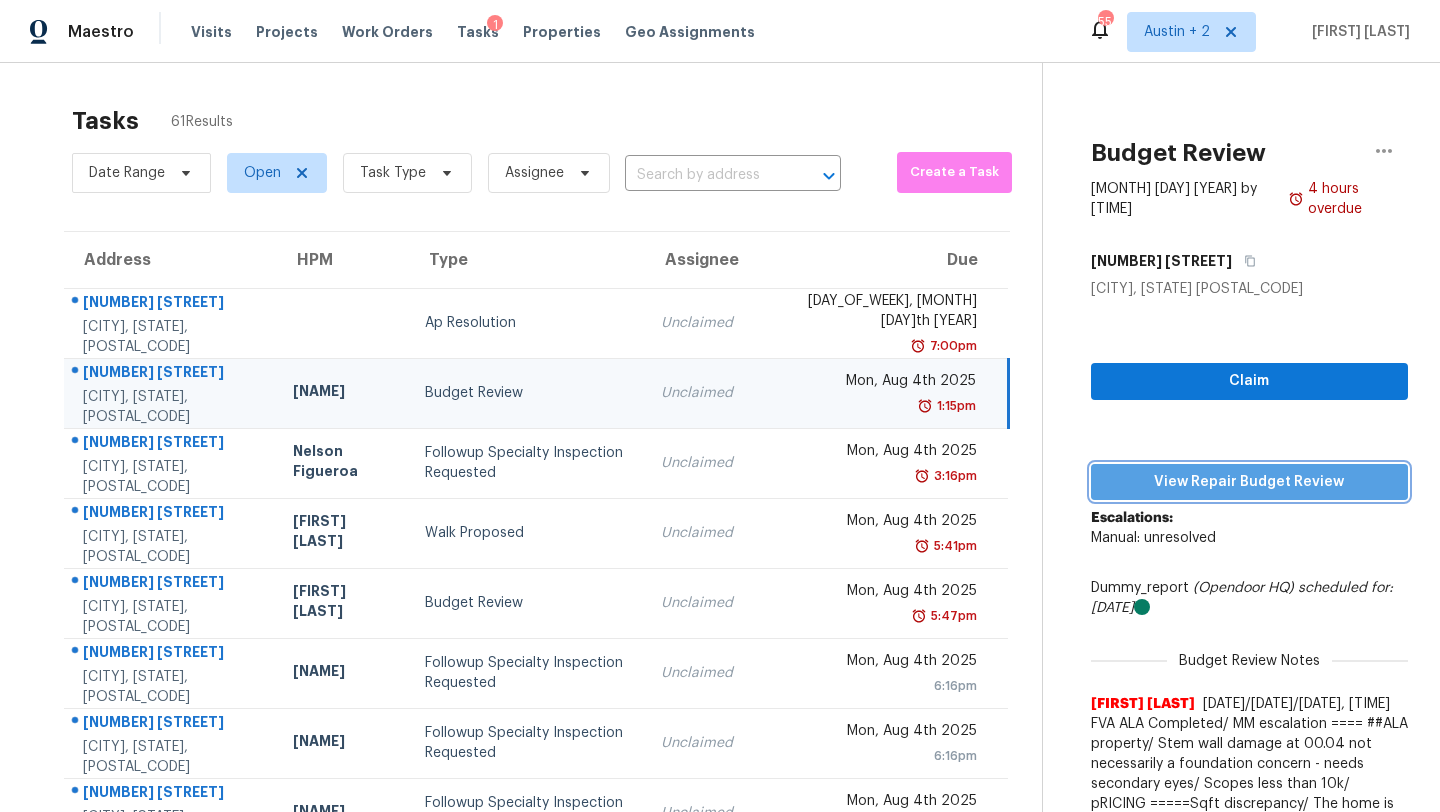 click on "View Repair Budget Review" at bounding box center (1249, 482) 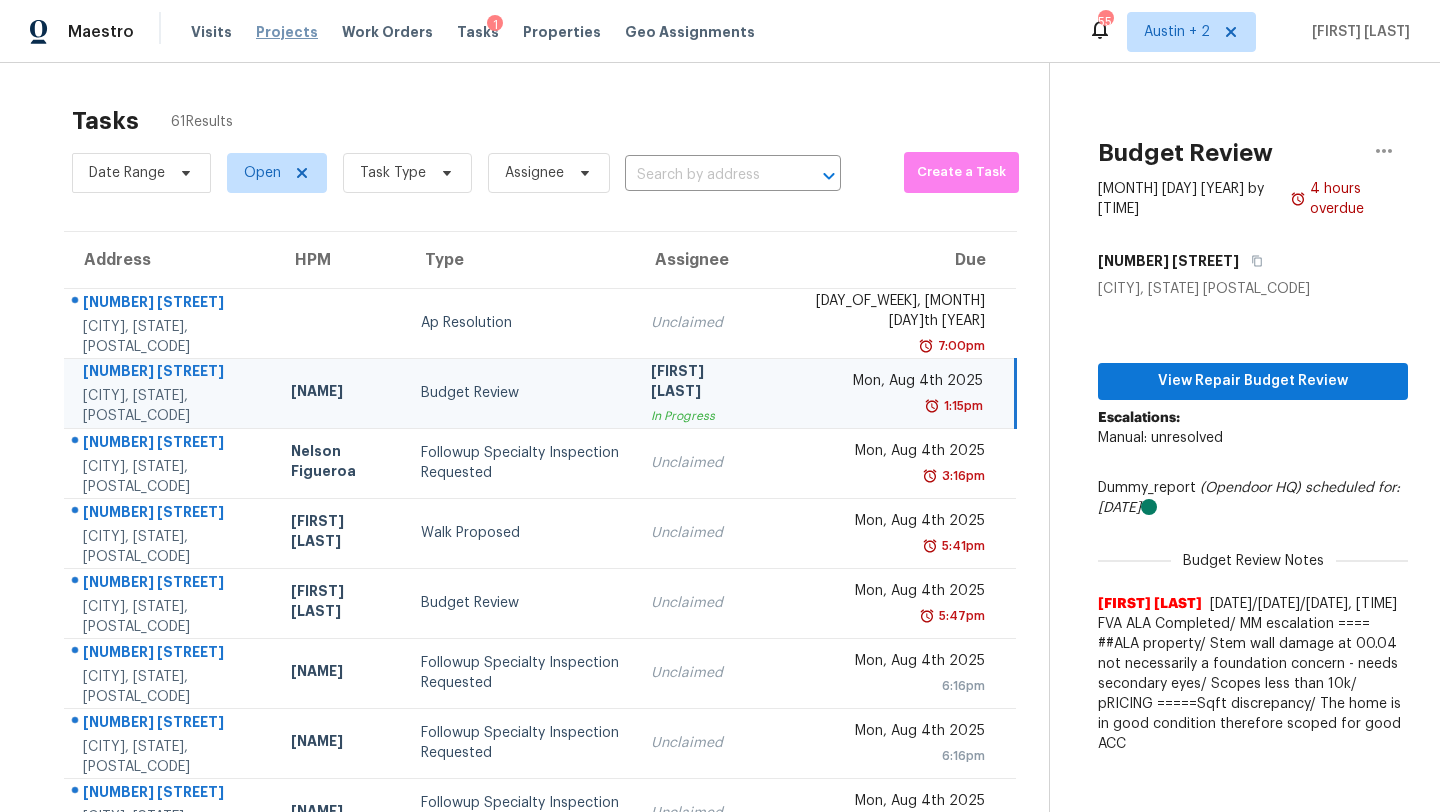 click on "Projects" at bounding box center [287, 32] 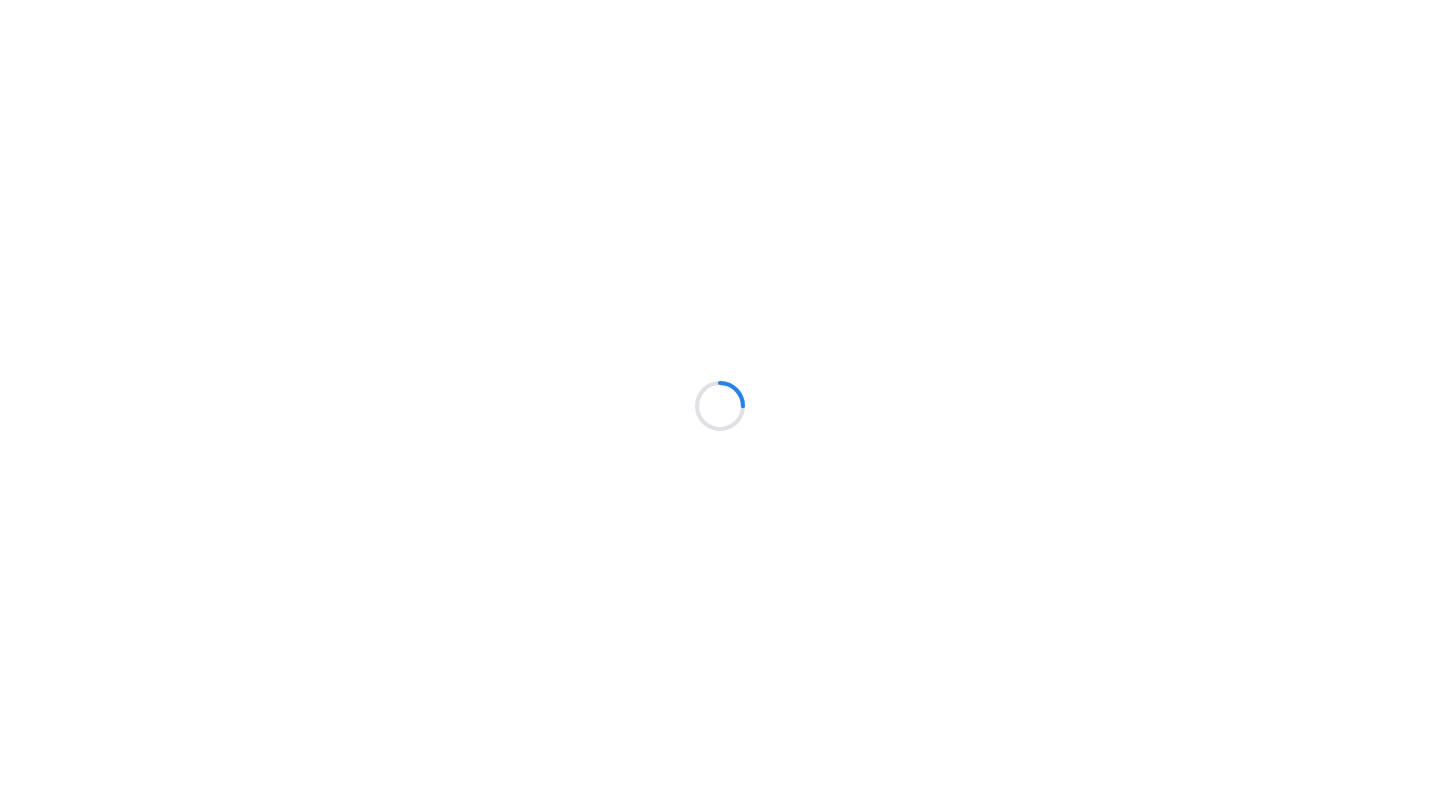 scroll, scrollTop: 0, scrollLeft: 0, axis: both 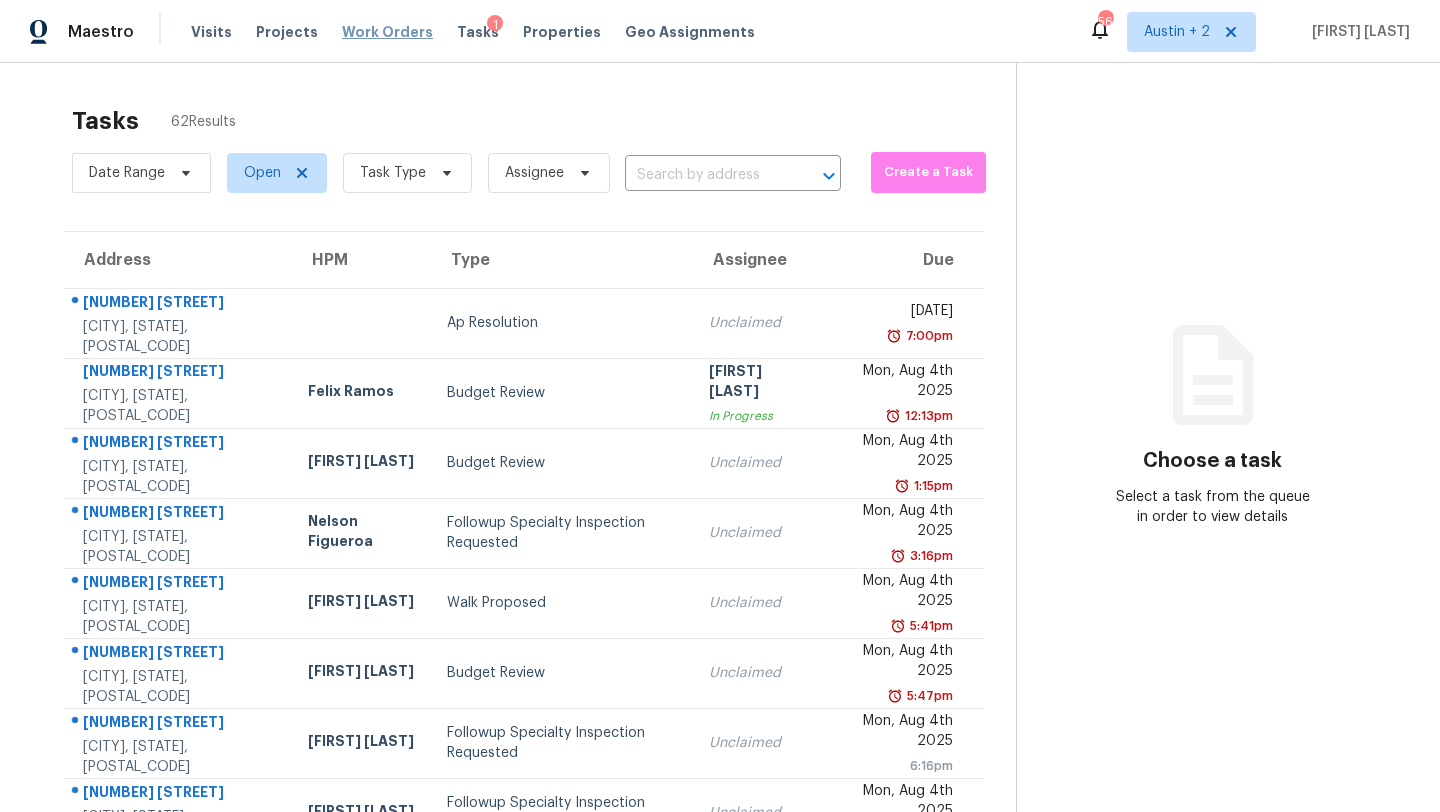 click on "Work Orders" at bounding box center [387, 32] 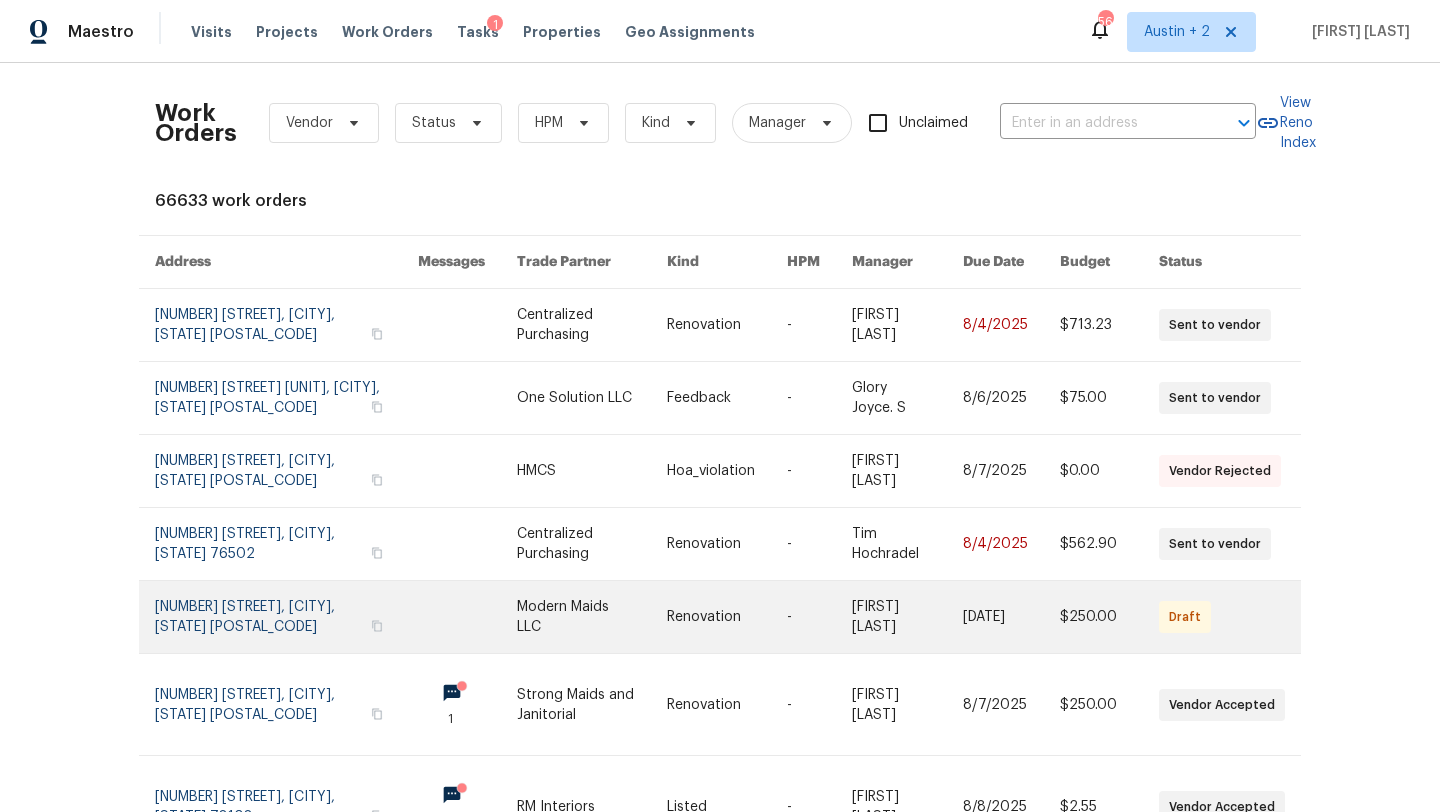 click at bounding box center [592, 617] 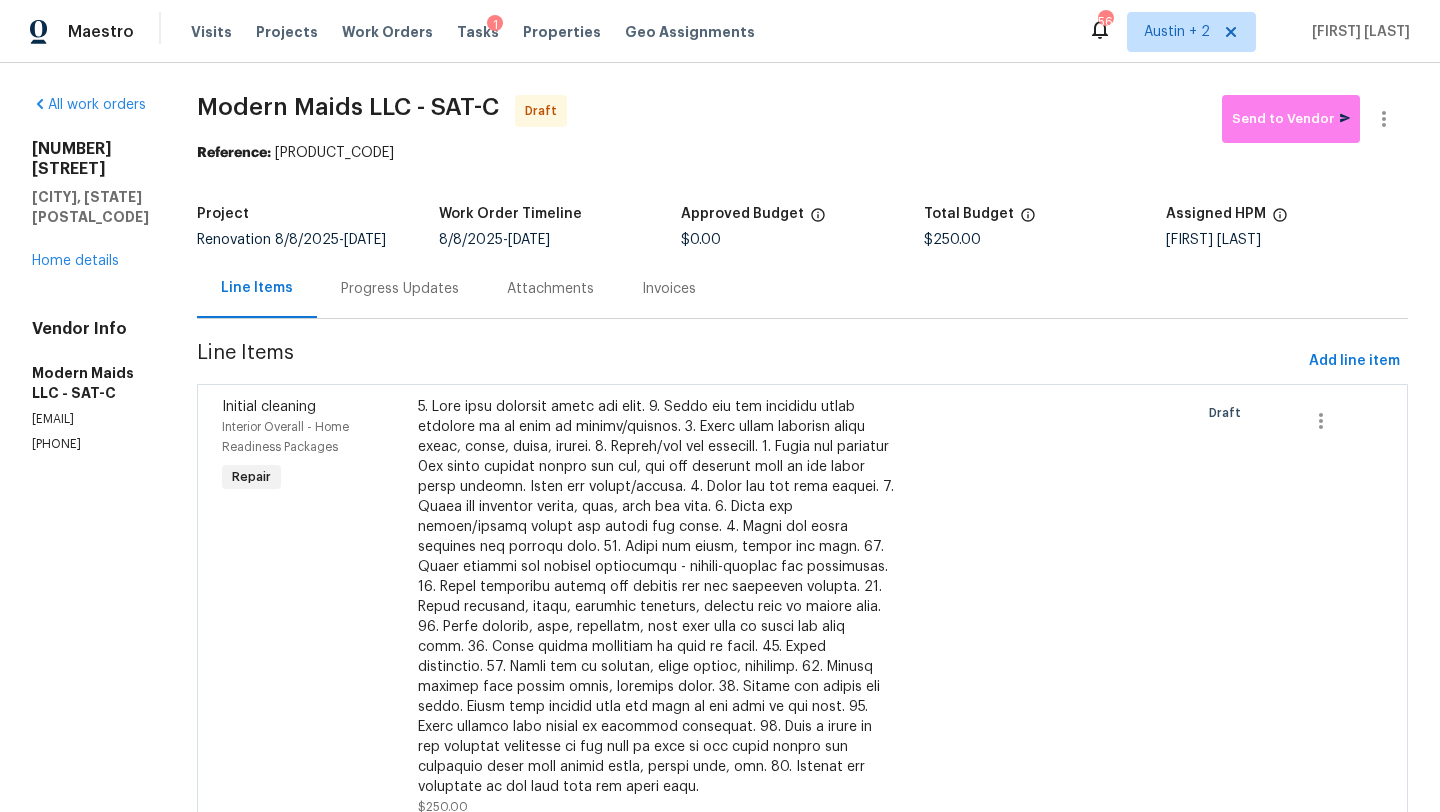 scroll, scrollTop: 412, scrollLeft: 0, axis: vertical 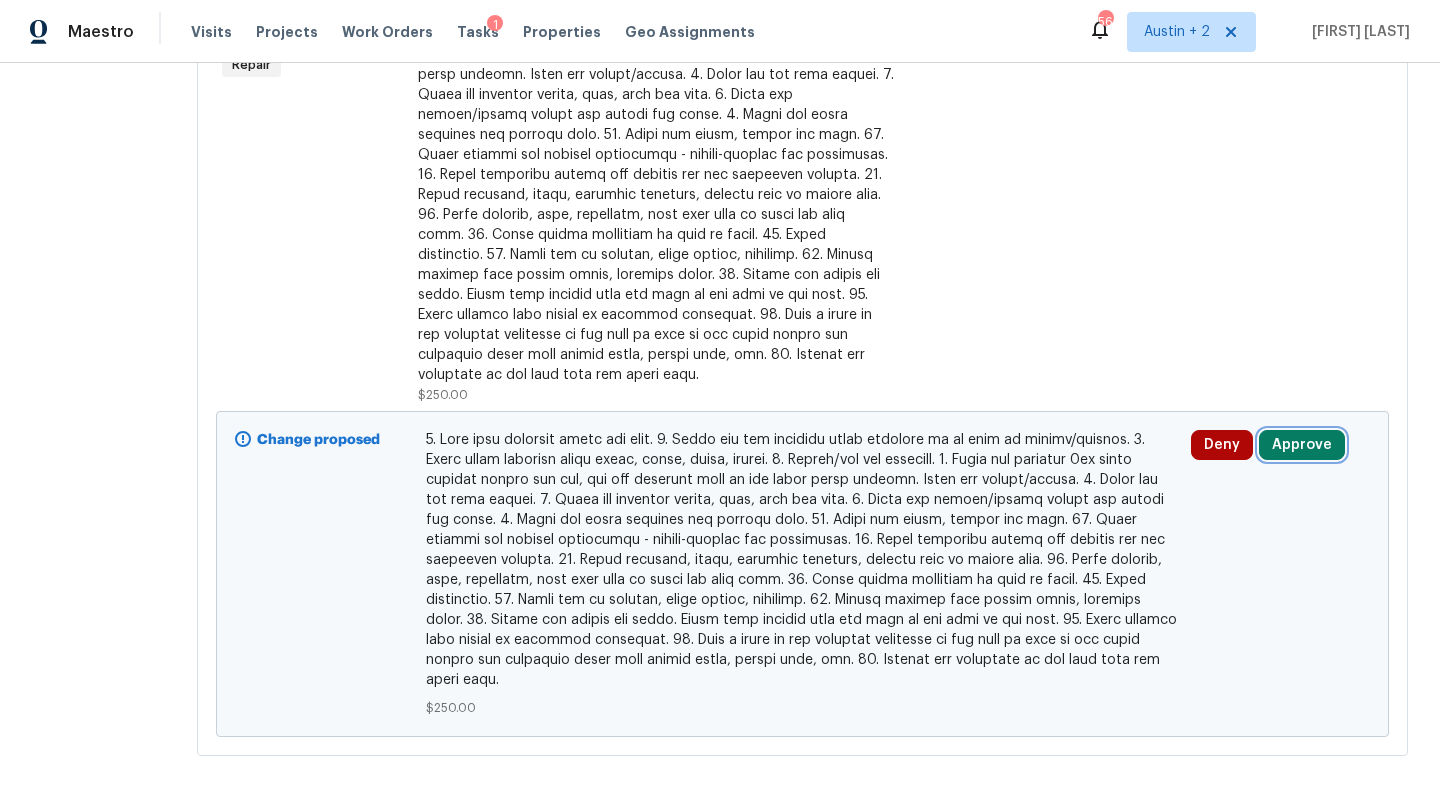 click on "Approve" at bounding box center (1302, 445) 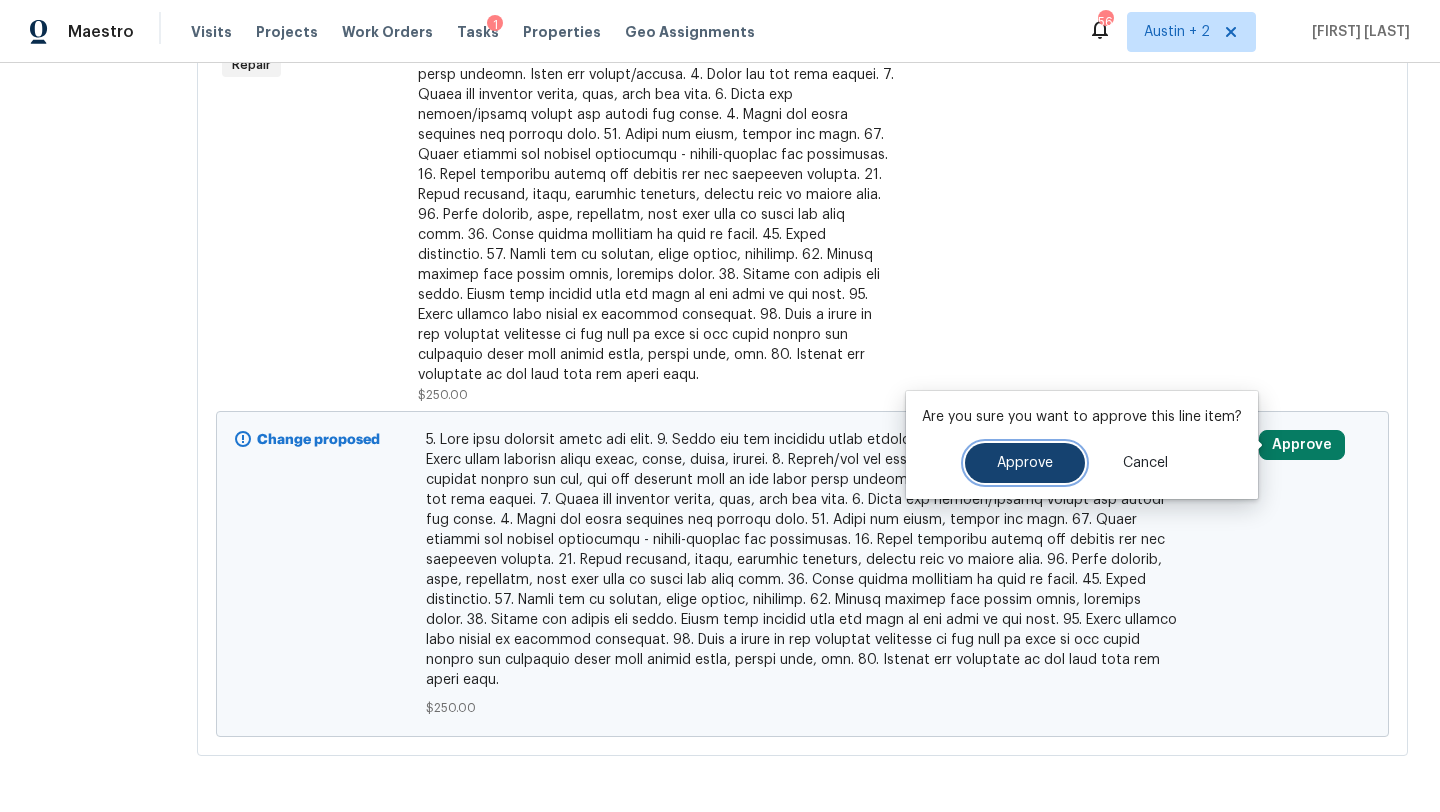 click on "Approve" at bounding box center [1025, 463] 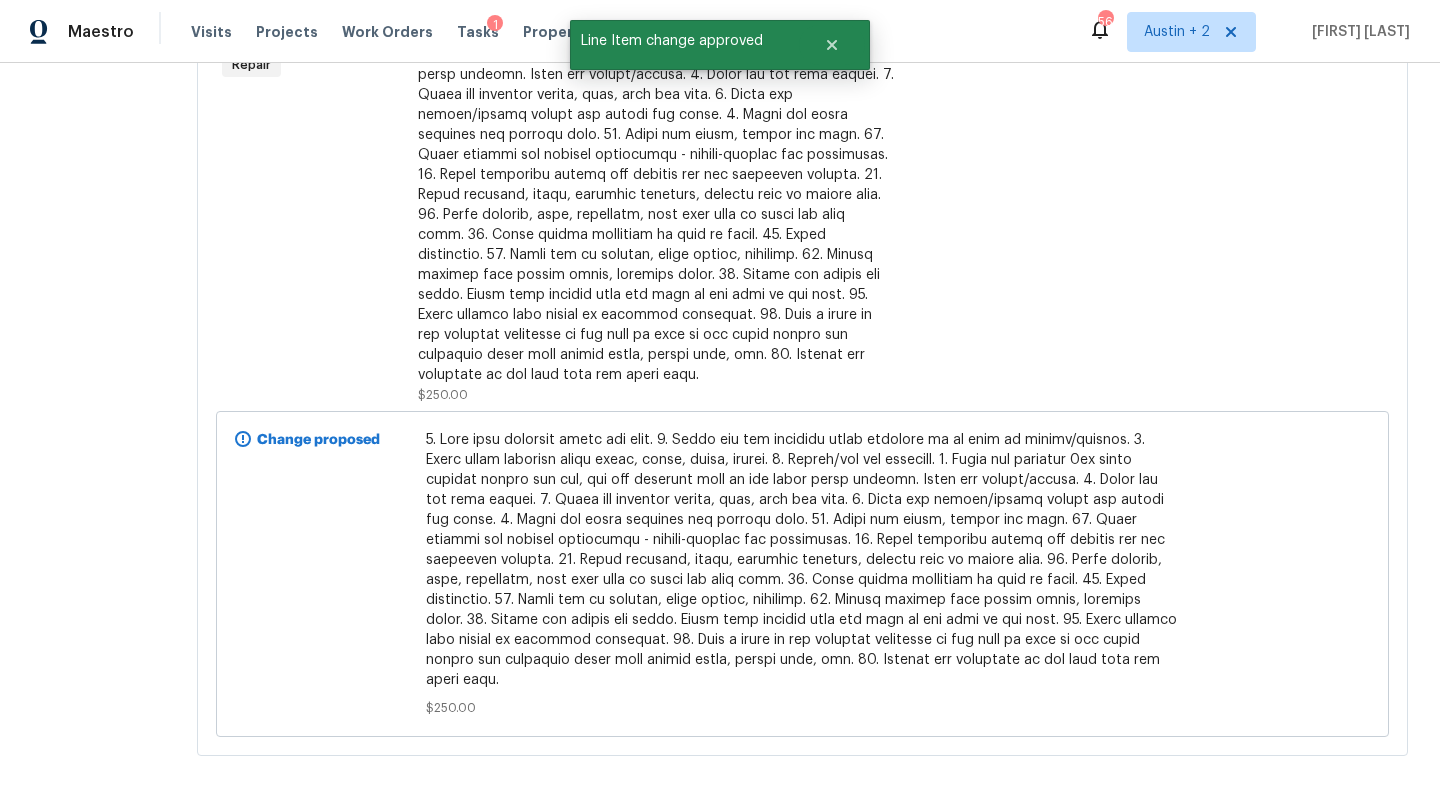 scroll, scrollTop: 0, scrollLeft: 0, axis: both 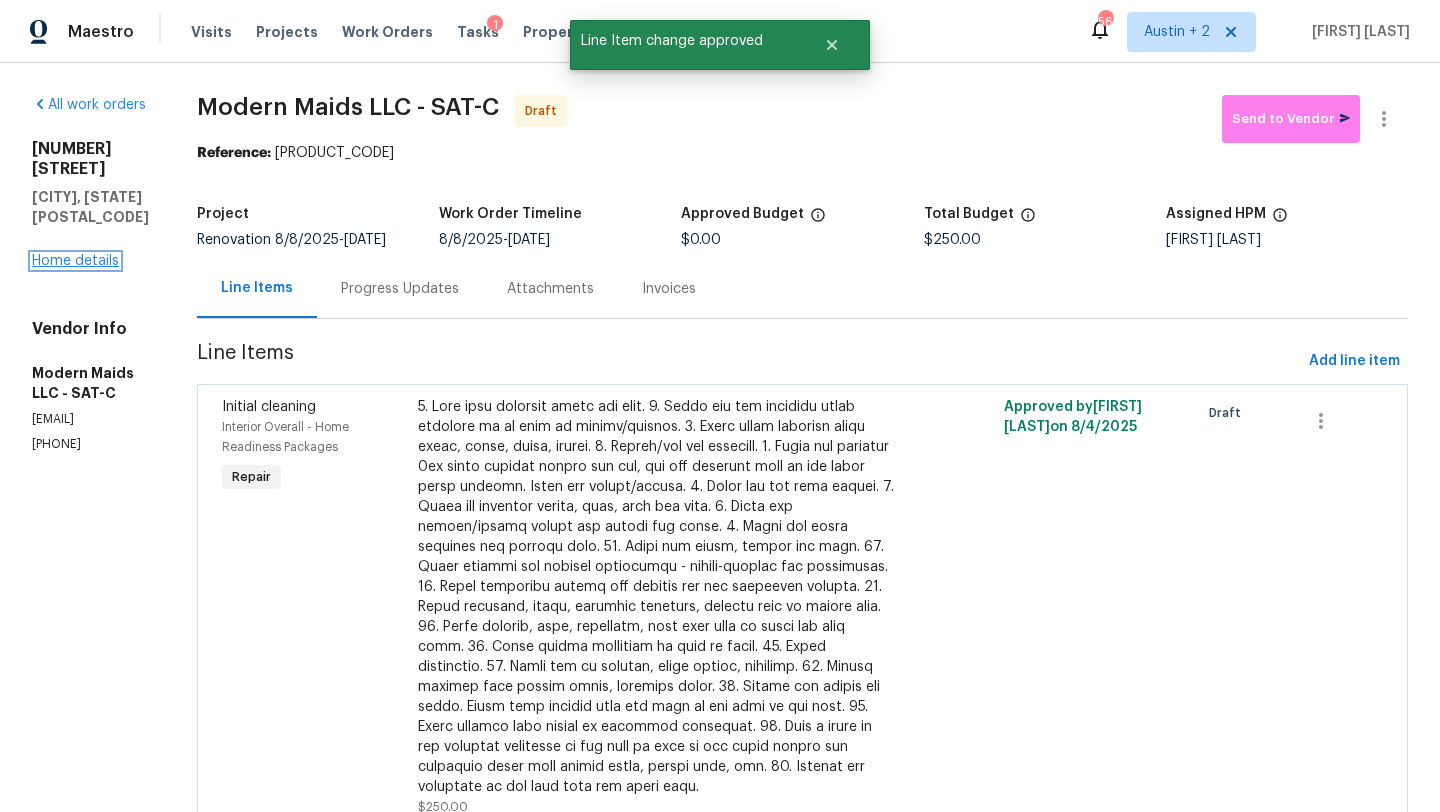 click on "Home details" at bounding box center (75, 261) 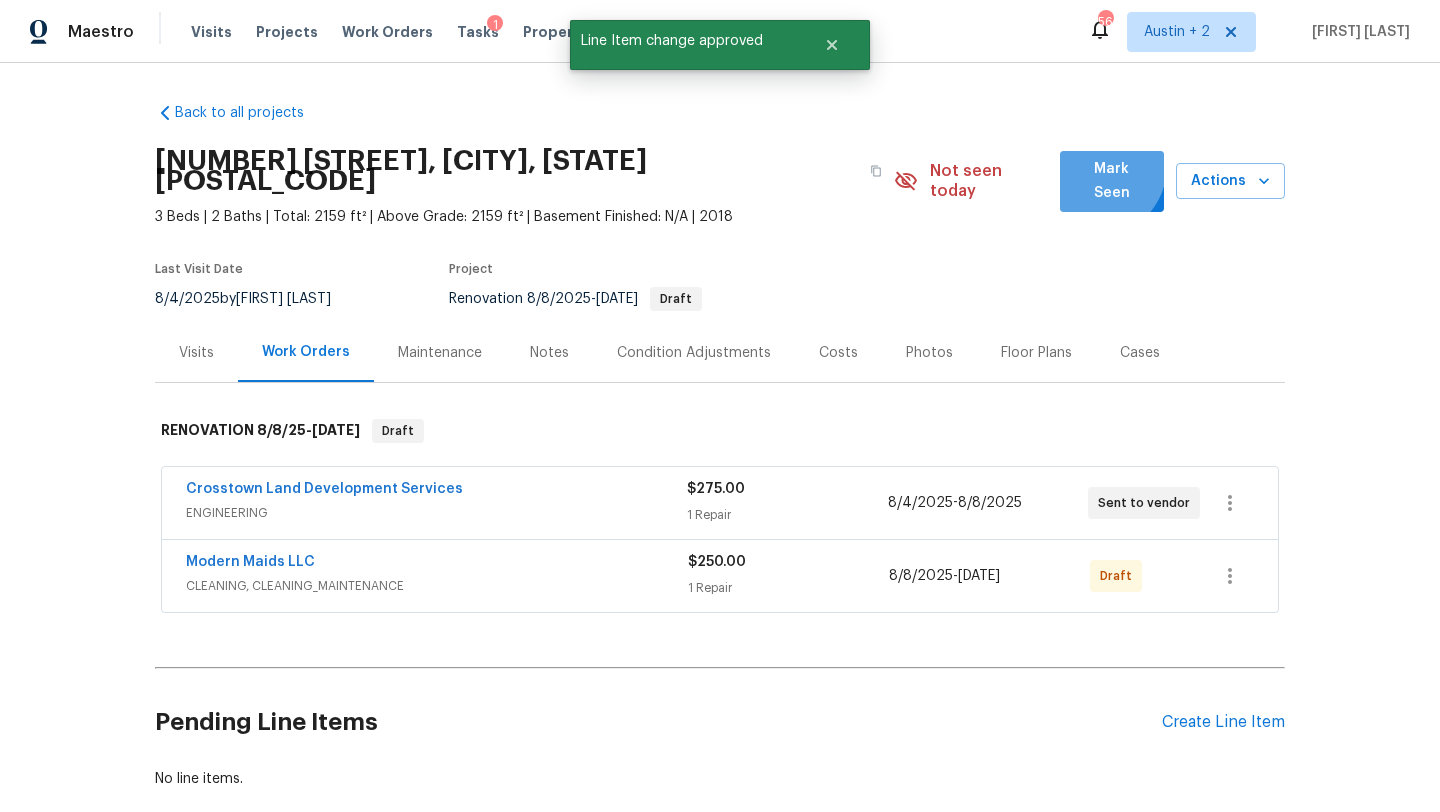 click on "Mark Seen" at bounding box center (1112, 181) 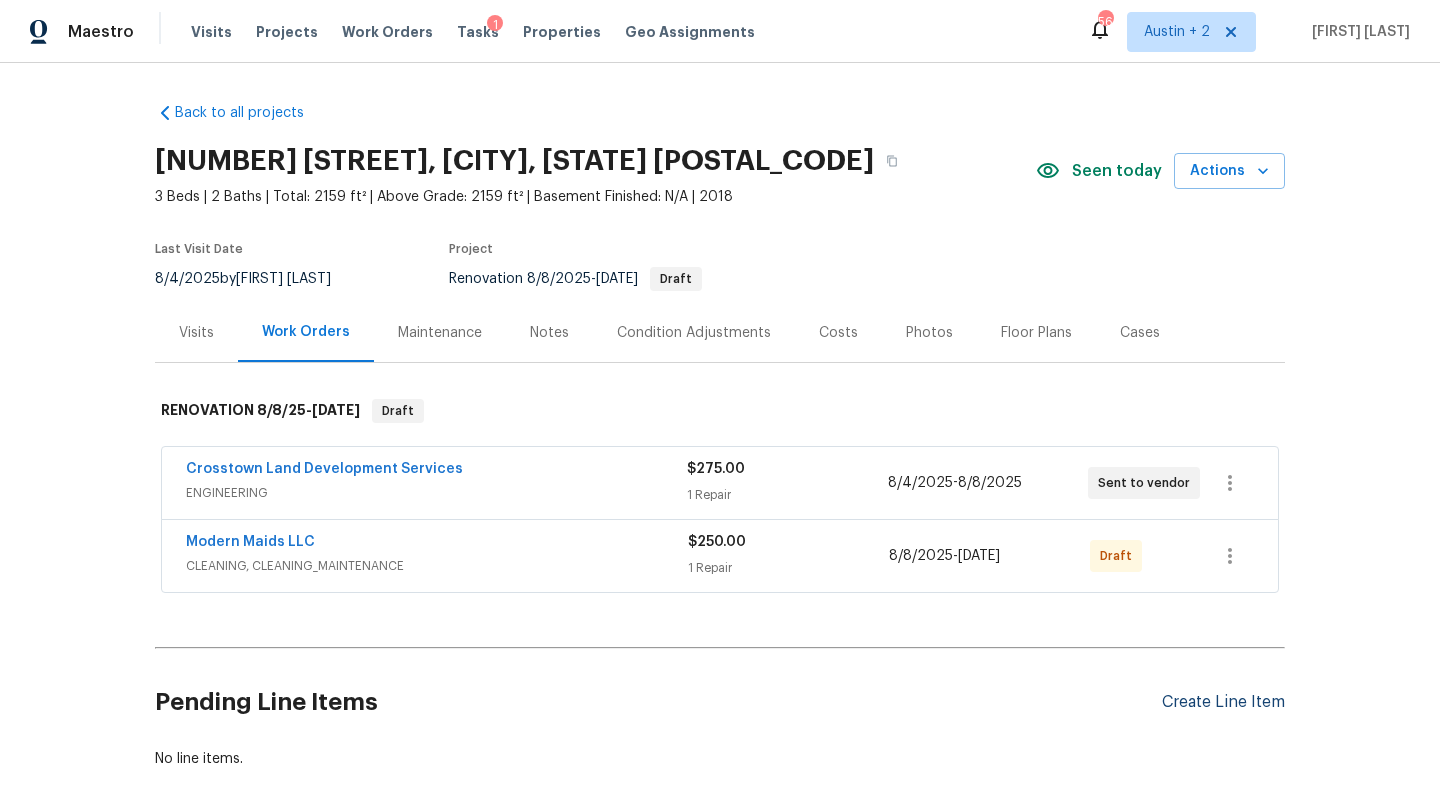 click on "Create Line Item" at bounding box center (1223, 702) 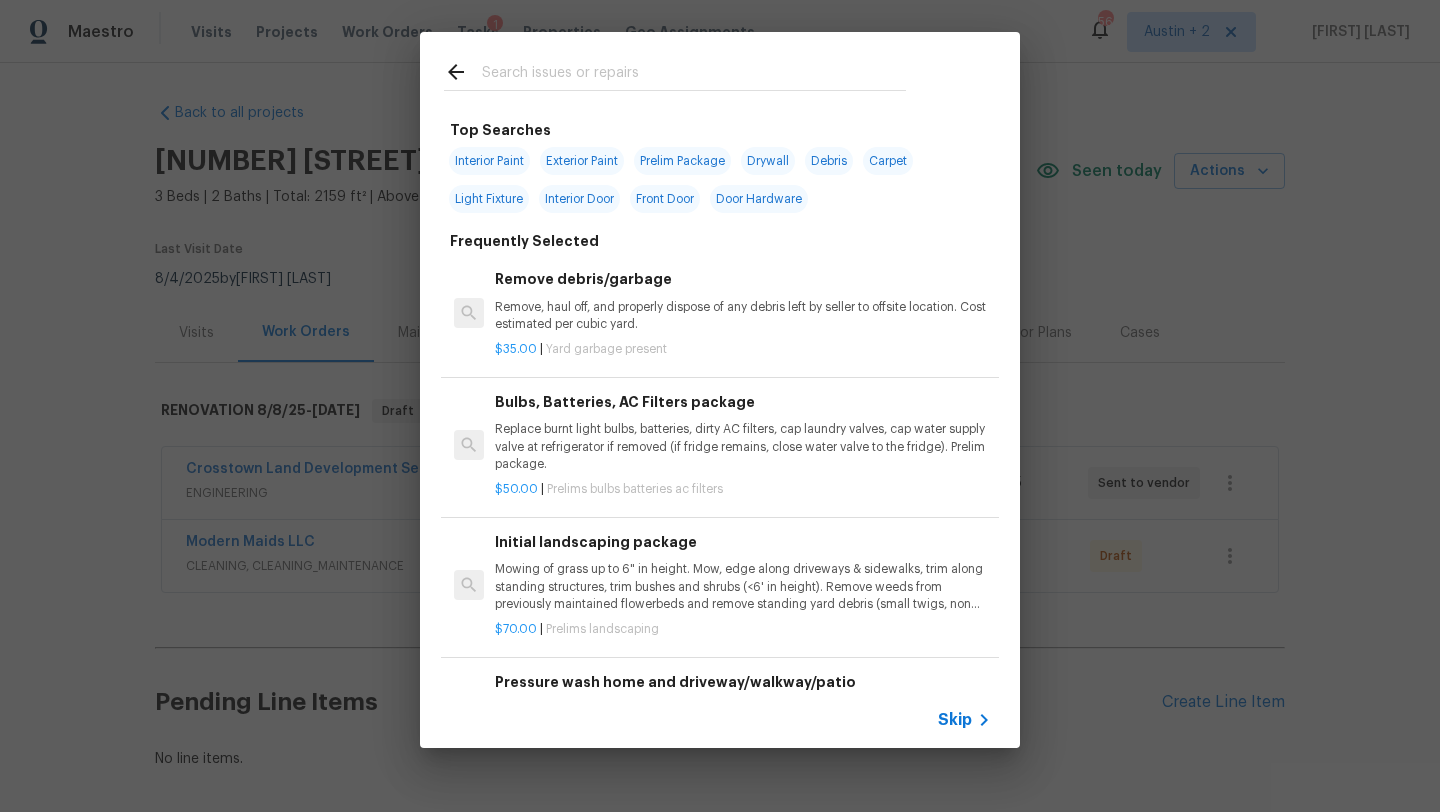 click at bounding box center (694, 75) 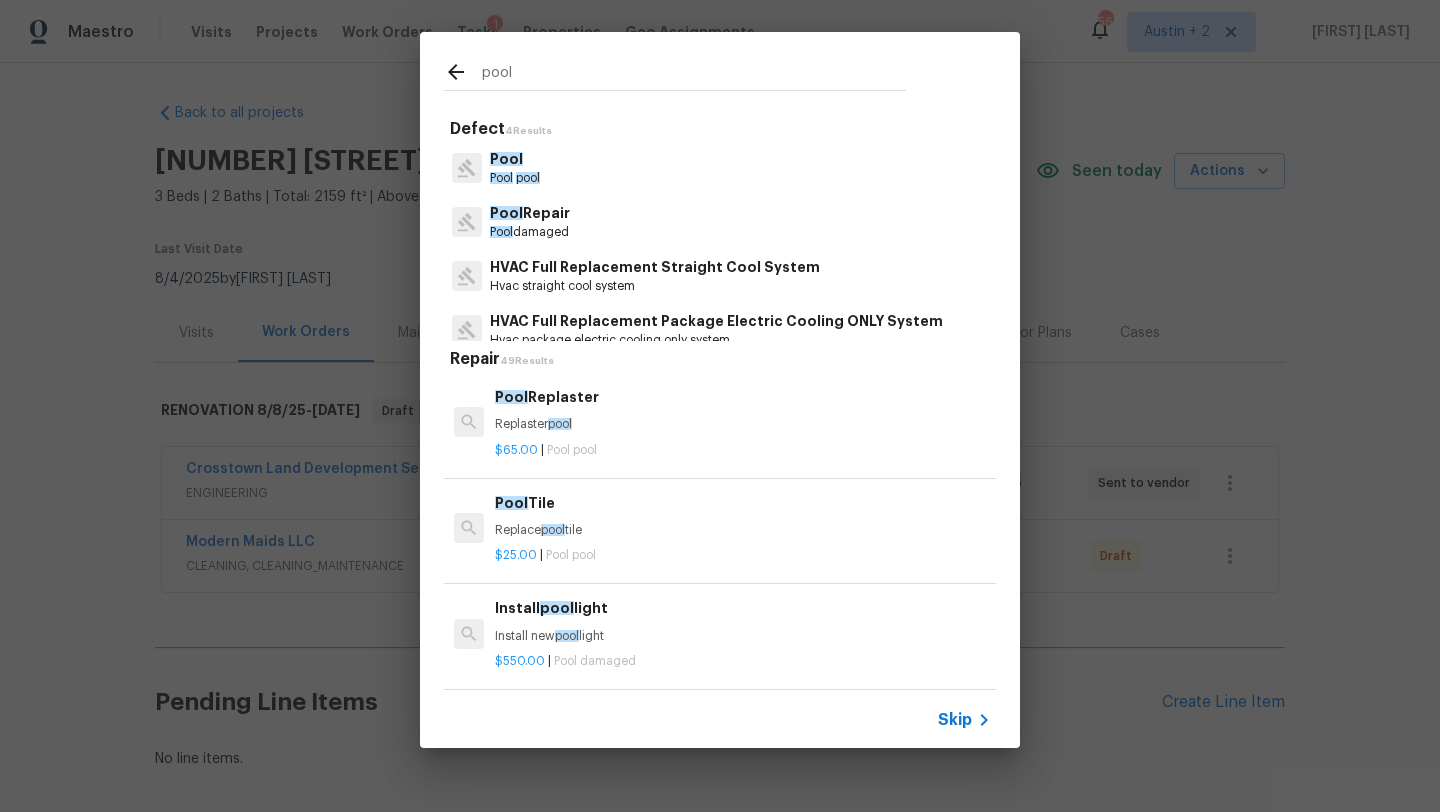 type on "pool" 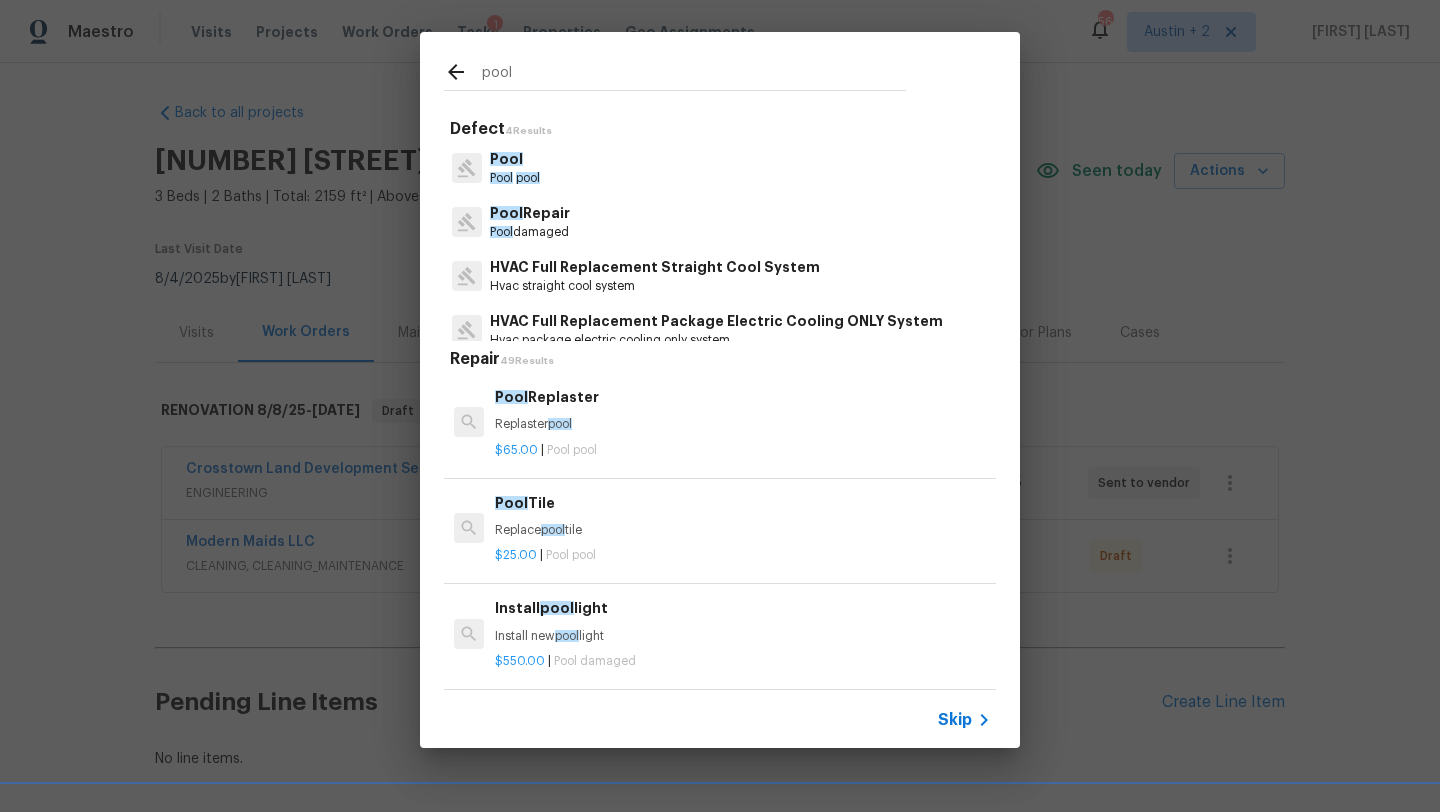 click on "Pool  damaged" at bounding box center (530, 232) 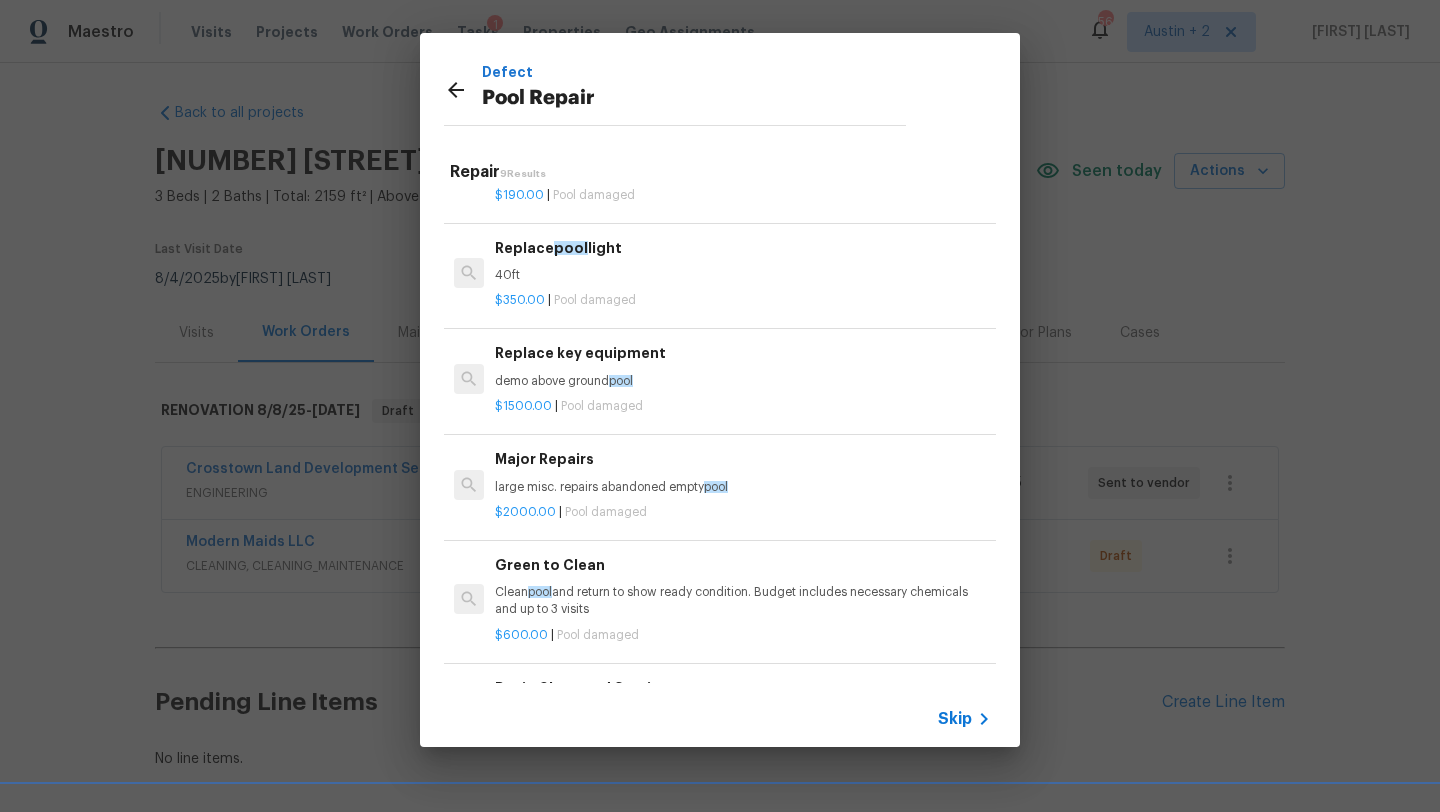scroll, scrollTop: 187, scrollLeft: 0, axis: vertical 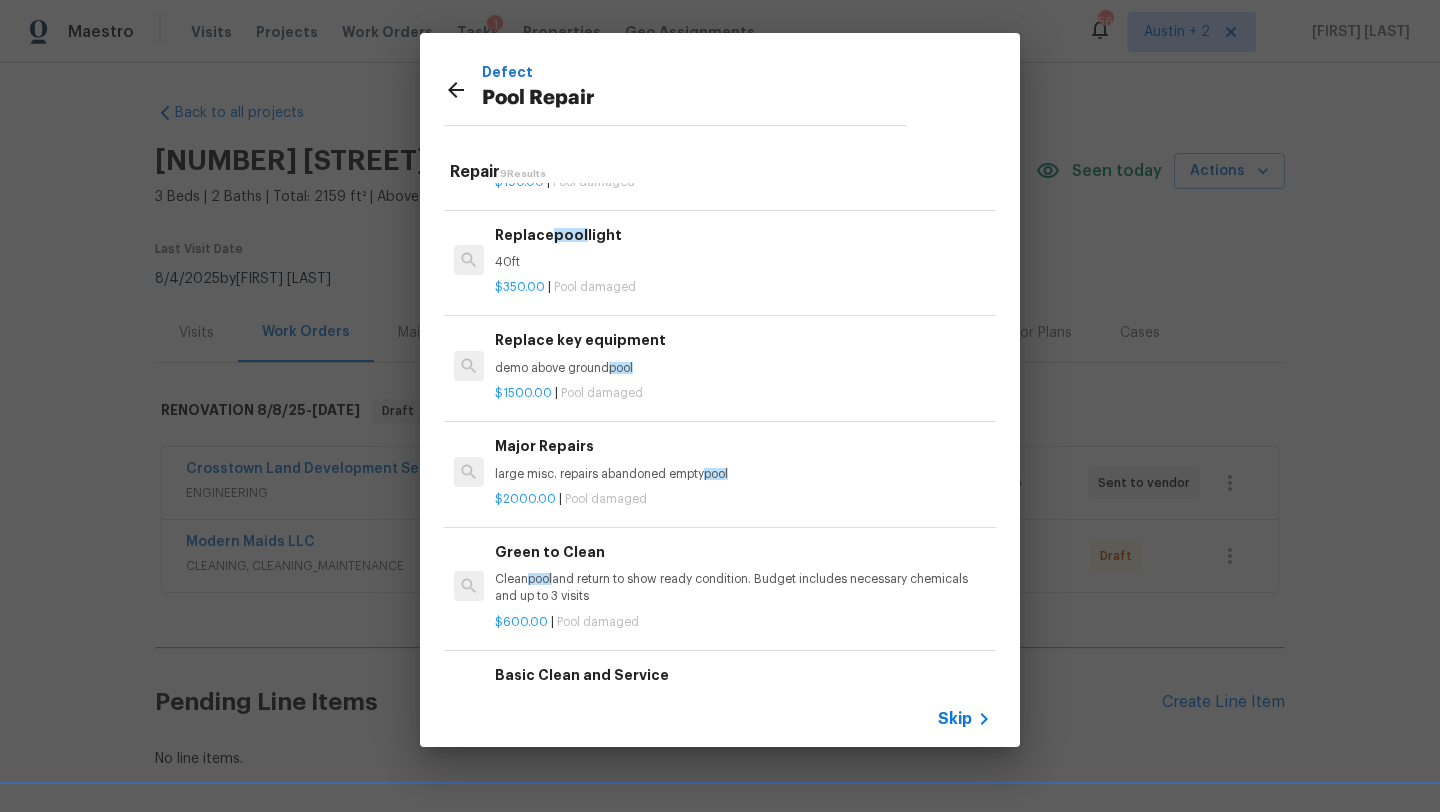 click on "Replace key equipment demo above ground  pool" at bounding box center (743, 353) 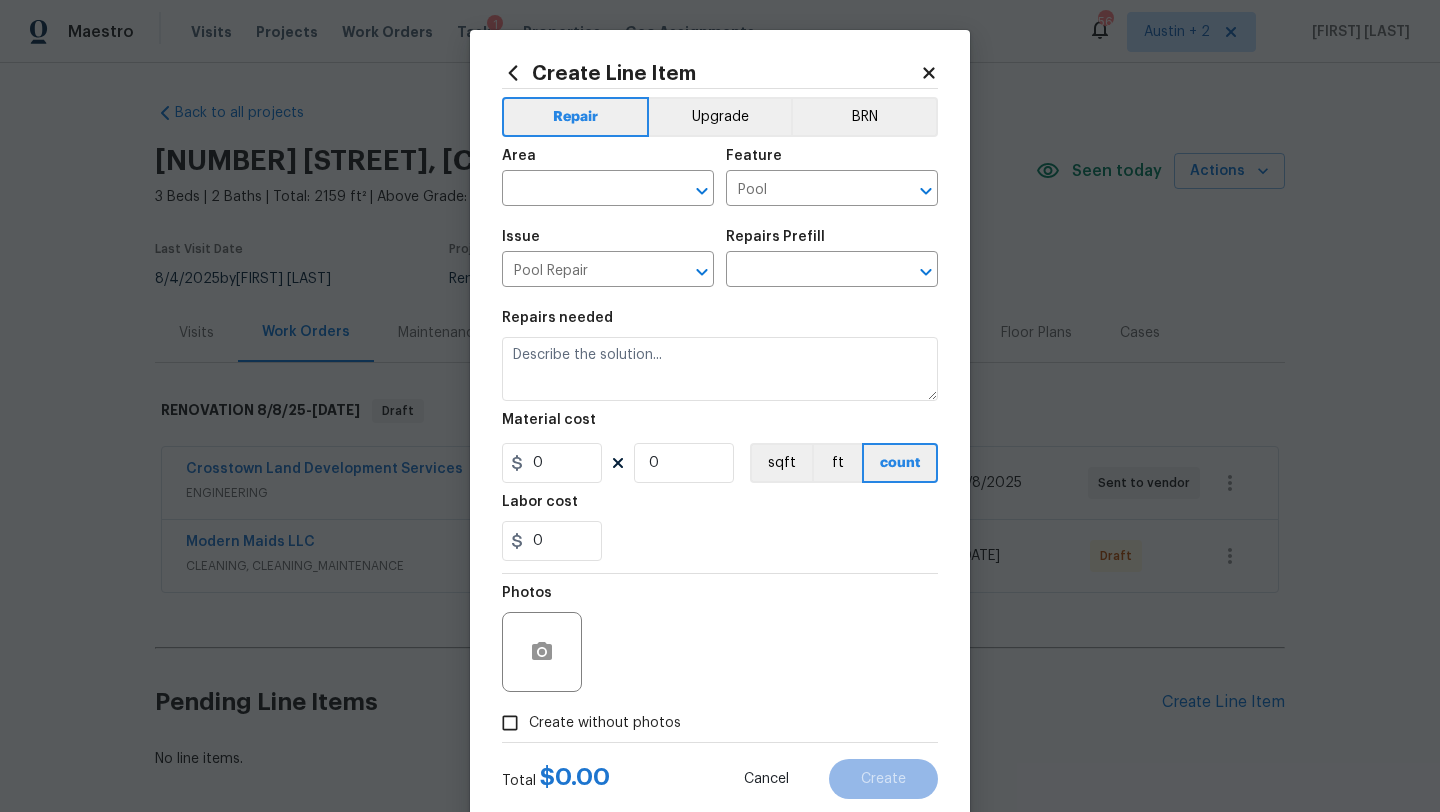 type on "Replace key equipment $1,500.00" 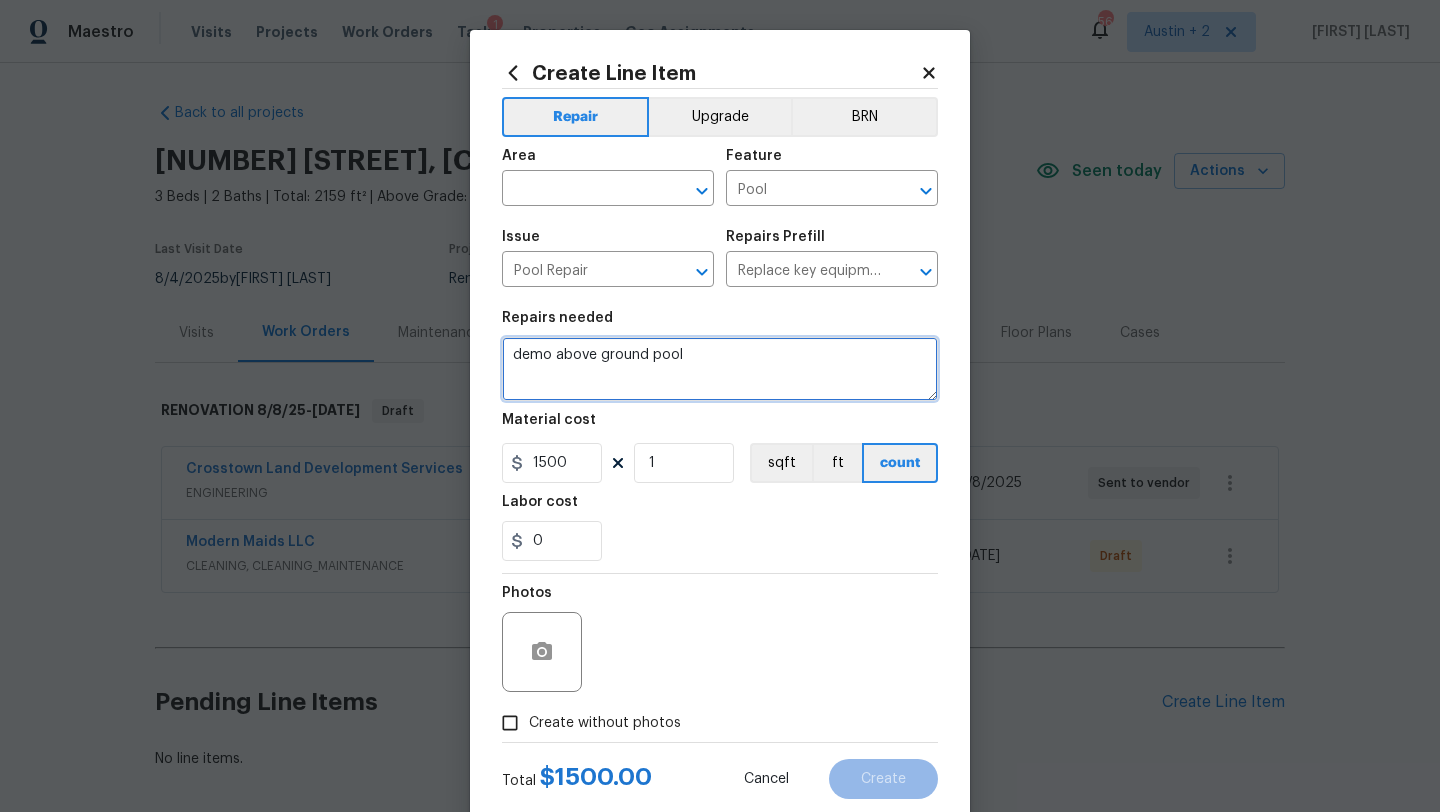 drag, startPoint x: 723, startPoint y: 364, endPoint x: 388, endPoint y: 355, distance: 335.12088 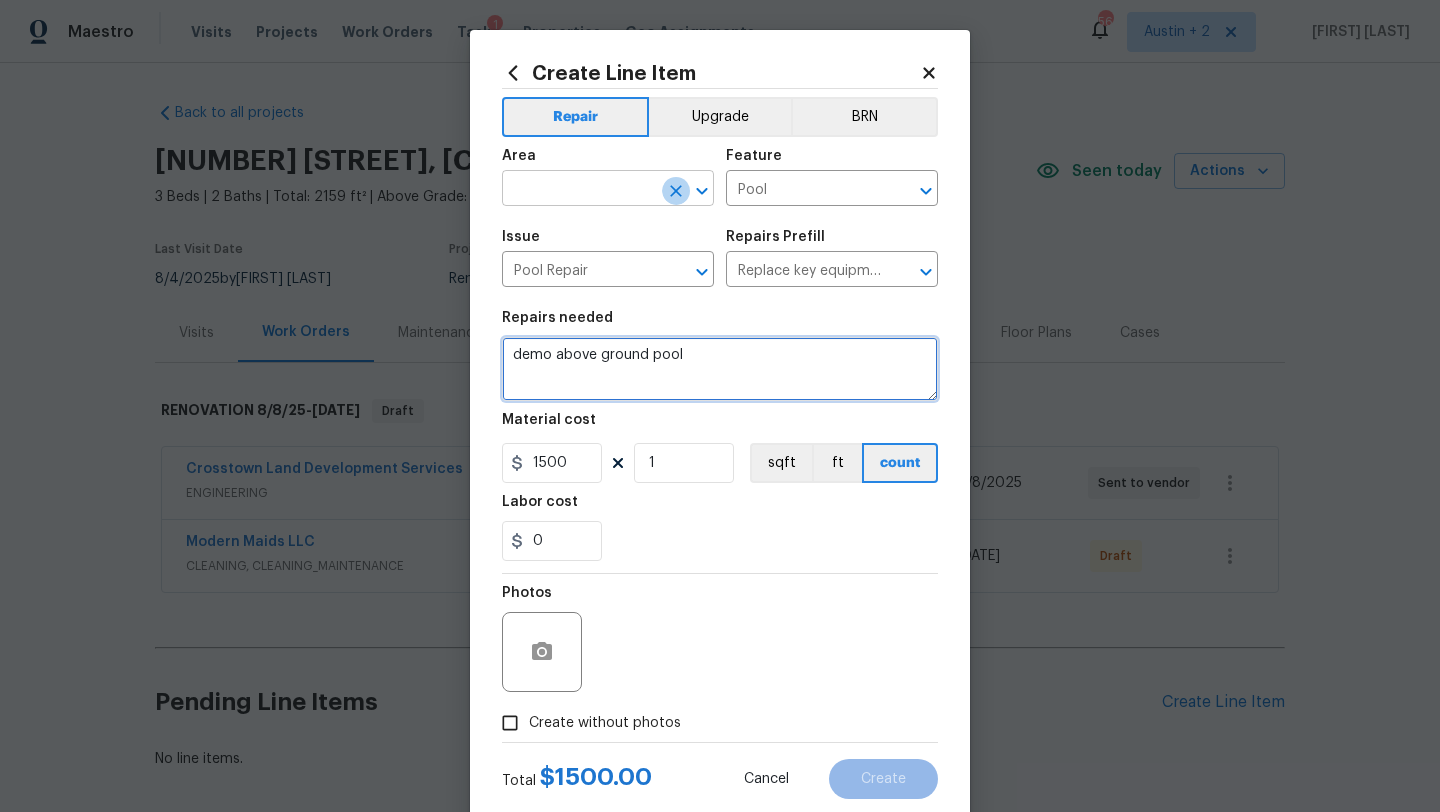 click at bounding box center [676, 191] 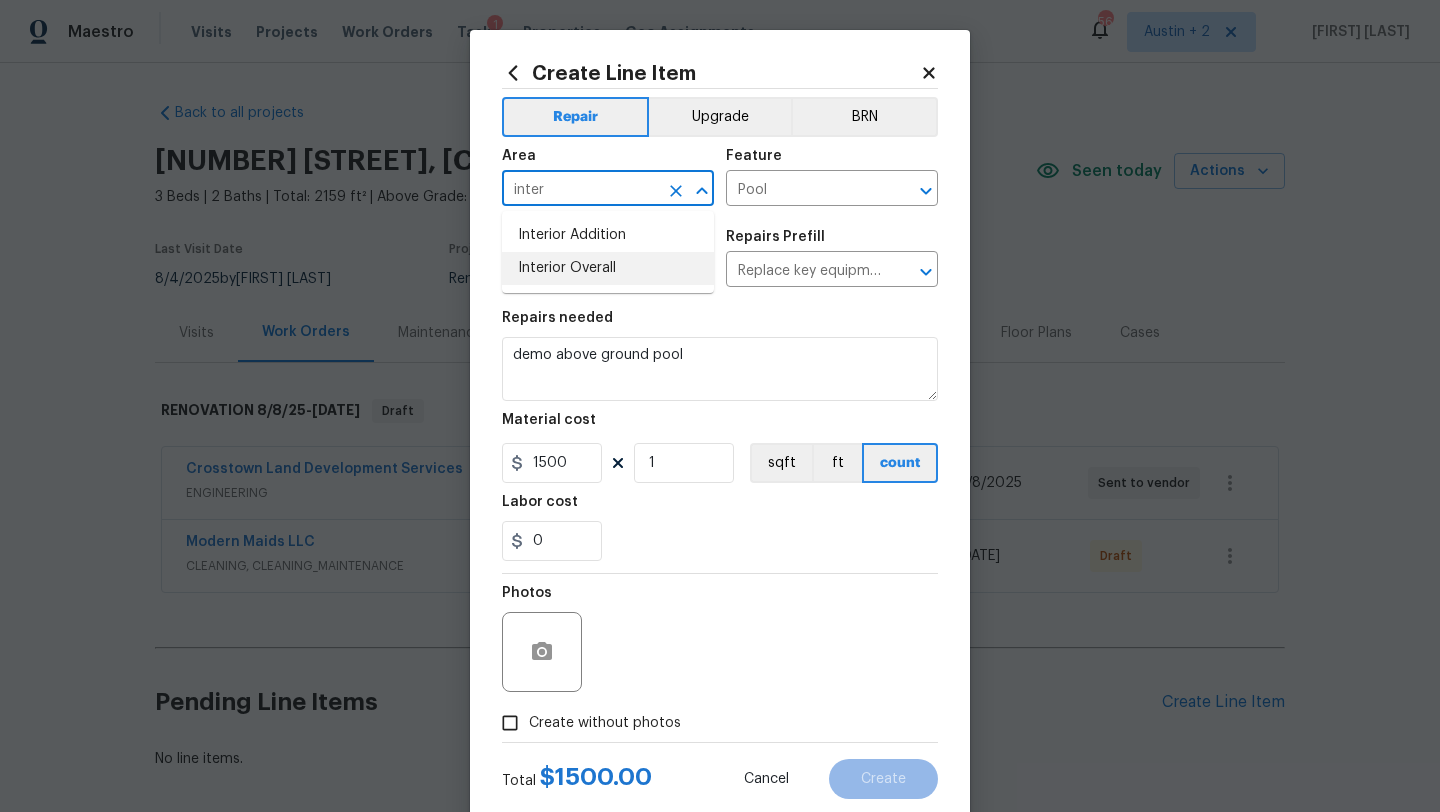 click on "Interior Overall" at bounding box center [608, 268] 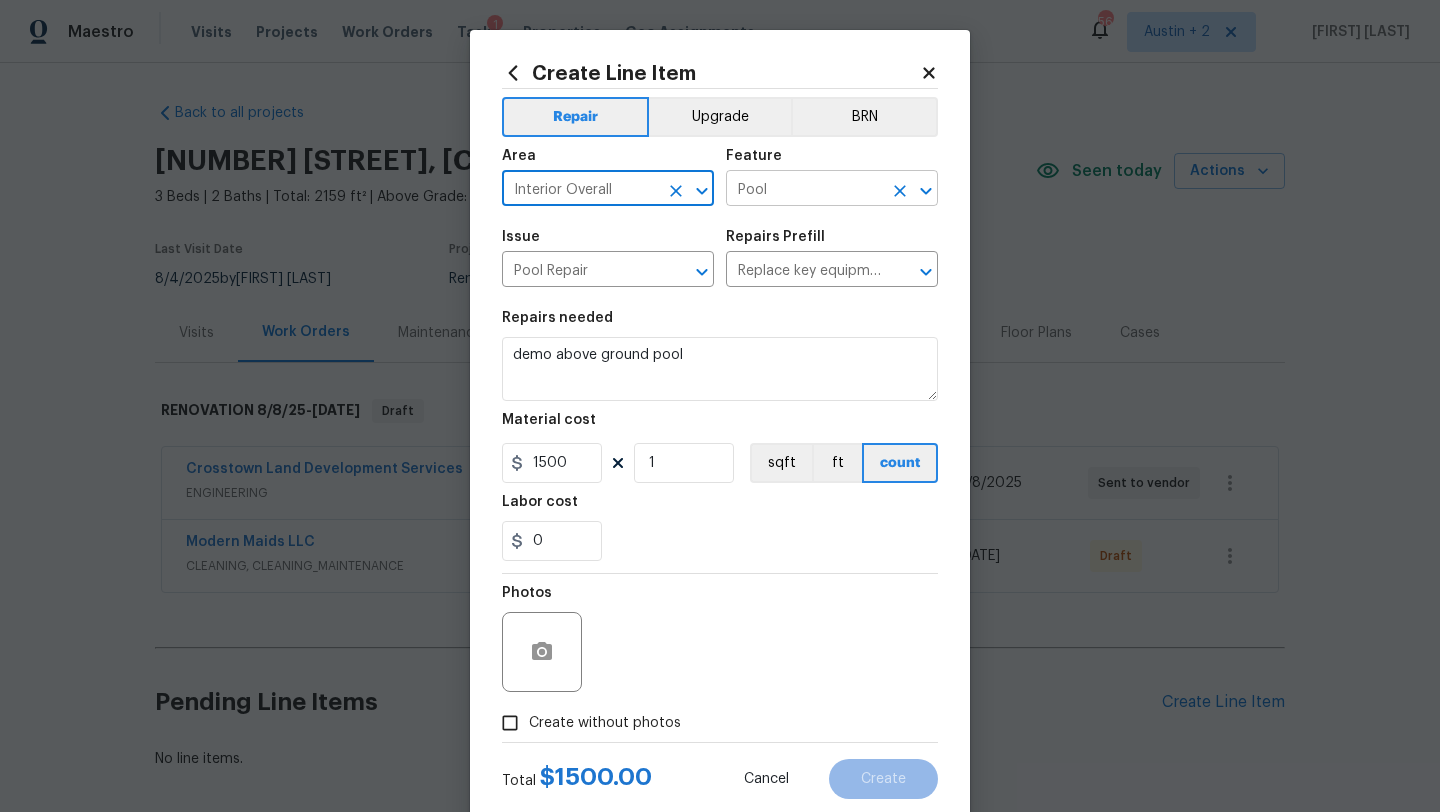 type on "Interior Overall" 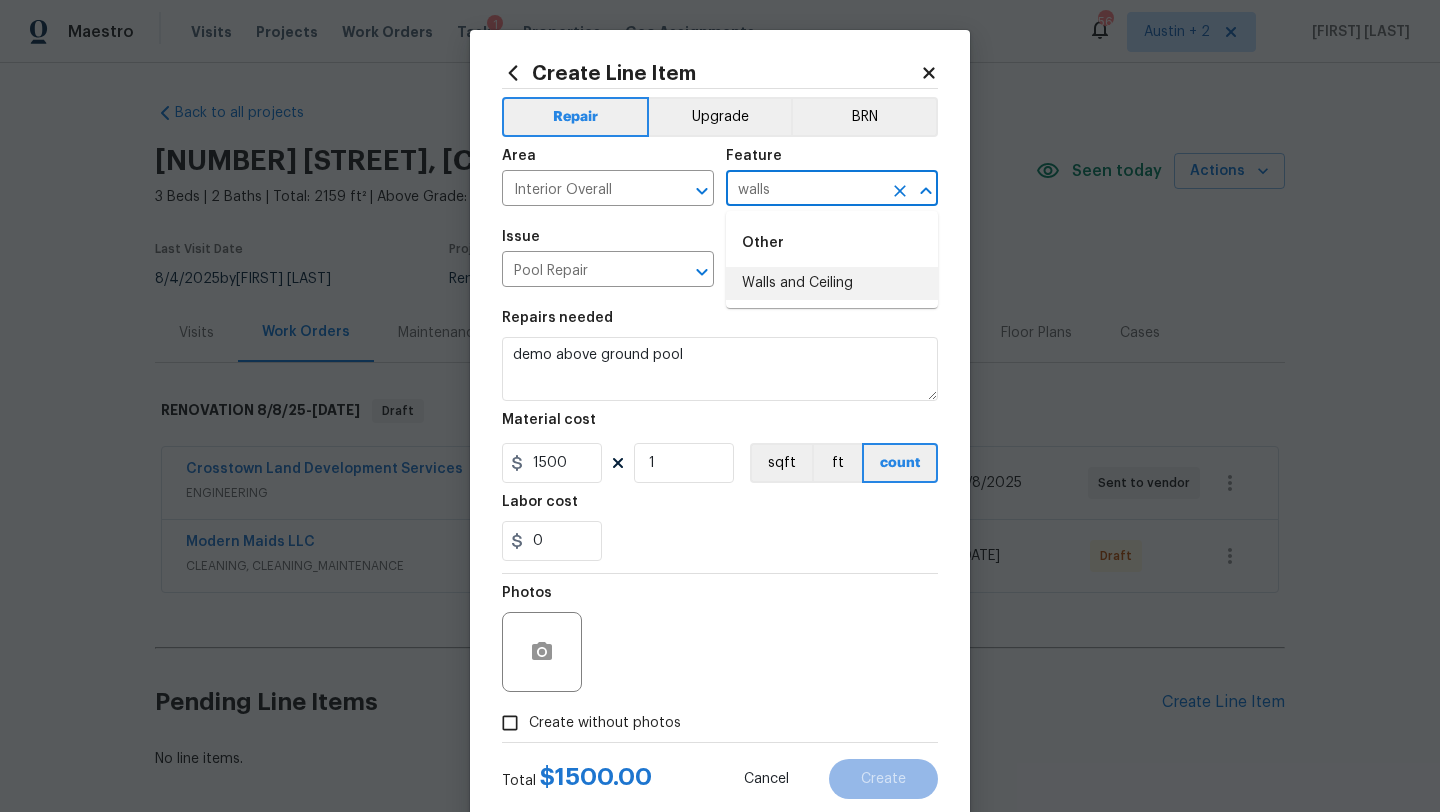 click on "Walls and Ceiling" at bounding box center (832, 283) 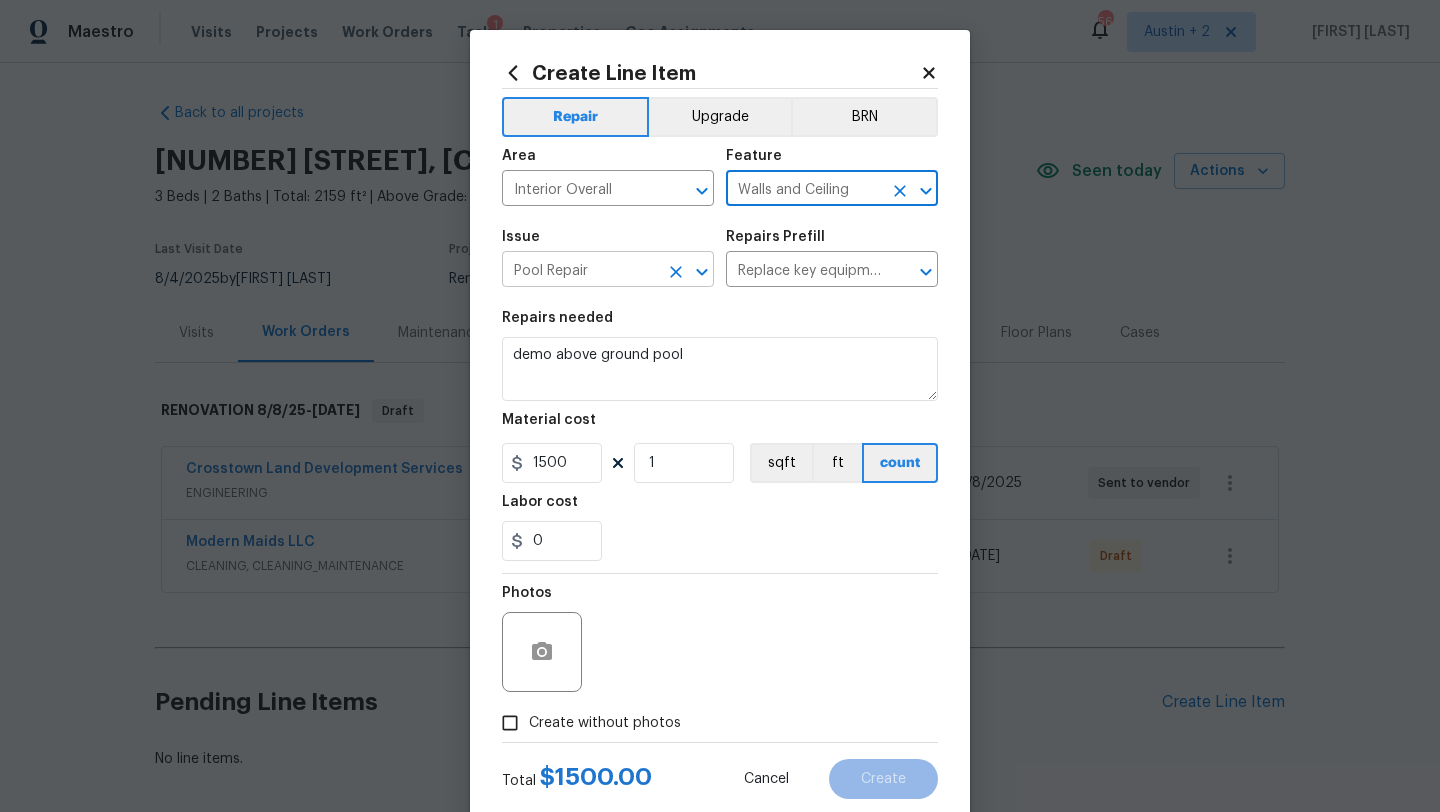 type on "Walls and Ceiling" 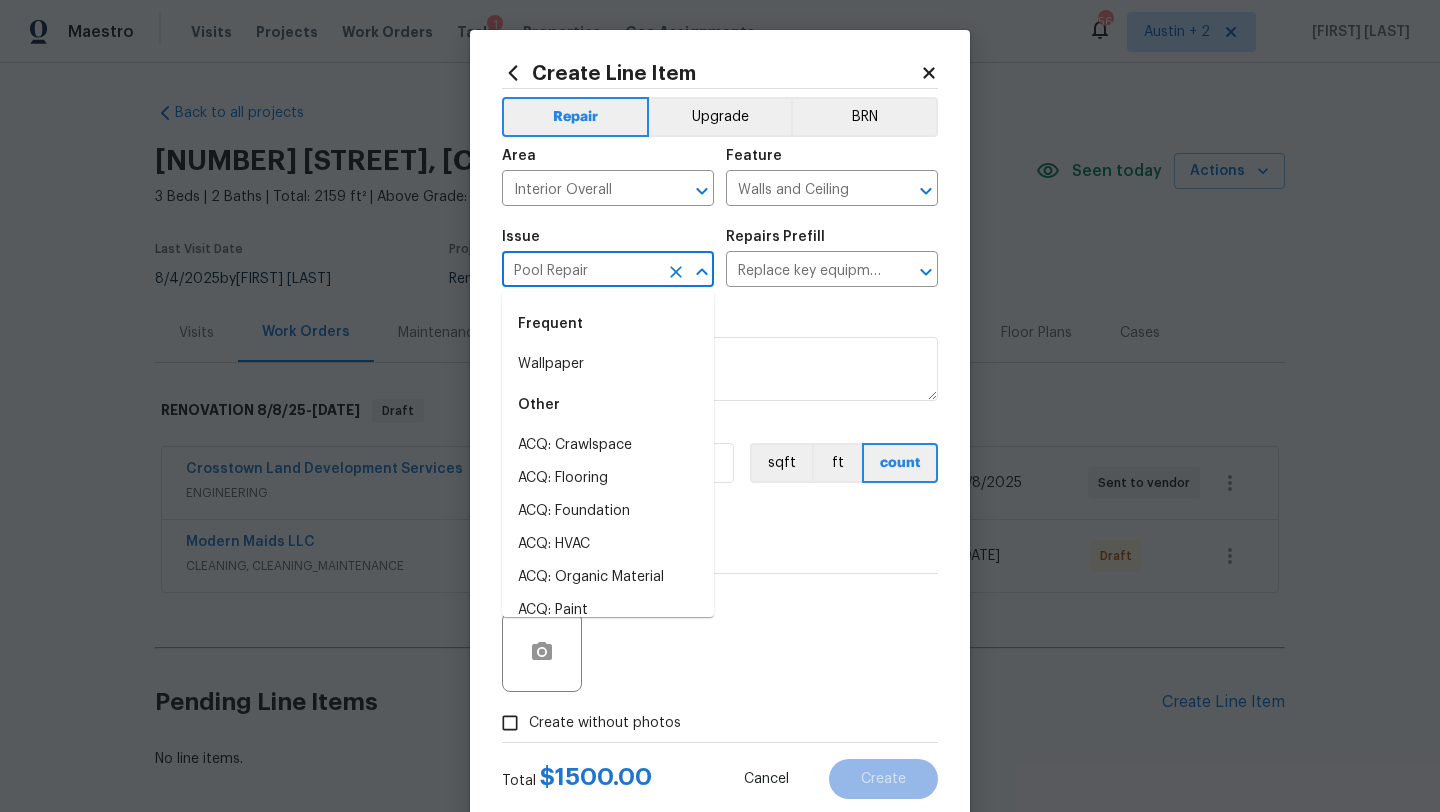 click on "Pool Repair" at bounding box center [580, 271] 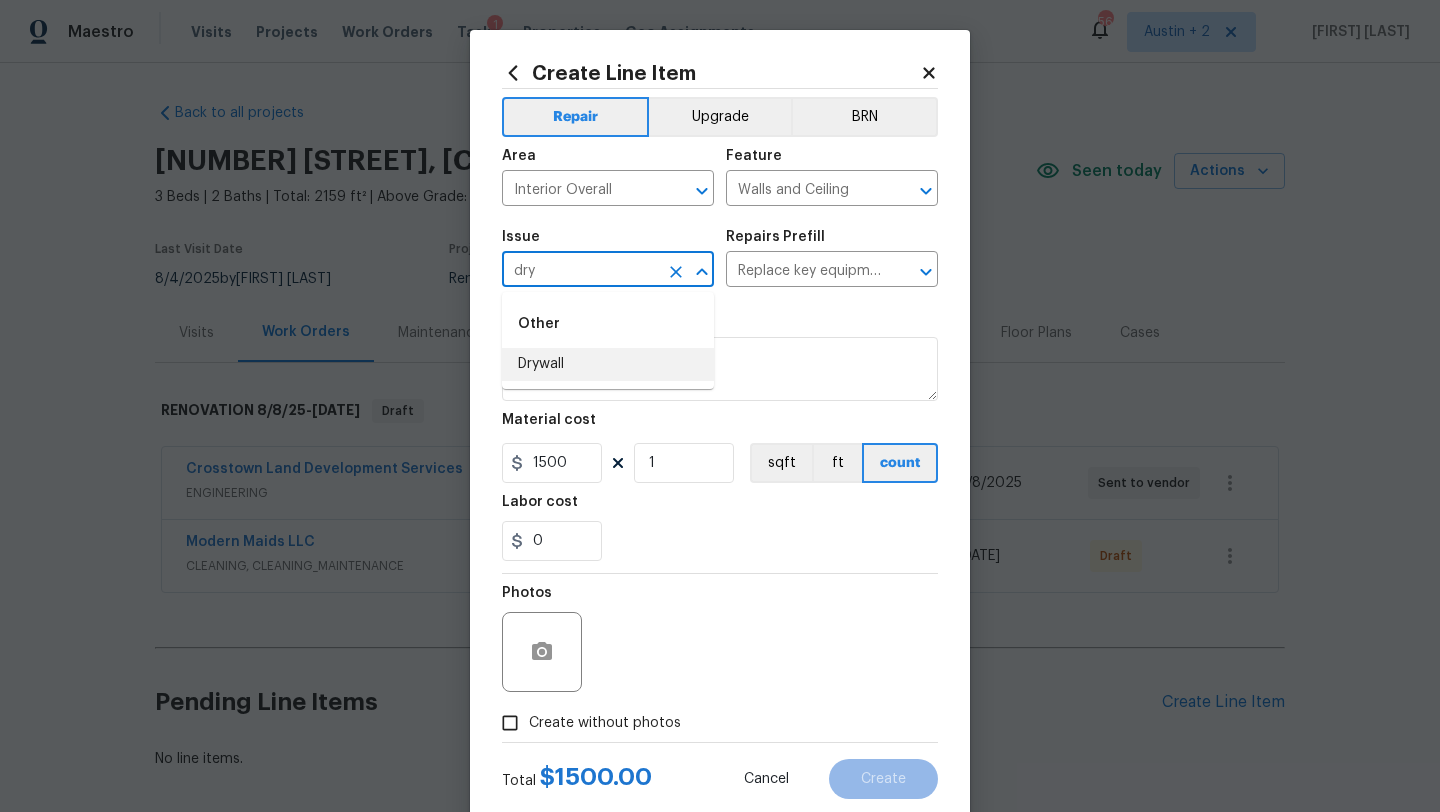 click on "Drywall" at bounding box center (608, 364) 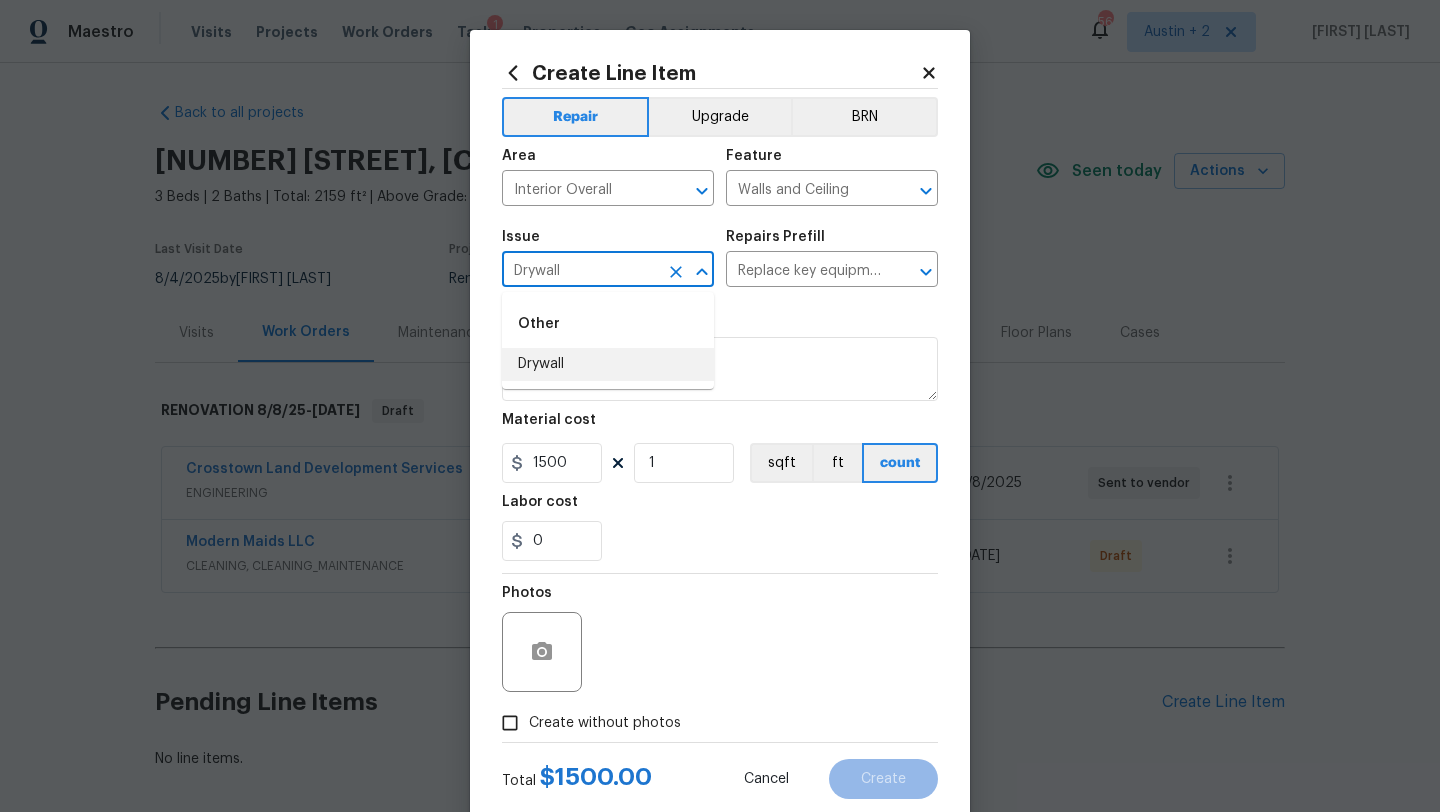 type 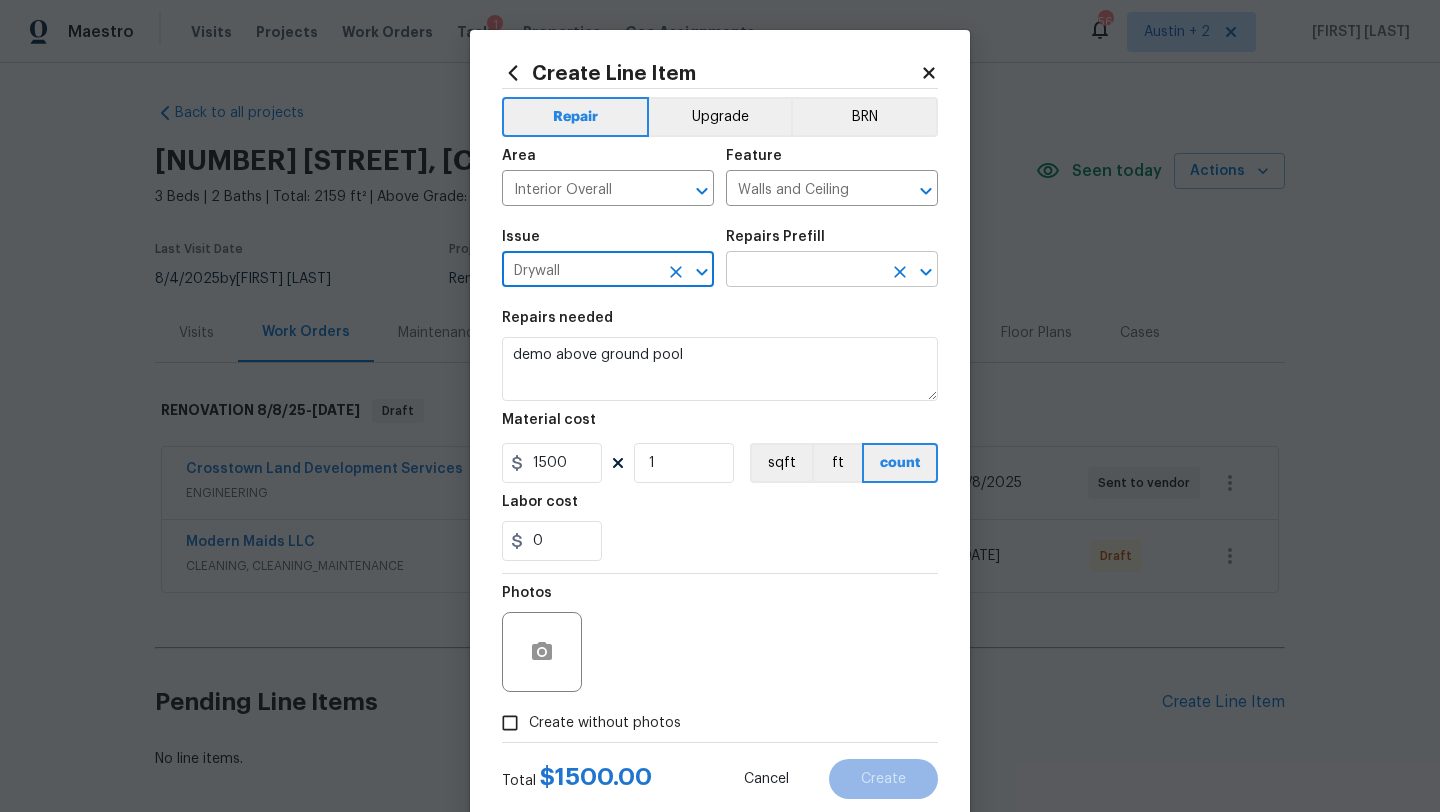type on "Drywall" 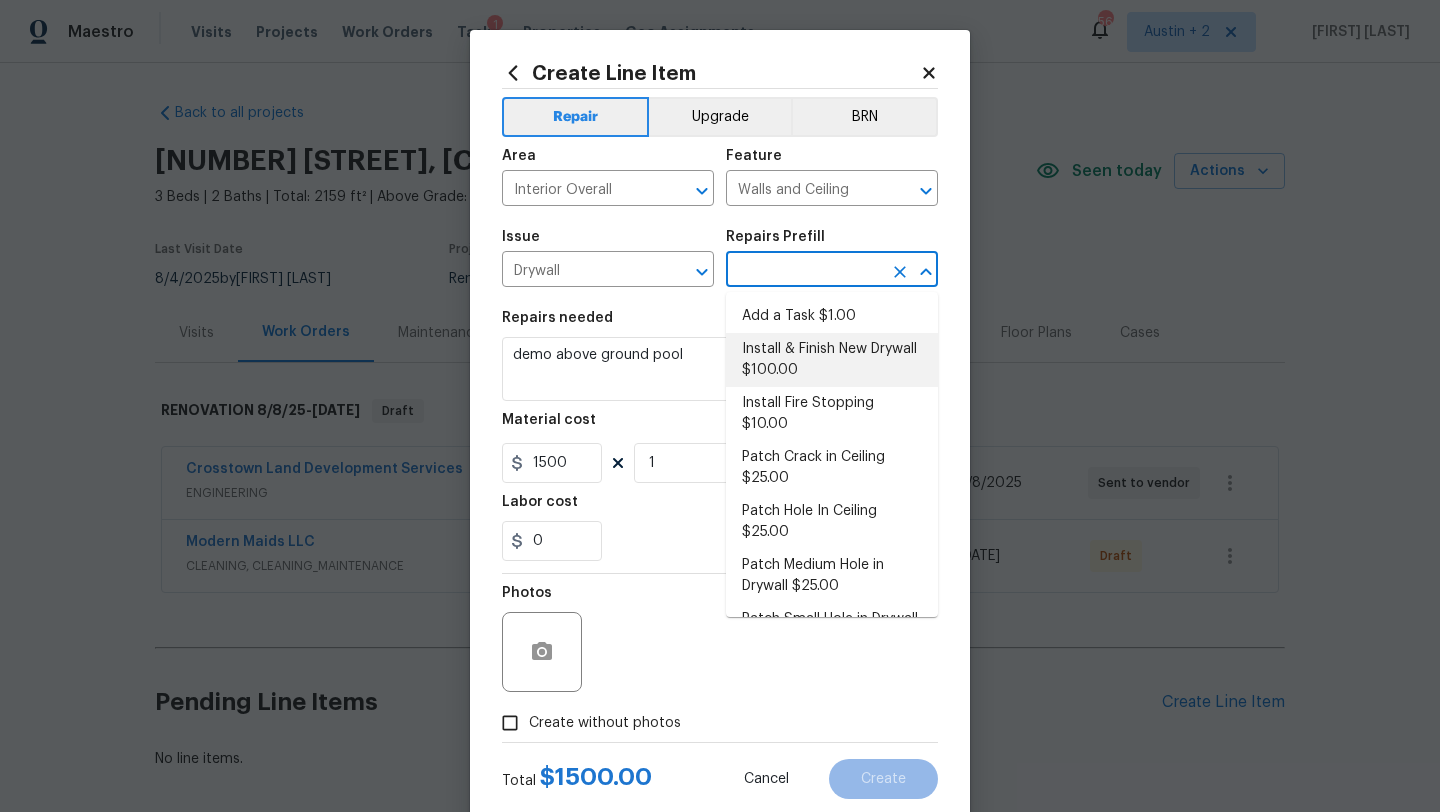 click on "Install & Finish New Drywall $100.00" at bounding box center [832, 360] 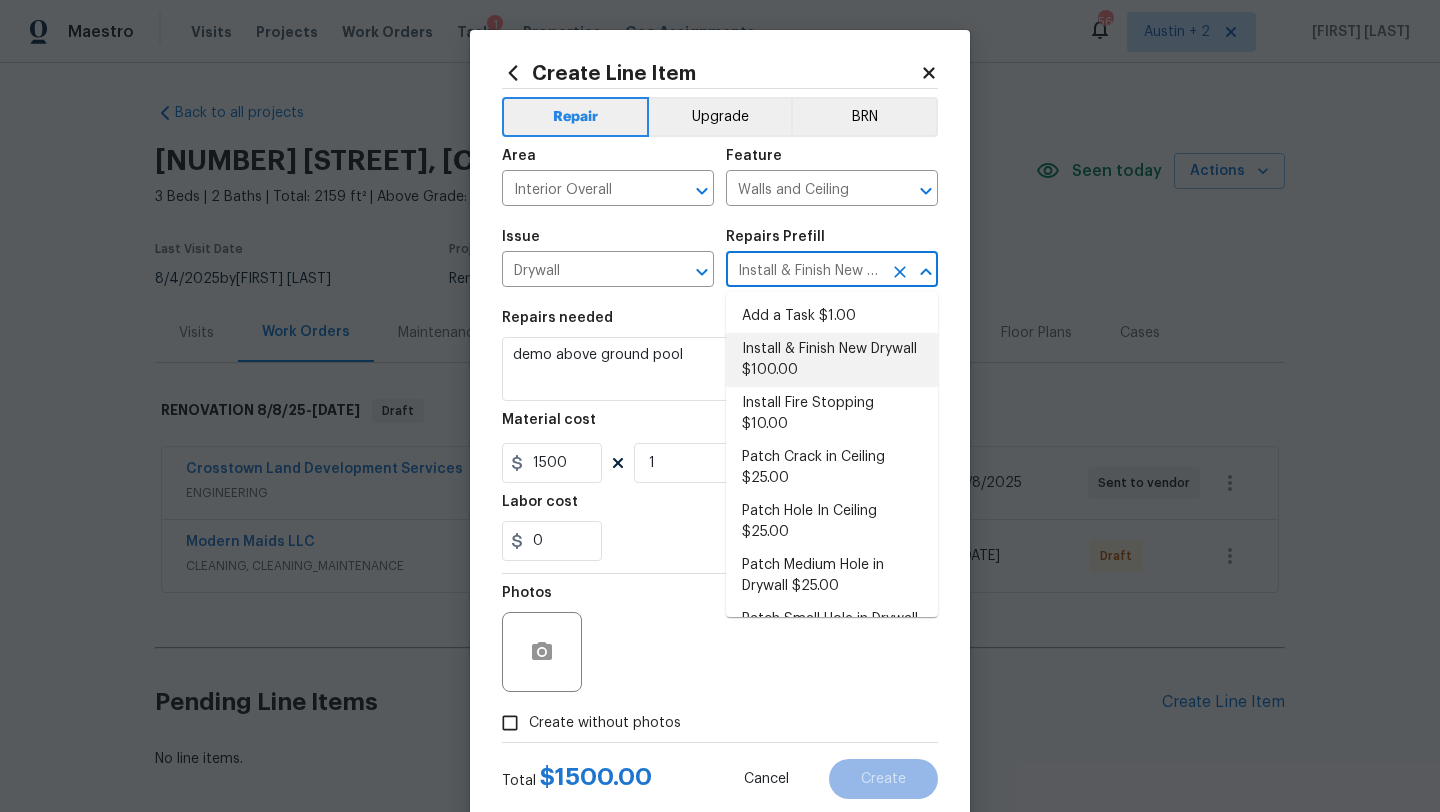 type on "Remove the existing damaged drywall and replace with new. Ensure that the new drywall is secured to the framing with the proper fasteners, all seams are taped, mudded, sanded and textured to match the existing finish. Haul away and dispose of all debris properly." 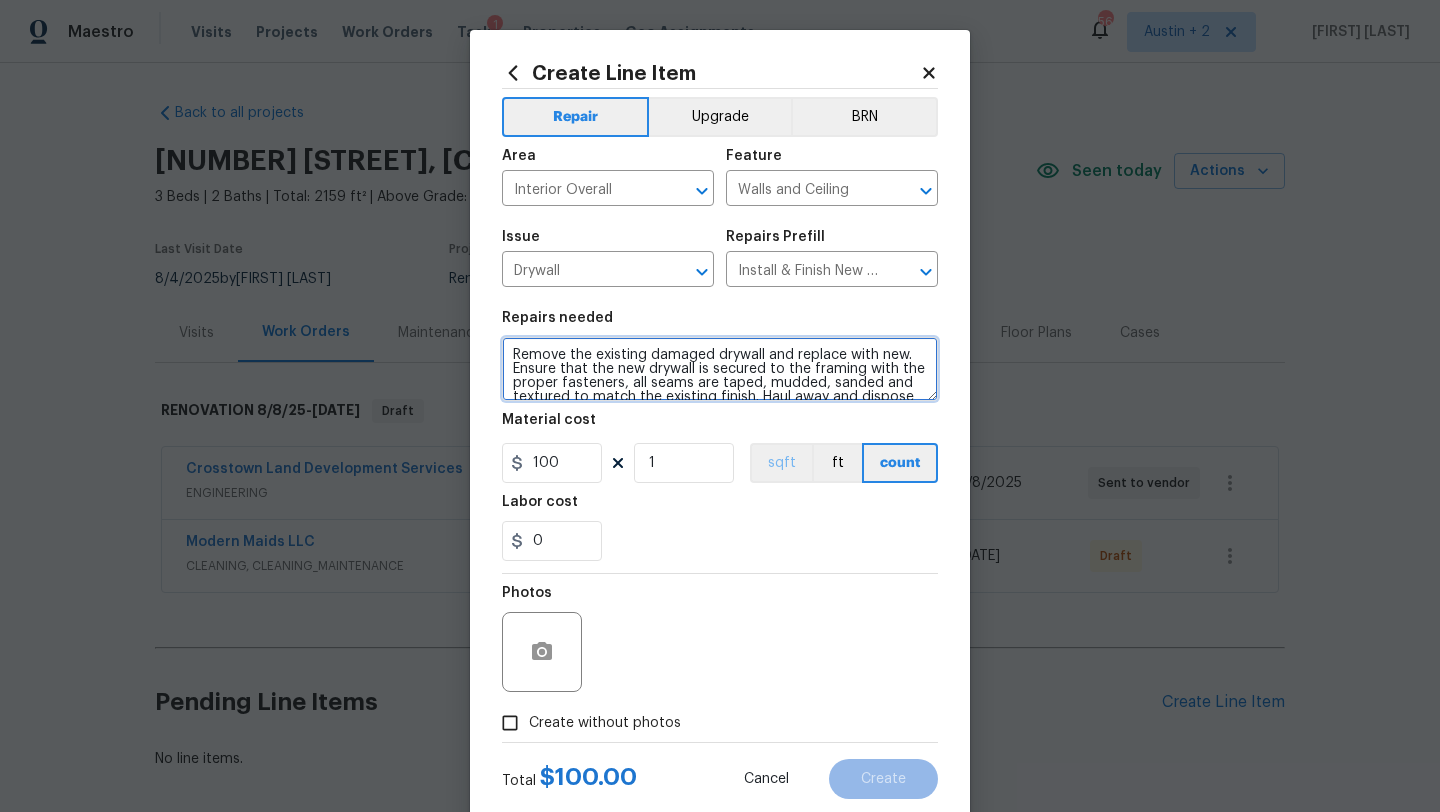 scroll, scrollTop: 28, scrollLeft: 0, axis: vertical 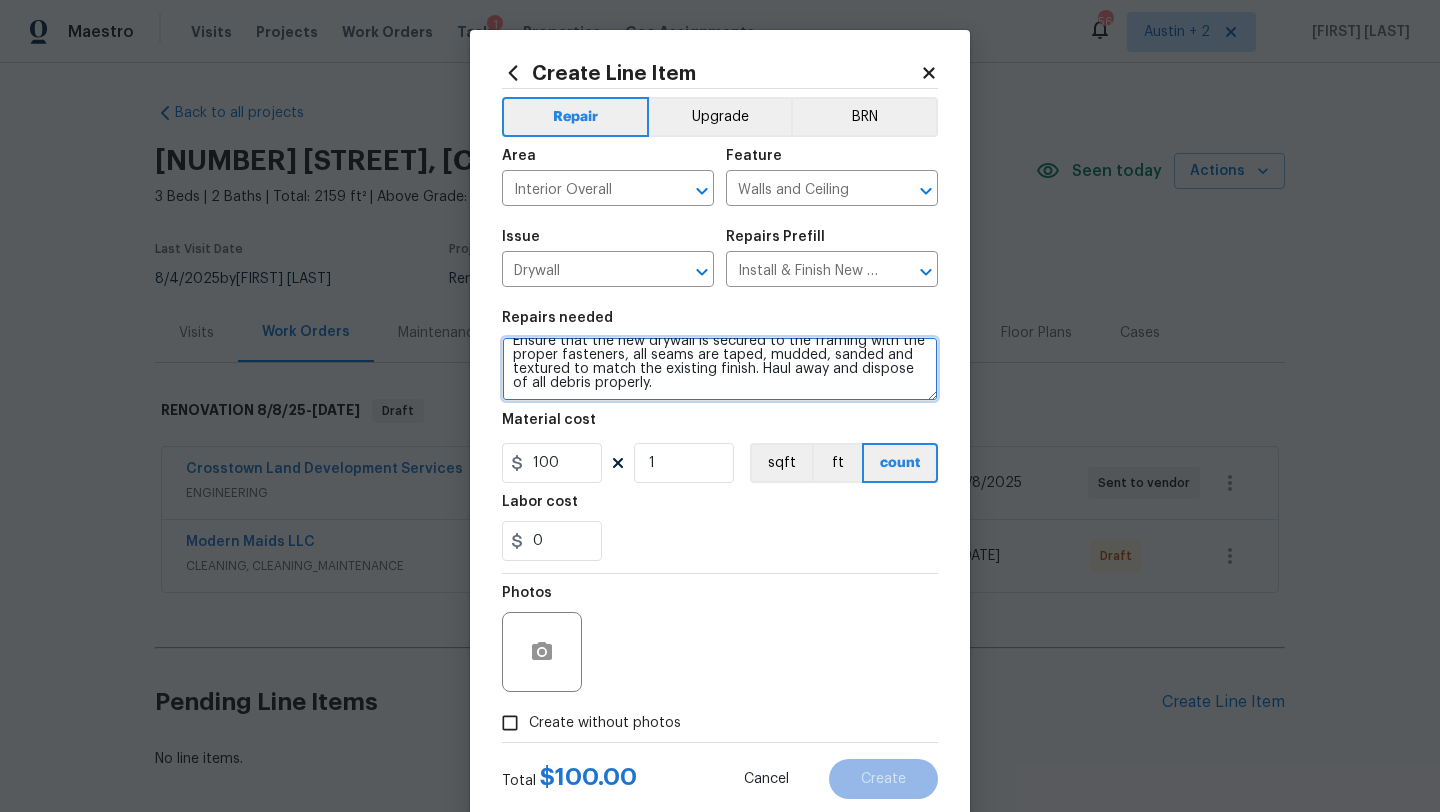 drag, startPoint x: 515, startPoint y: 353, endPoint x: 806, endPoint y: 499, distance: 325.5718 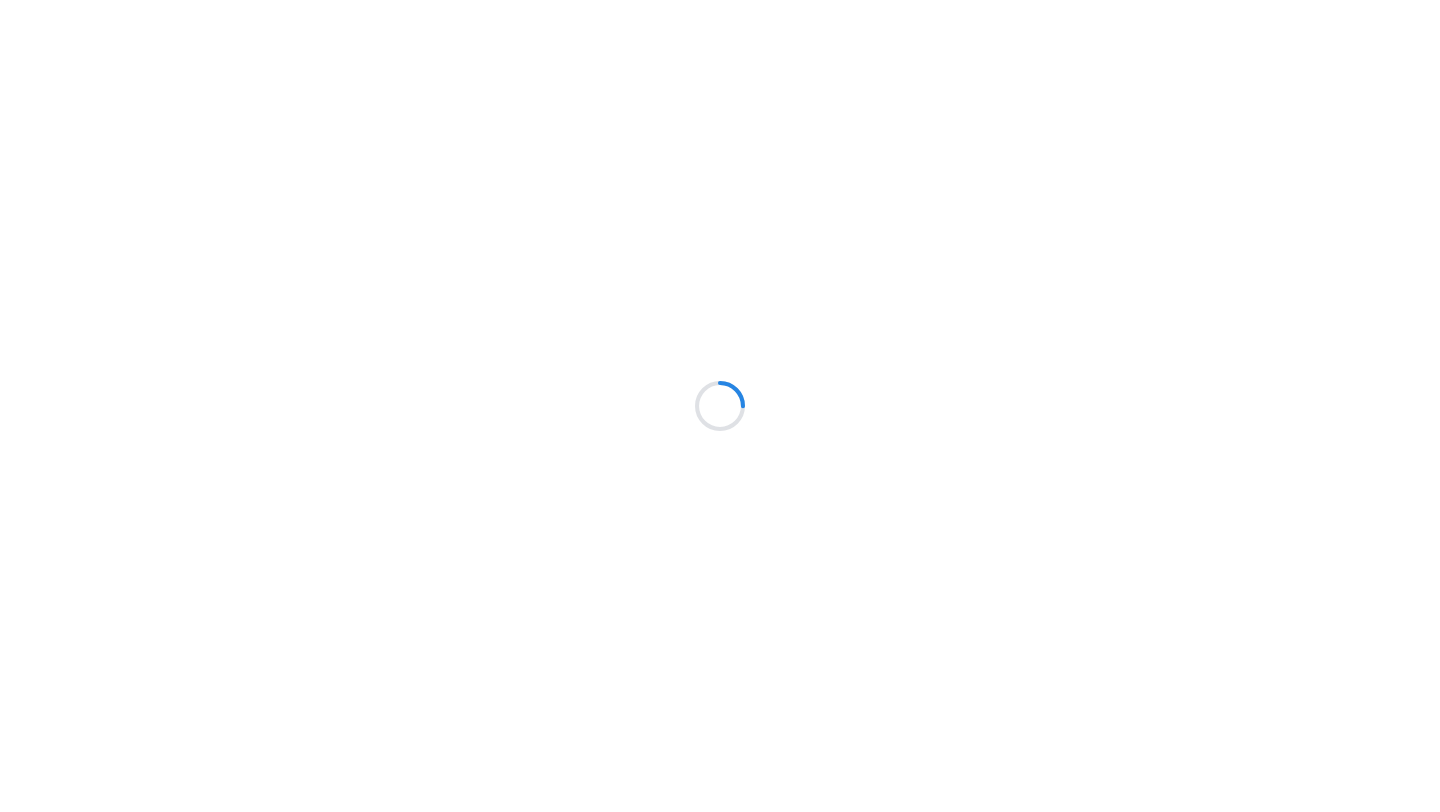 scroll, scrollTop: 0, scrollLeft: 0, axis: both 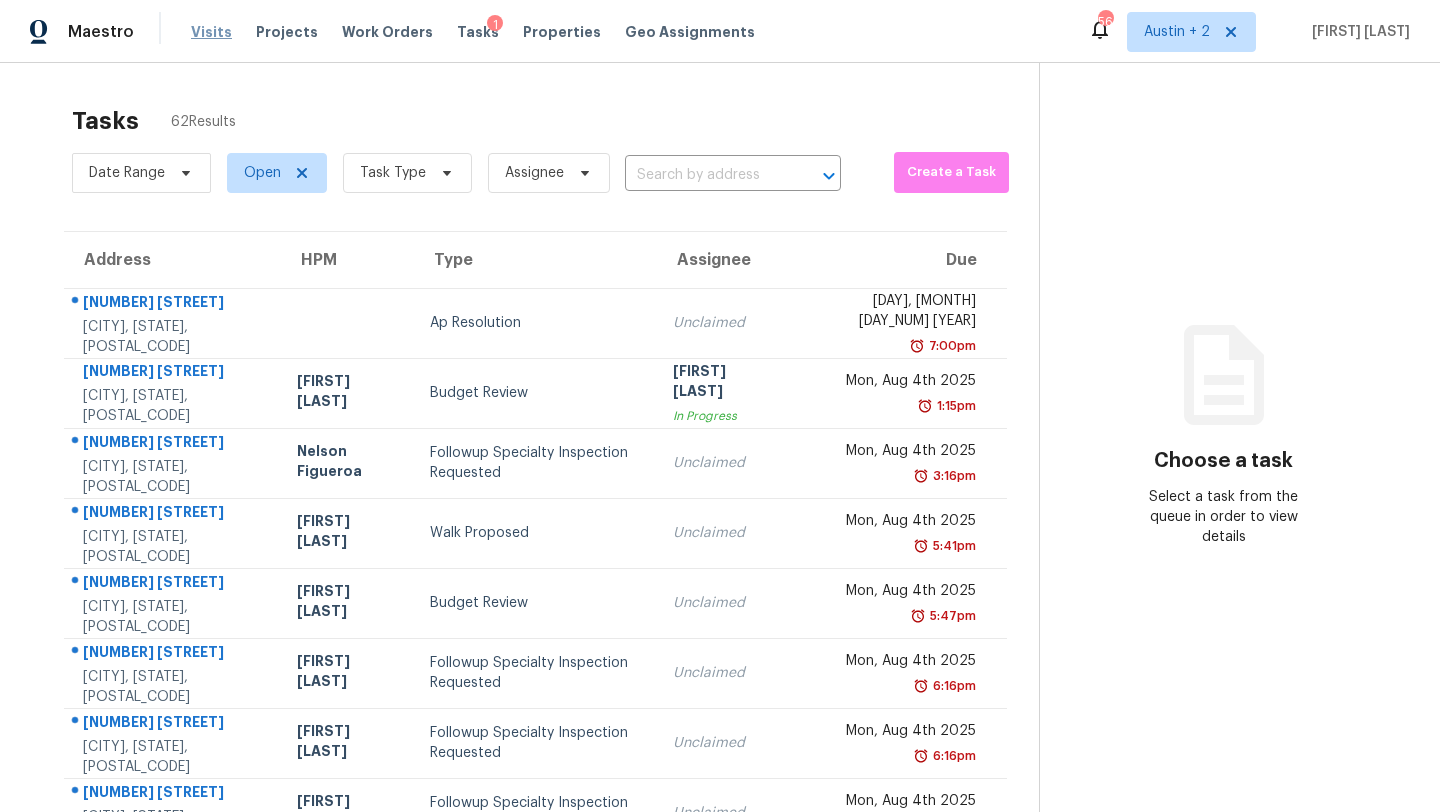 click on "Visits" at bounding box center (211, 32) 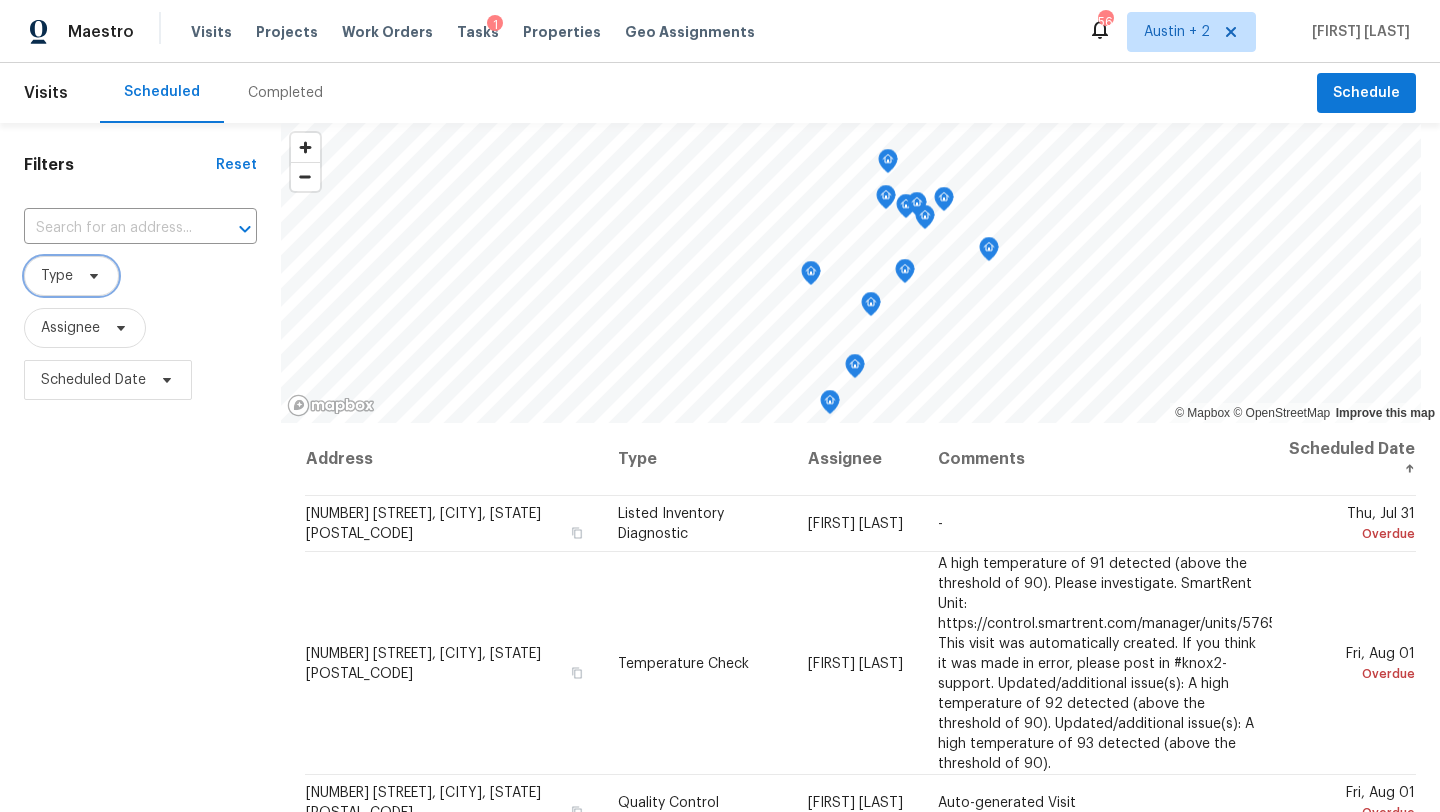click on "Type" at bounding box center [71, 276] 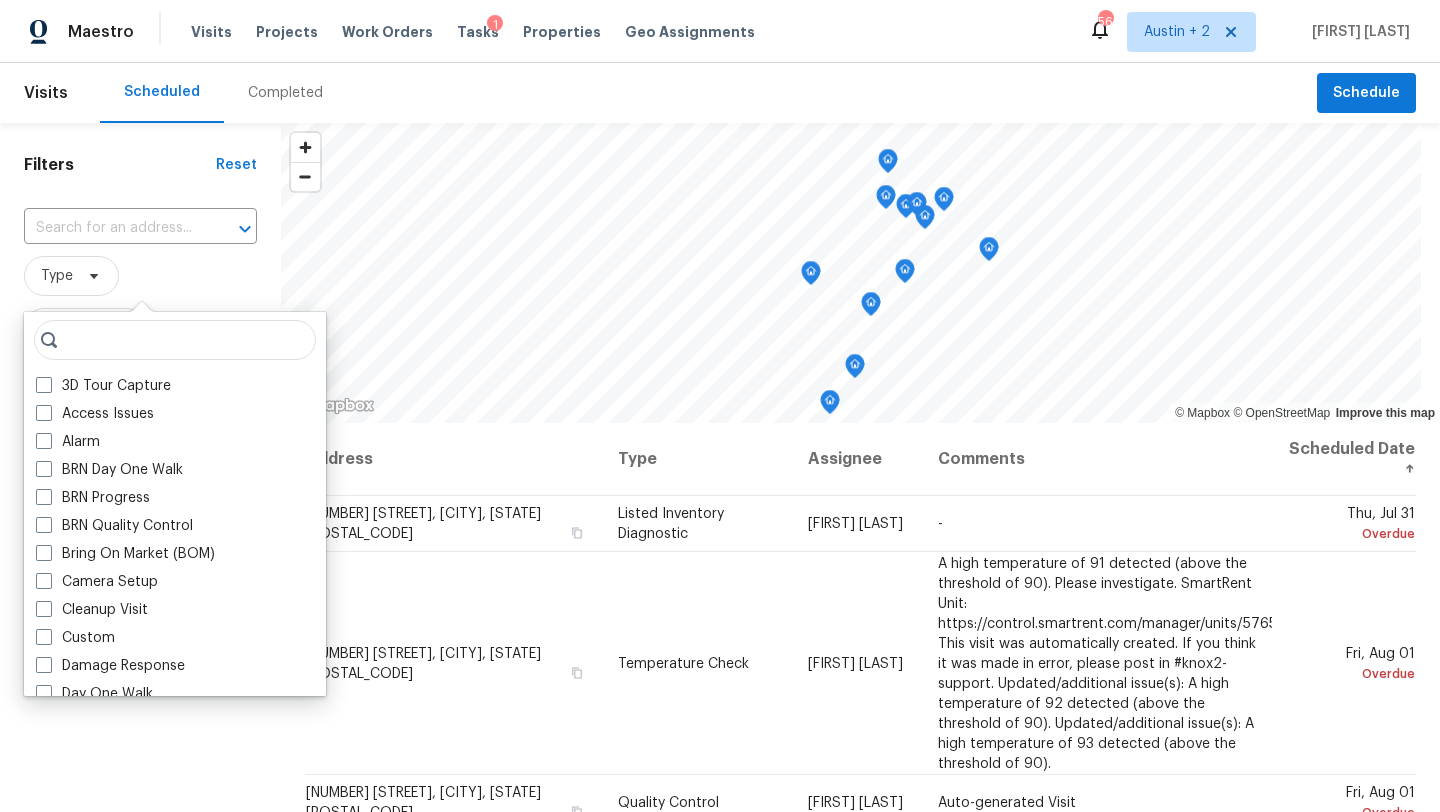 click on "Type" at bounding box center [140, 276] 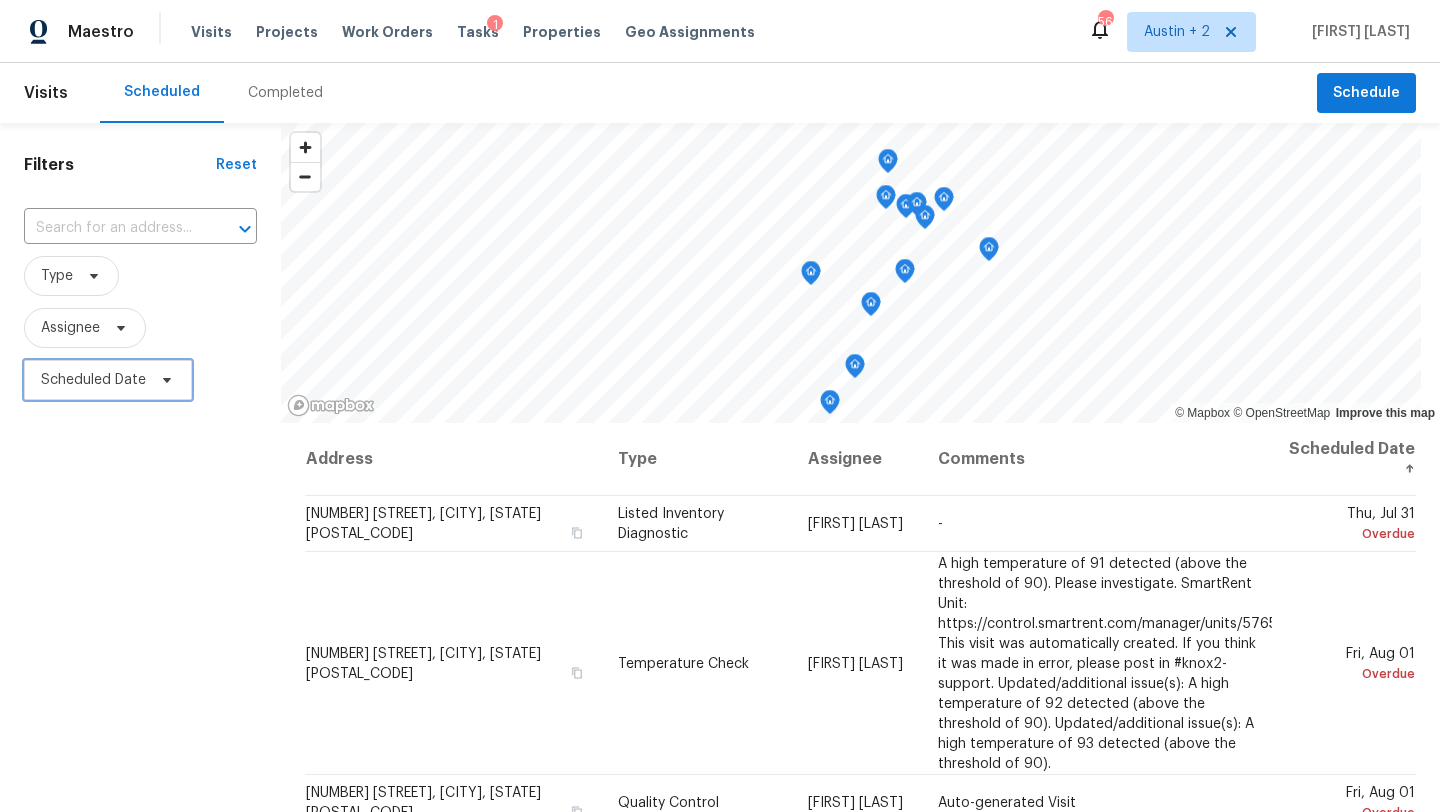 click on "Scheduled Date" at bounding box center (93, 380) 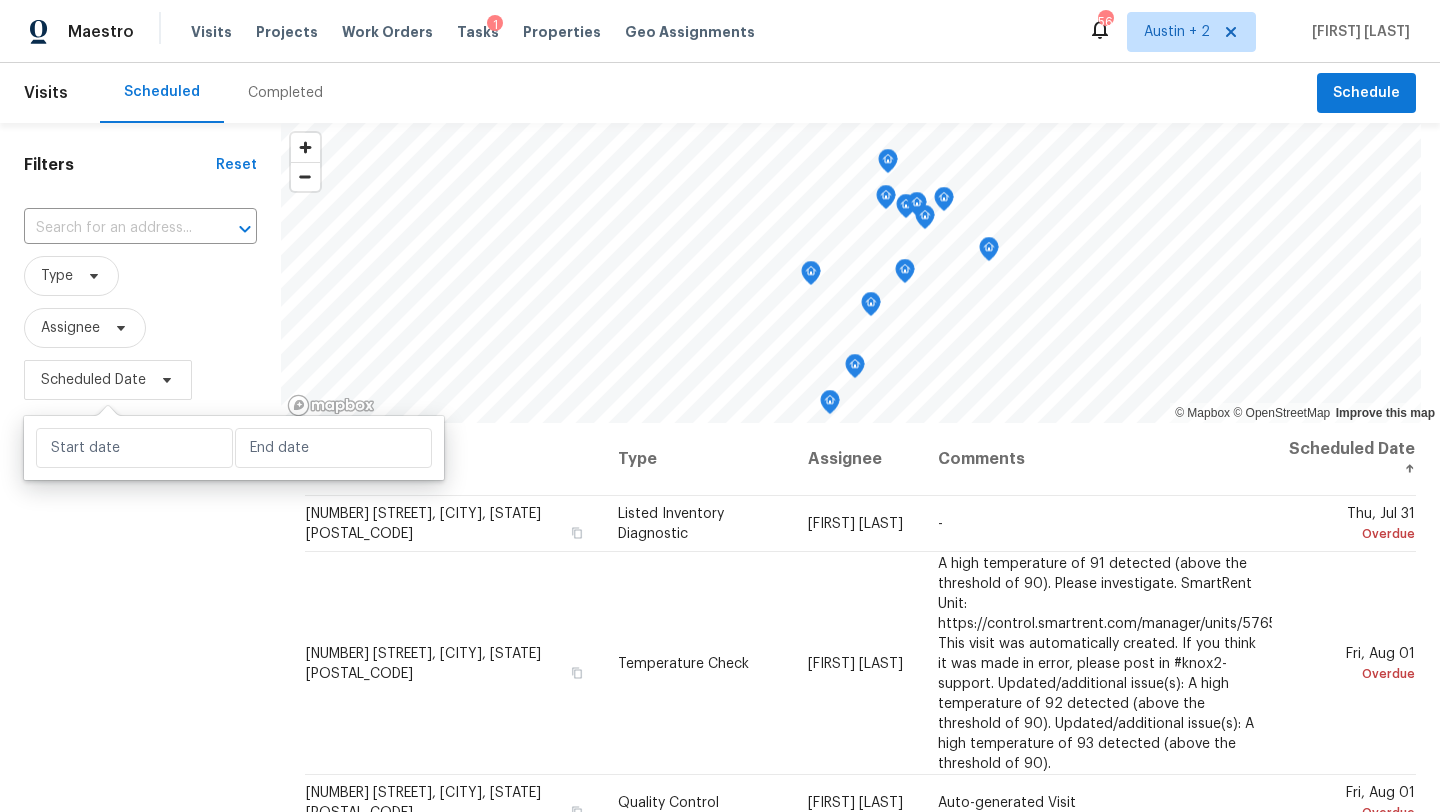 click on "Completed" at bounding box center [285, 93] 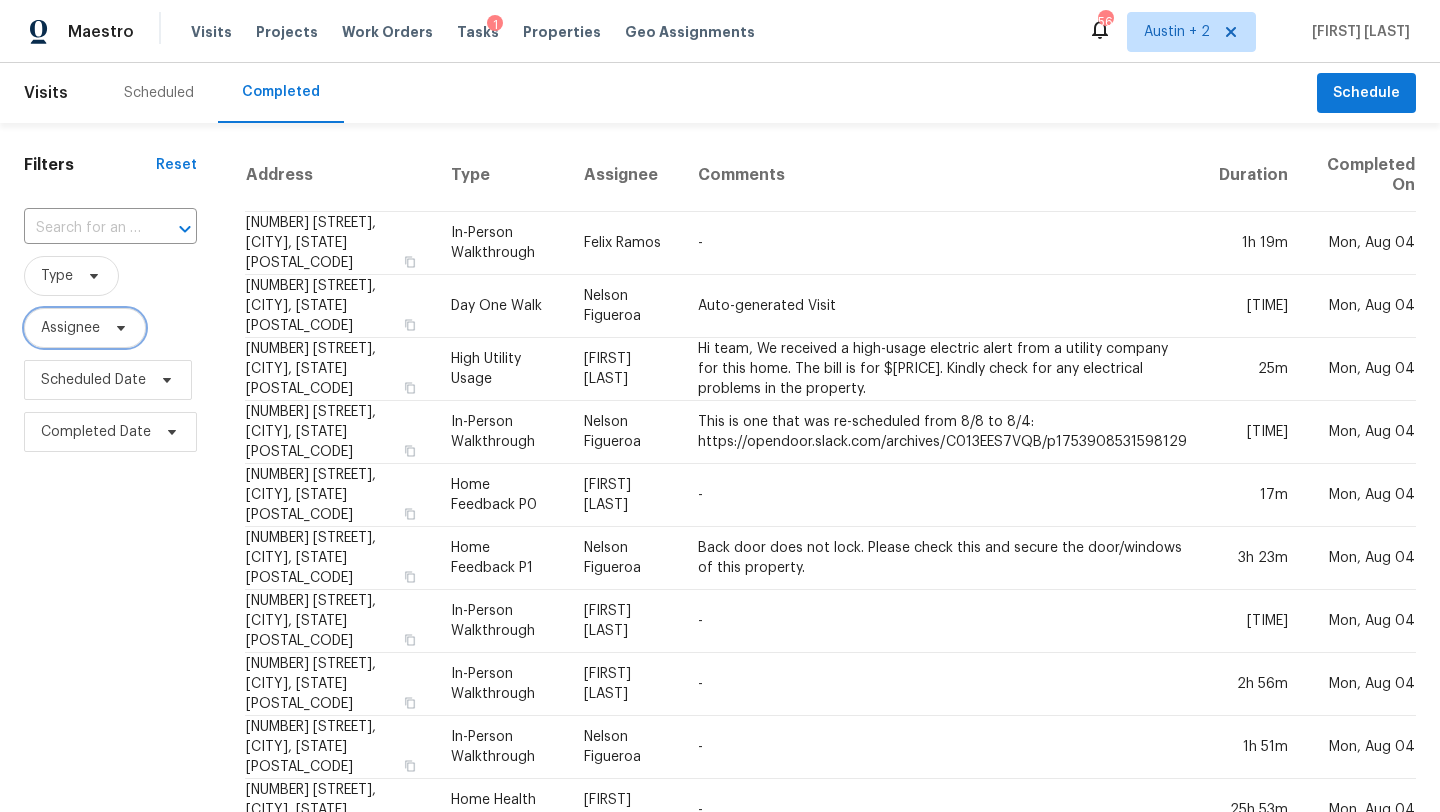 click on "Assignee" at bounding box center (70, 328) 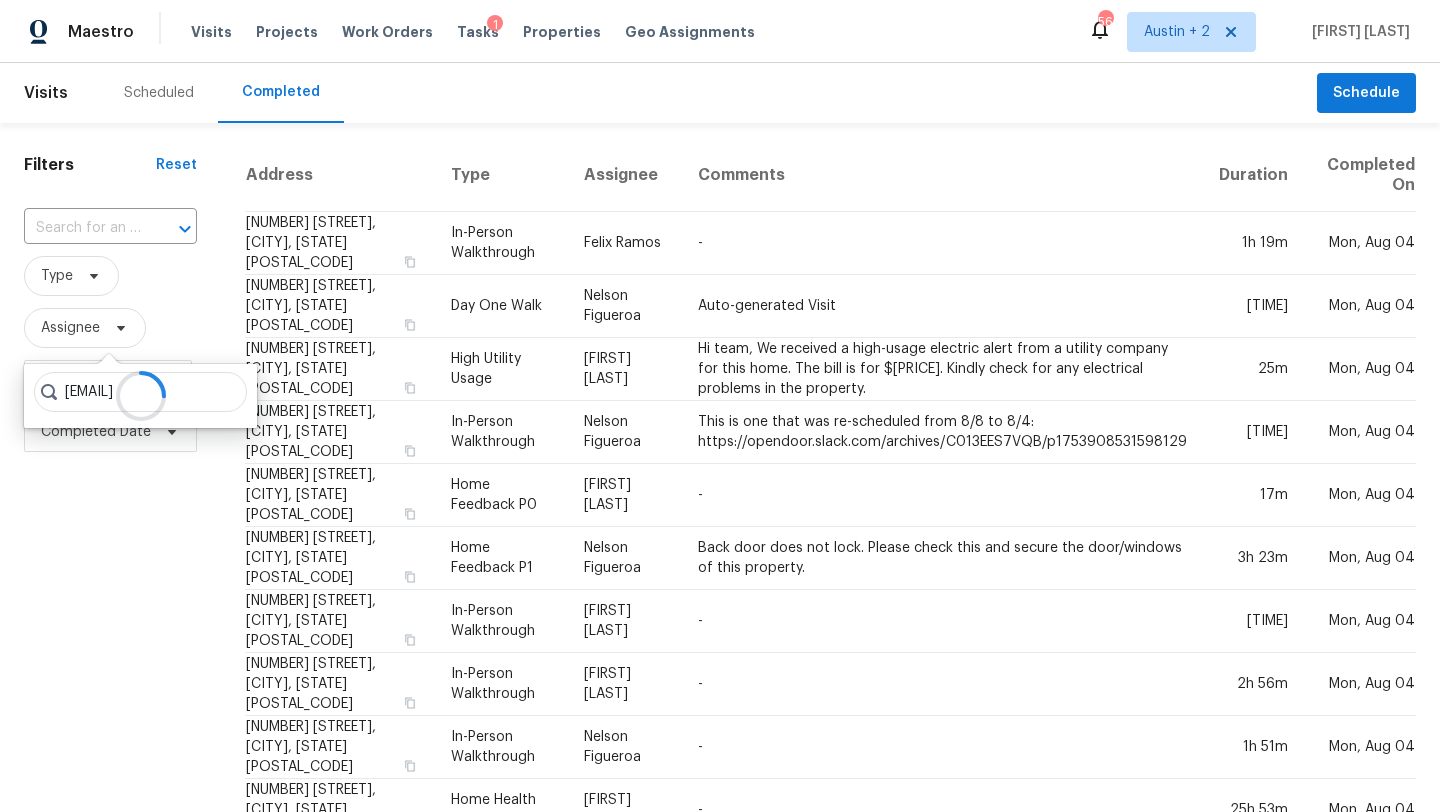 scroll, scrollTop: 0, scrollLeft: 63, axis: horizontal 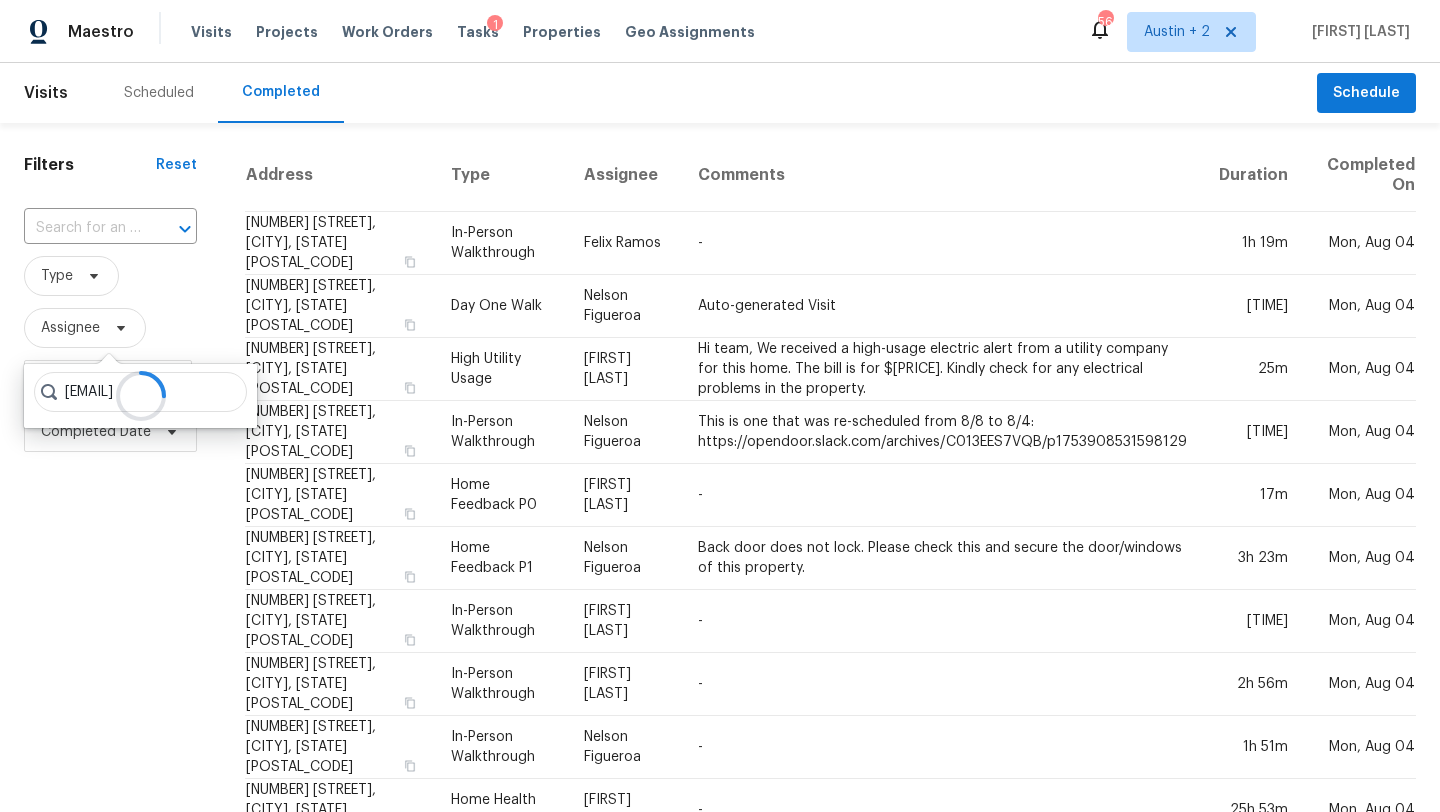 type on "[EMAIL]" 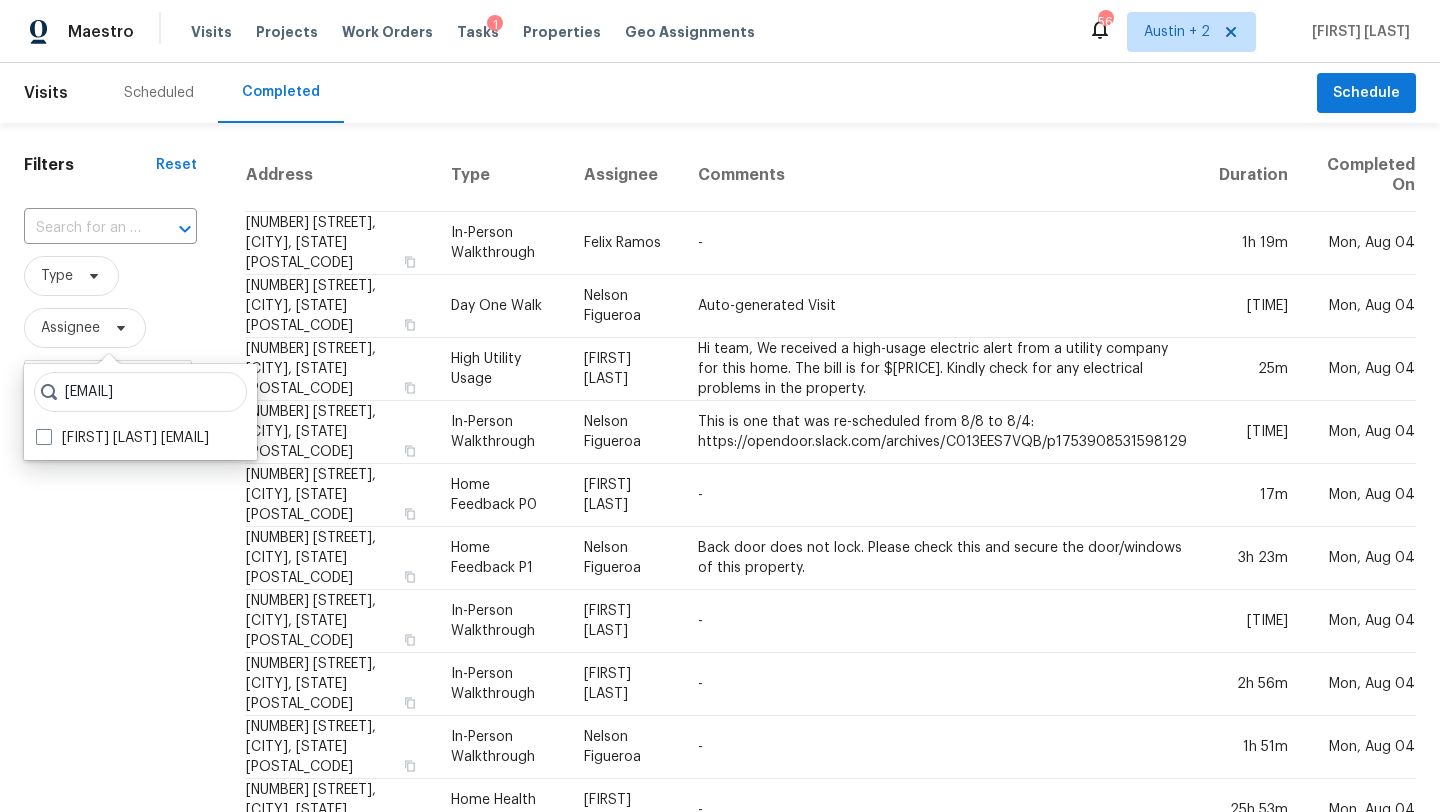 scroll, scrollTop: 0, scrollLeft: 0, axis: both 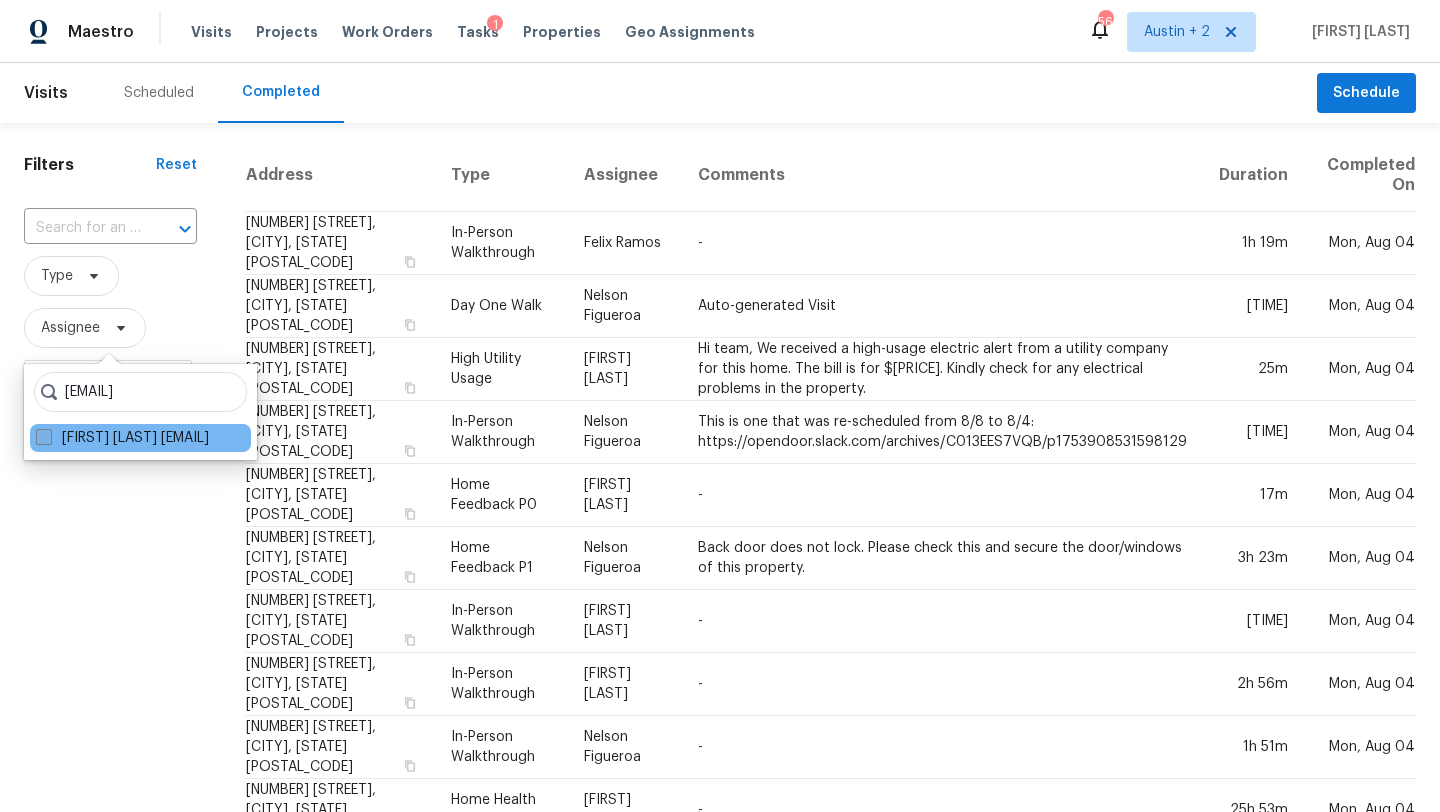 click on "[FIRST] [LAST]
[EMAIL]" at bounding box center (122, 438) 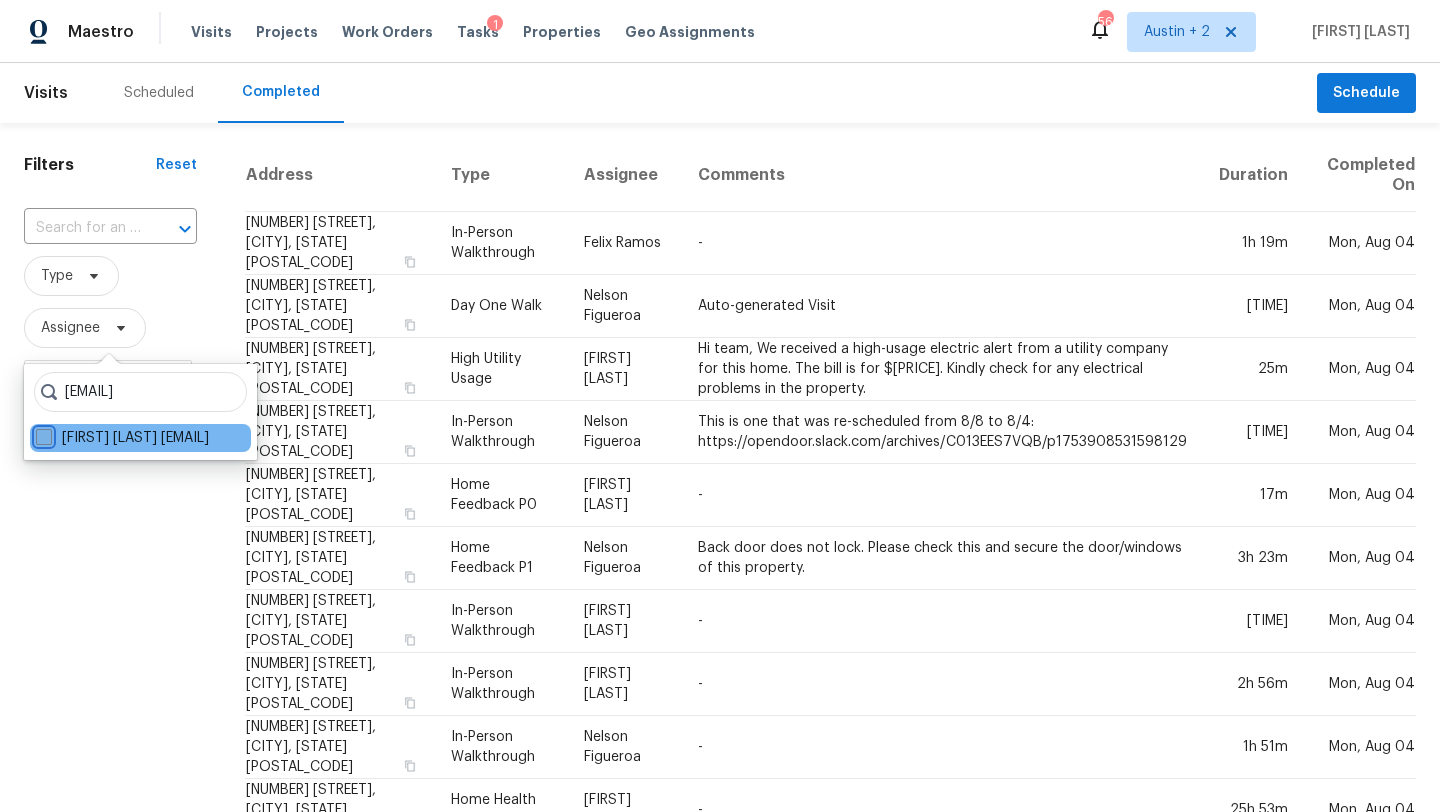 click on "[FIRST] [LAST]
[EMAIL]" at bounding box center (42, 434) 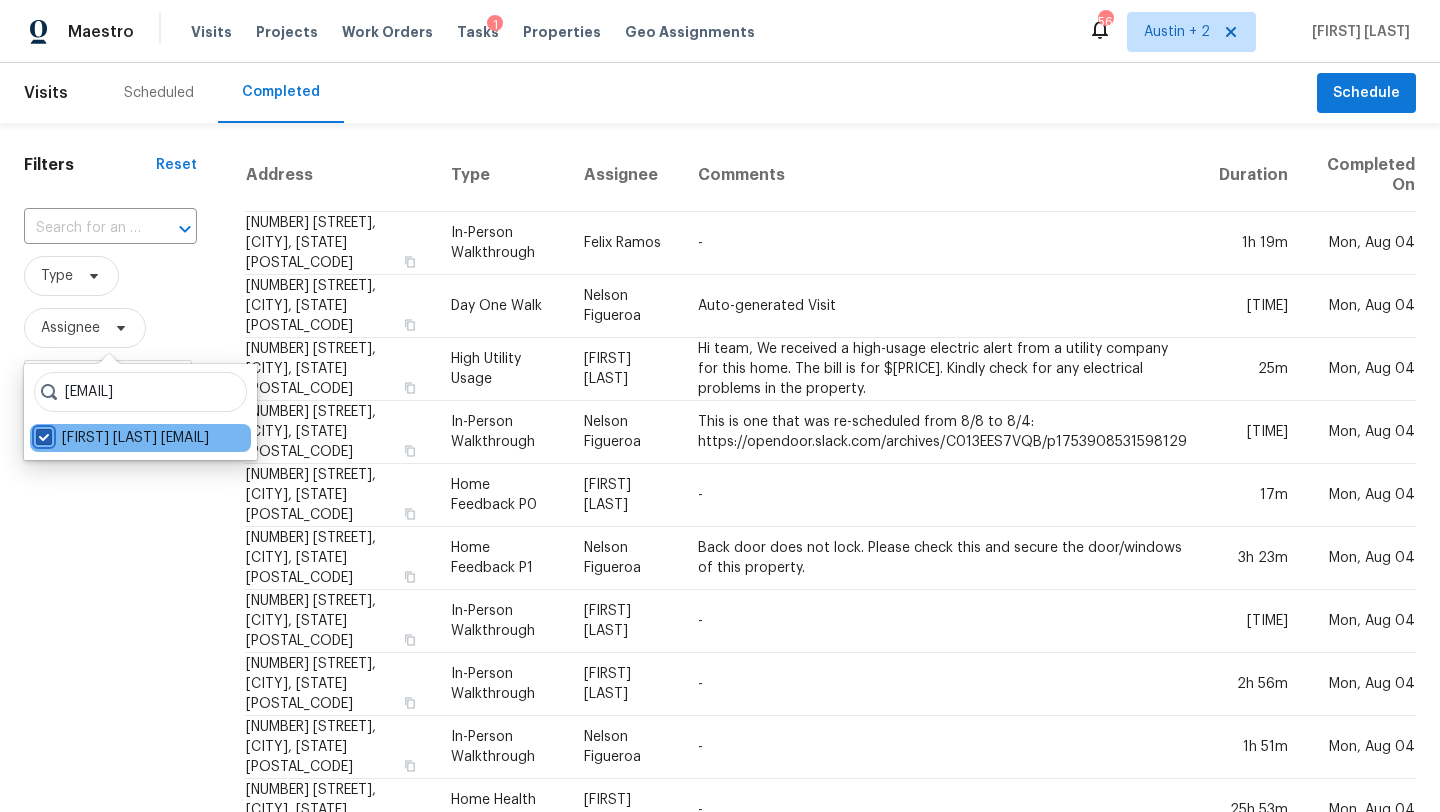 checkbox on "true" 